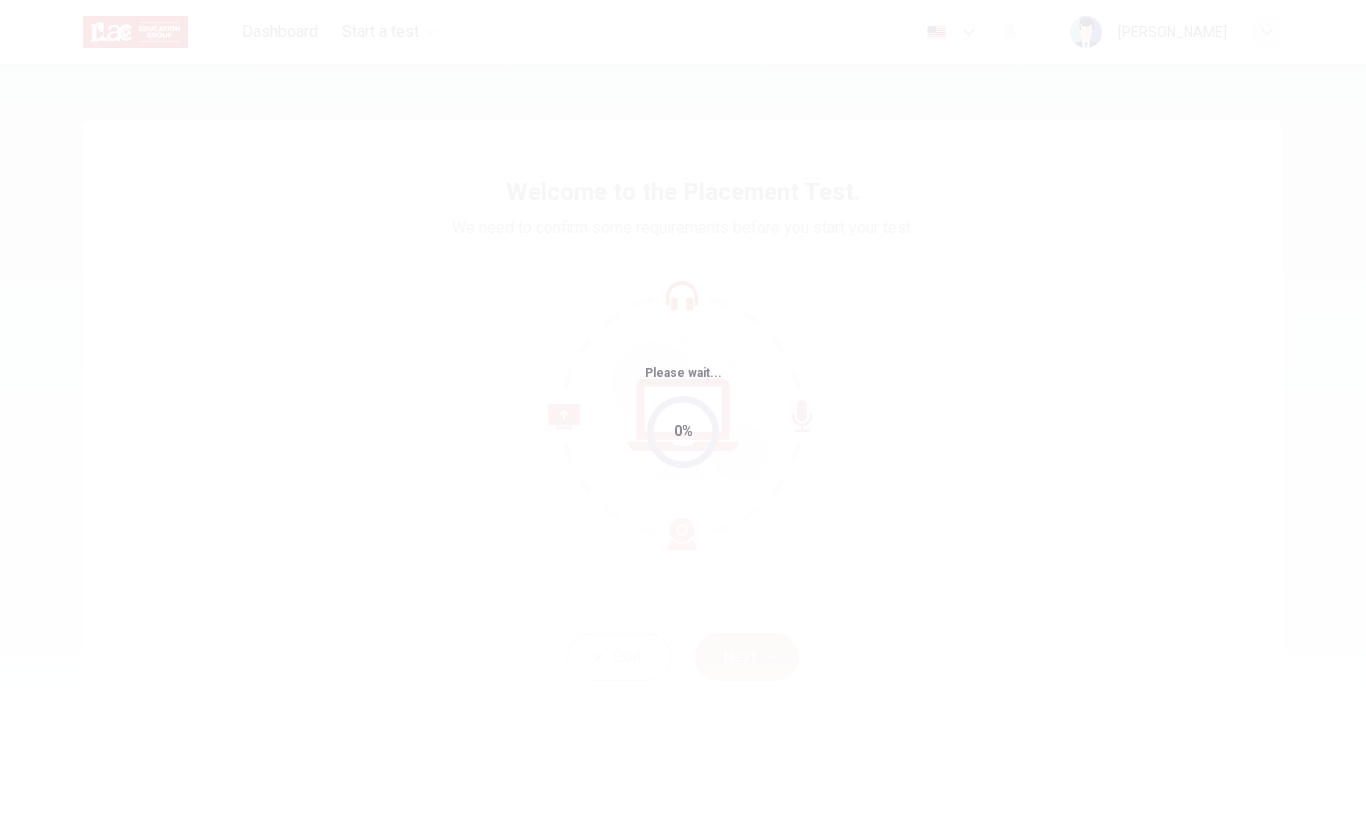 scroll, scrollTop: 0, scrollLeft: 0, axis: both 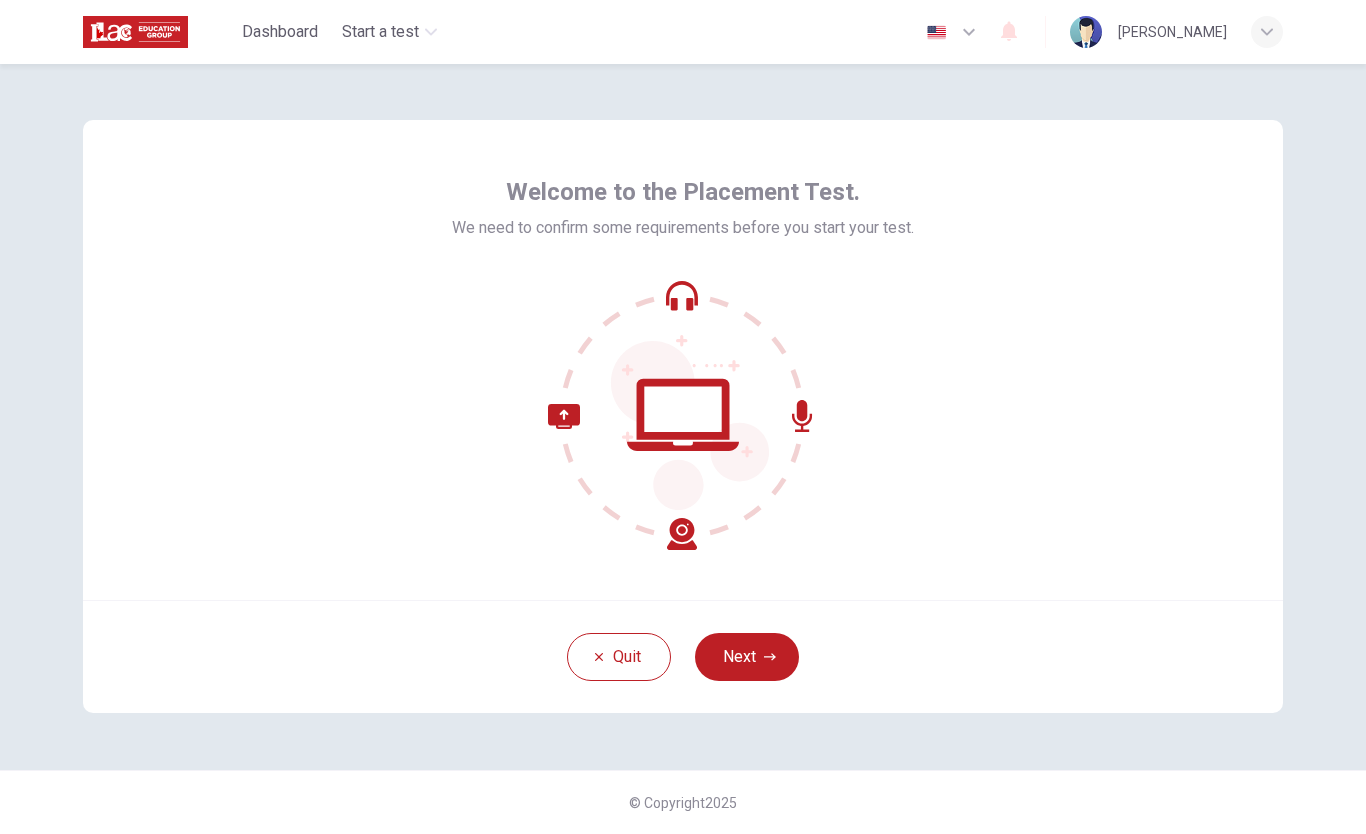 click on "Next" at bounding box center [747, 657] 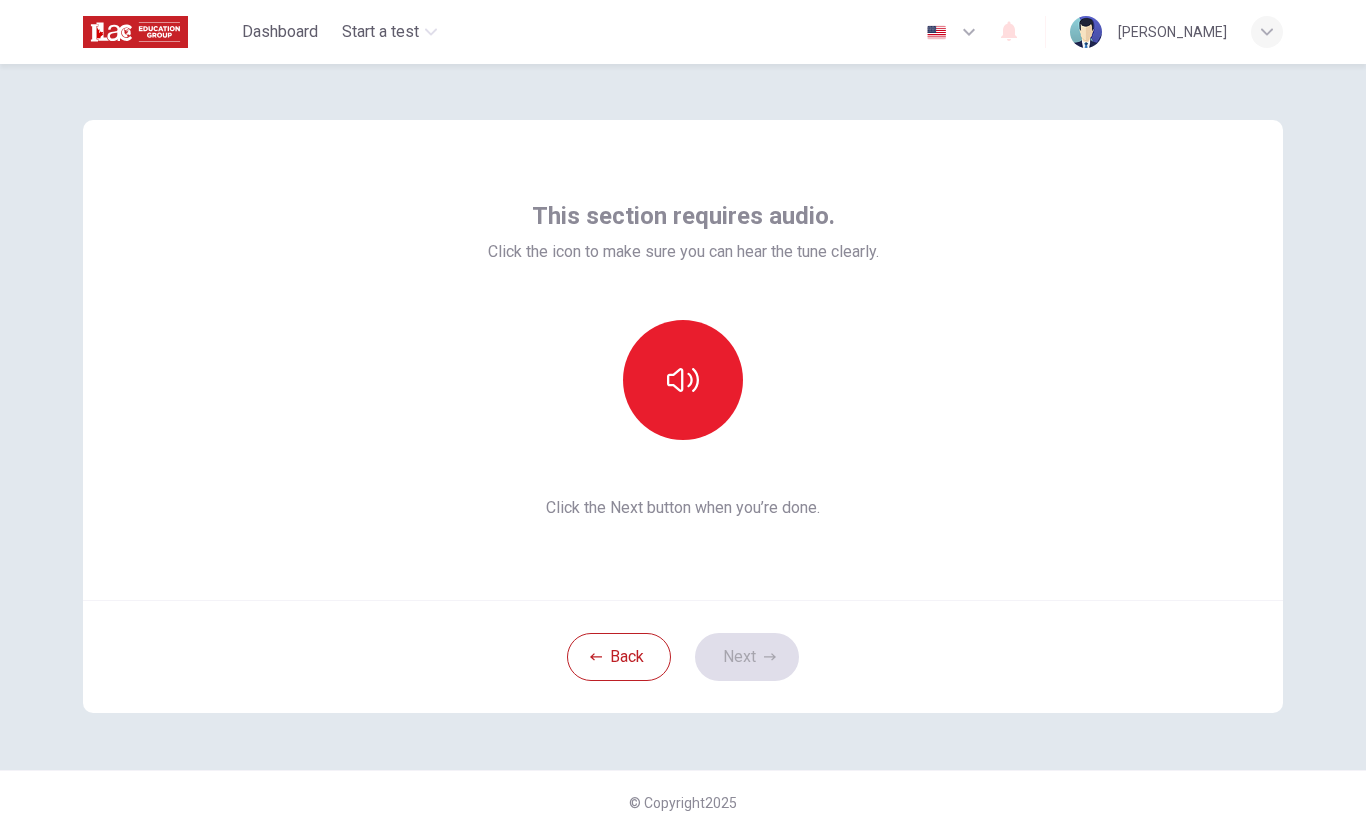 click at bounding box center (683, 380) 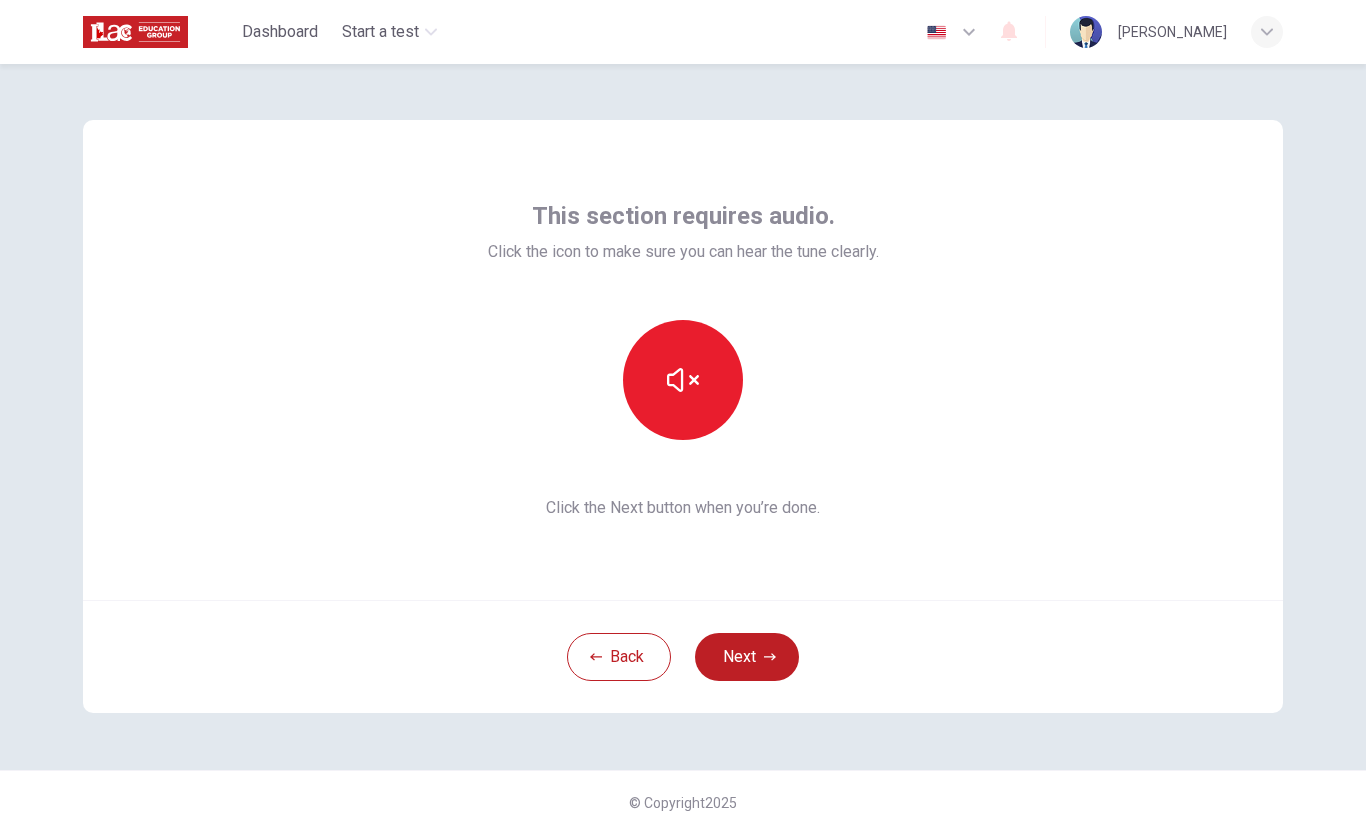 click at bounding box center (683, 380) 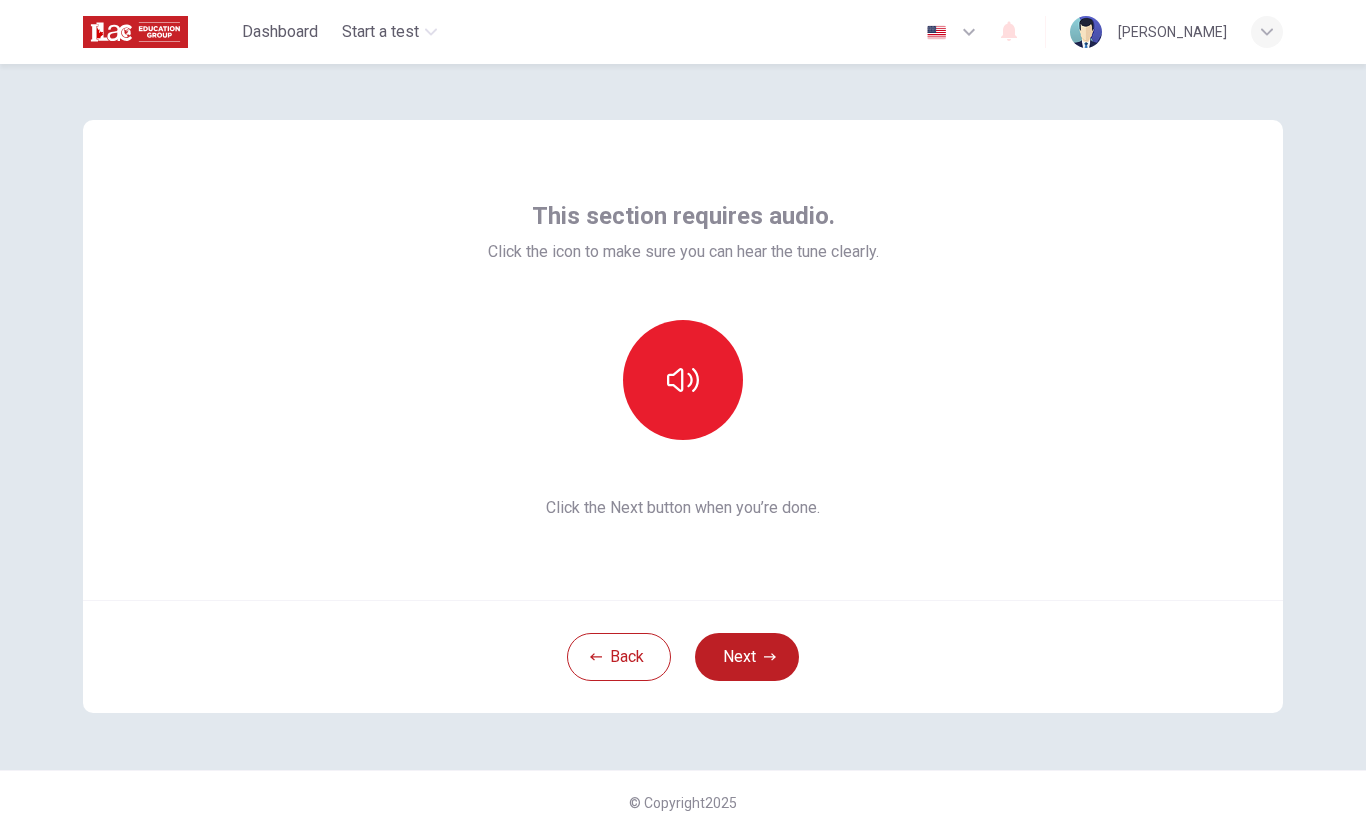 click on "Next" at bounding box center (747, 657) 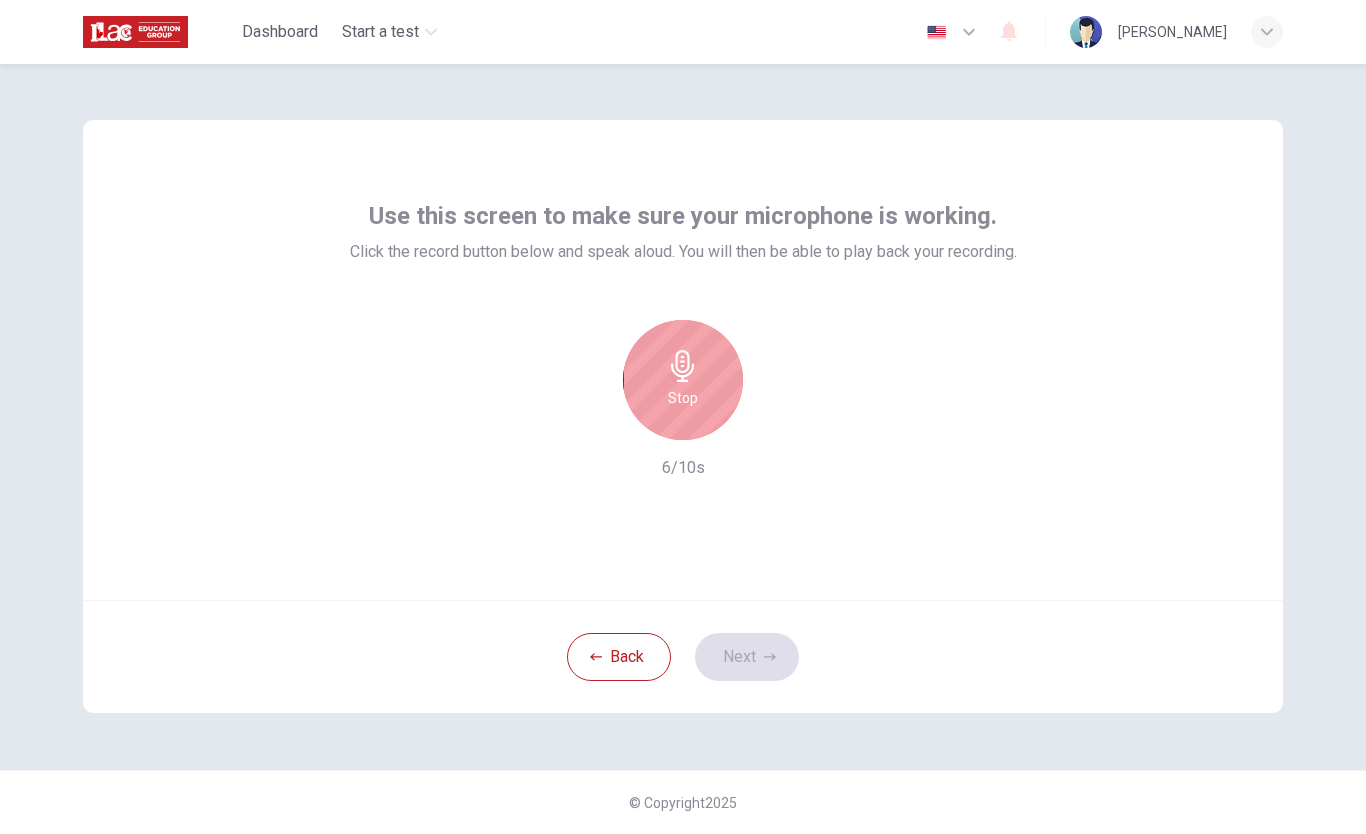 click on "Back" at bounding box center [619, 657] 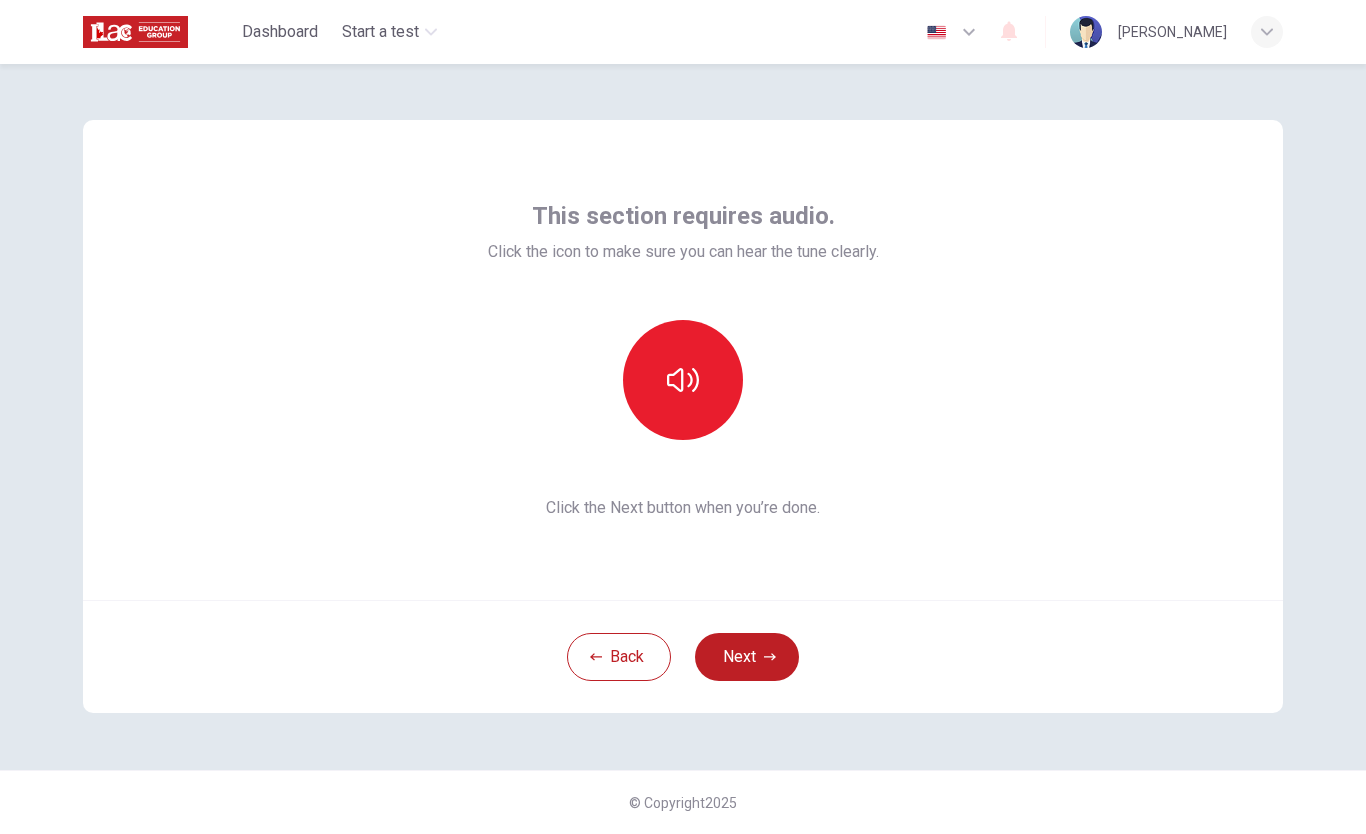 click at bounding box center (683, 380) 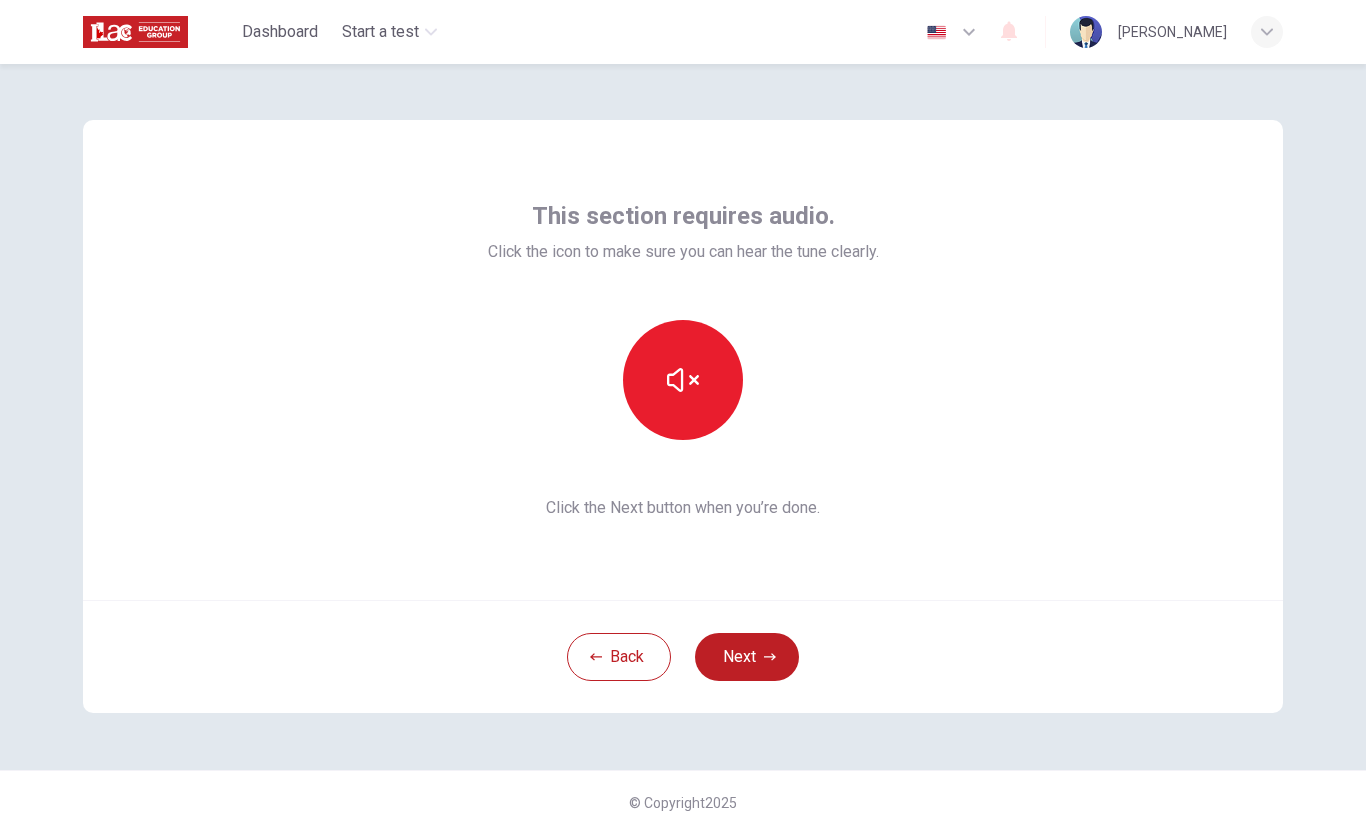 click on "Next" at bounding box center (747, 657) 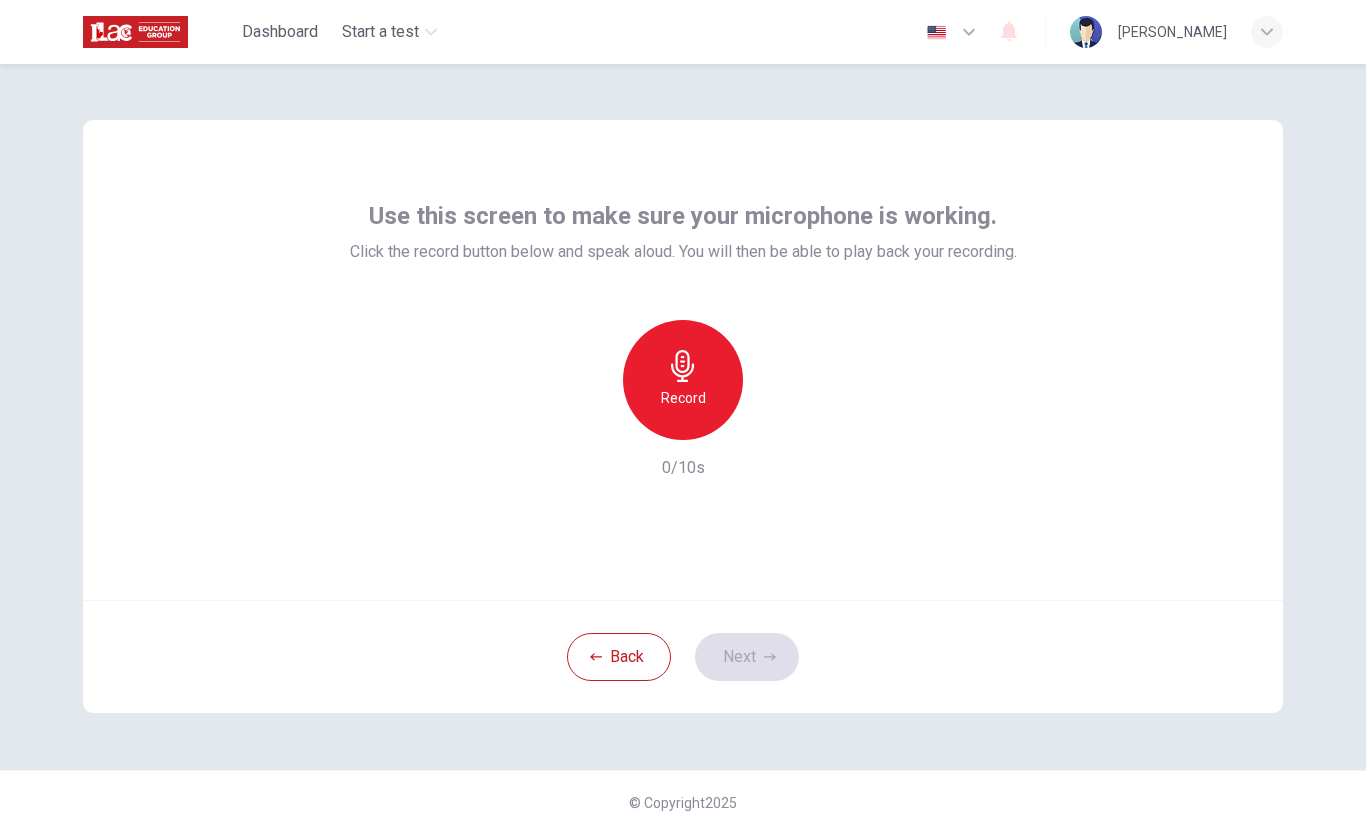 click on "Record" at bounding box center (683, 380) 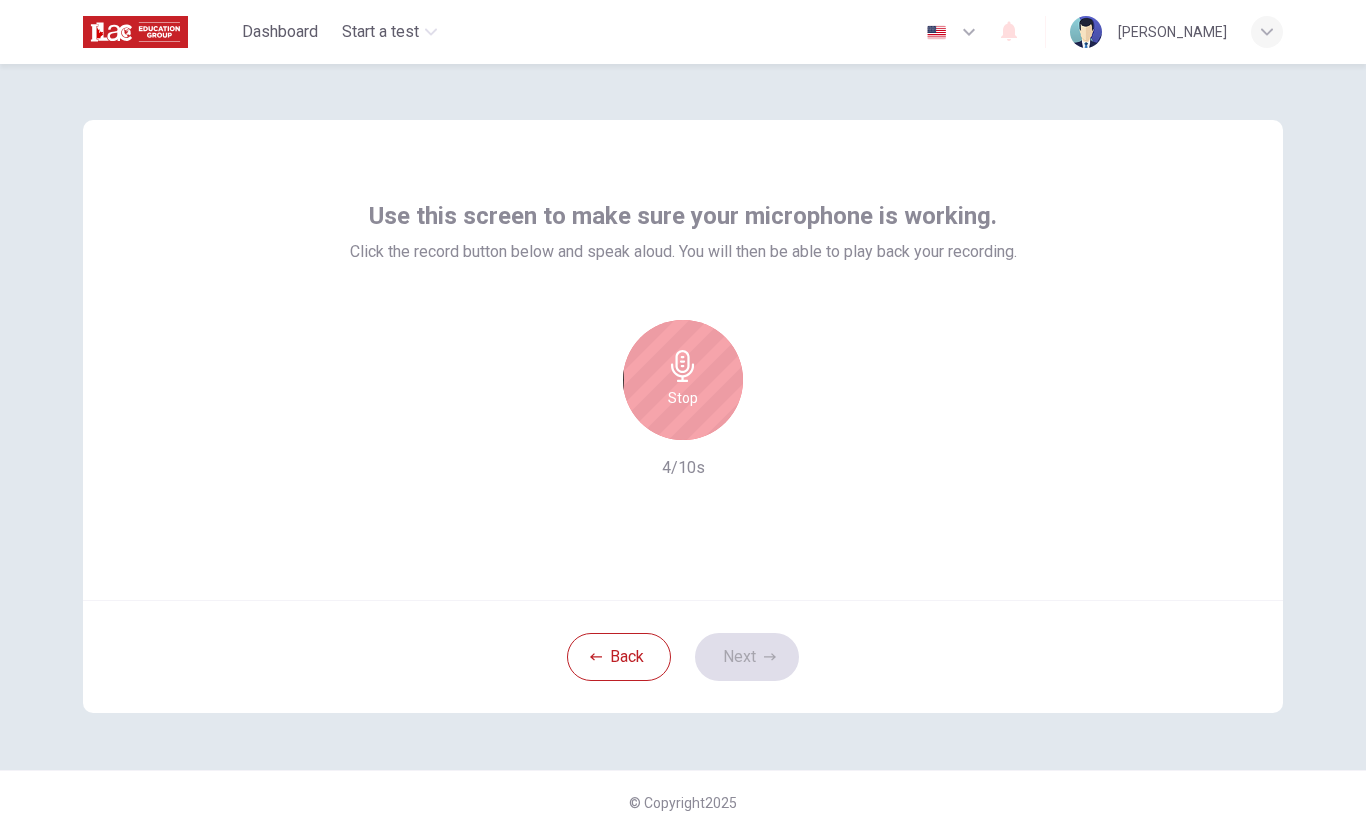 click on "Stop" at bounding box center [683, 380] 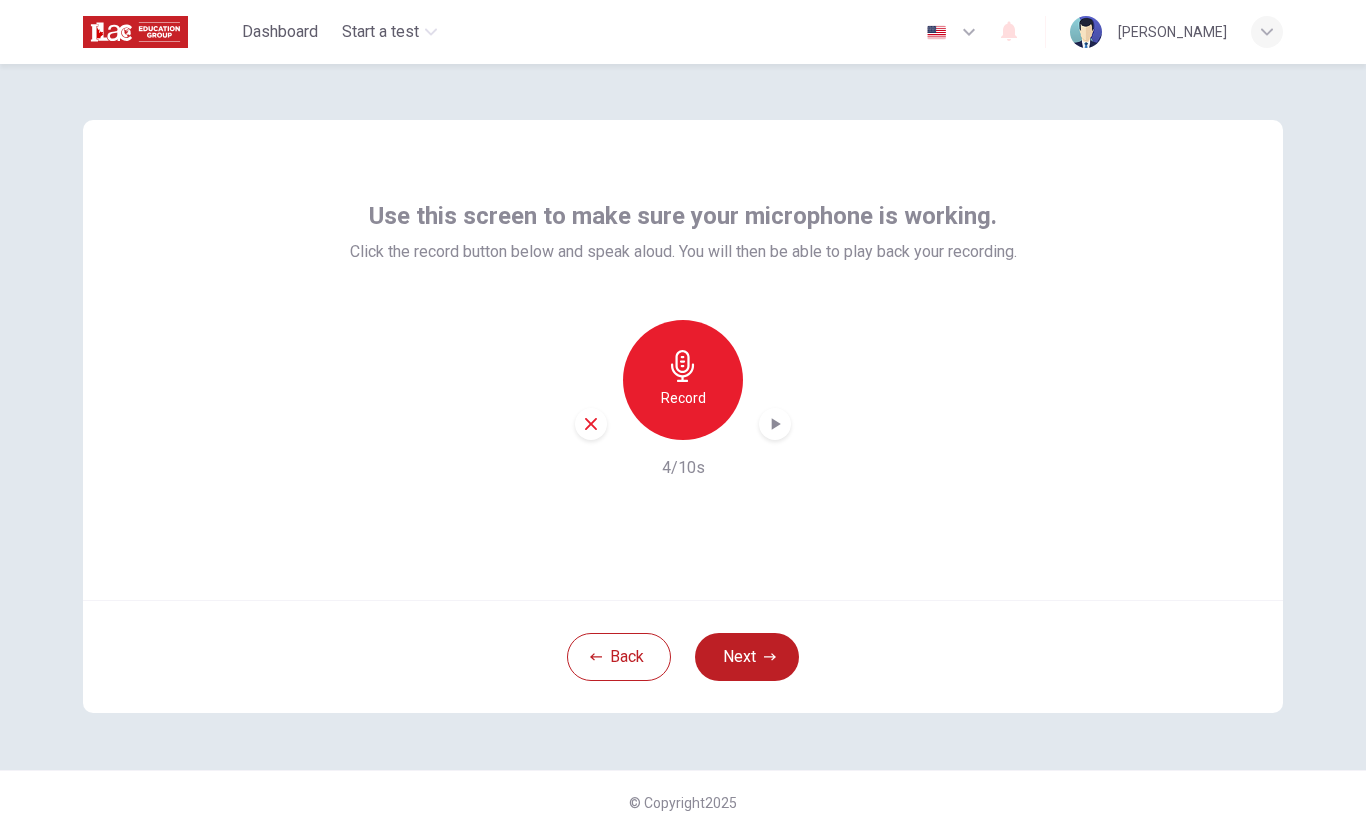 click on "Back" at bounding box center [619, 657] 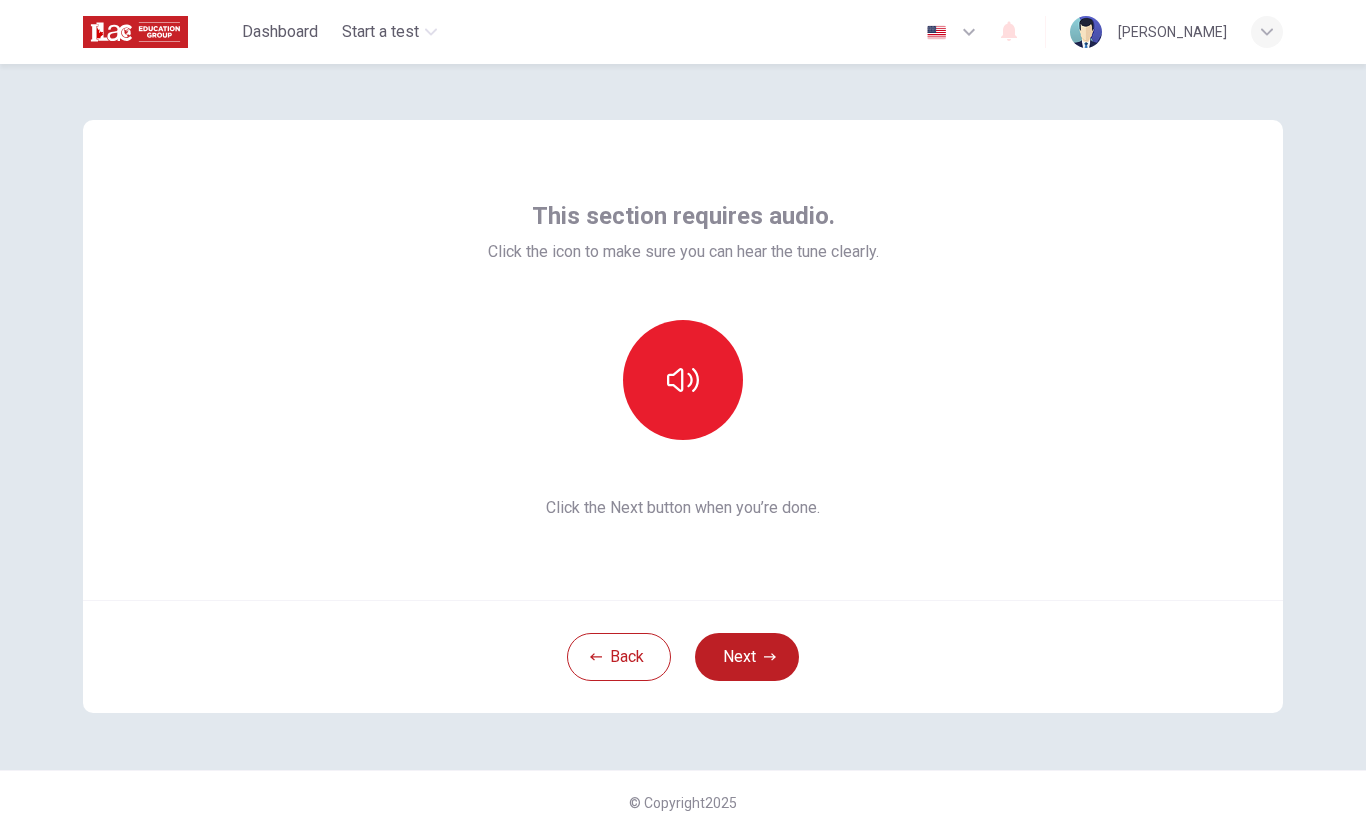 click on "Next" at bounding box center (747, 657) 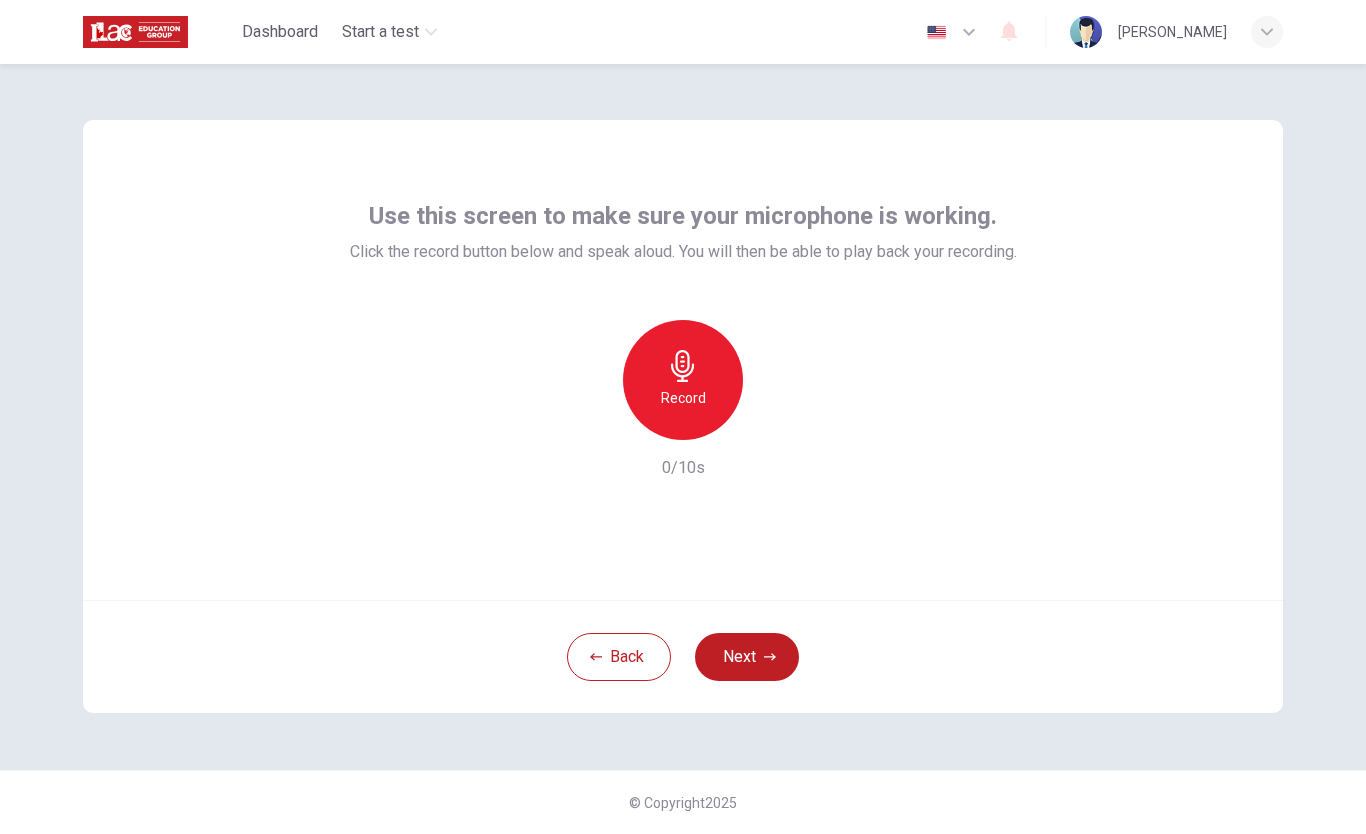 click on "Next" at bounding box center (747, 657) 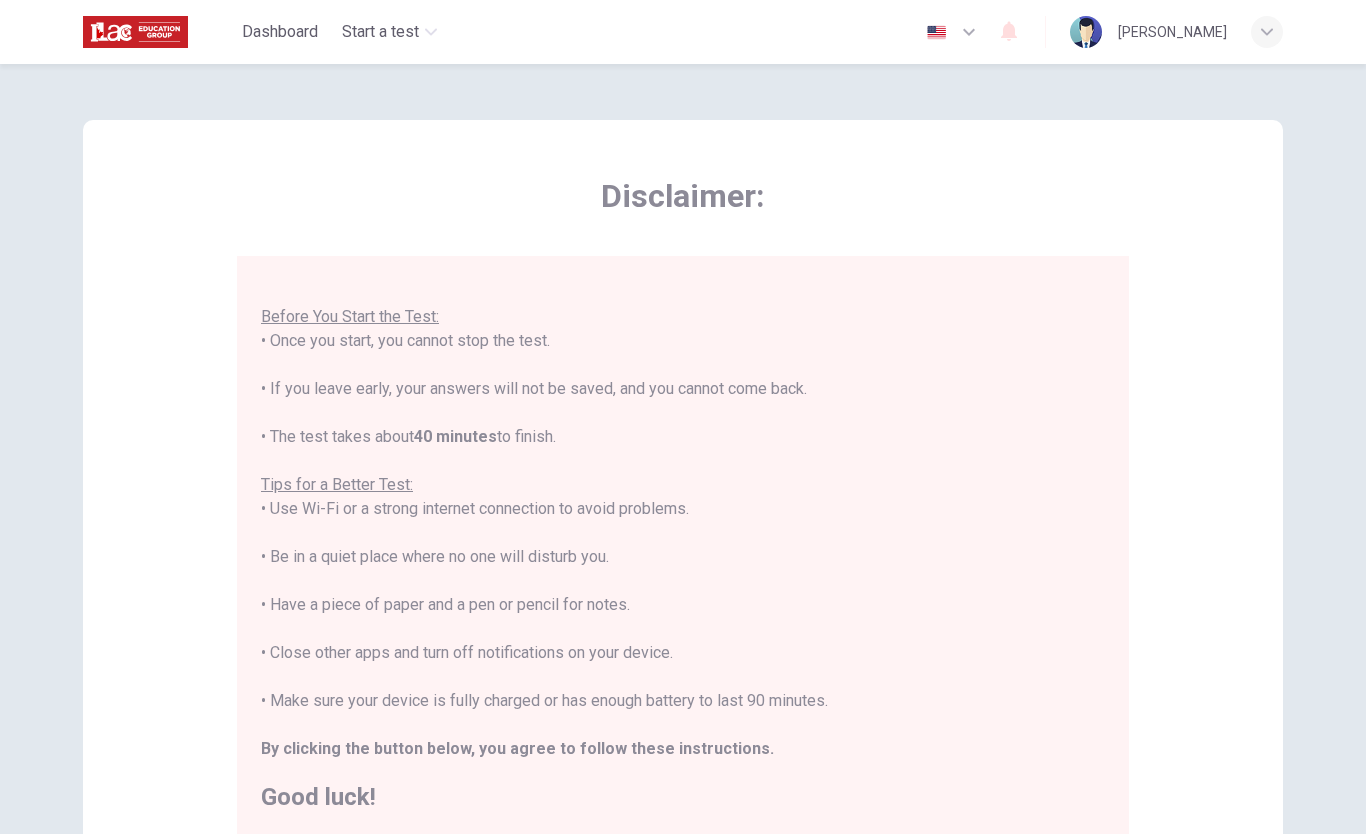 scroll, scrollTop: 24, scrollLeft: 0, axis: vertical 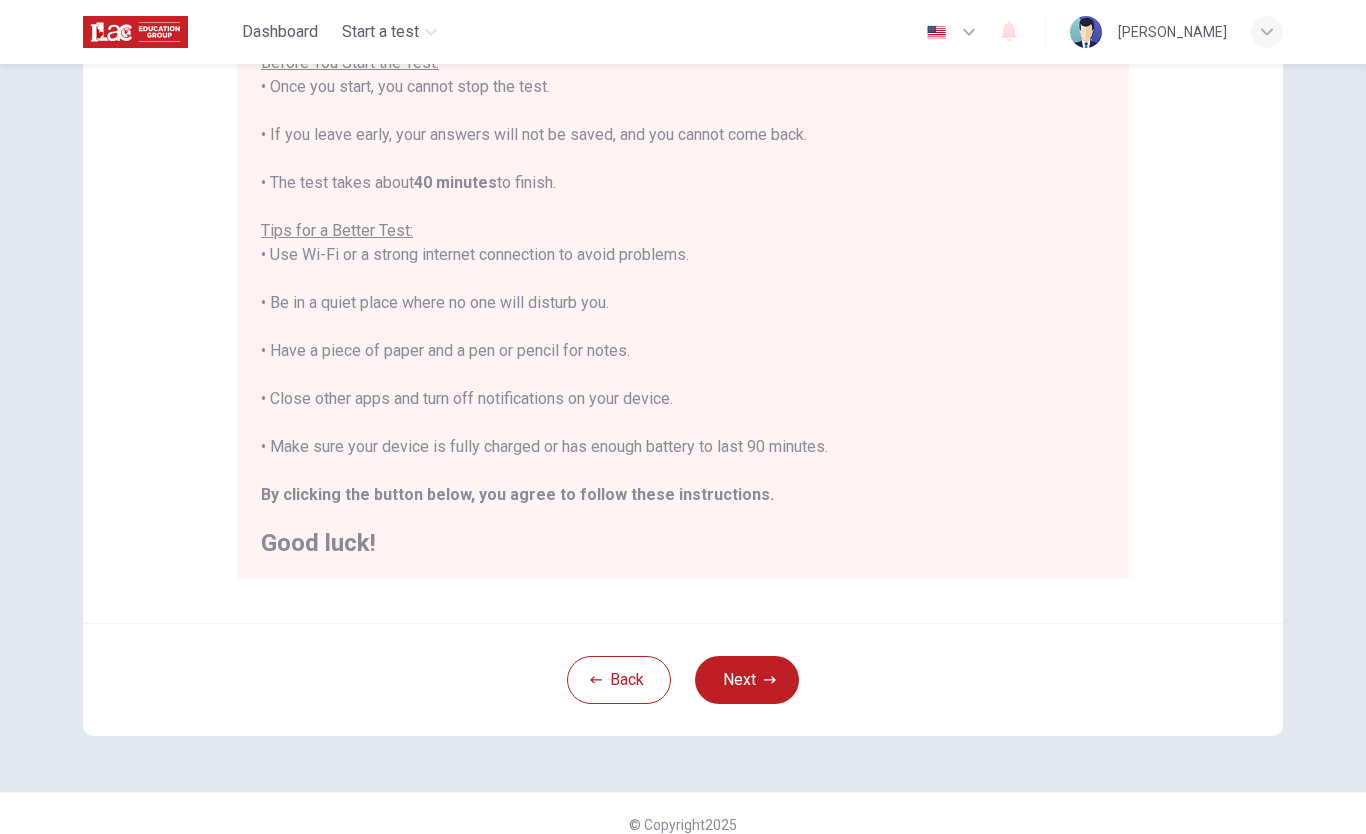 click on "Next" at bounding box center (747, 680) 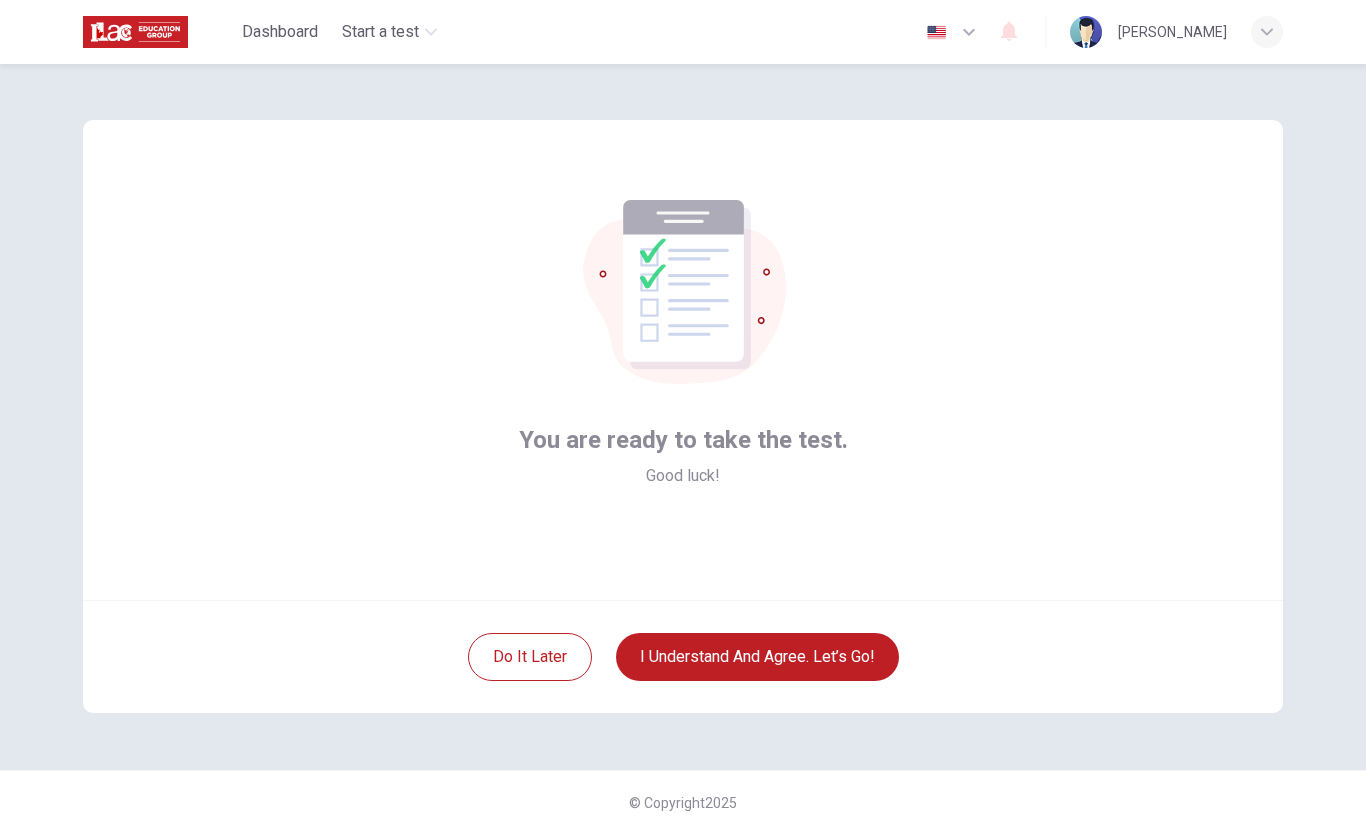 scroll, scrollTop: 0, scrollLeft: 0, axis: both 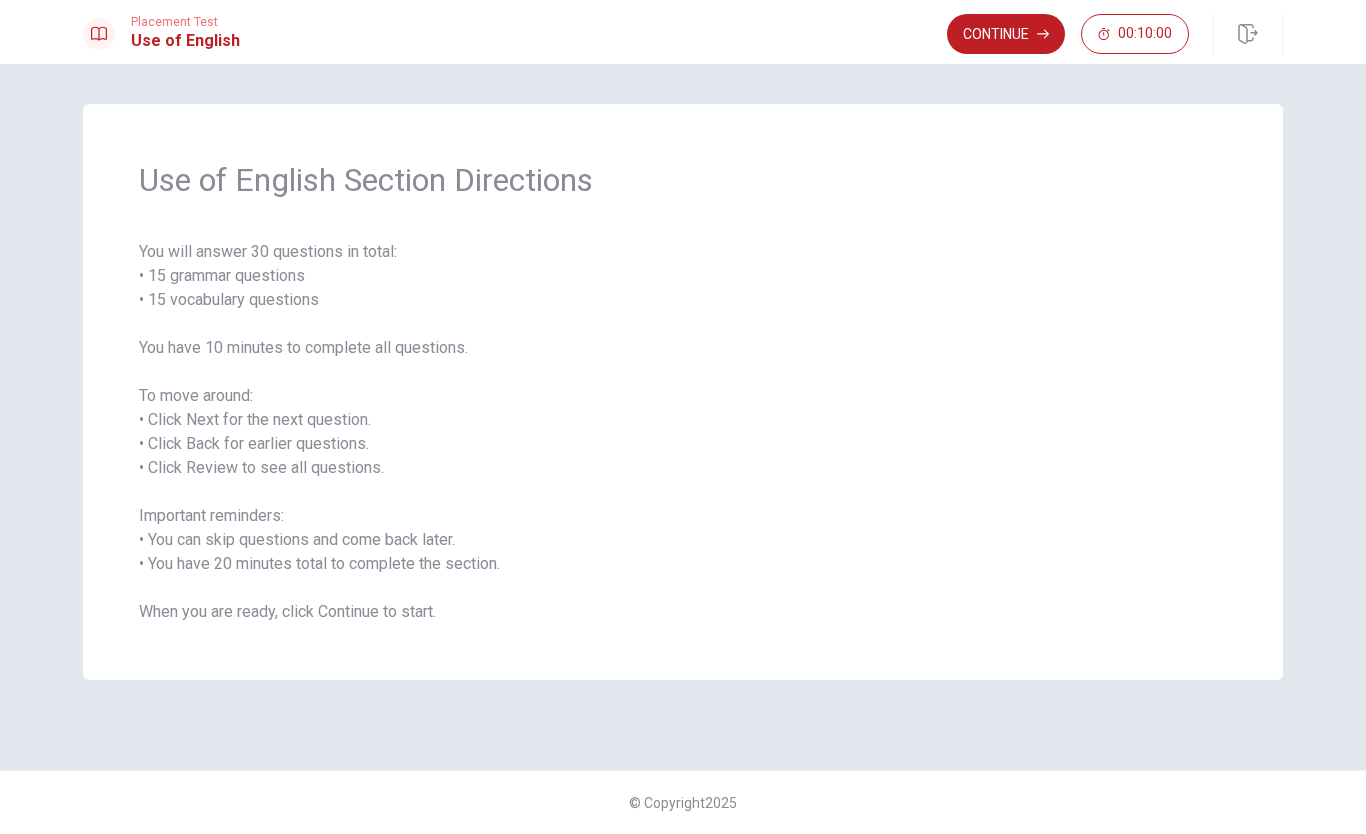 click on "Continue" at bounding box center (1006, 34) 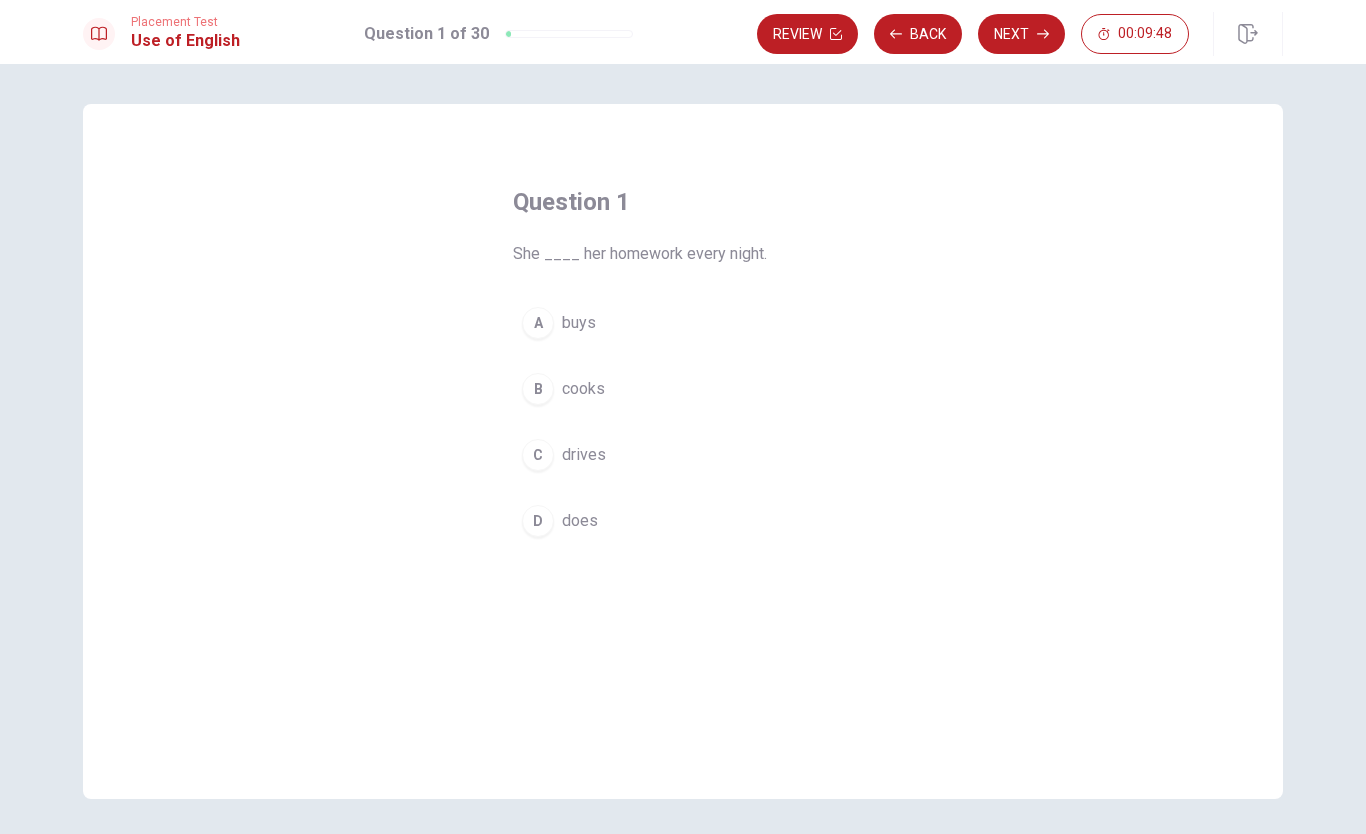 click on "D" at bounding box center [538, 521] 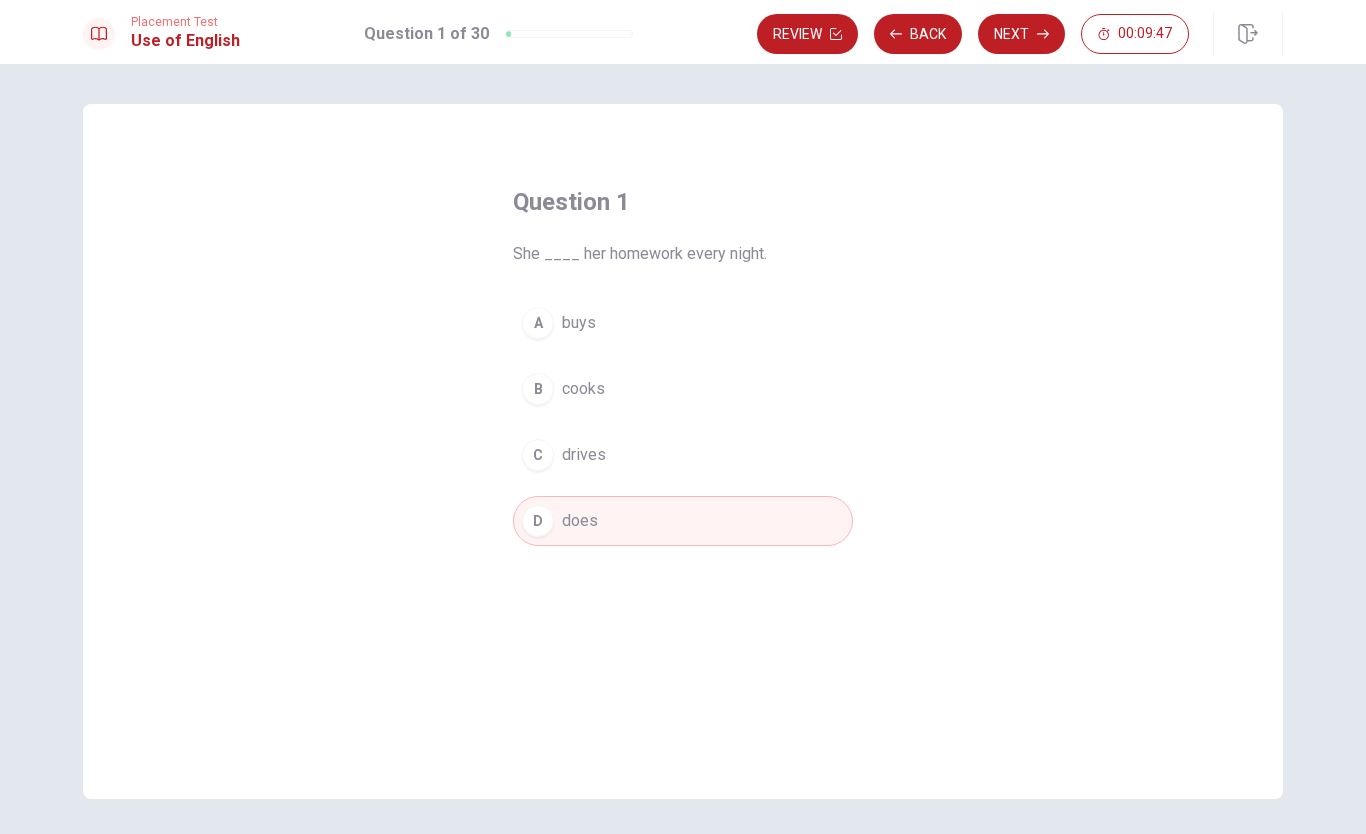 click on "Next" at bounding box center (1021, 34) 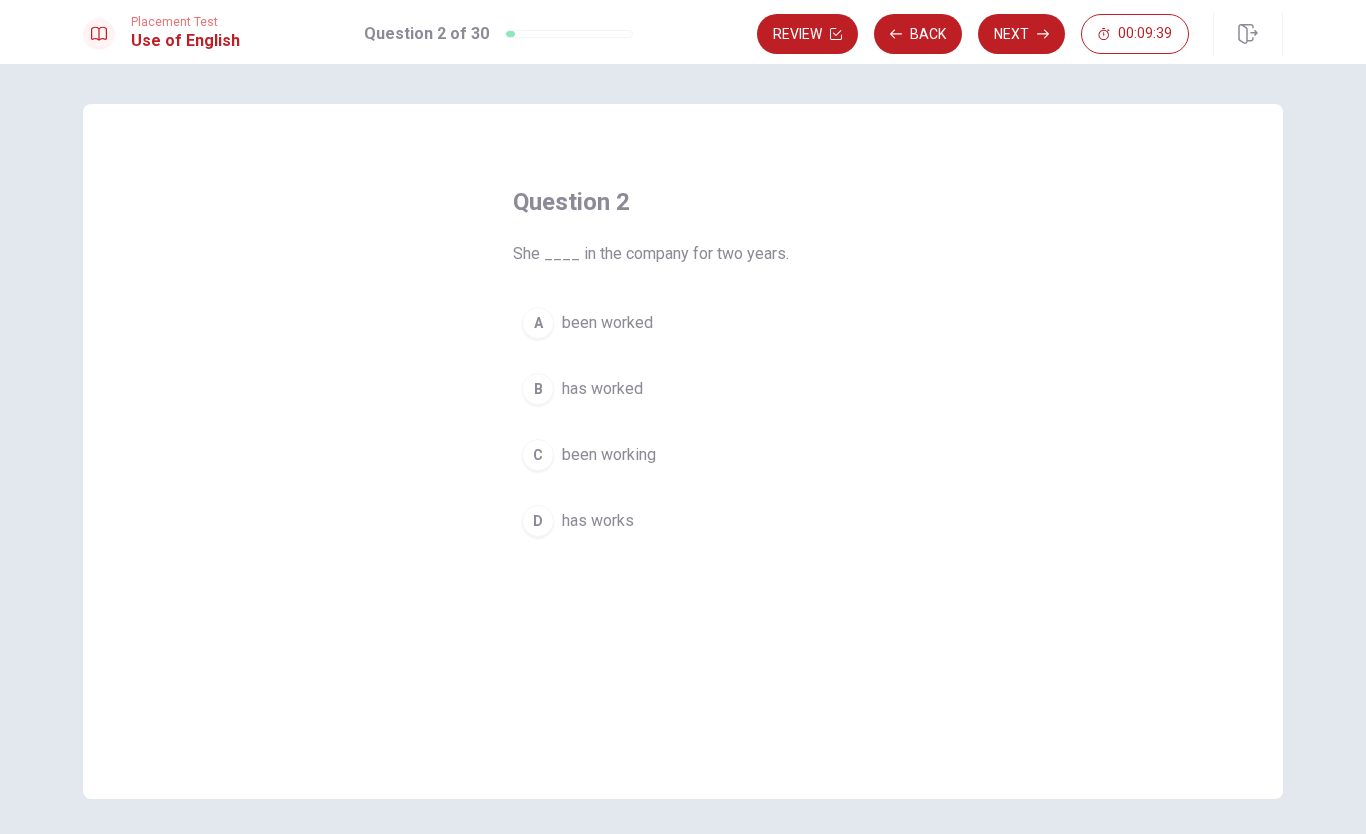 click on "B" at bounding box center [538, 389] 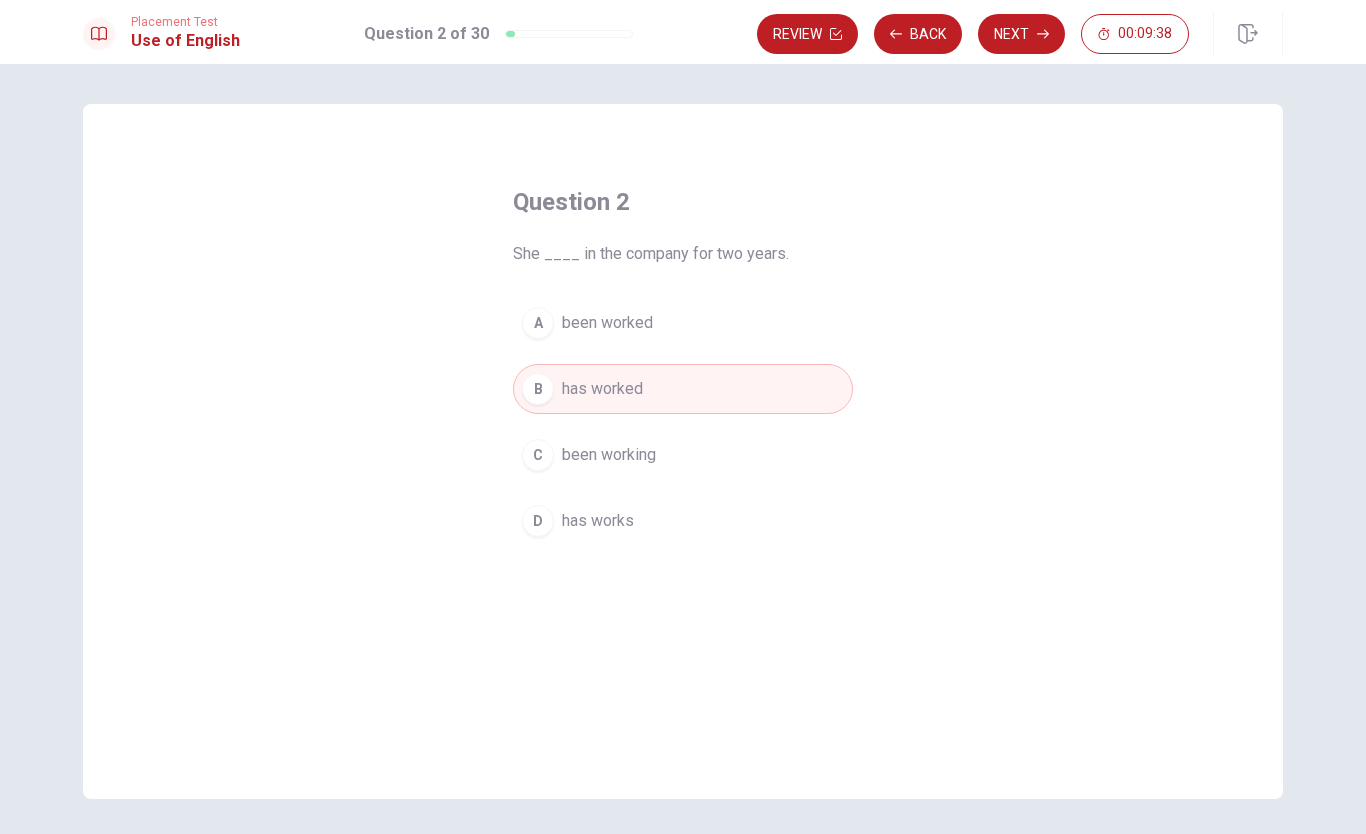 click on "Next" at bounding box center (1021, 34) 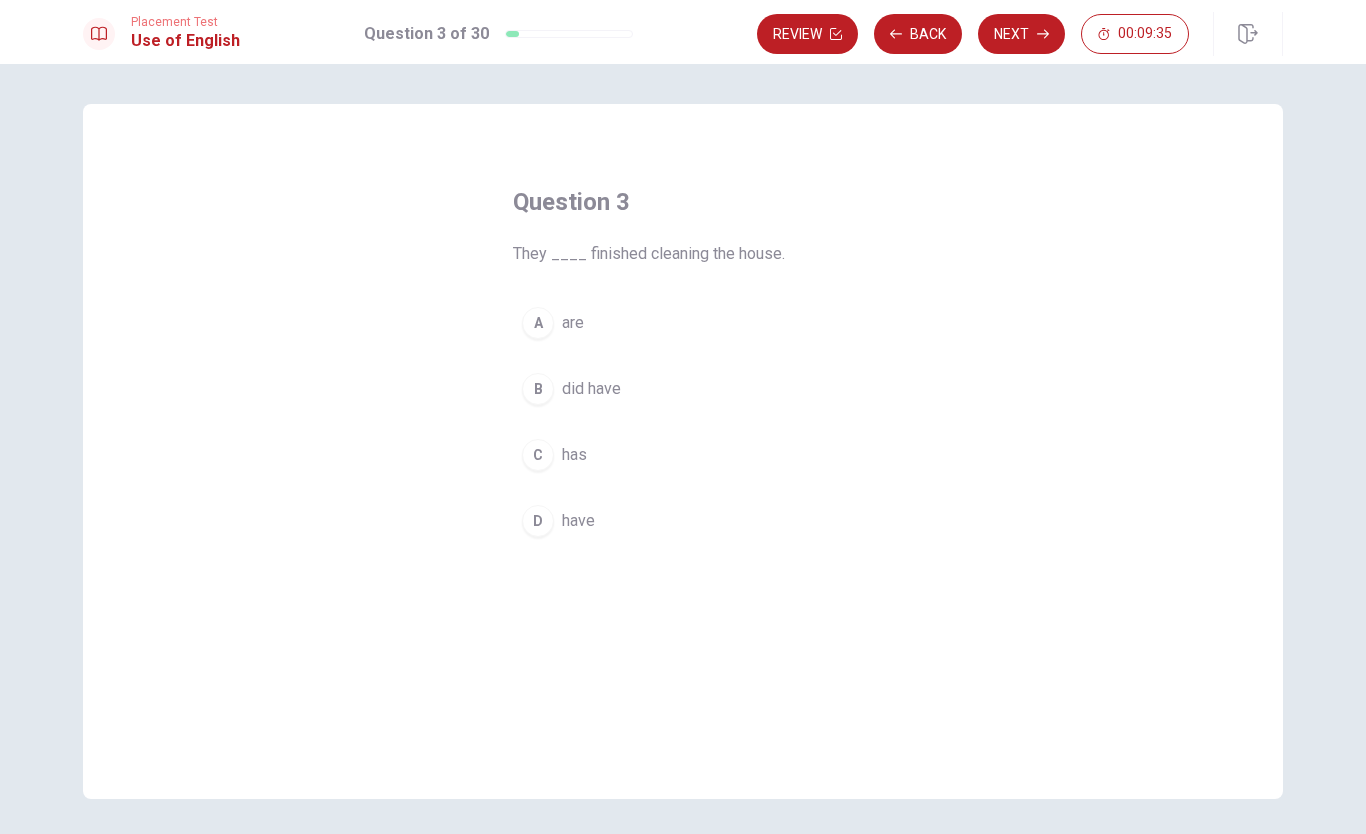 click on "Back" at bounding box center (918, 34) 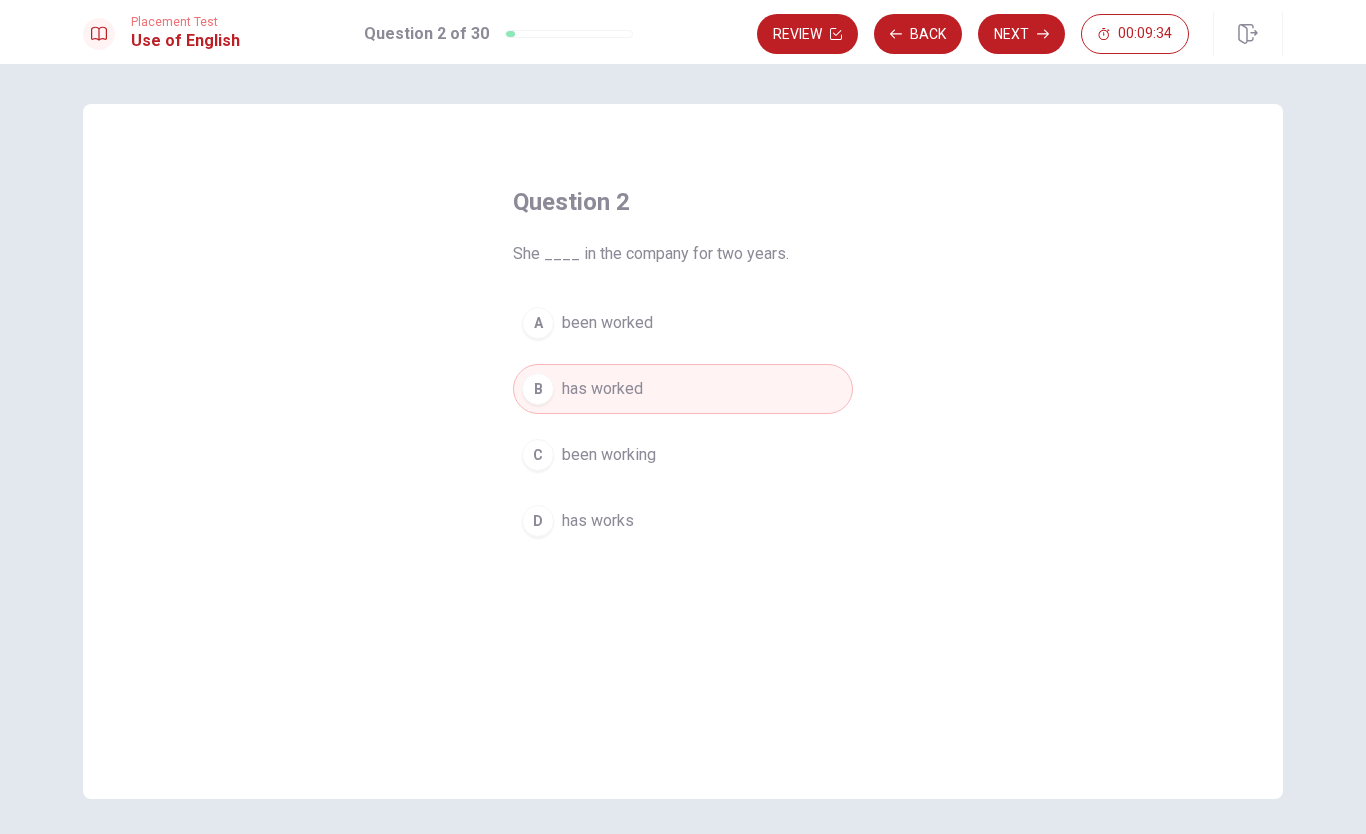 click on "Next" at bounding box center (1021, 34) 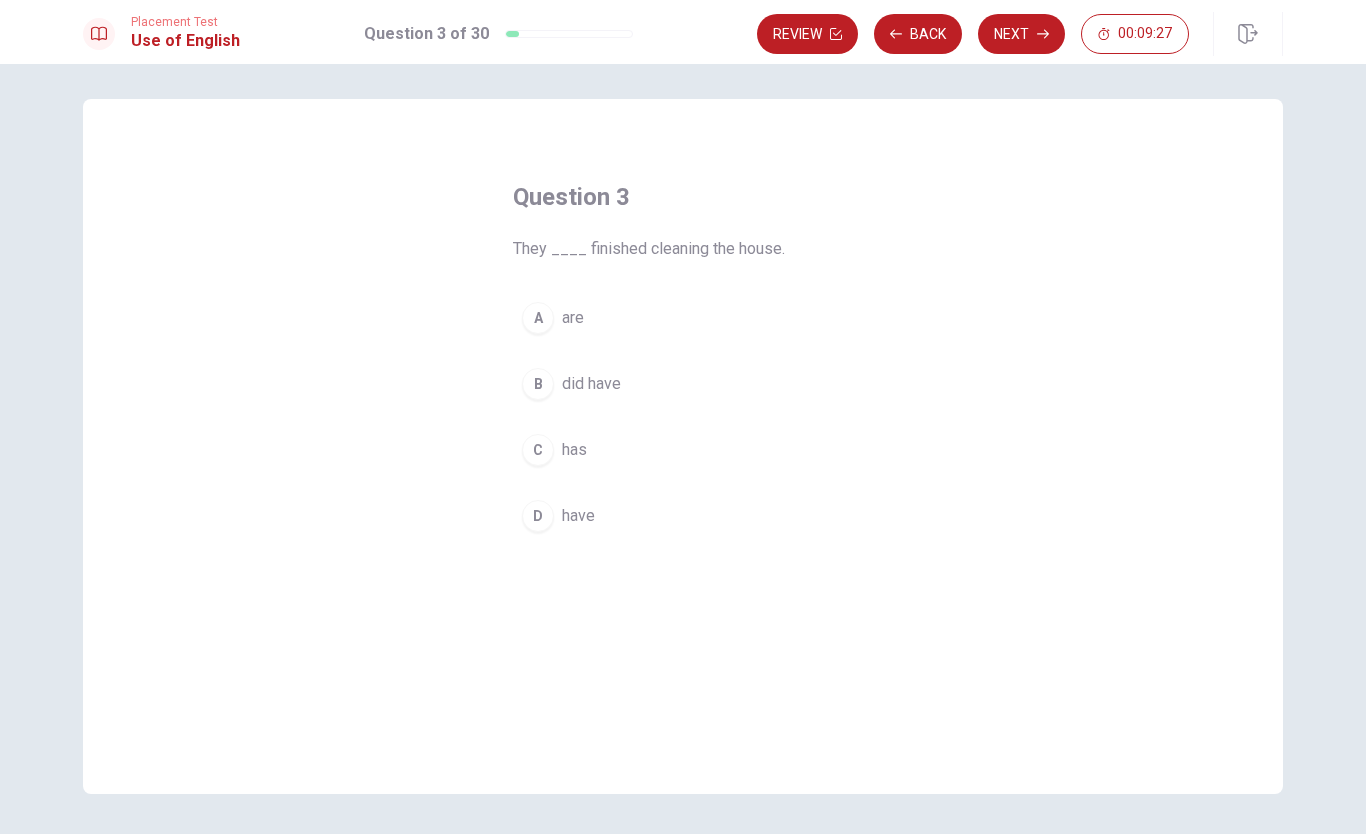 scroll, scrollTop: 4, scrollLeft: 0, axis: vertical 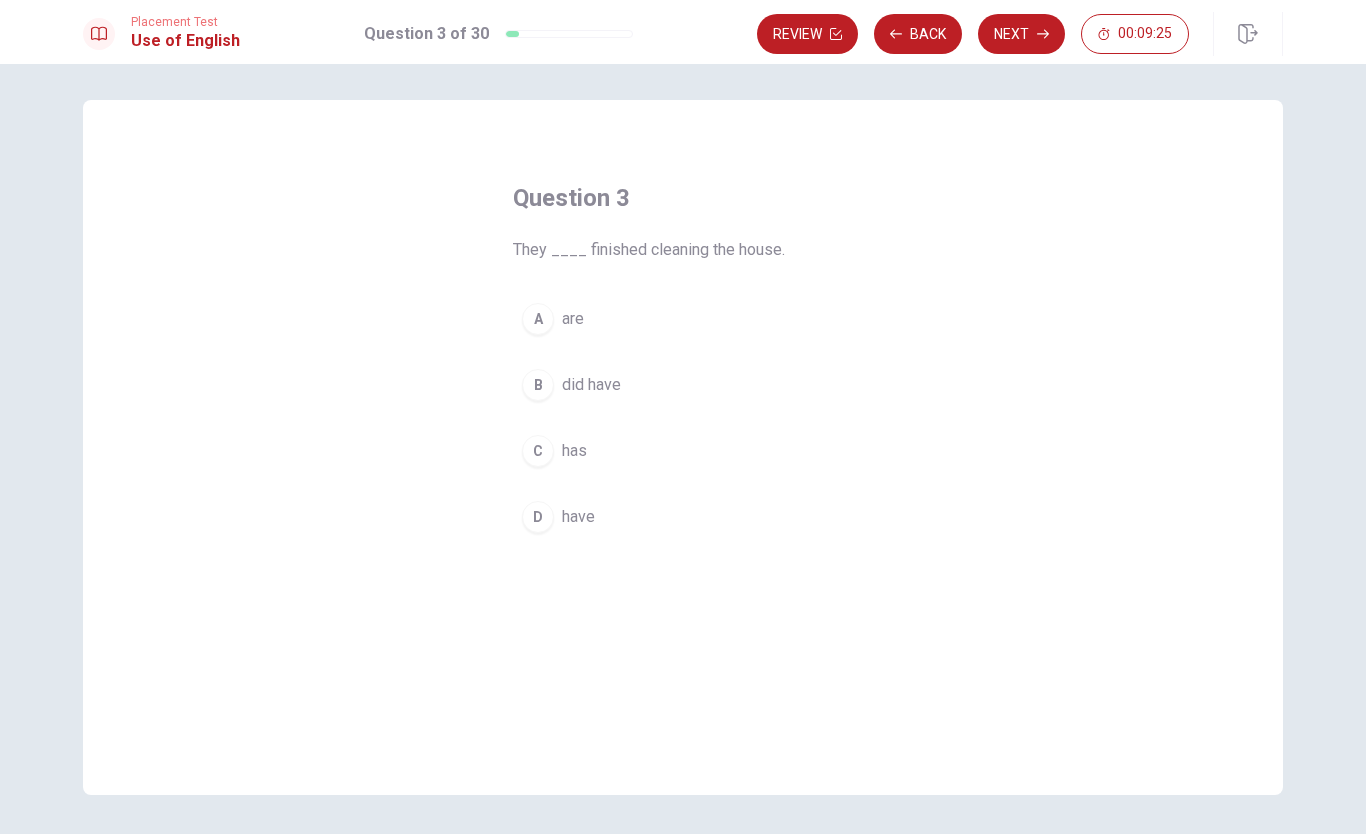 click on "D" at bounding box center [538, 517] 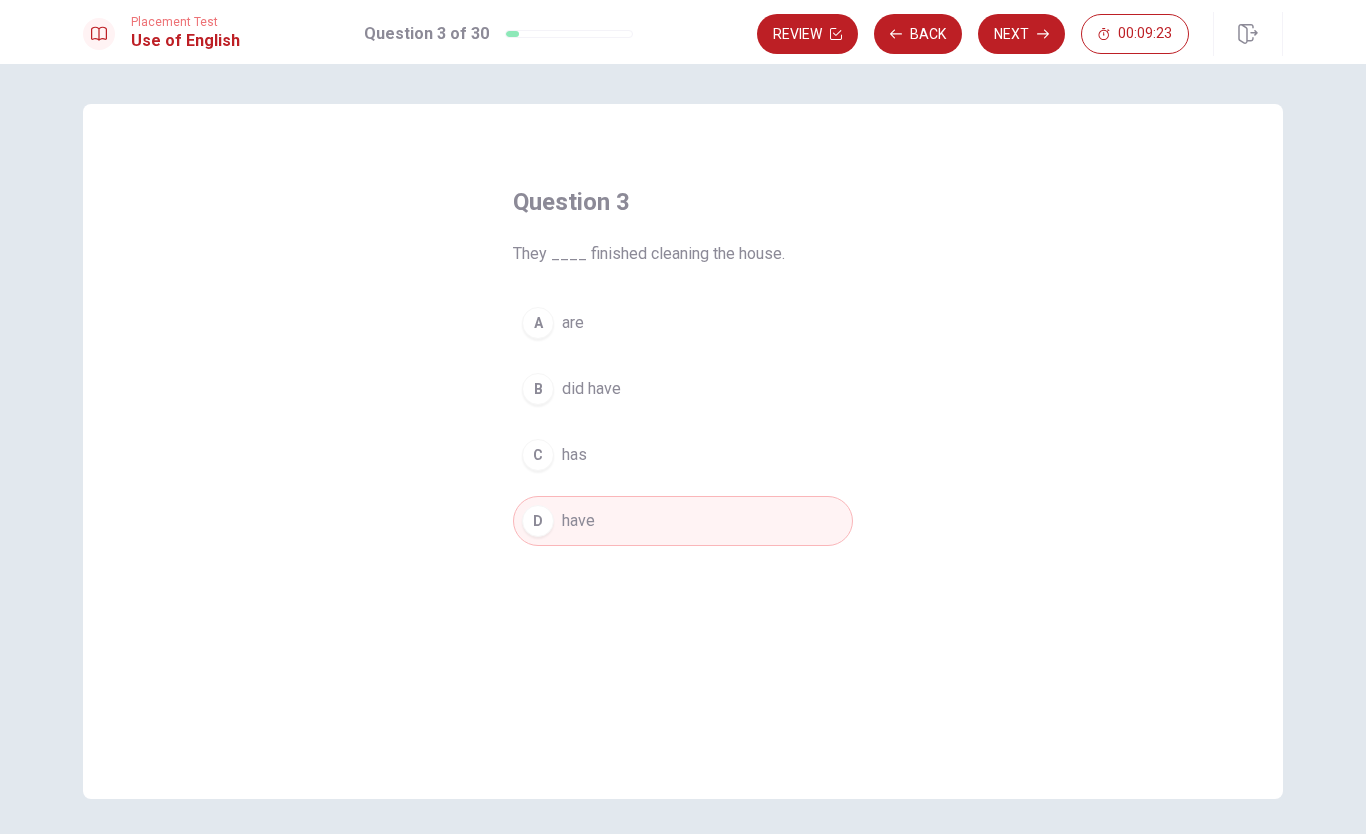 scroll, scrollTop: 0, scrollLeft: 0, axis: both 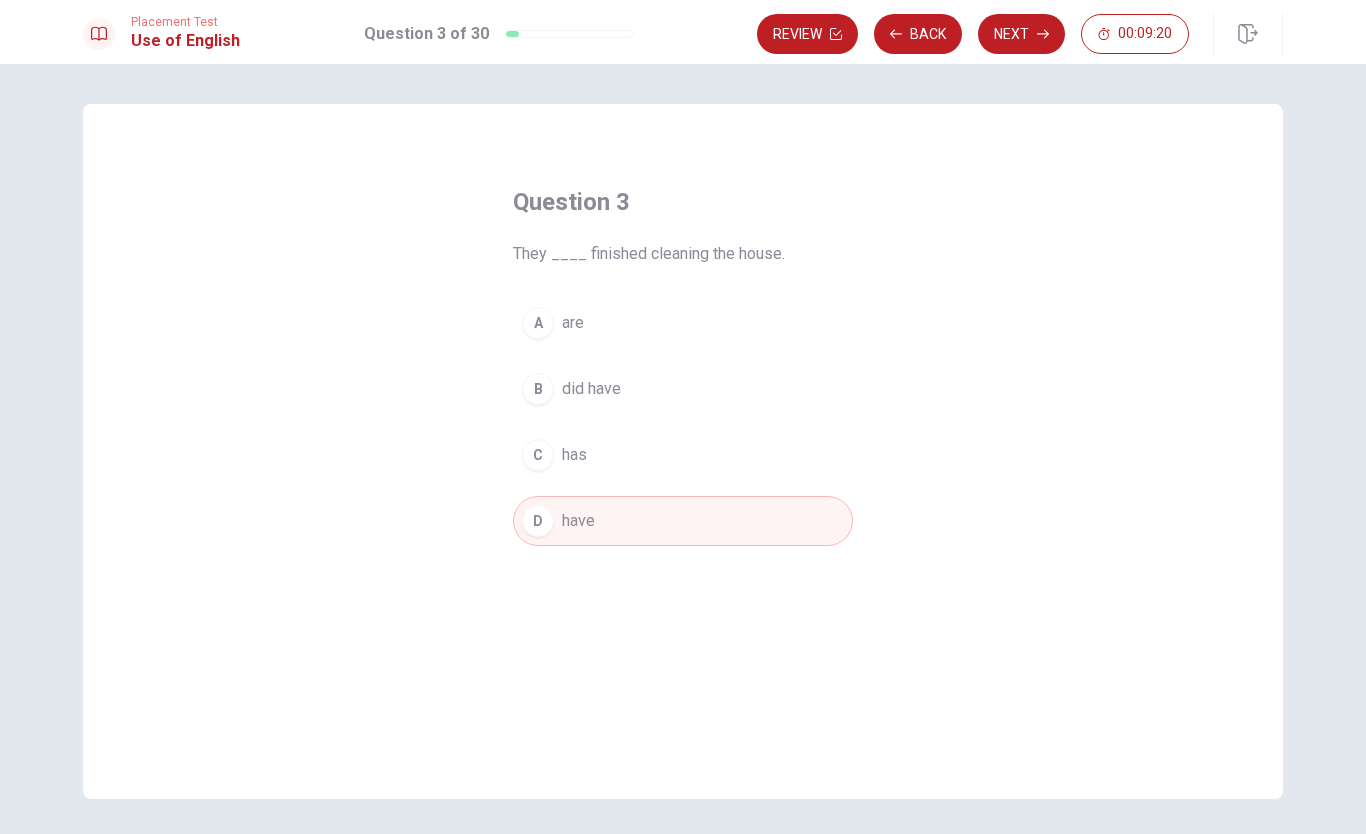 click on "Next" at bounding box center (1021, 34) 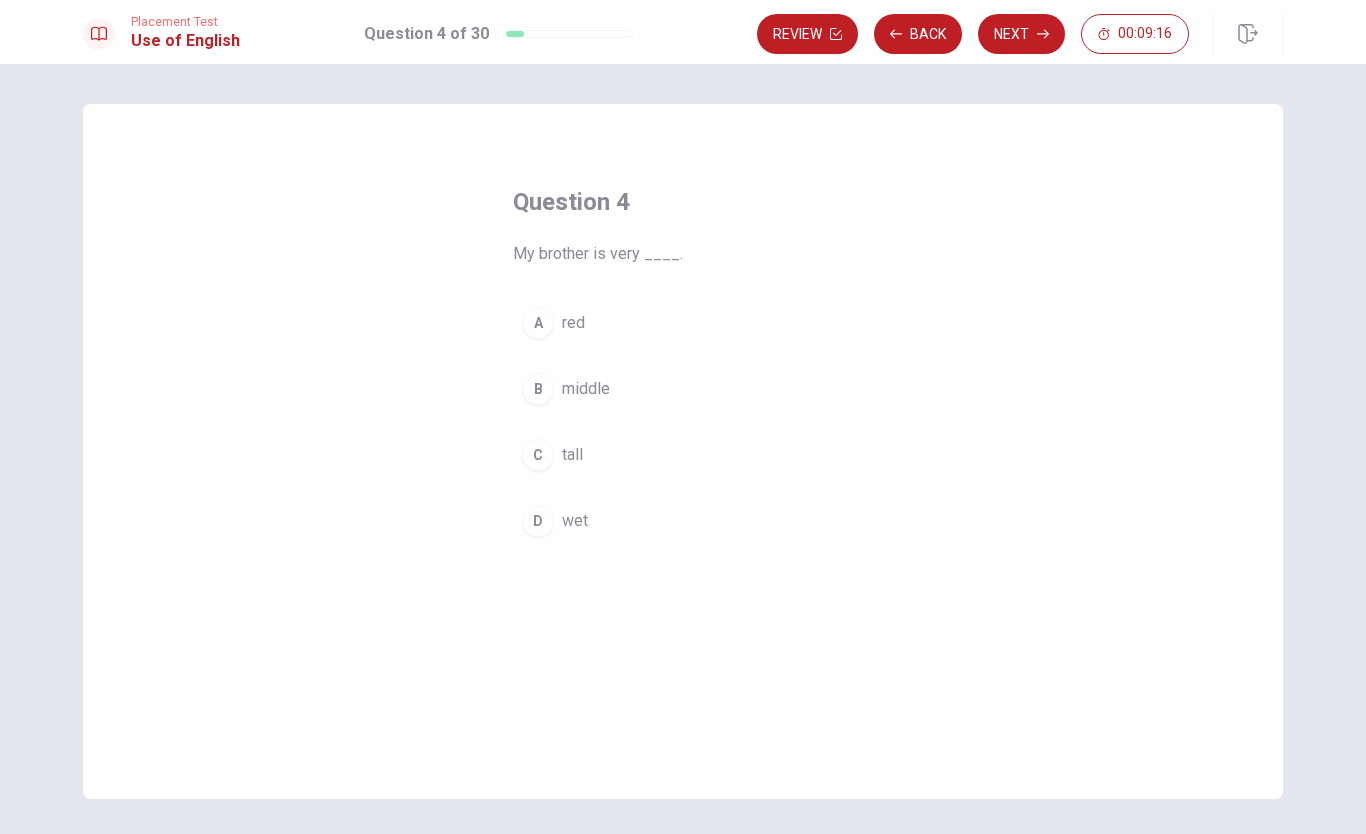 click on "C" at bounding box center [538, 455] 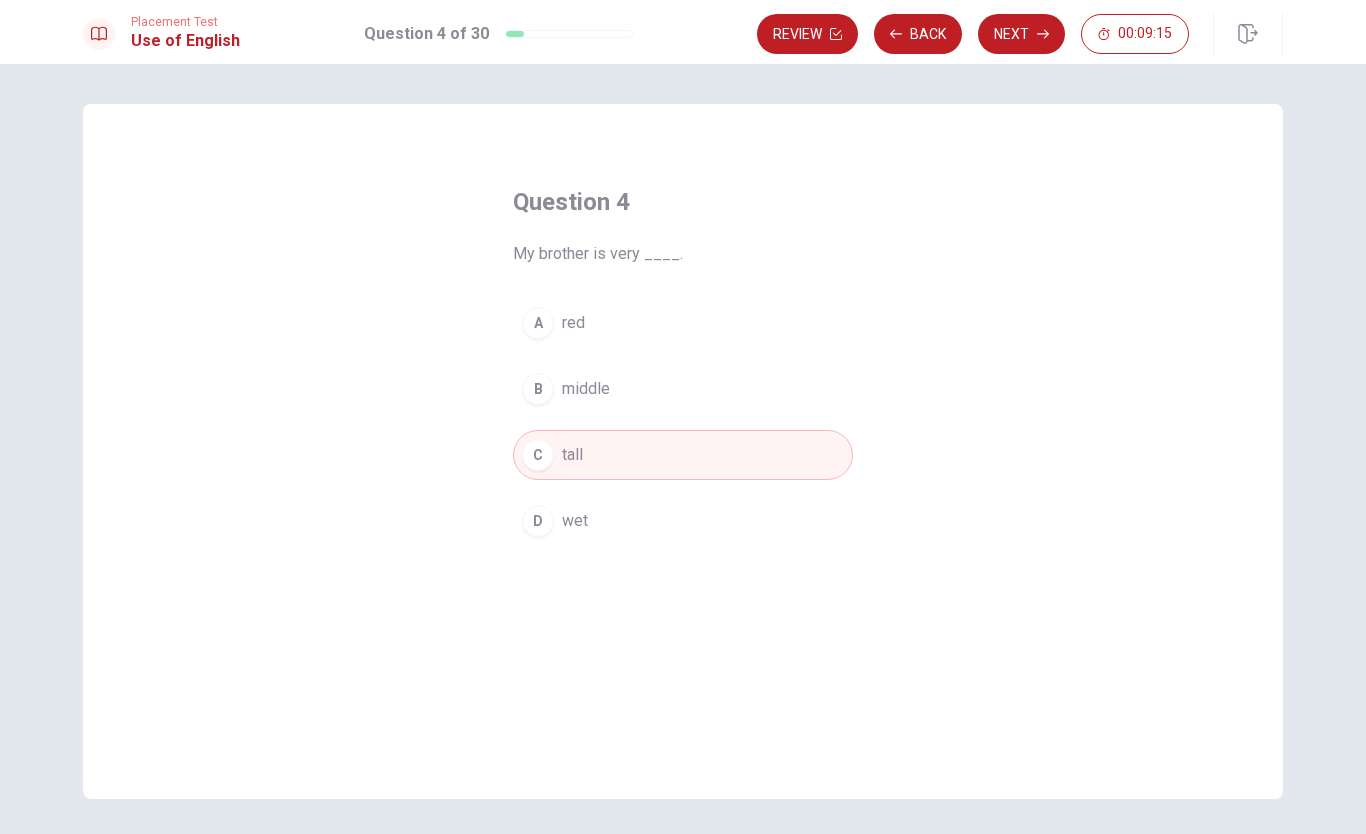 click on "Next" at bounding box center (1021, 34) 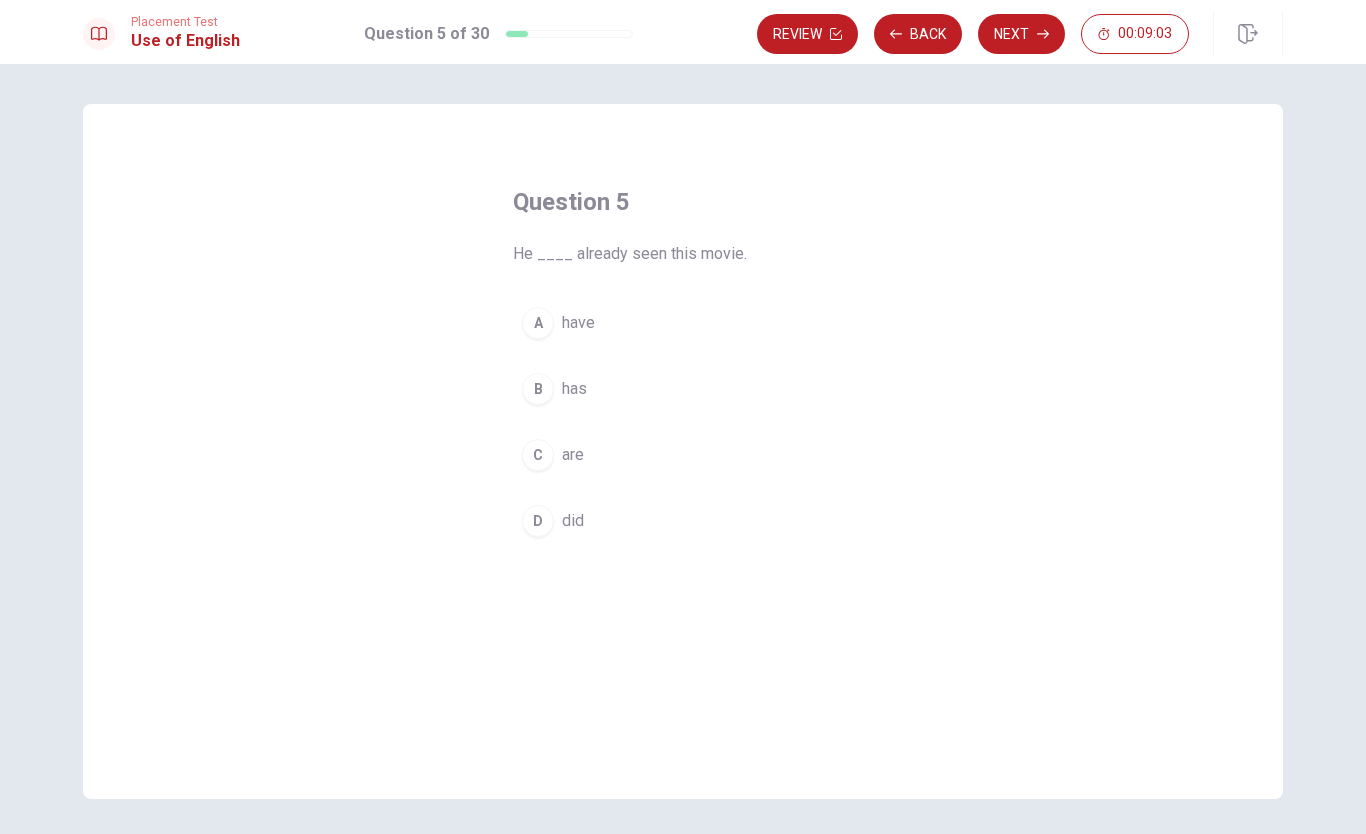 click on "B" at bounding box center [538, 389] 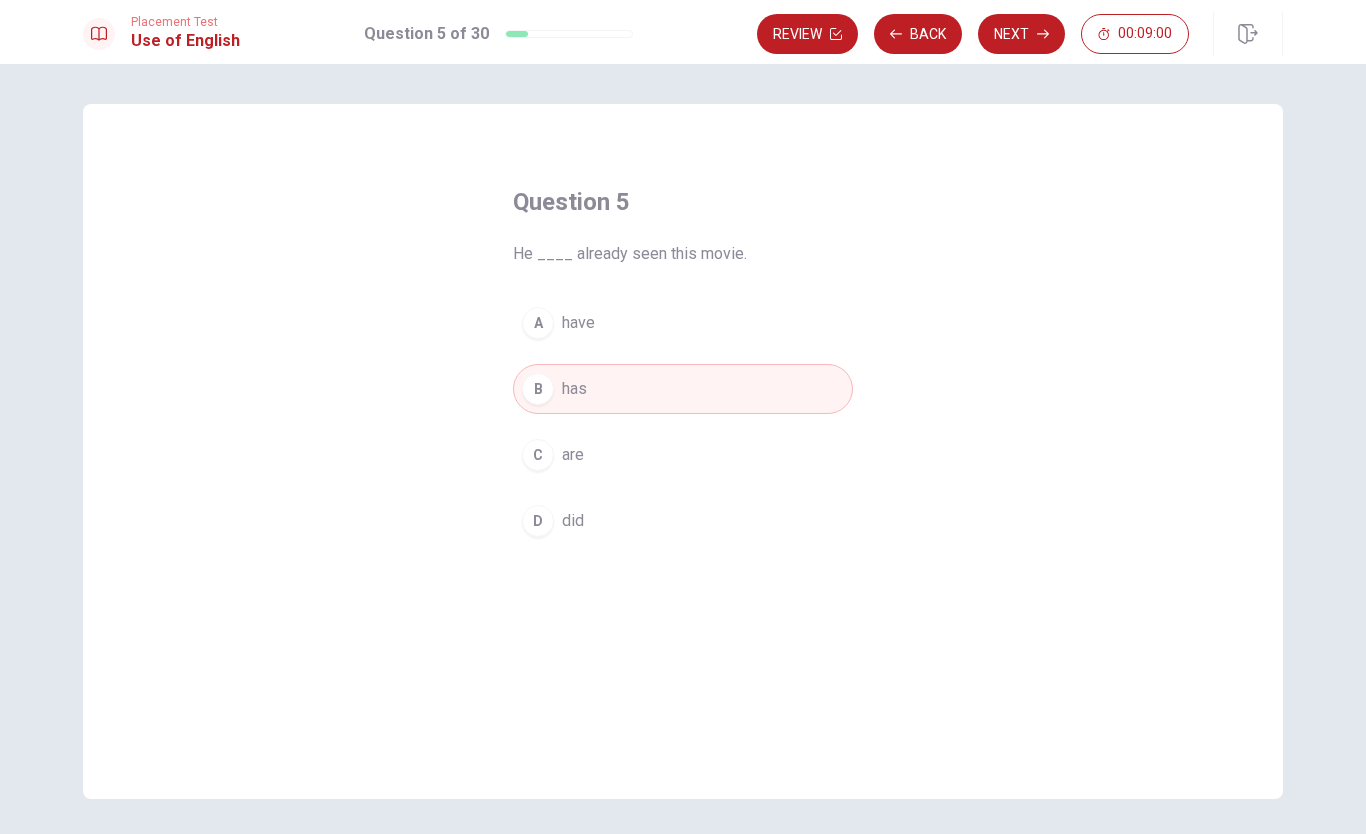 click on "Next" at bounding box center [1021, 34] 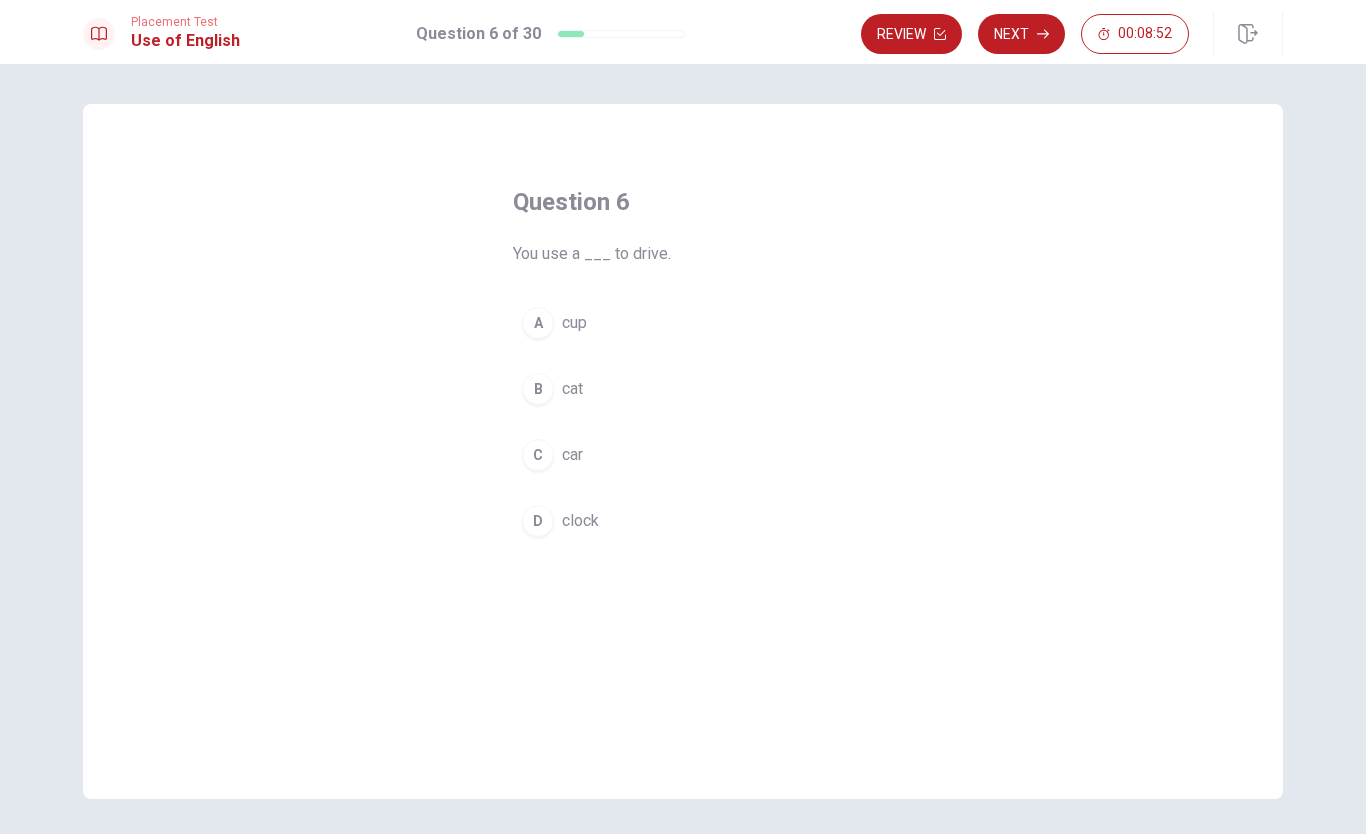 click on "C car" at bounding box center (683, 455) 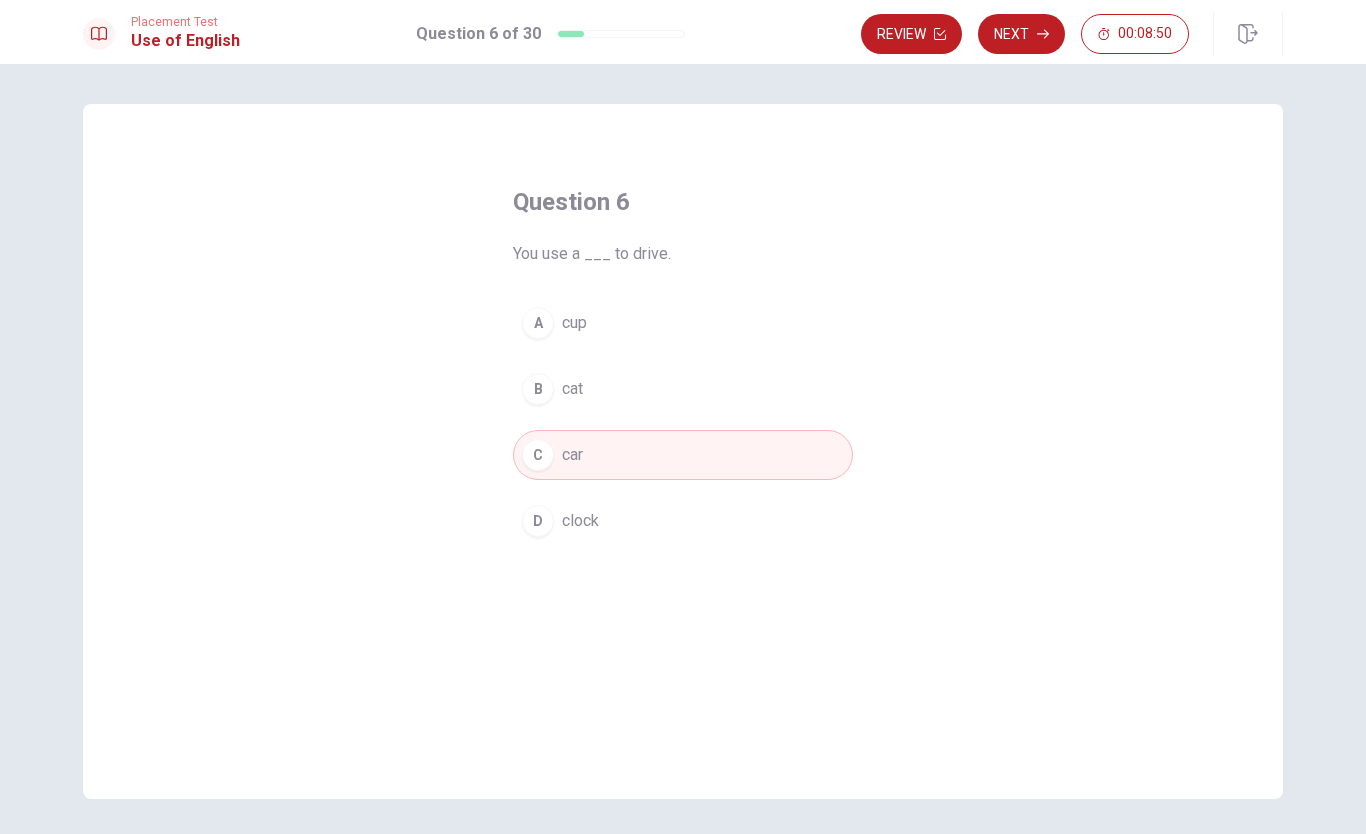click on "Next" at bounding box center (1021, 34) 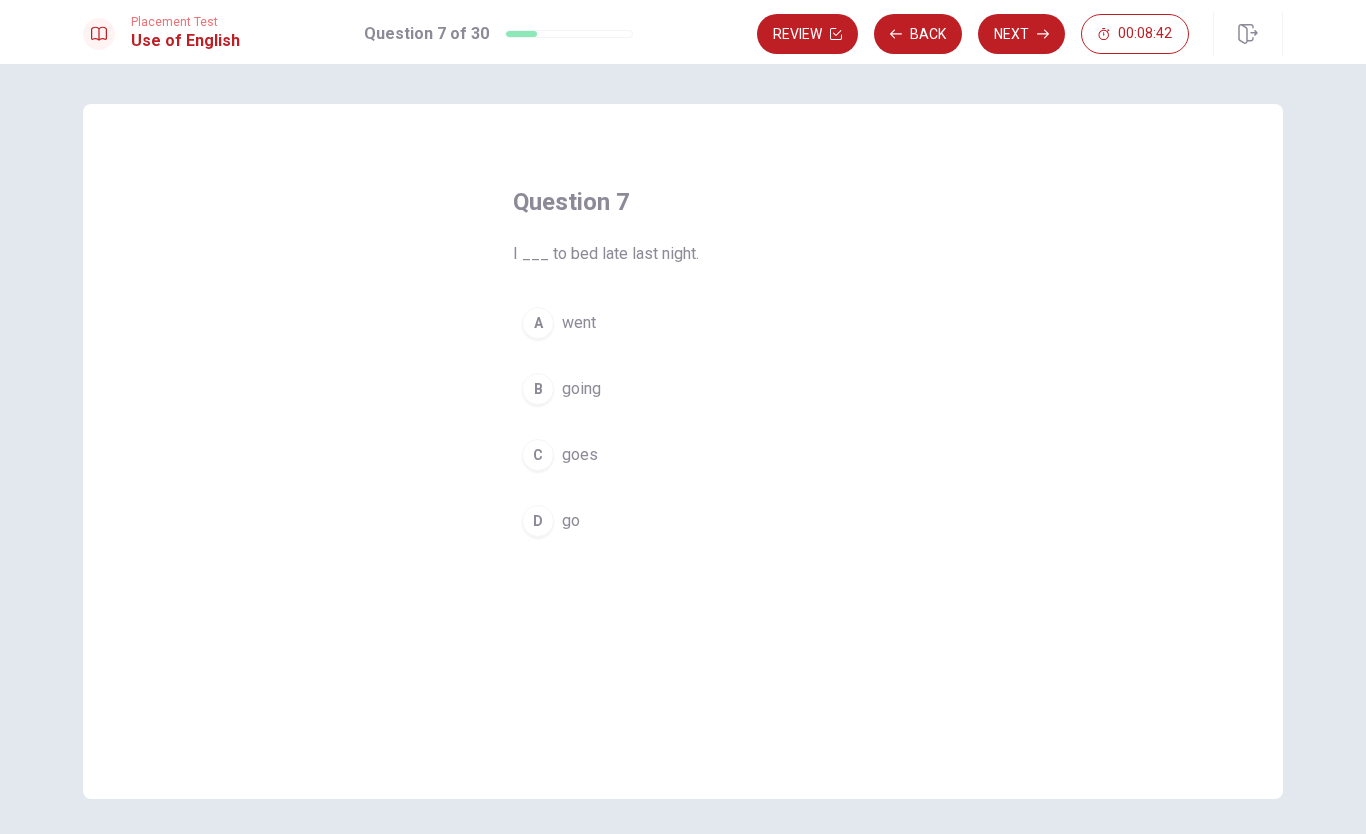 click on "went" at bounding box center [579, 323] 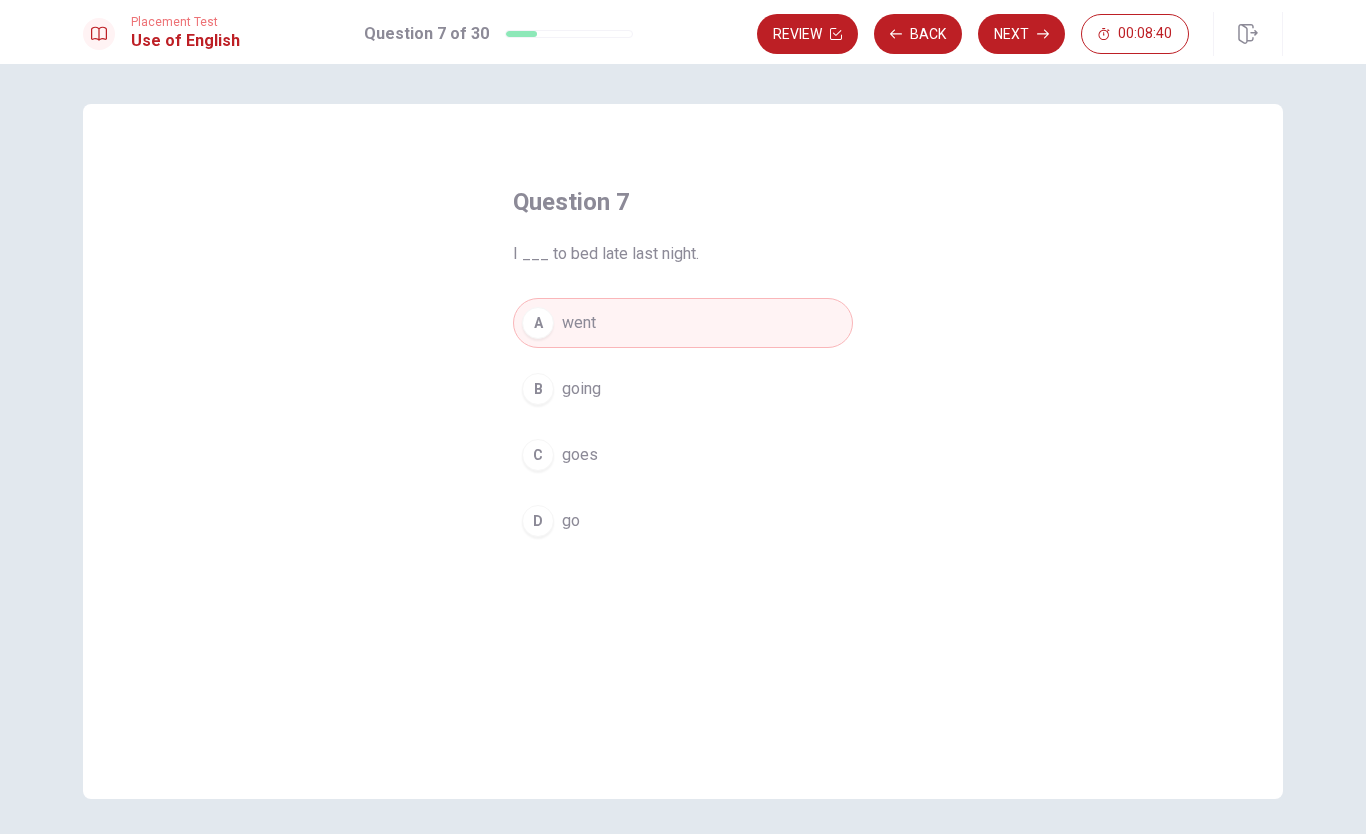 click on "Next" at bounding box center [1021, 34] 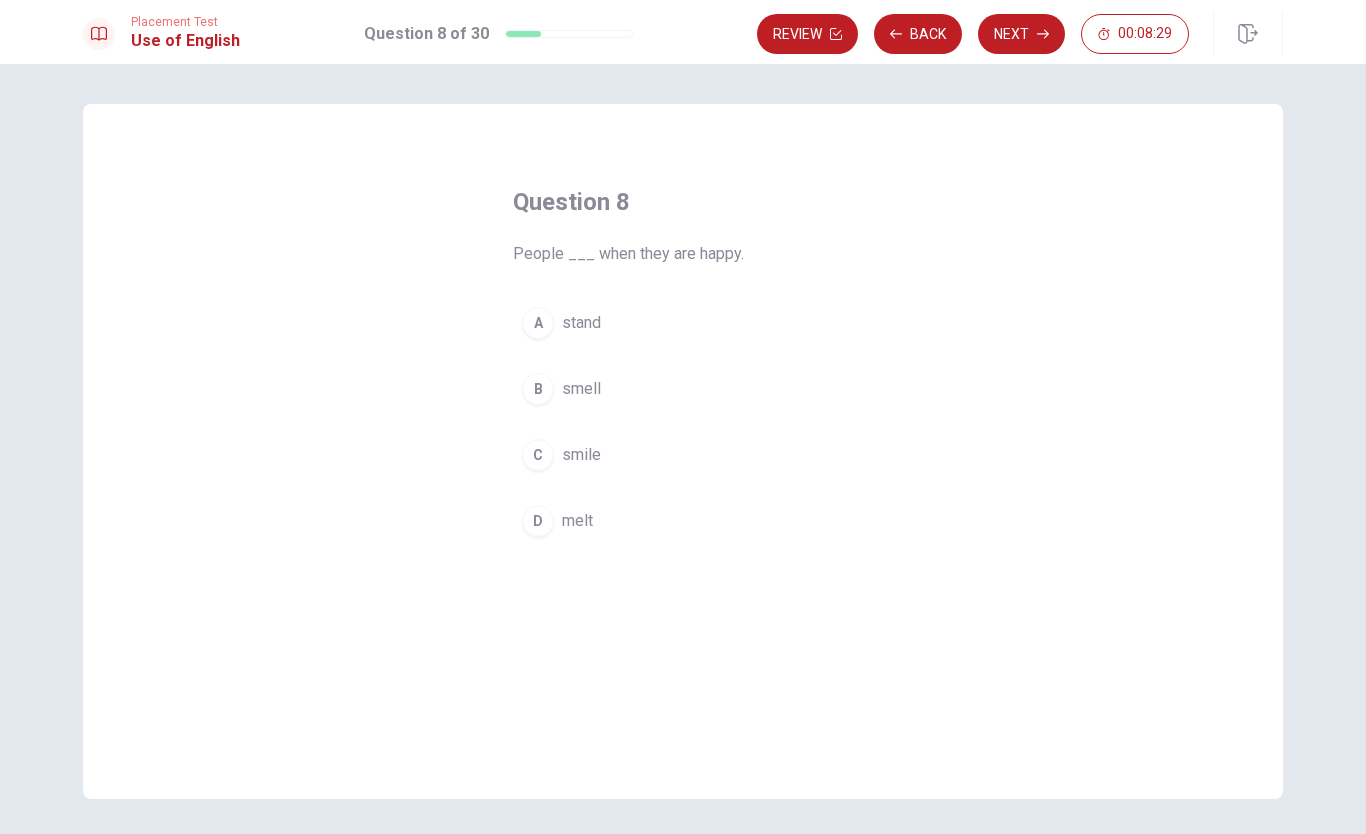 click on "C" at bounding box center [538, 455] 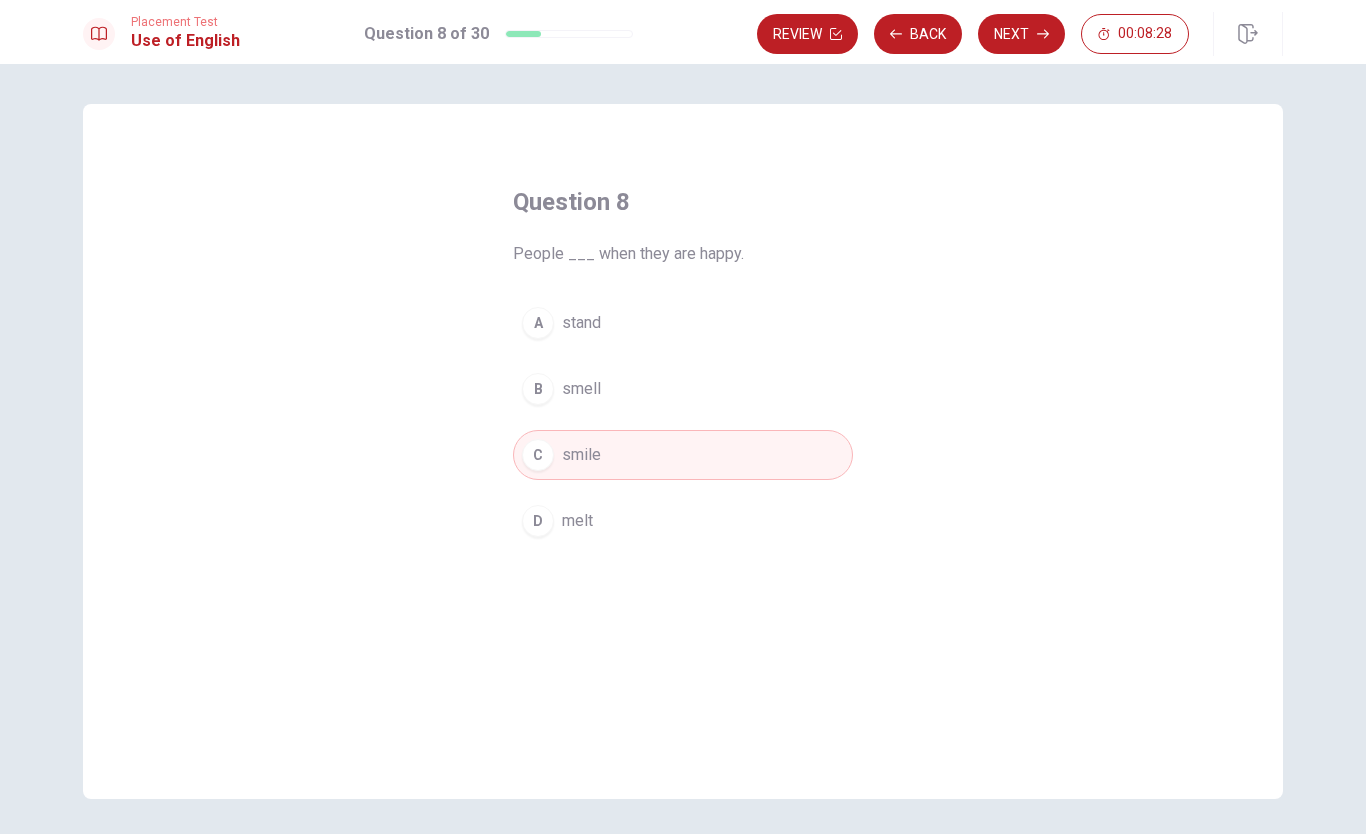 click on "Next" at bounding box center (1021, 34) 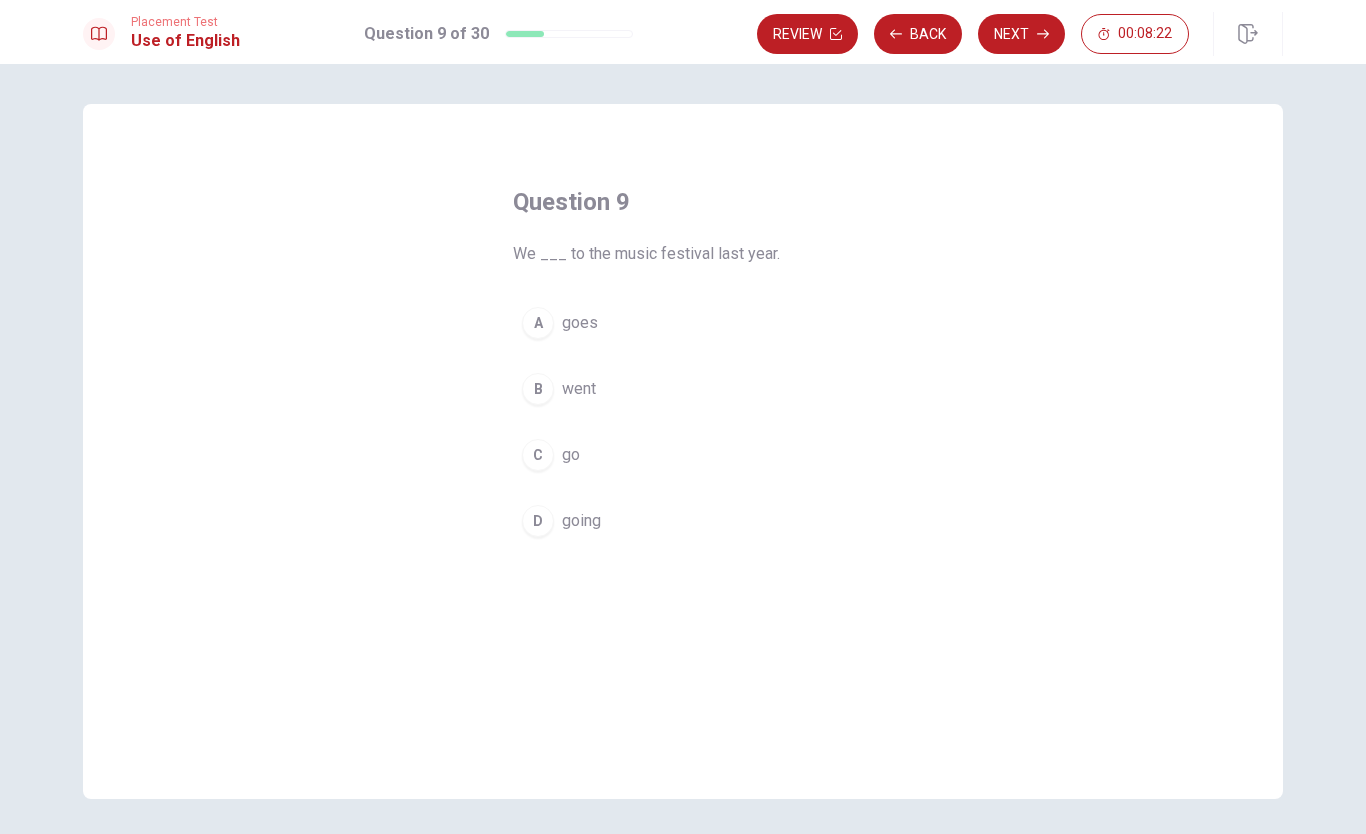 click on "B went" at bounding box center [683, 389] 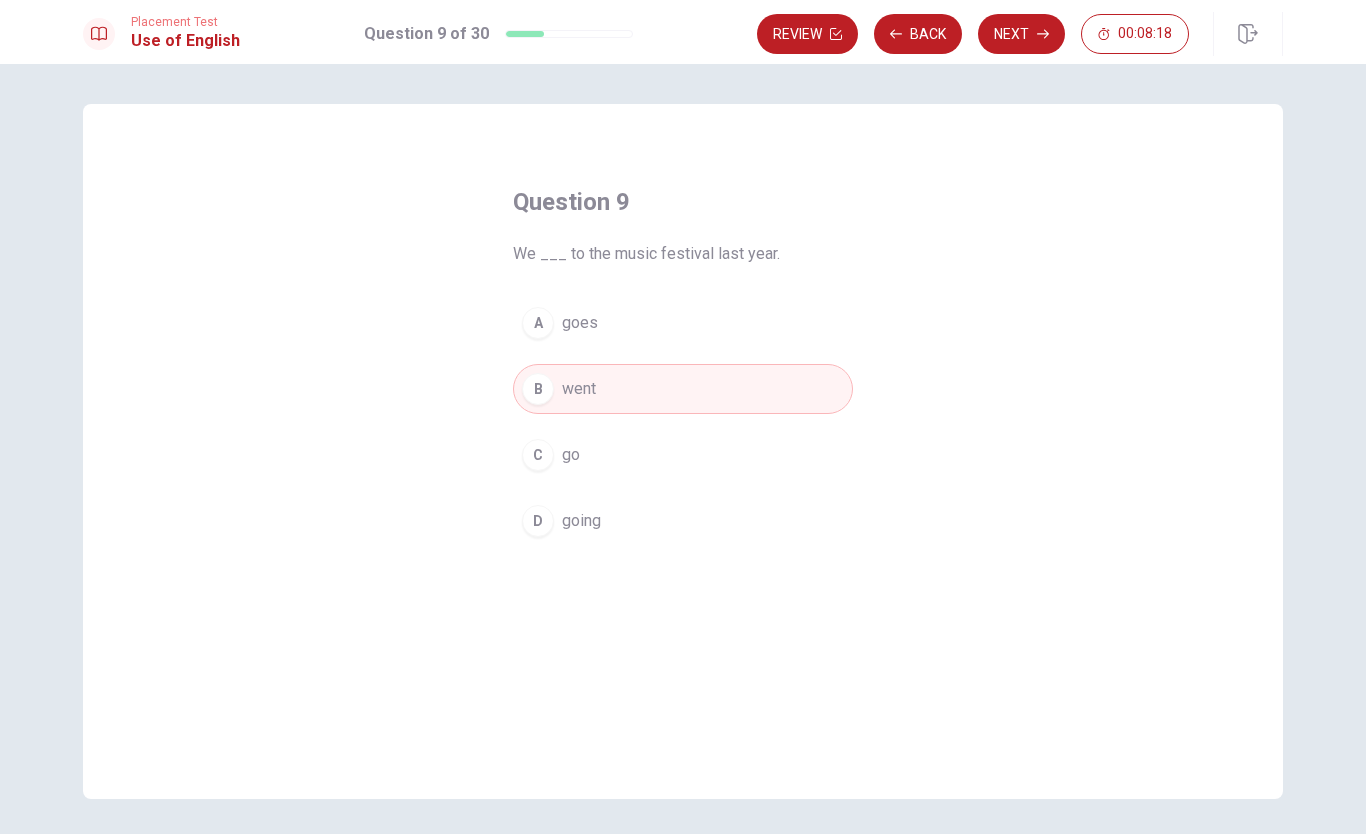 click on "Next" at bounding box center (1021, 34) 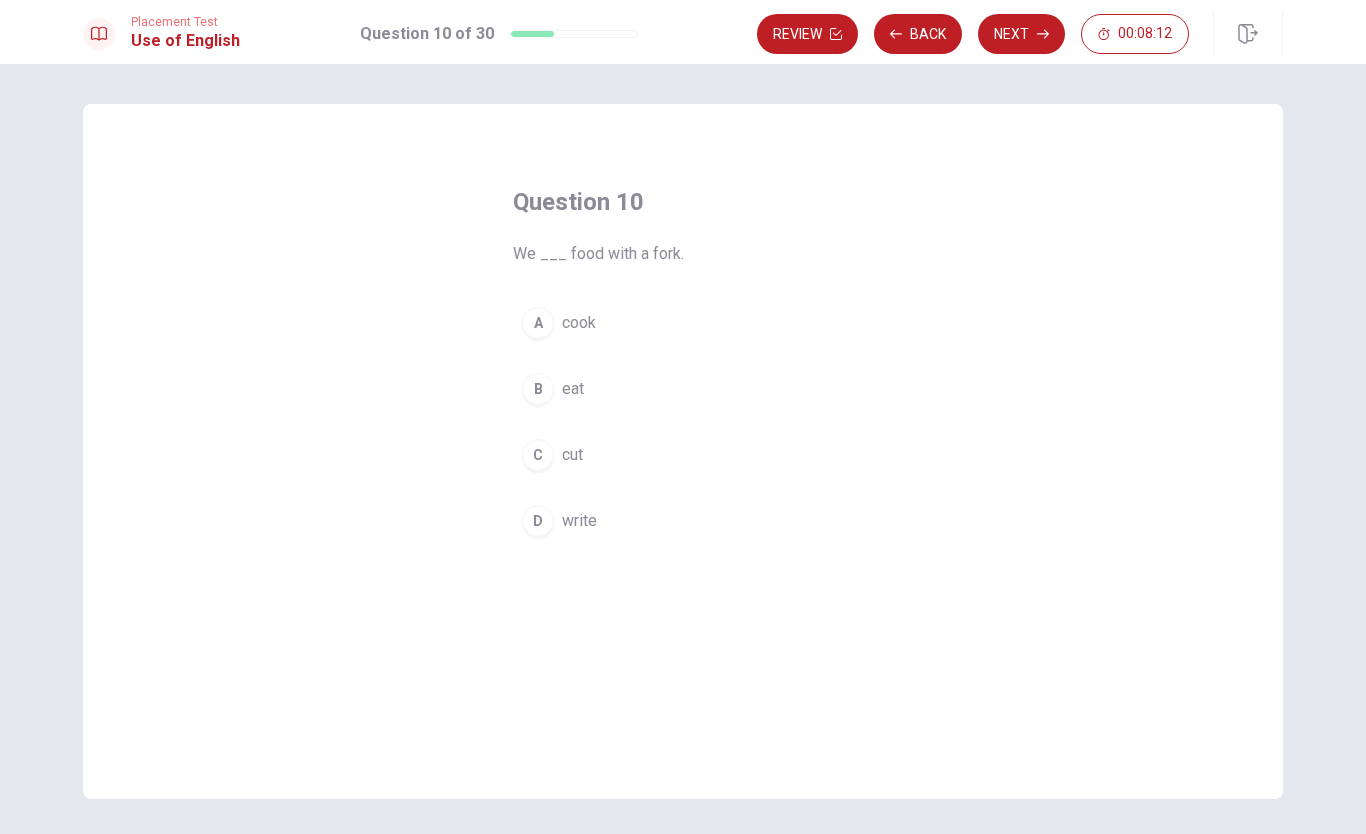click on "cook" at bounding box center (579, 323) 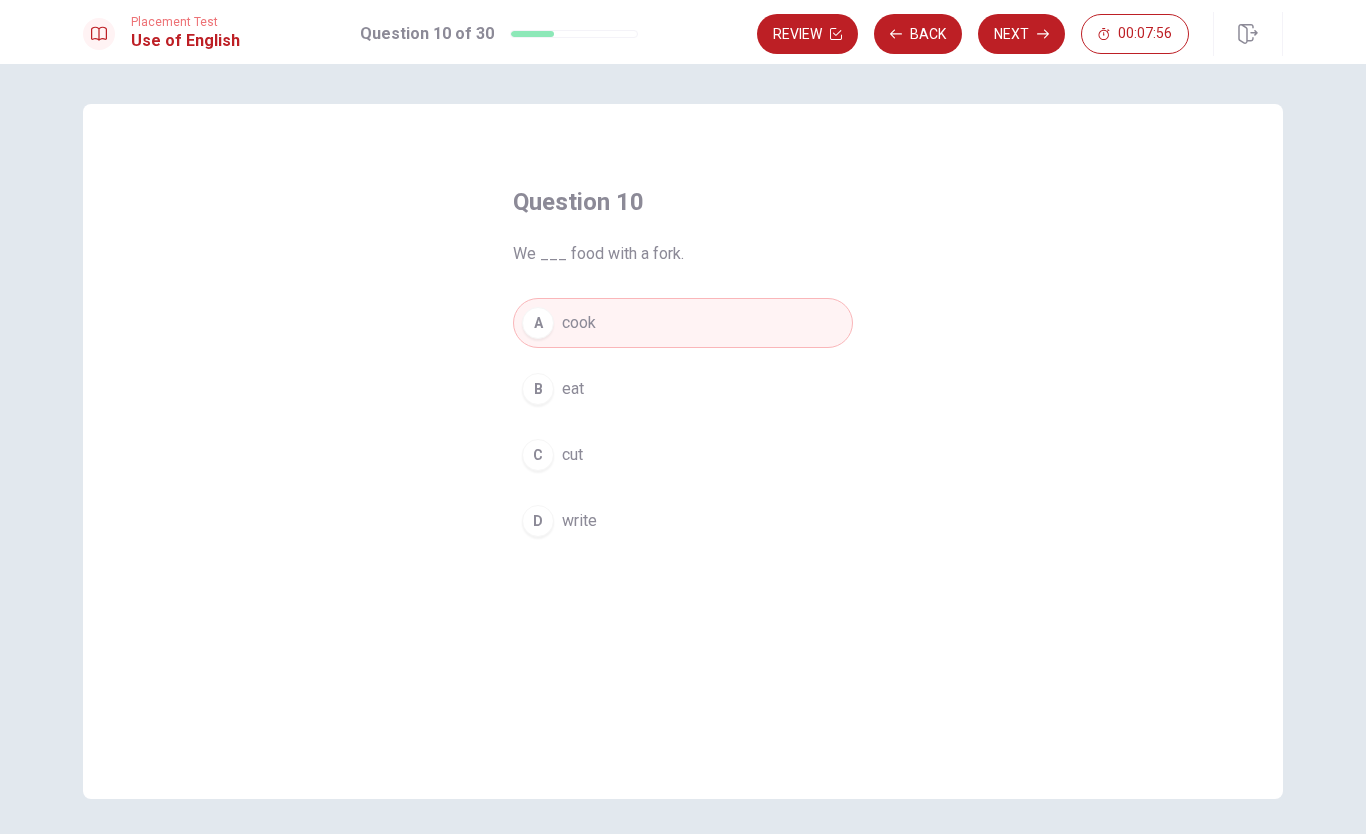 click on "B eat" at bounding box center (683, 389) 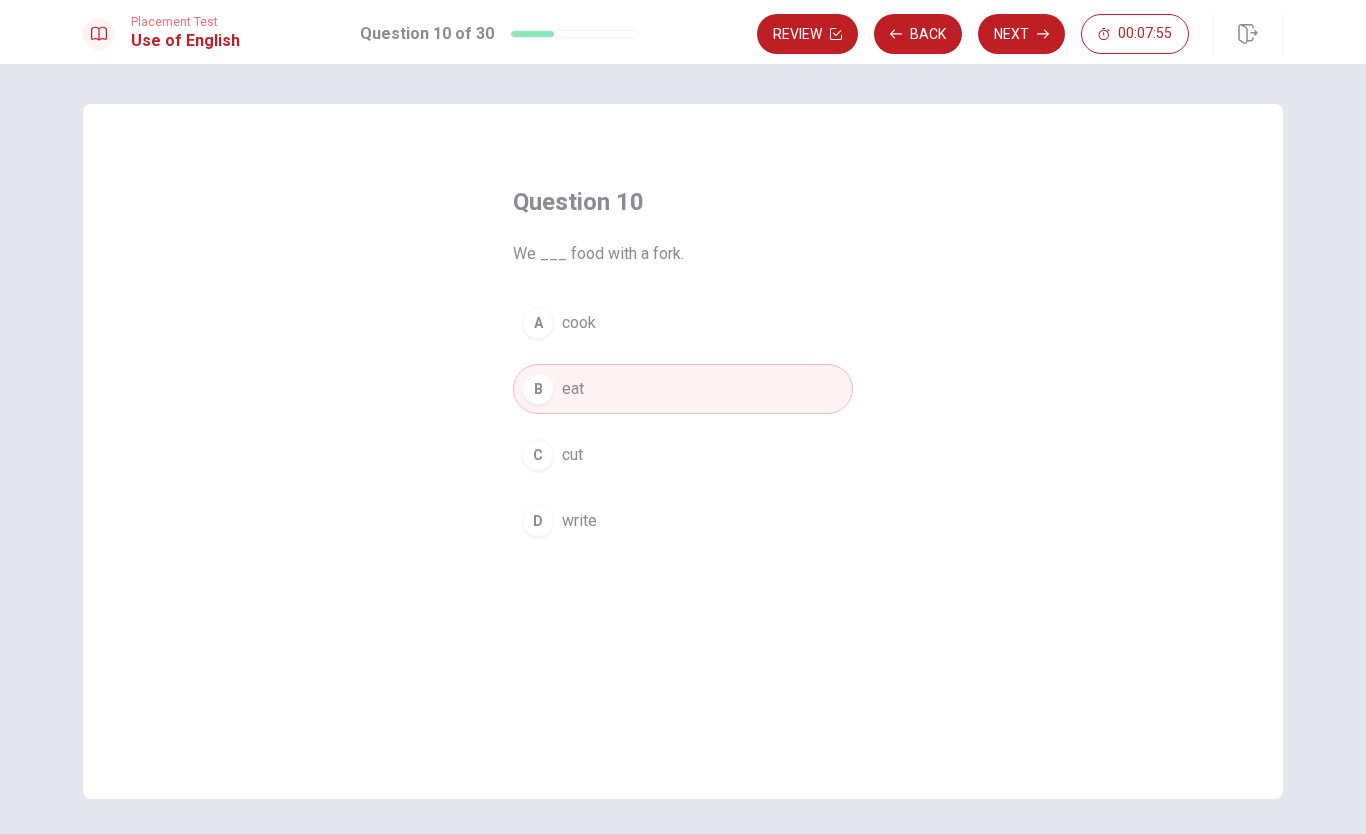click on "A cook" at bounding box center [683, 323] 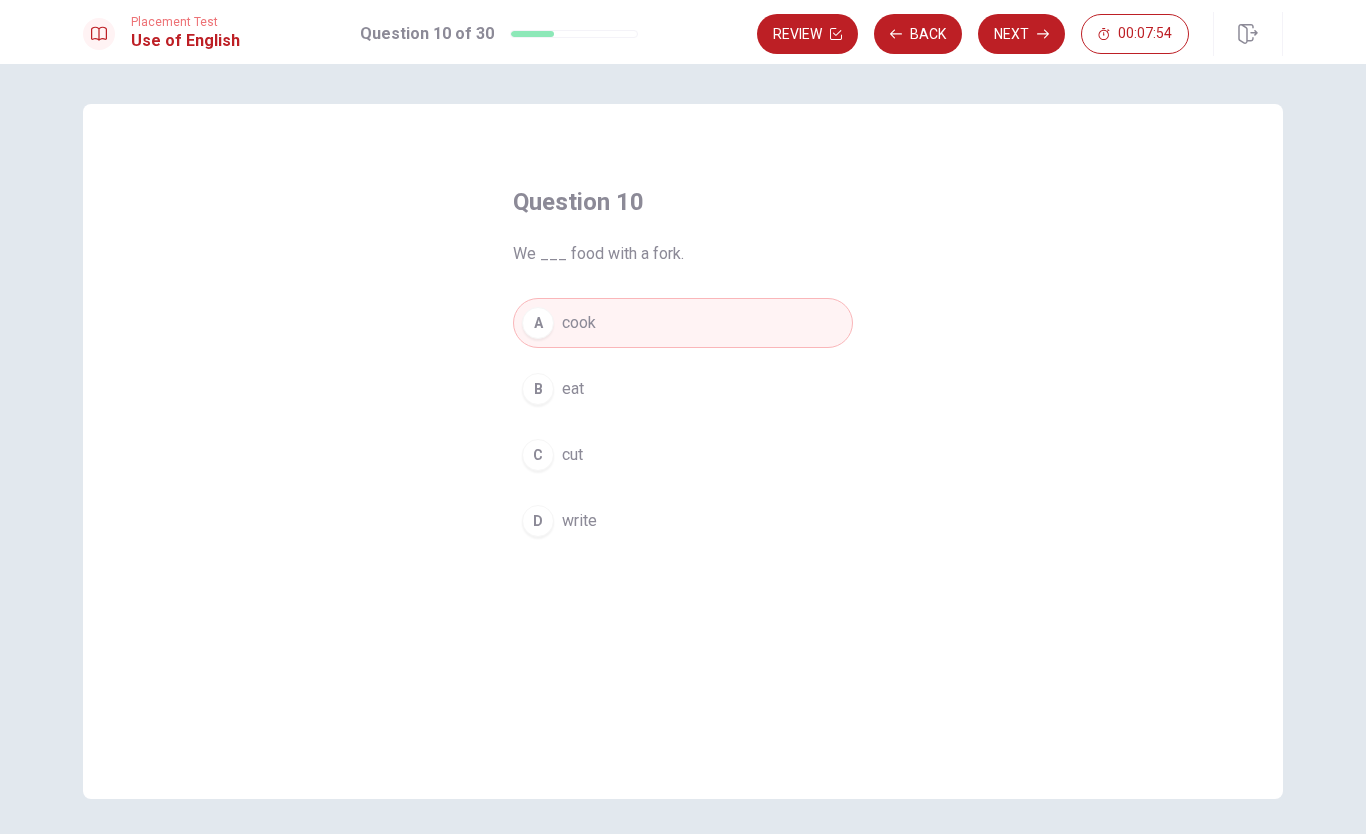click on "B eat" at bounding box center [683, 389] 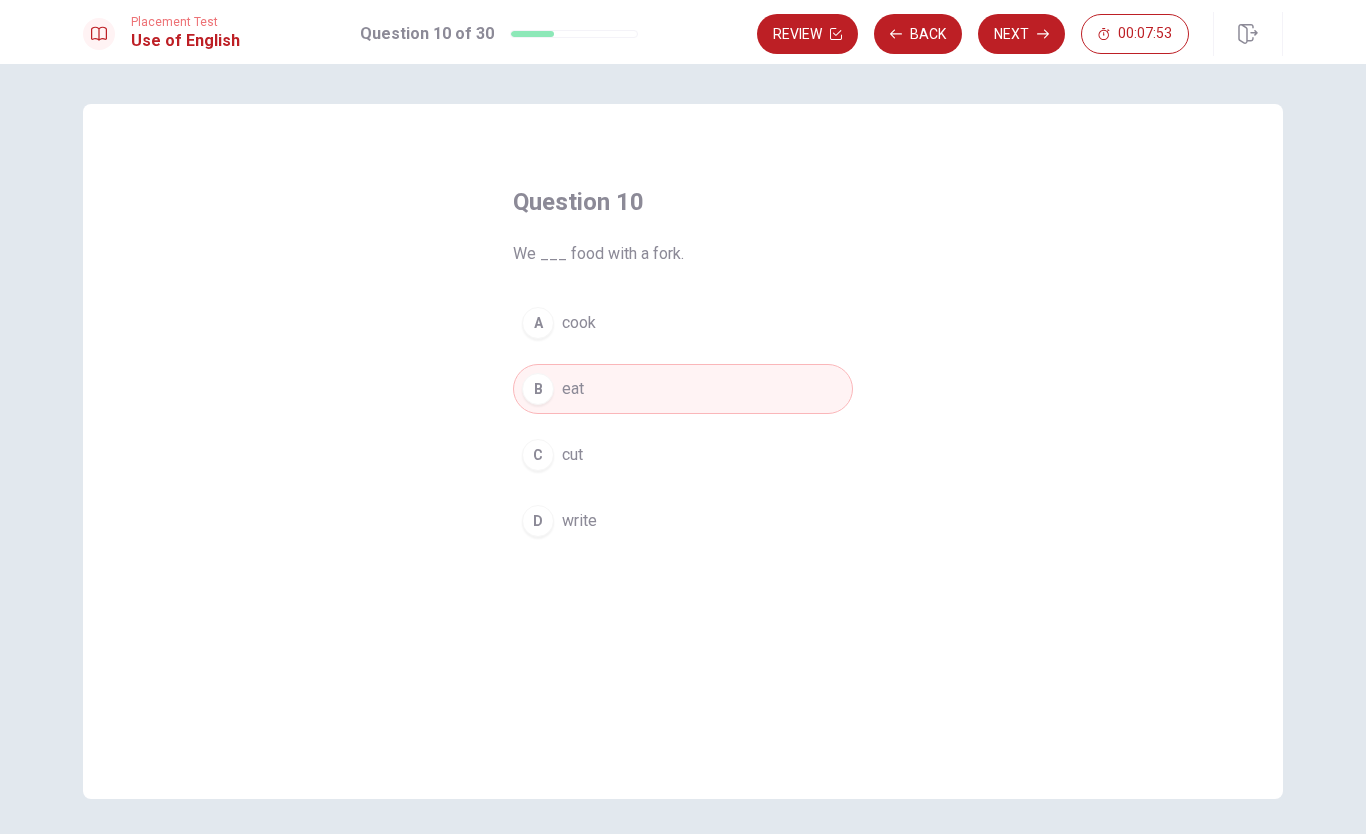 click on "A cook" at bounding box center (683, 323) 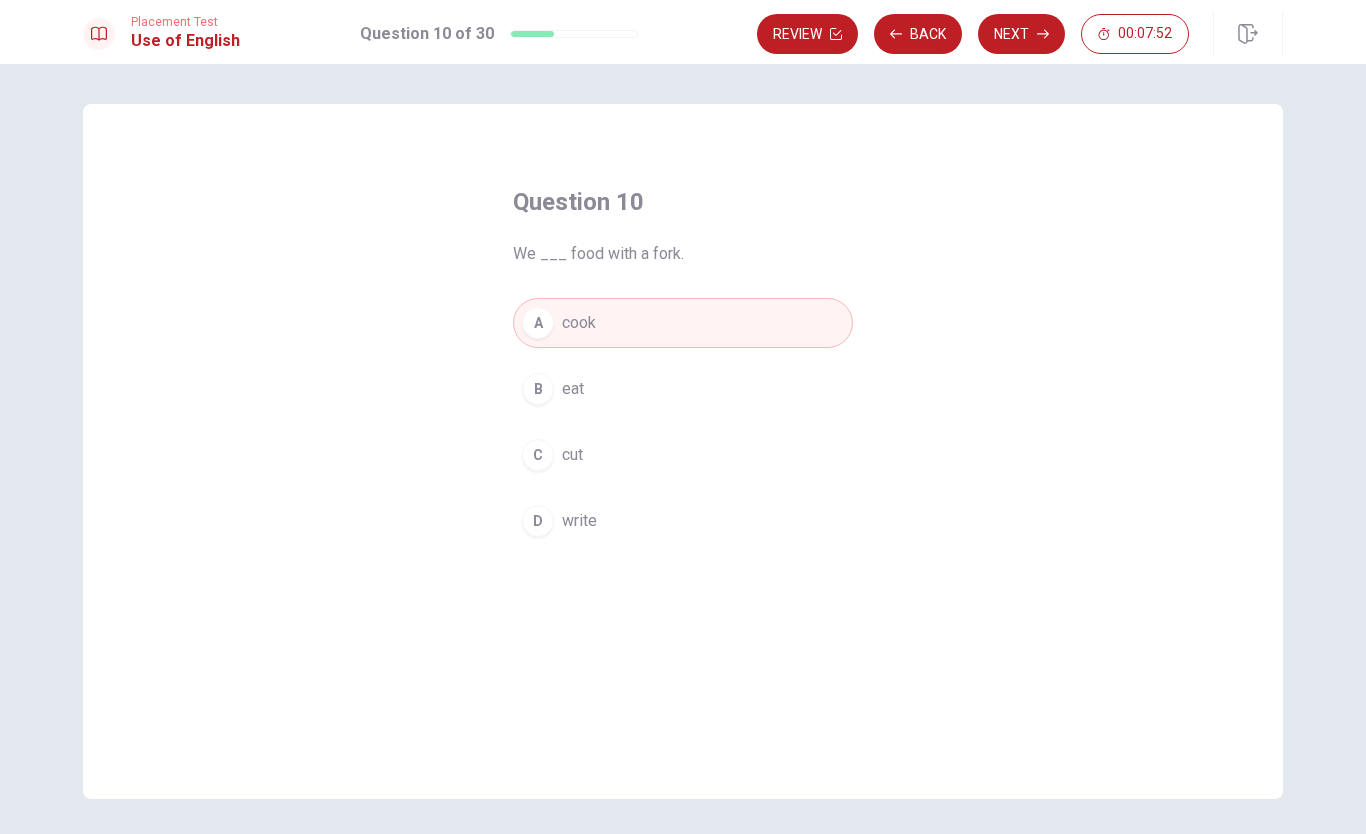 click on "B eat" at bounding box center (683, 389) 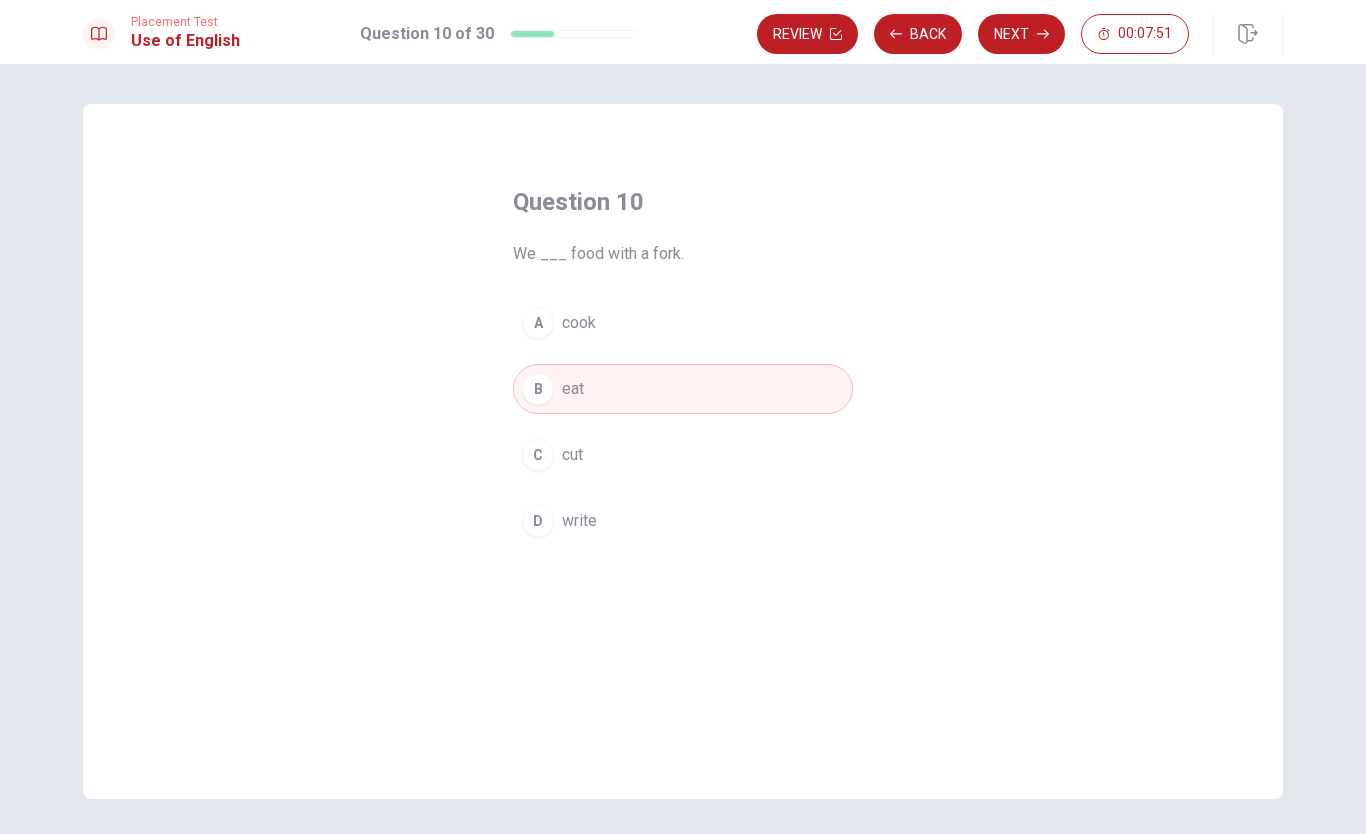 click on "A cook" at bounding box center (683, 323) 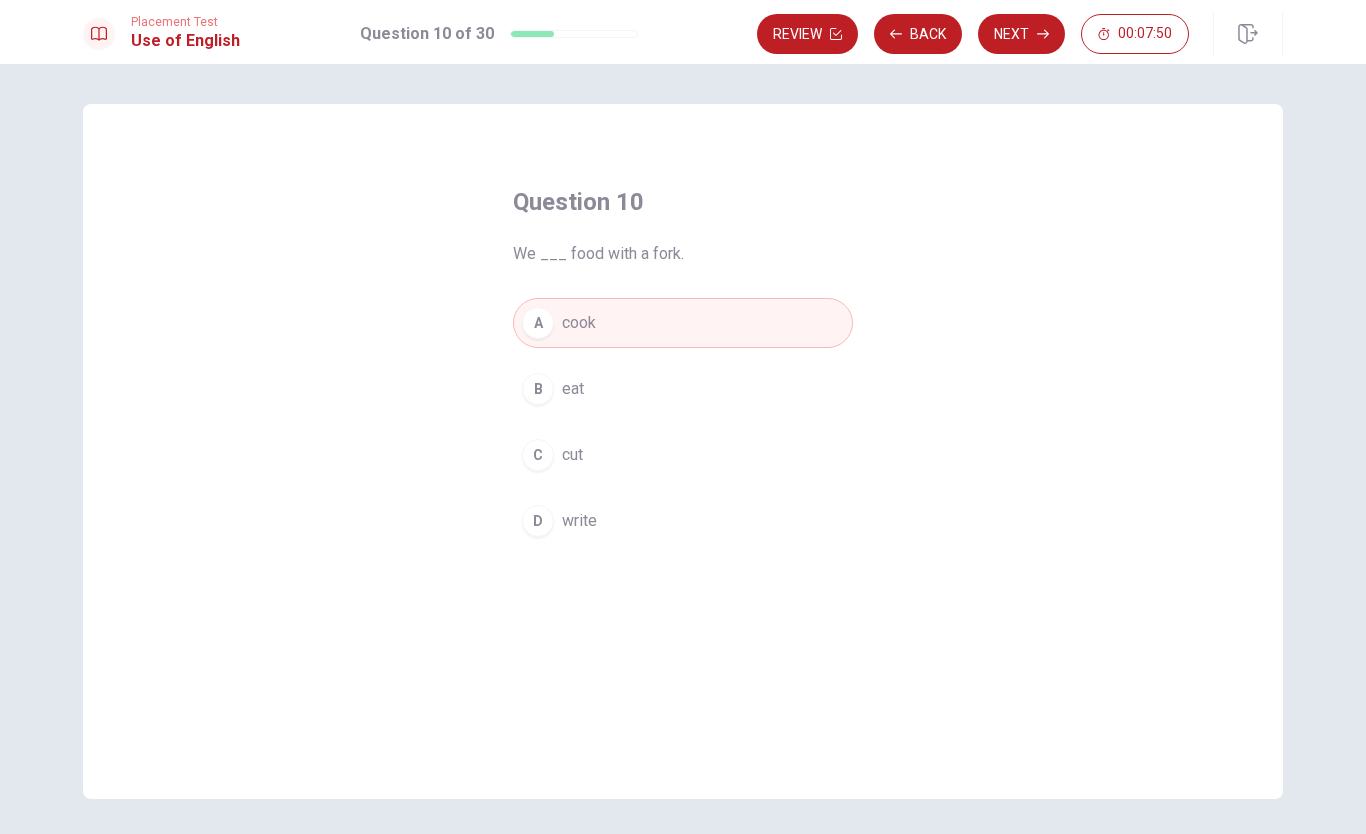 click on "B eat" at bounding box center (683, 389) 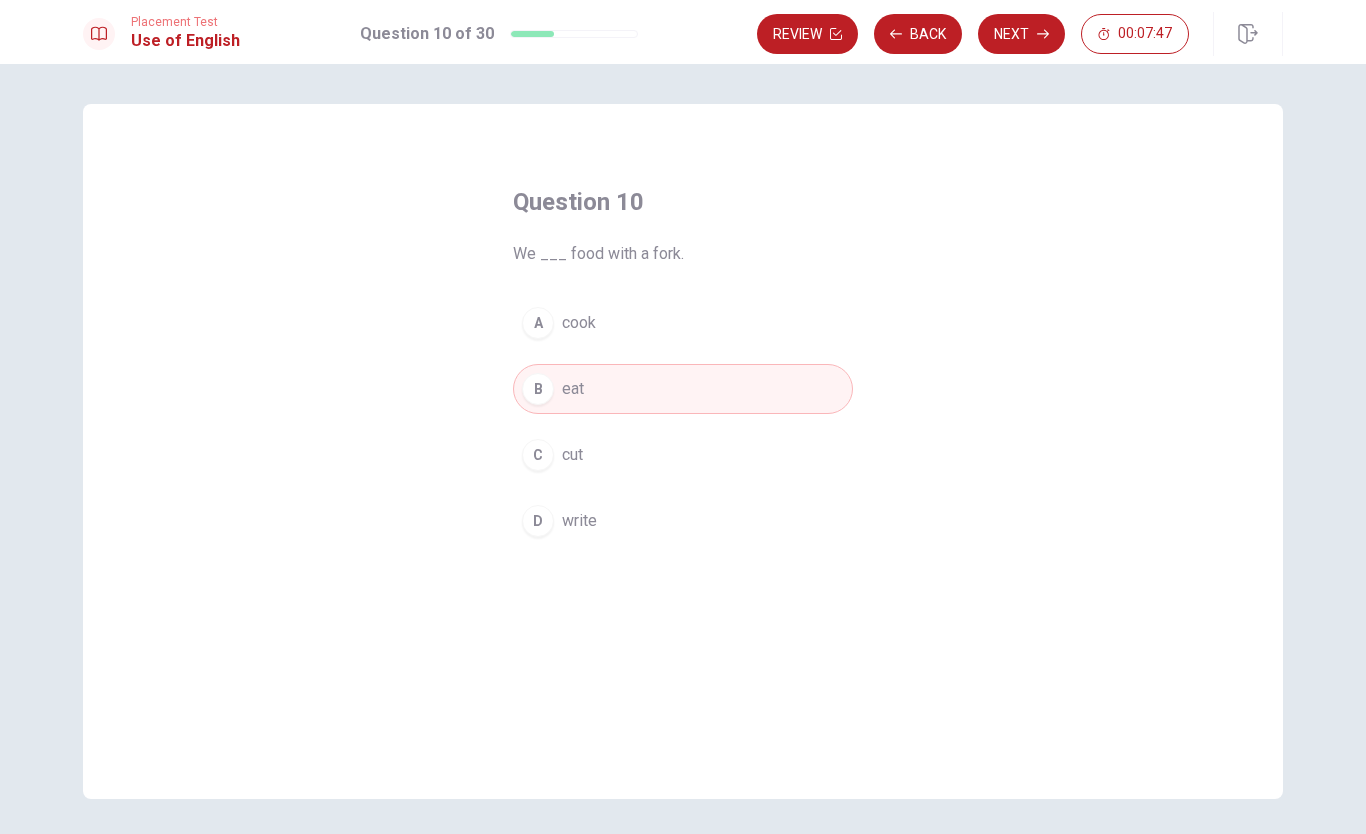 click on "Next" at bounding box center [1021, 34] 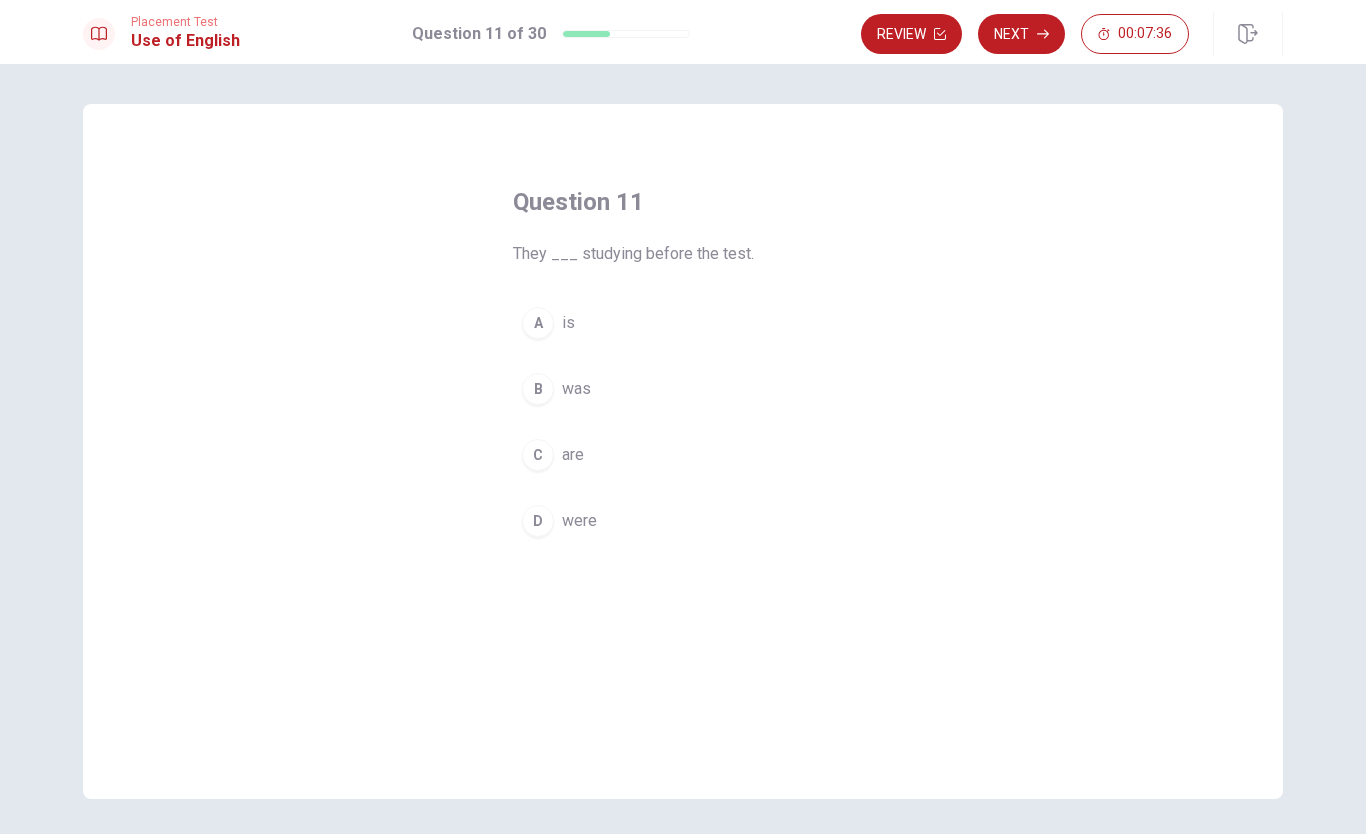 click on "C are" at bounding box center [683, 455] 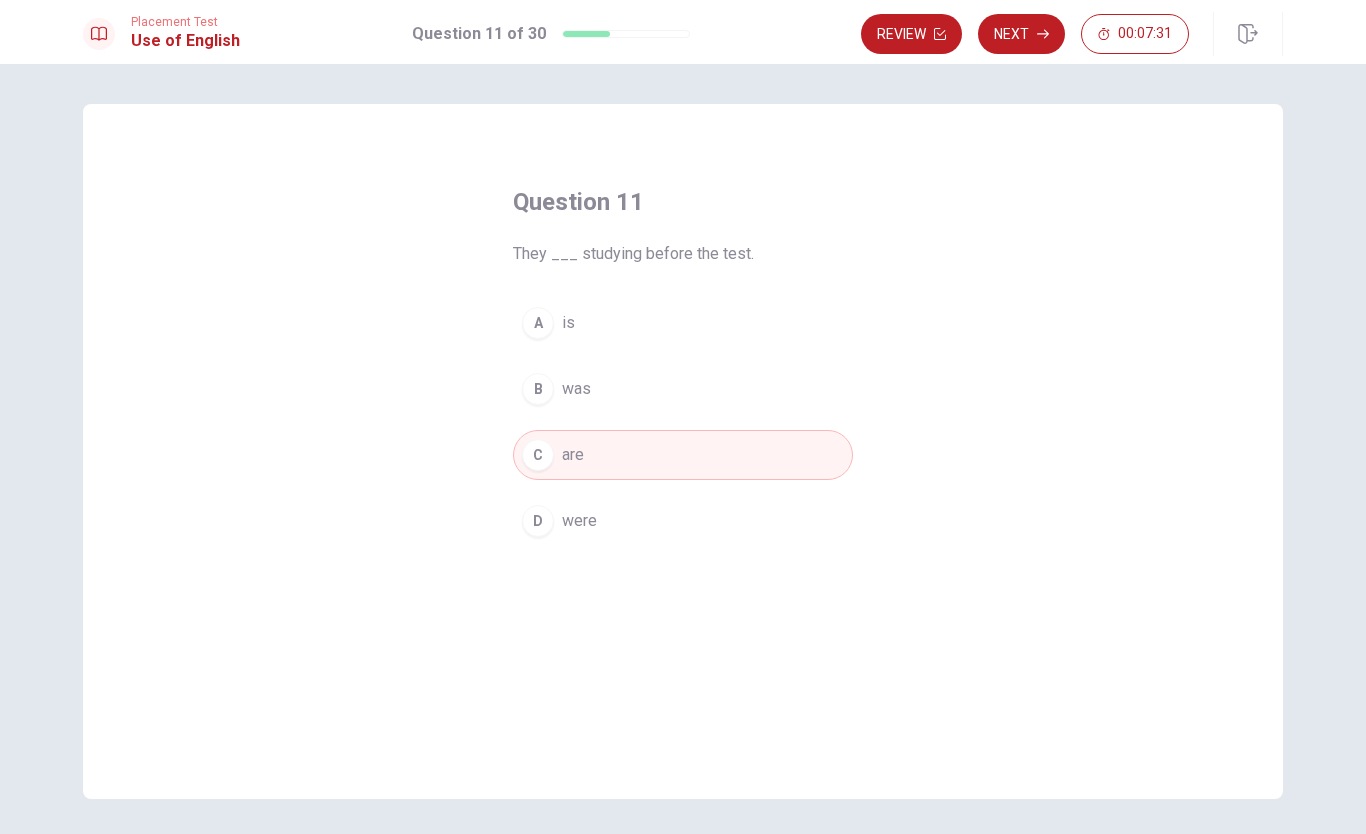click on "00:07:31" at bounding box center [1135, 34] 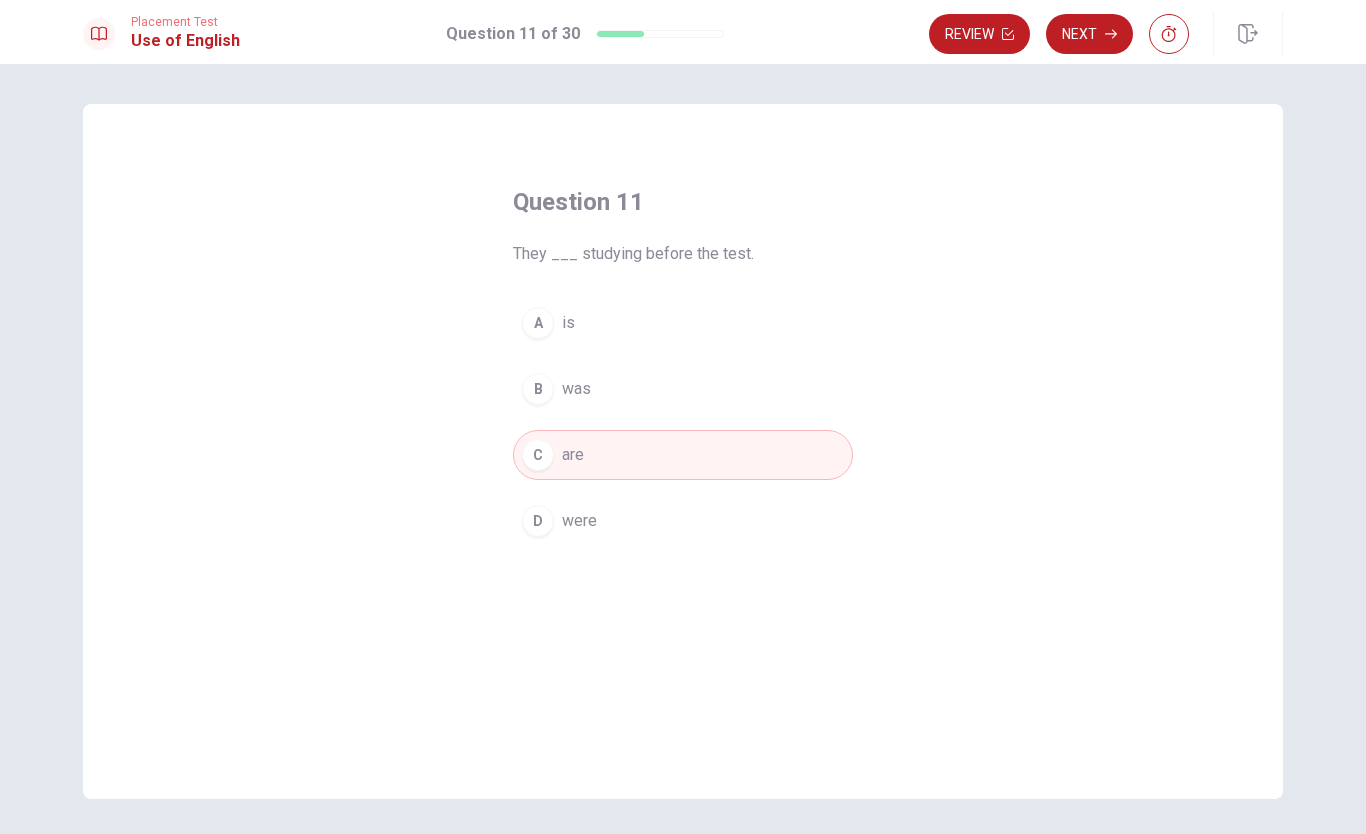 click at bounding box center [1169, 34] 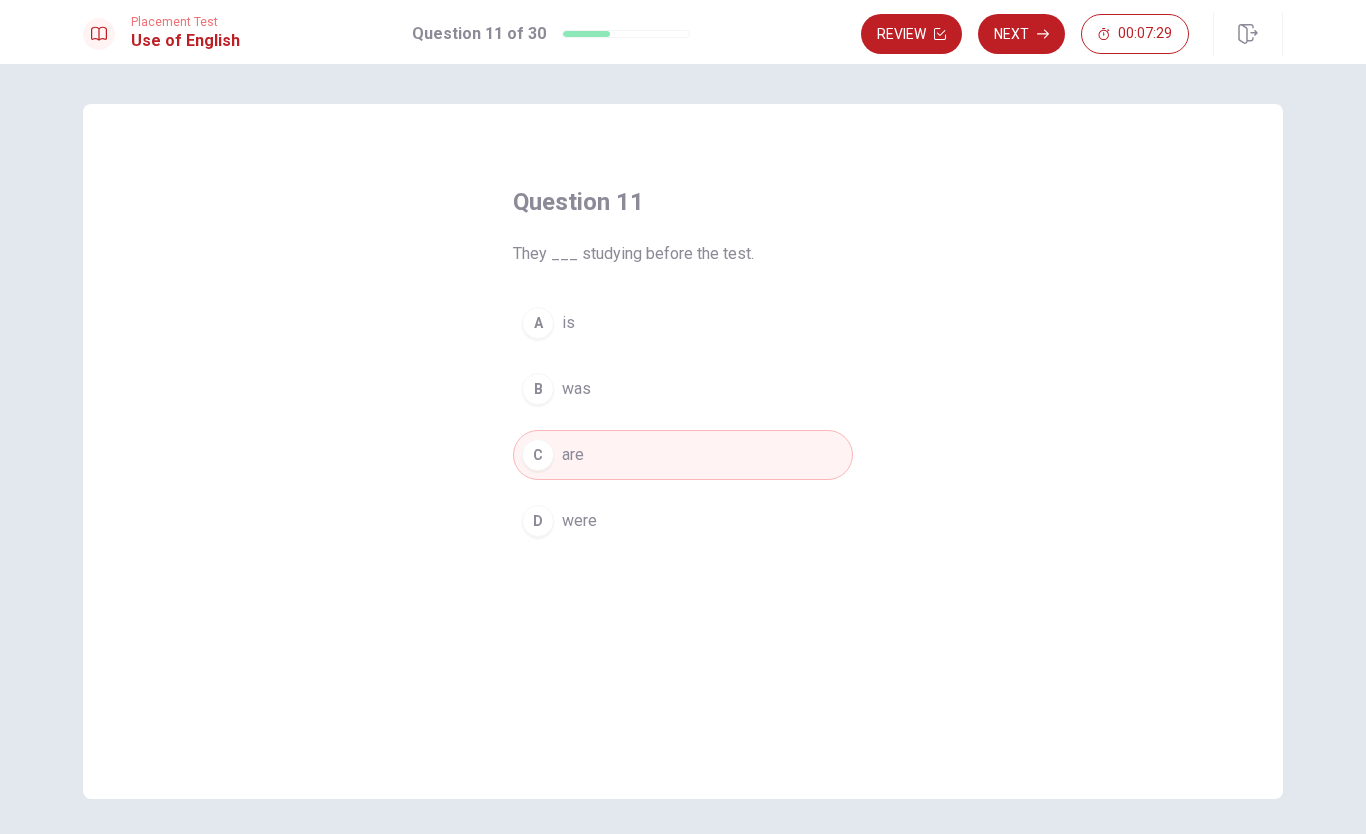 click on "Next" at bounding box center [1021, 34] 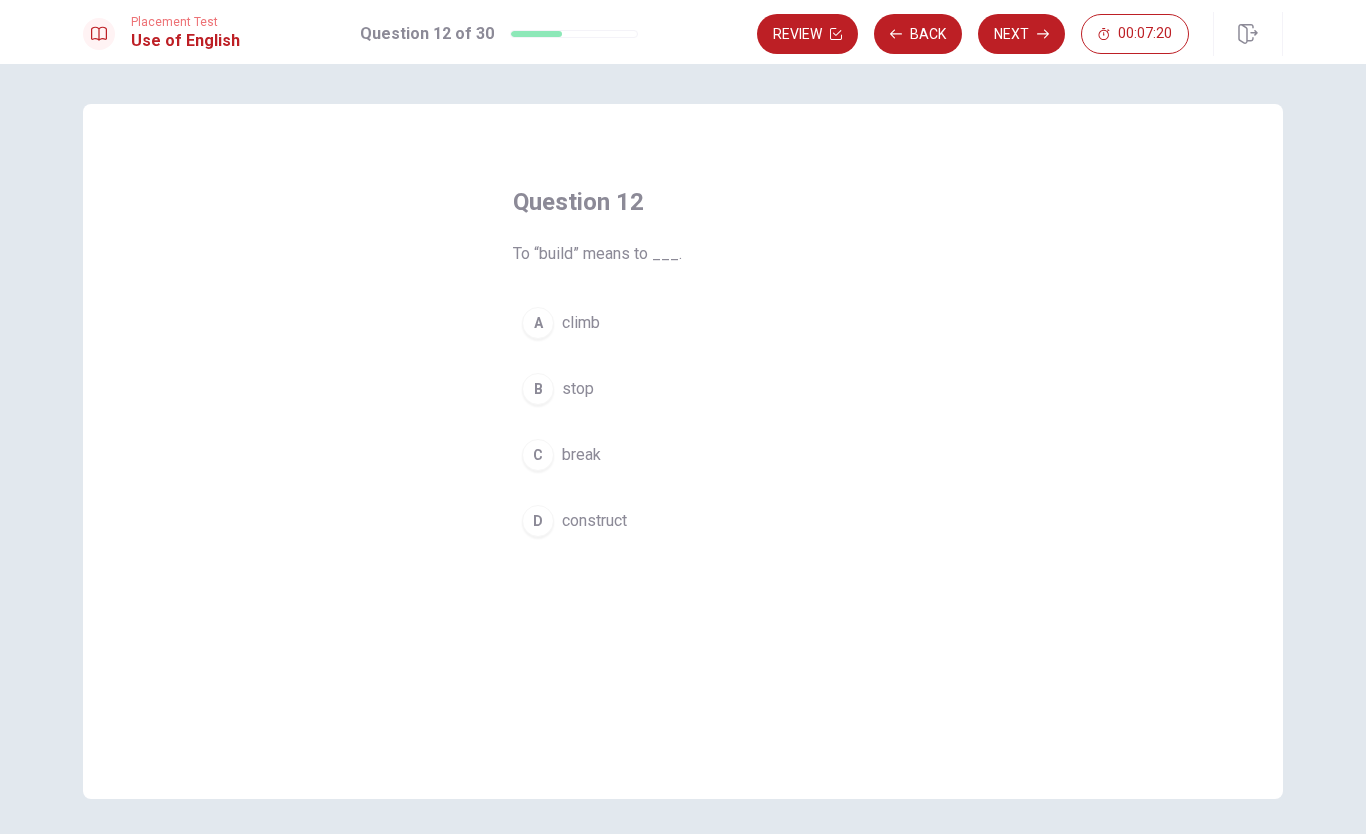 click on "A" at bounding box center [538, 323] 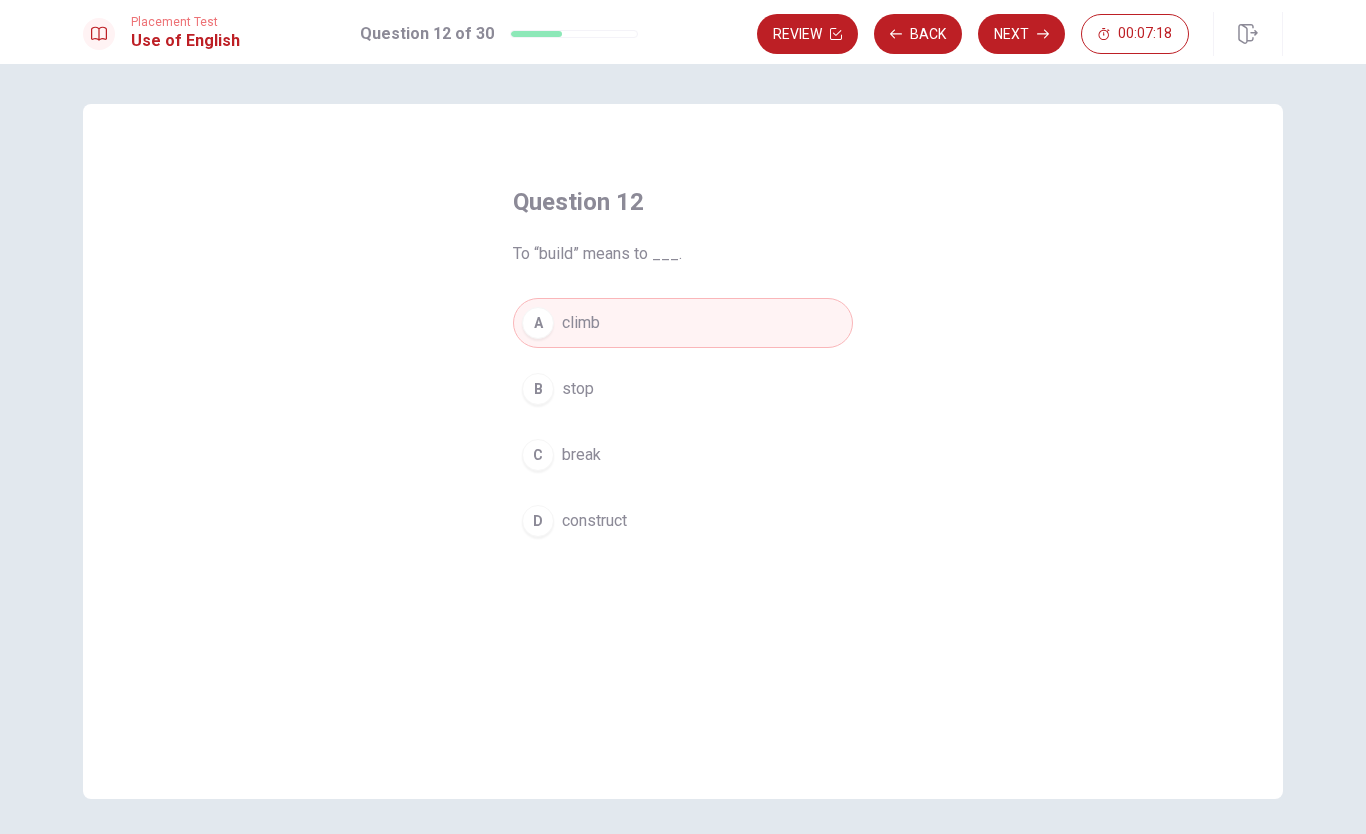 click on "Next" at bounding box center (1021, 34) 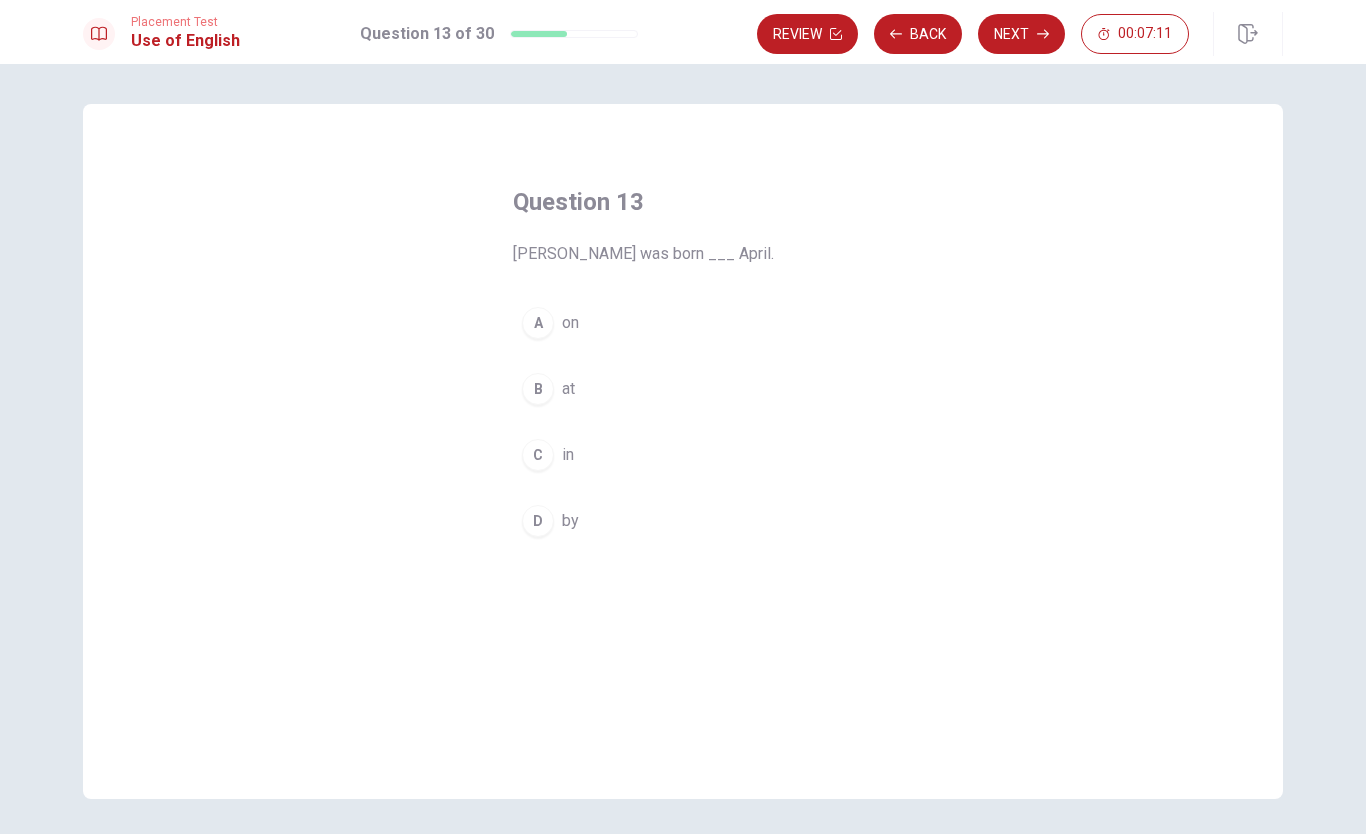 click on "C" at bounding box center [538, 455] 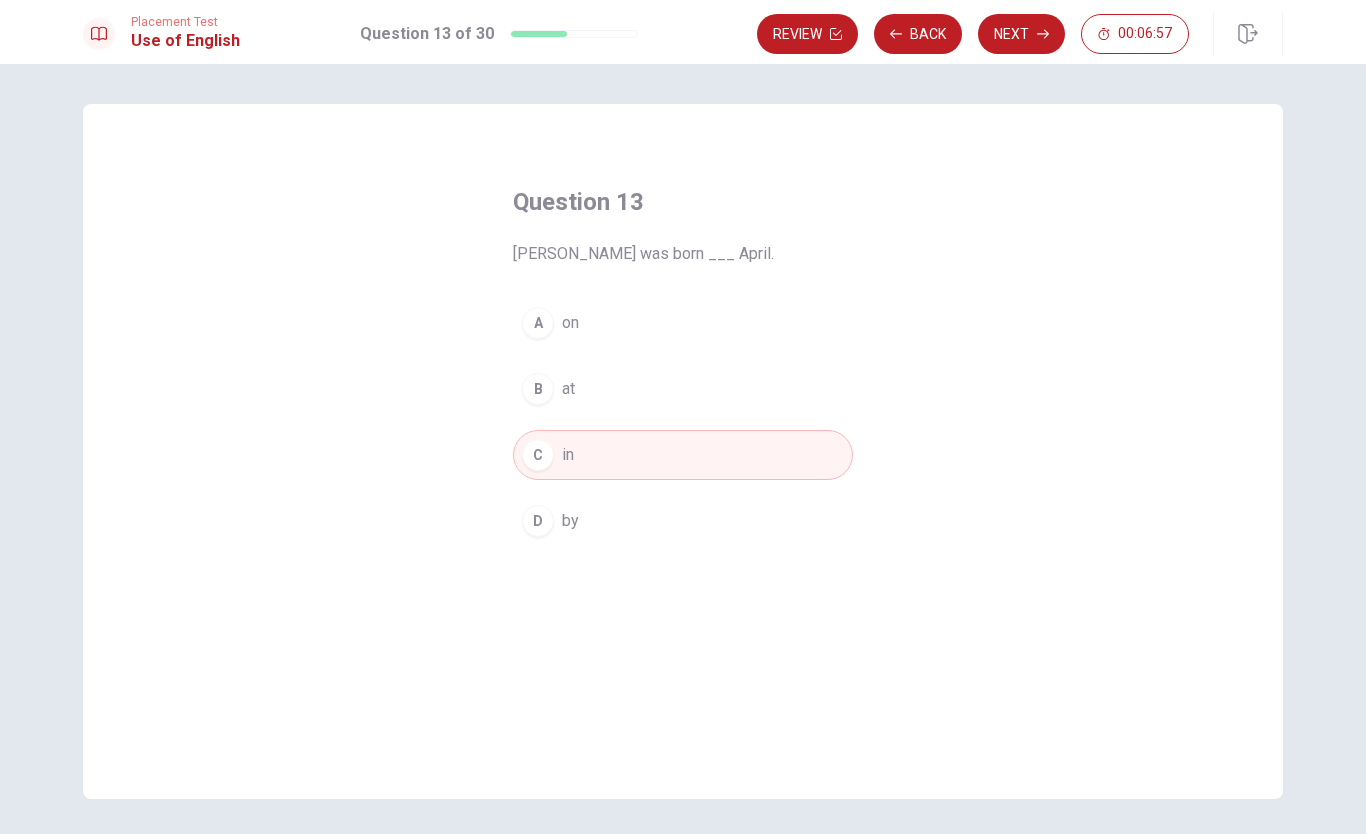 click on "A" at bounding box center (538, 323) 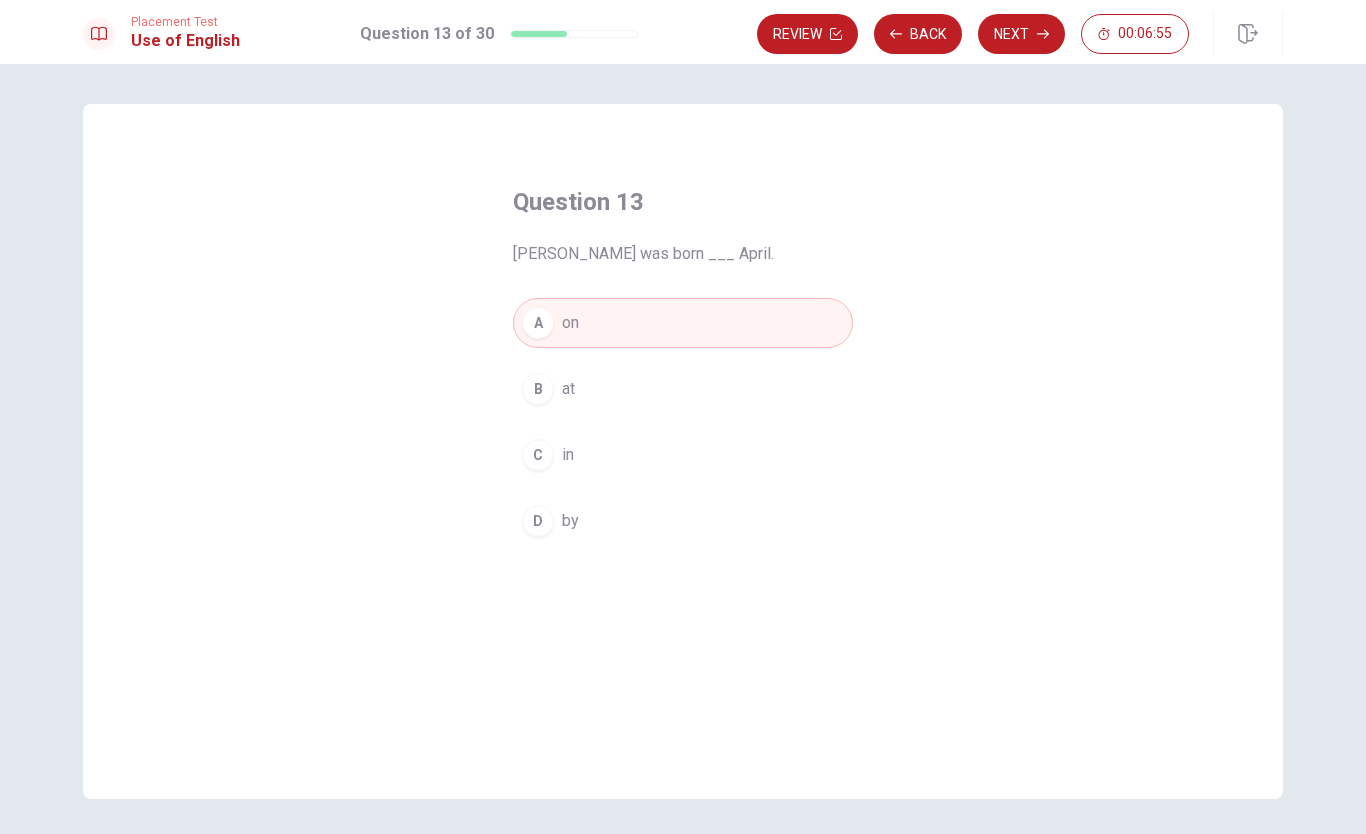 click 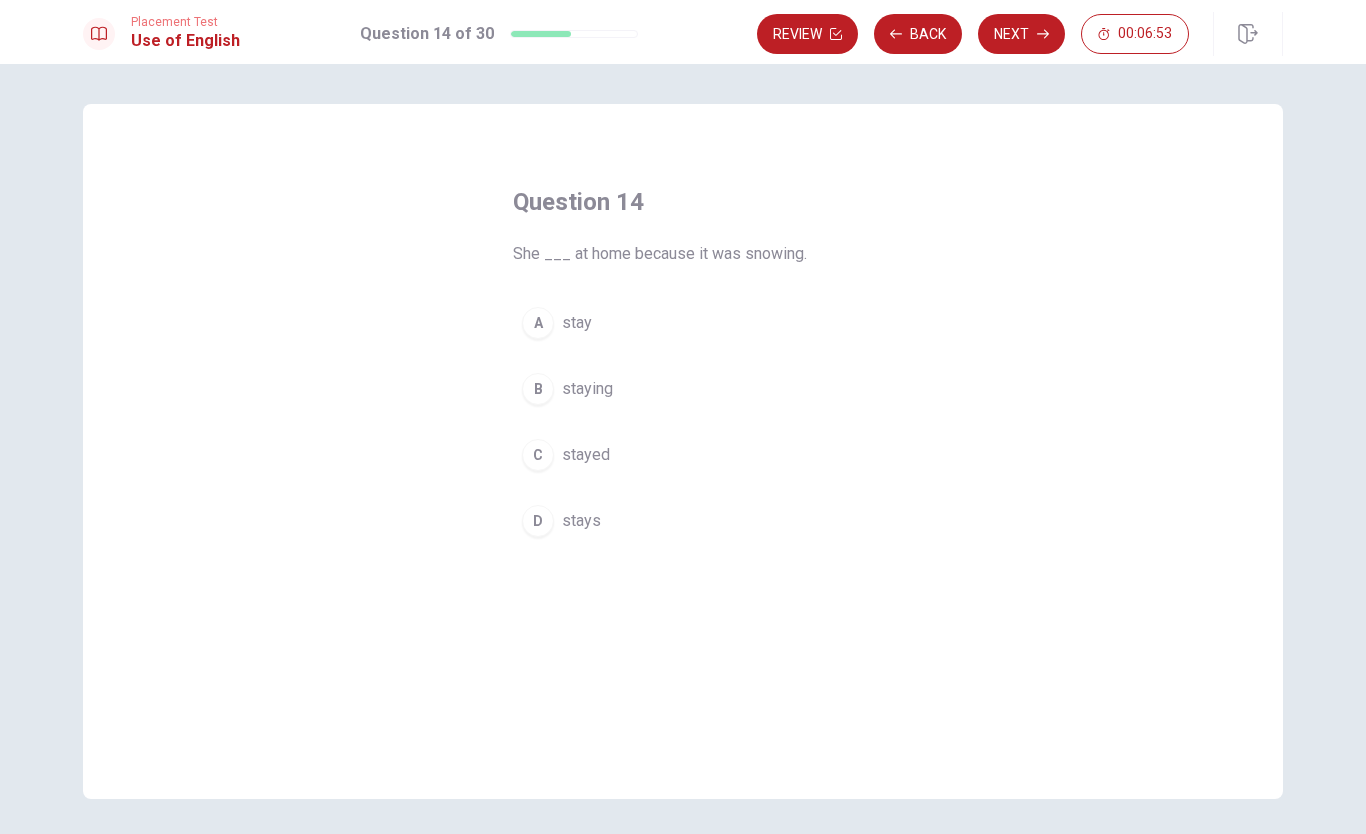 click on "Back" at bounding box center [918, 34] 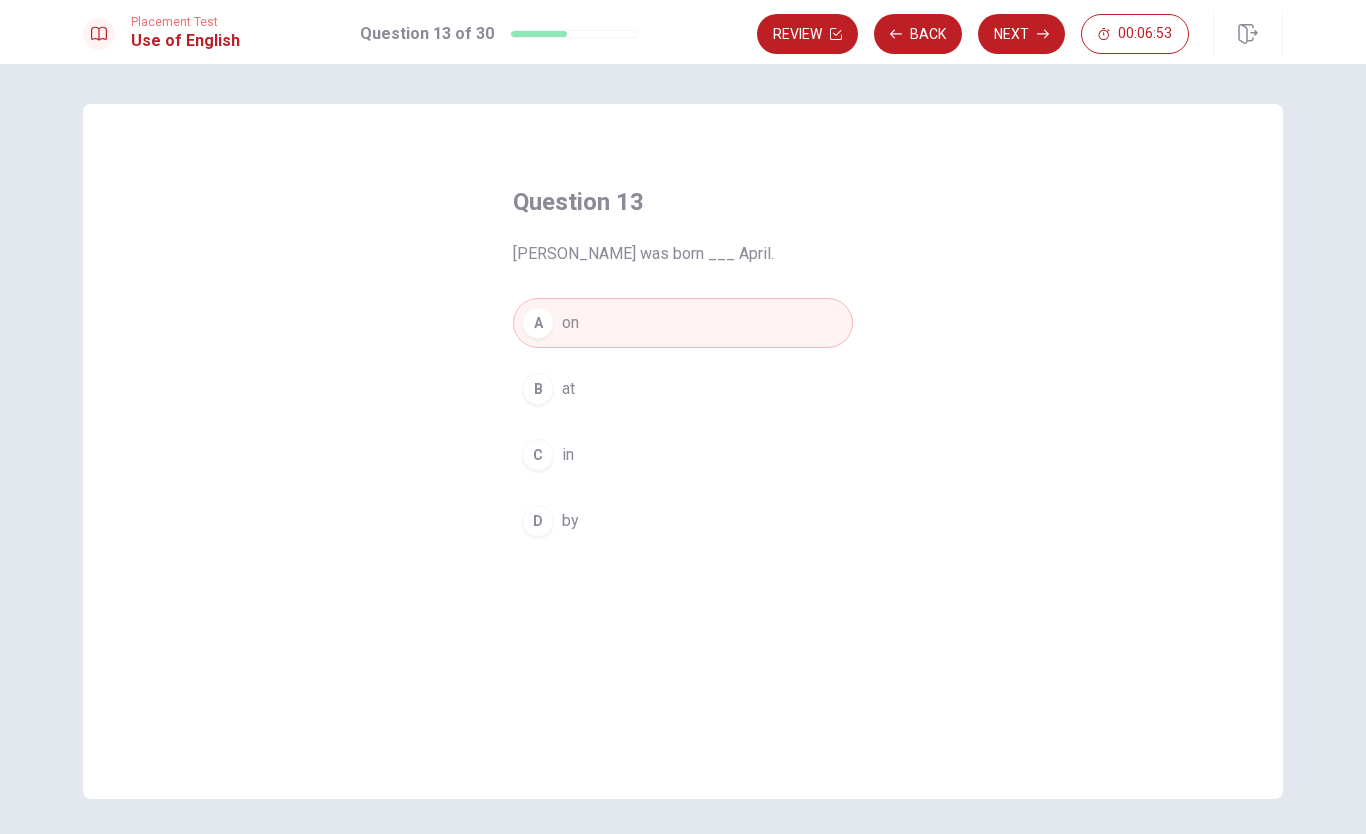 click on "B" at bounding box center (538, 389) 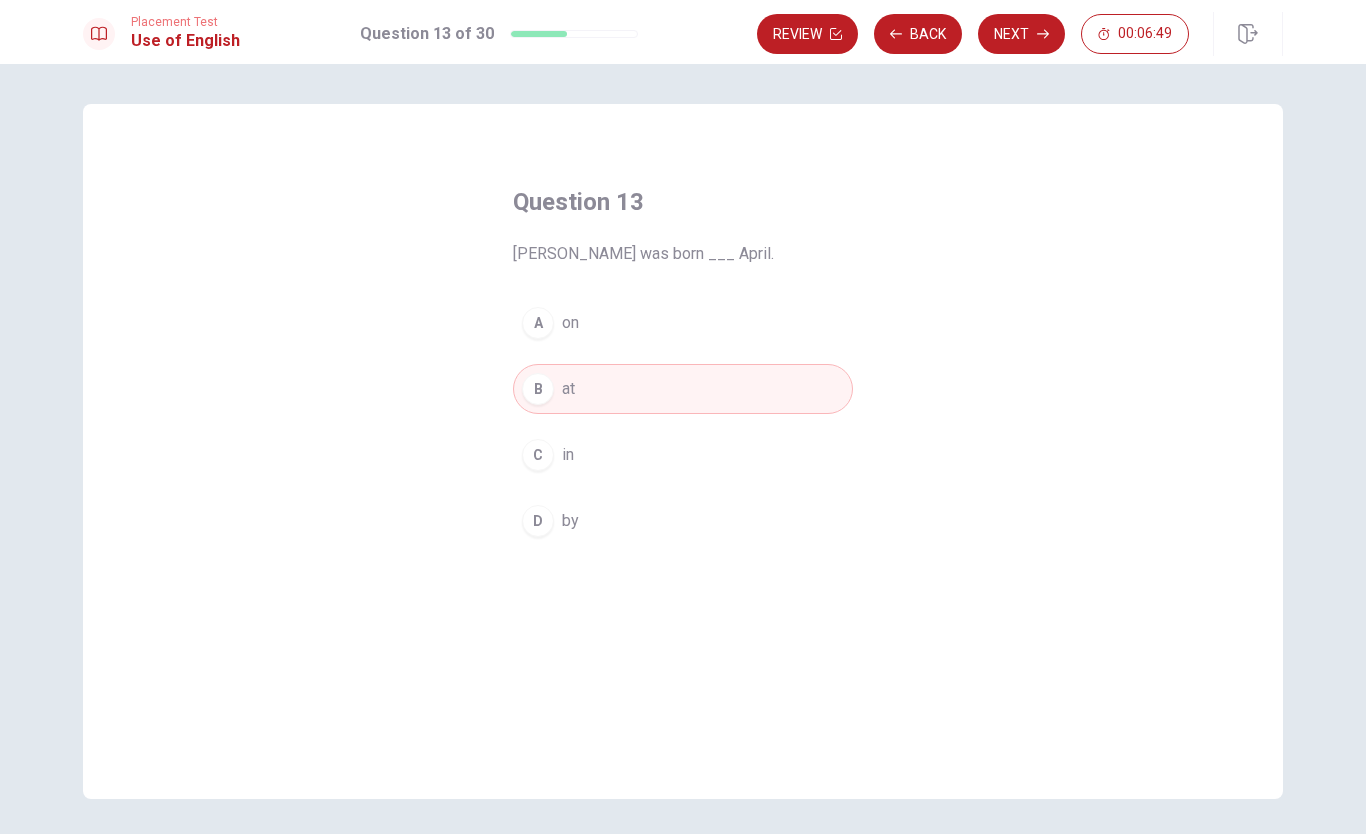 click on "Next" at bounding box center (1021, 34) 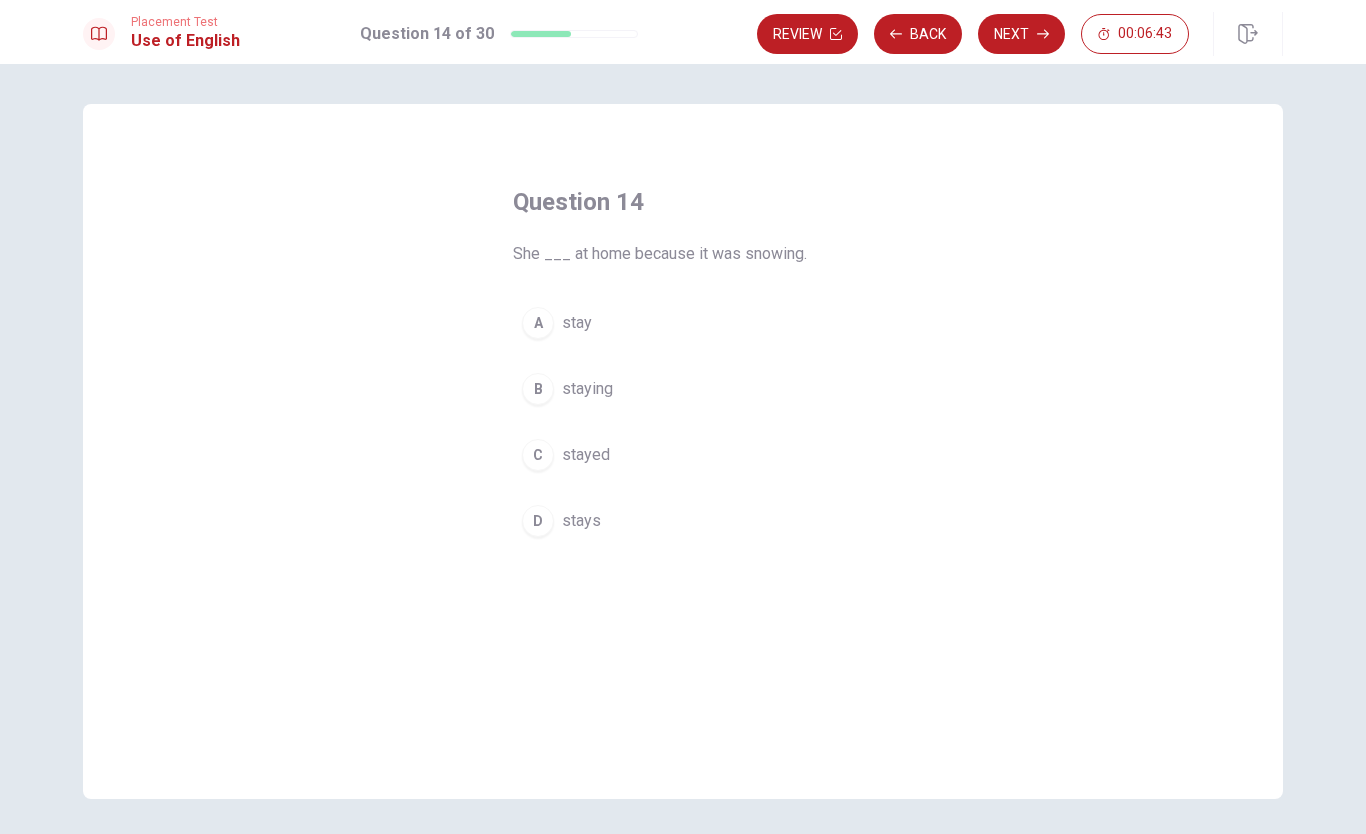click on "staying" at bounding box center [587, 389] 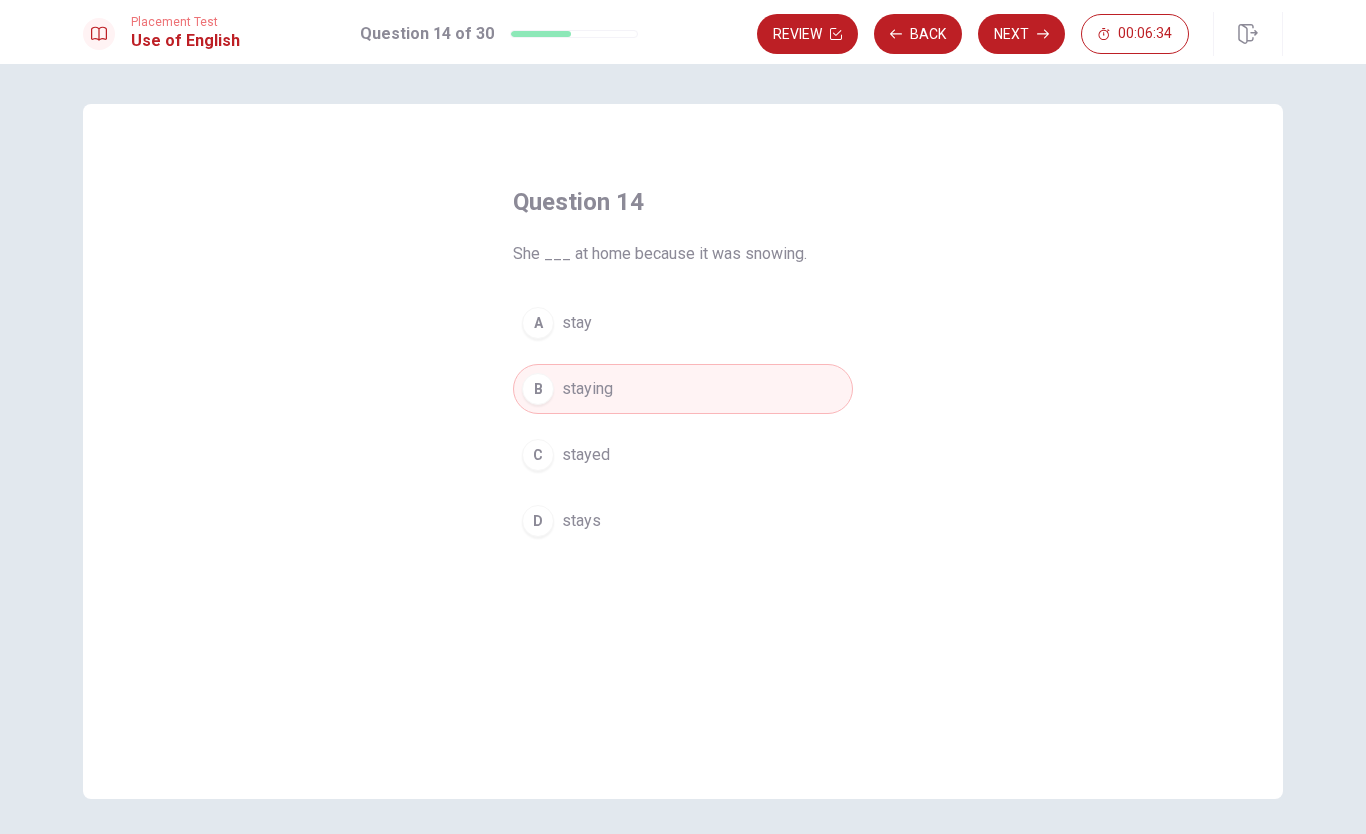 click on "A stay" at bounding box center [683, 323] 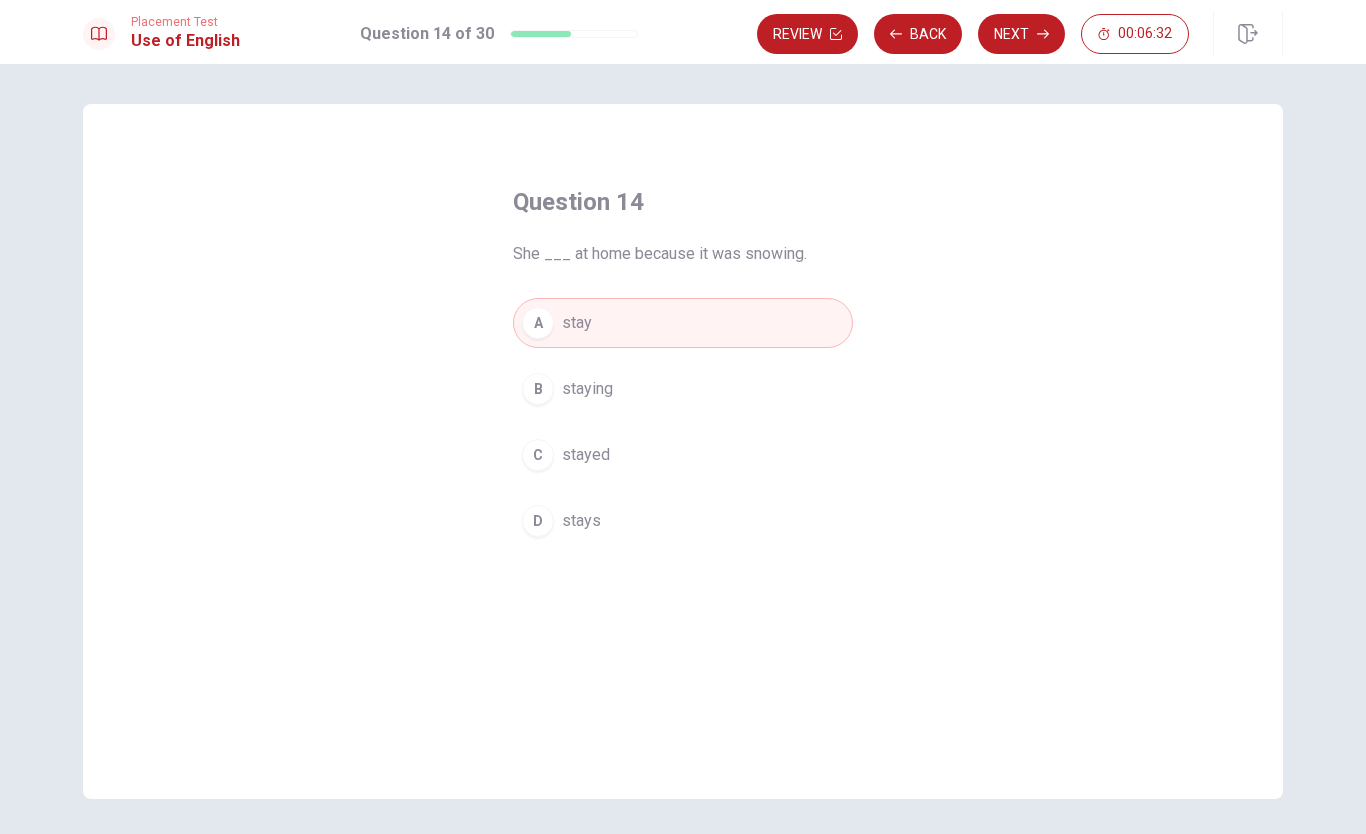 click on "Next" at bounding box center (1021, 34) 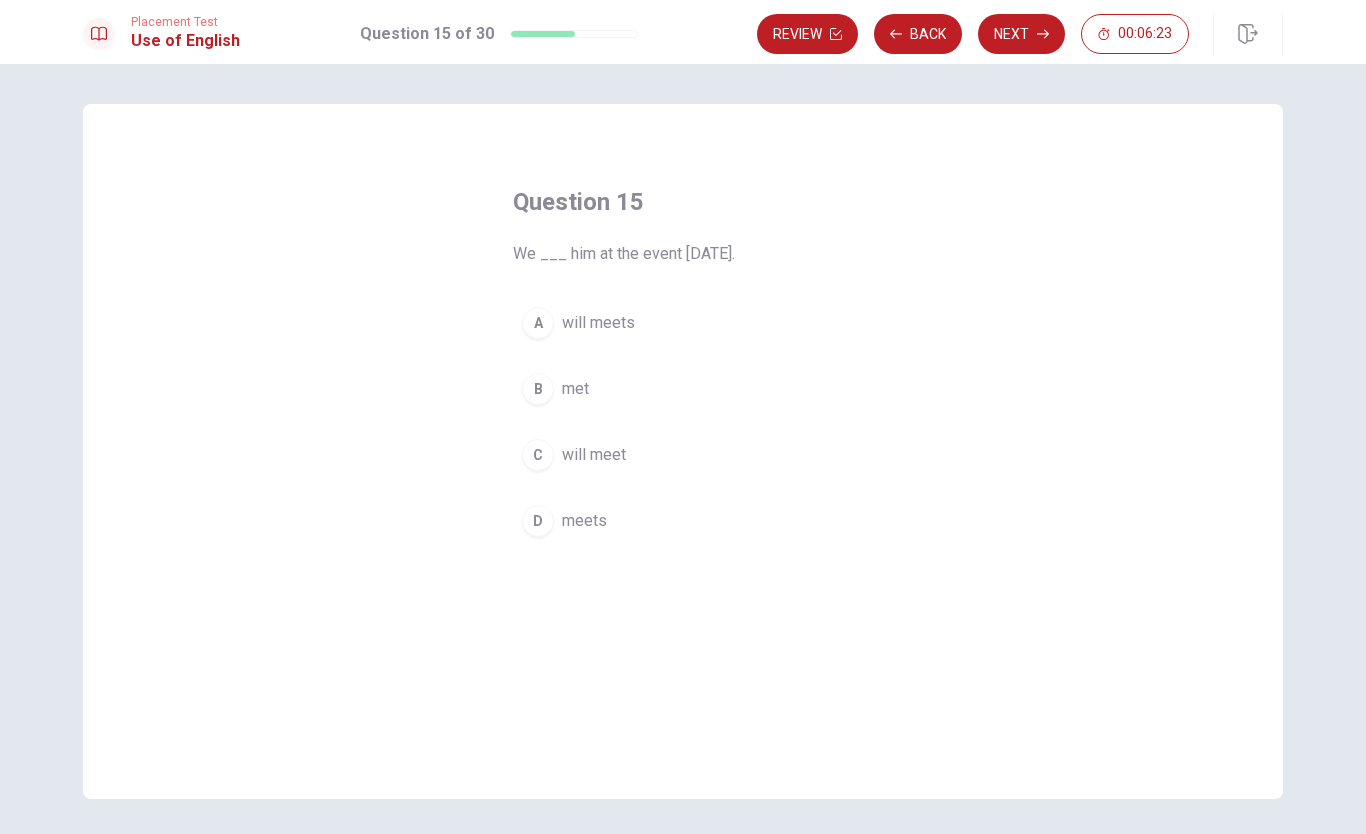 click on "will meets" at bounding box center (598, 323) 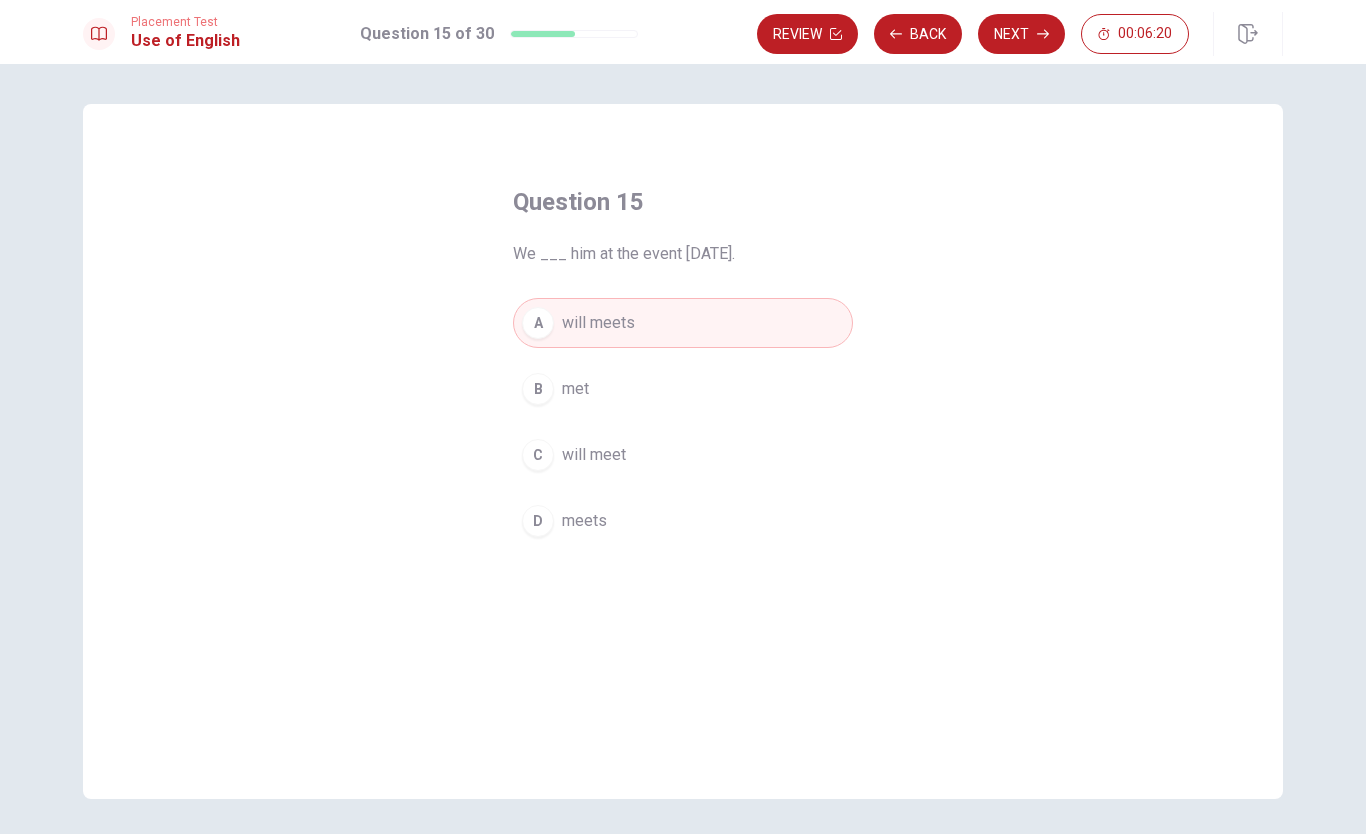 click on "will meet" at bounding box center [594, 455] 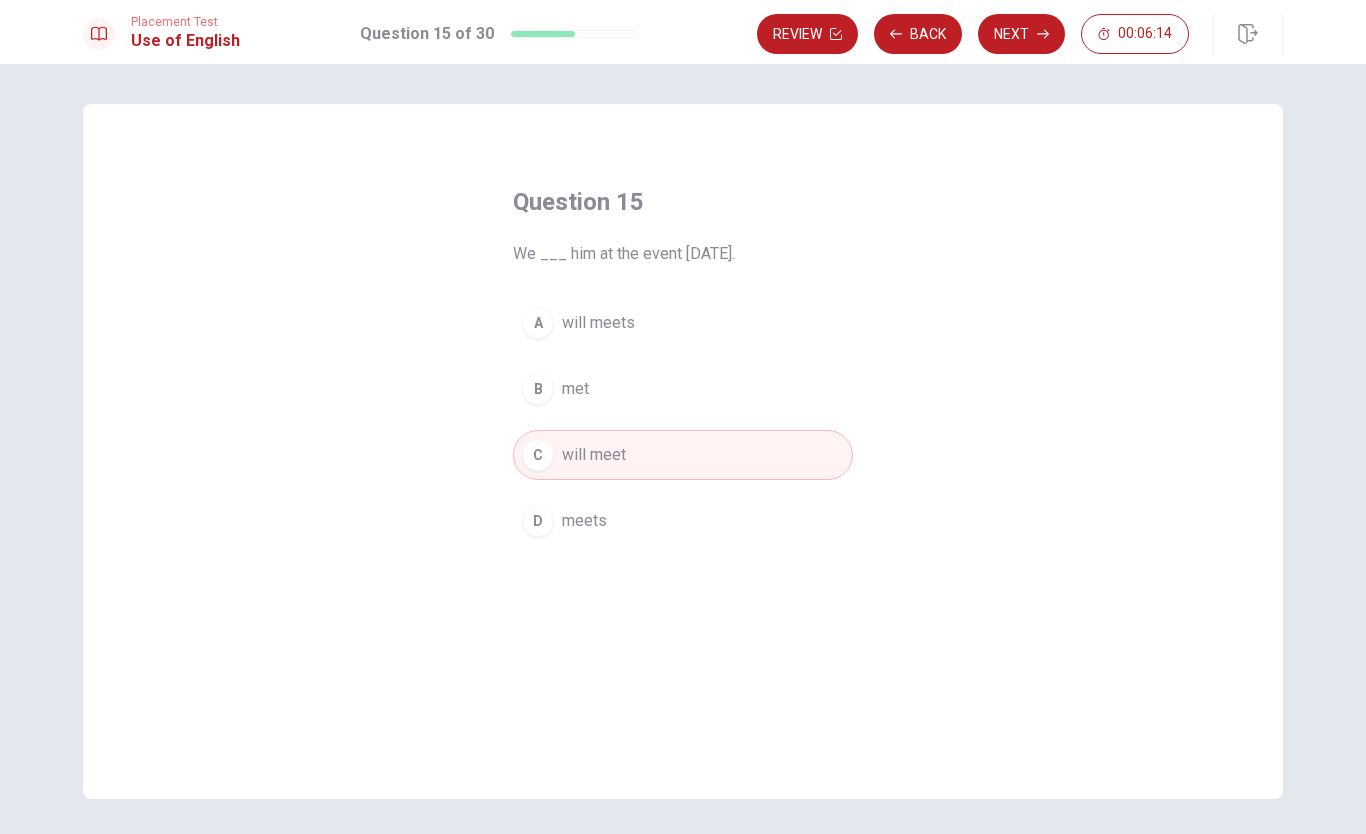 click on "Next" at bounding box center (1021, 34) 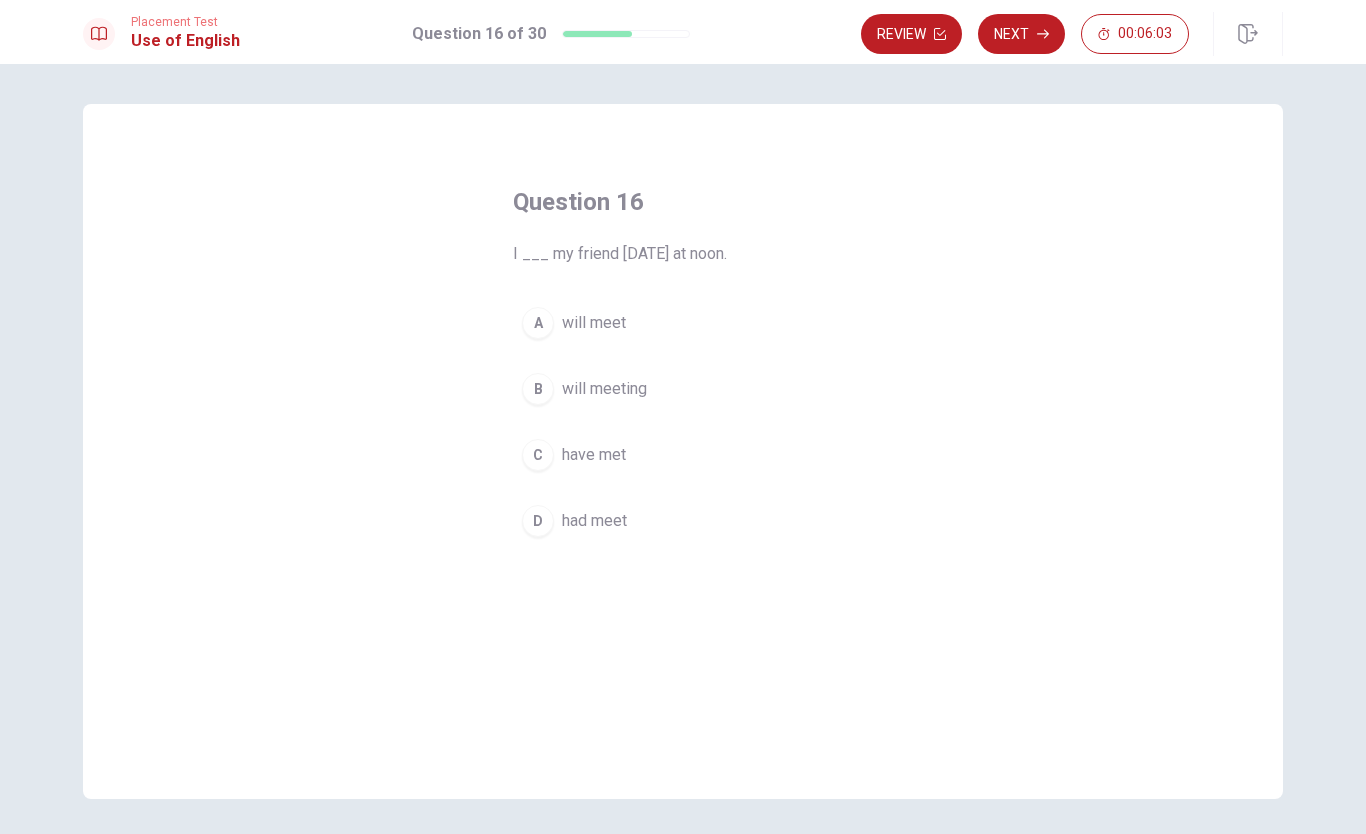 click on "B will meeting" at bounding box center [683, 389] 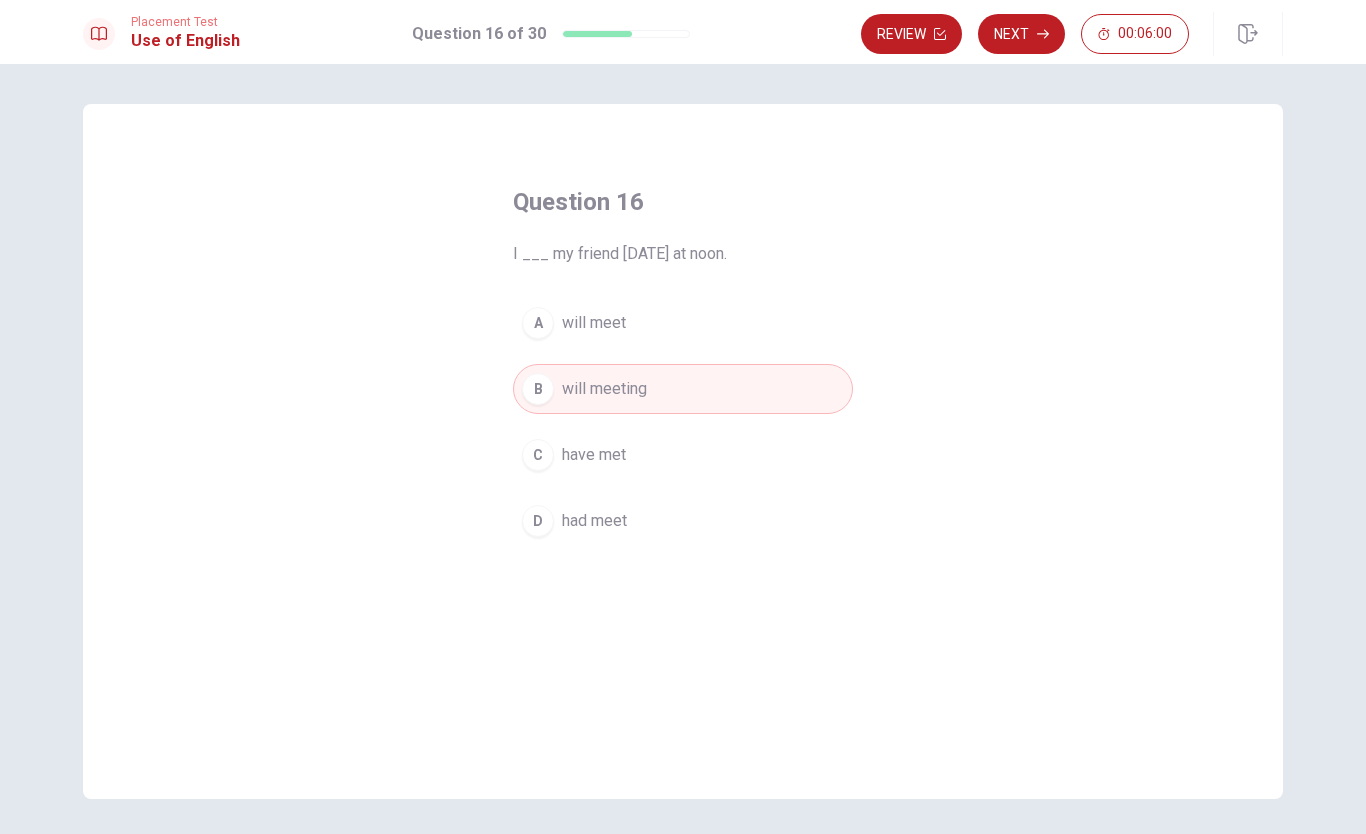 click on "Next" at bounding box center (1021, 34) 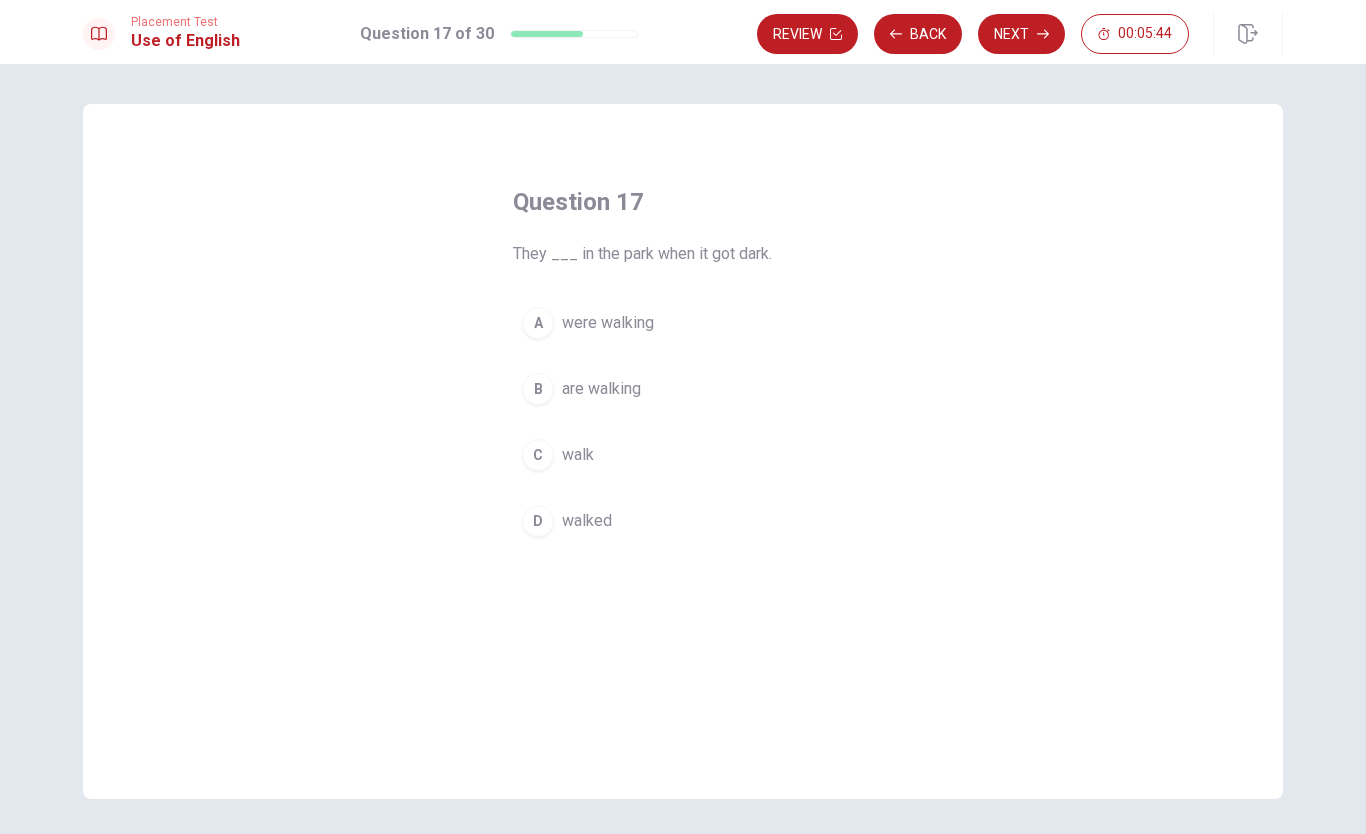 click on "B" at bounding box center [538, 389] 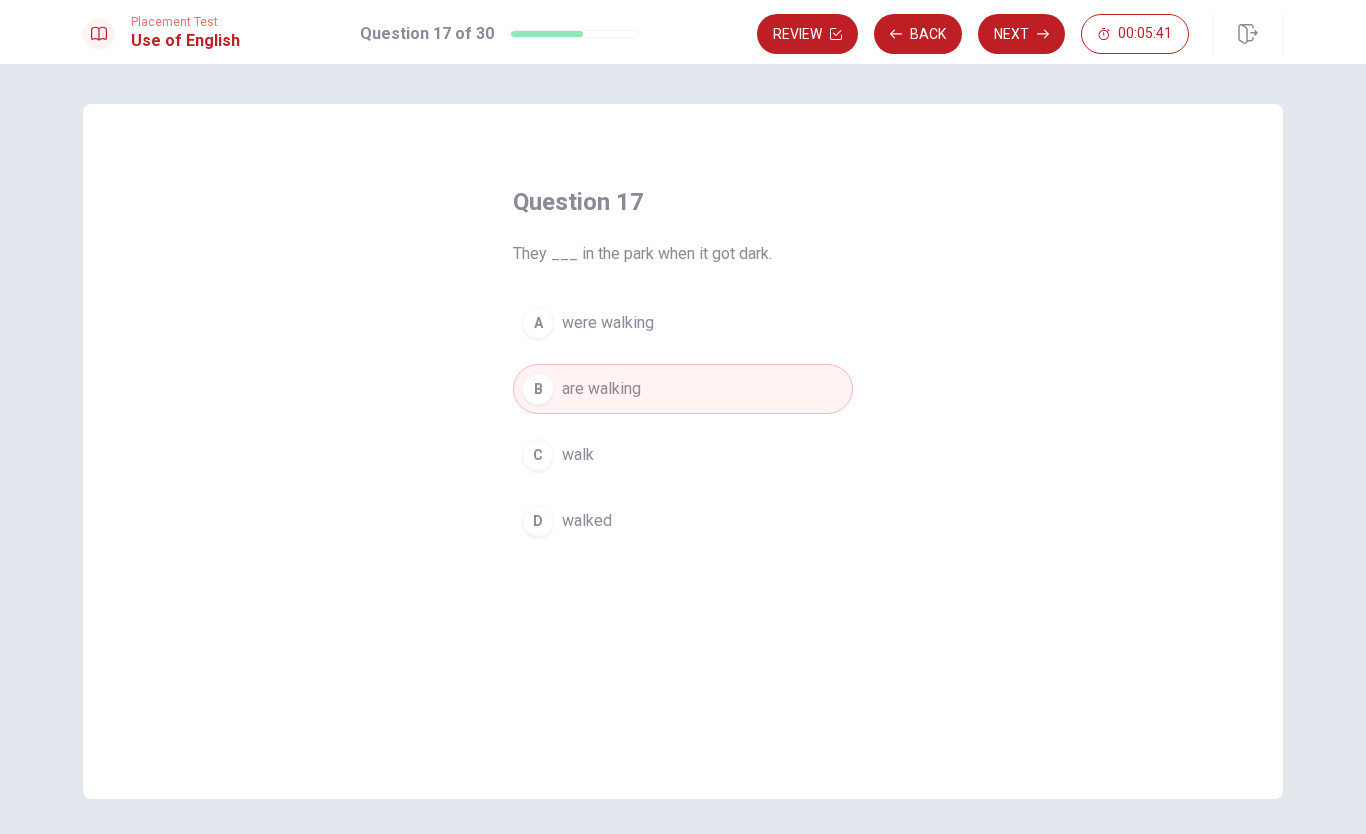 click on "Next" at bounding box center (1021, 34) 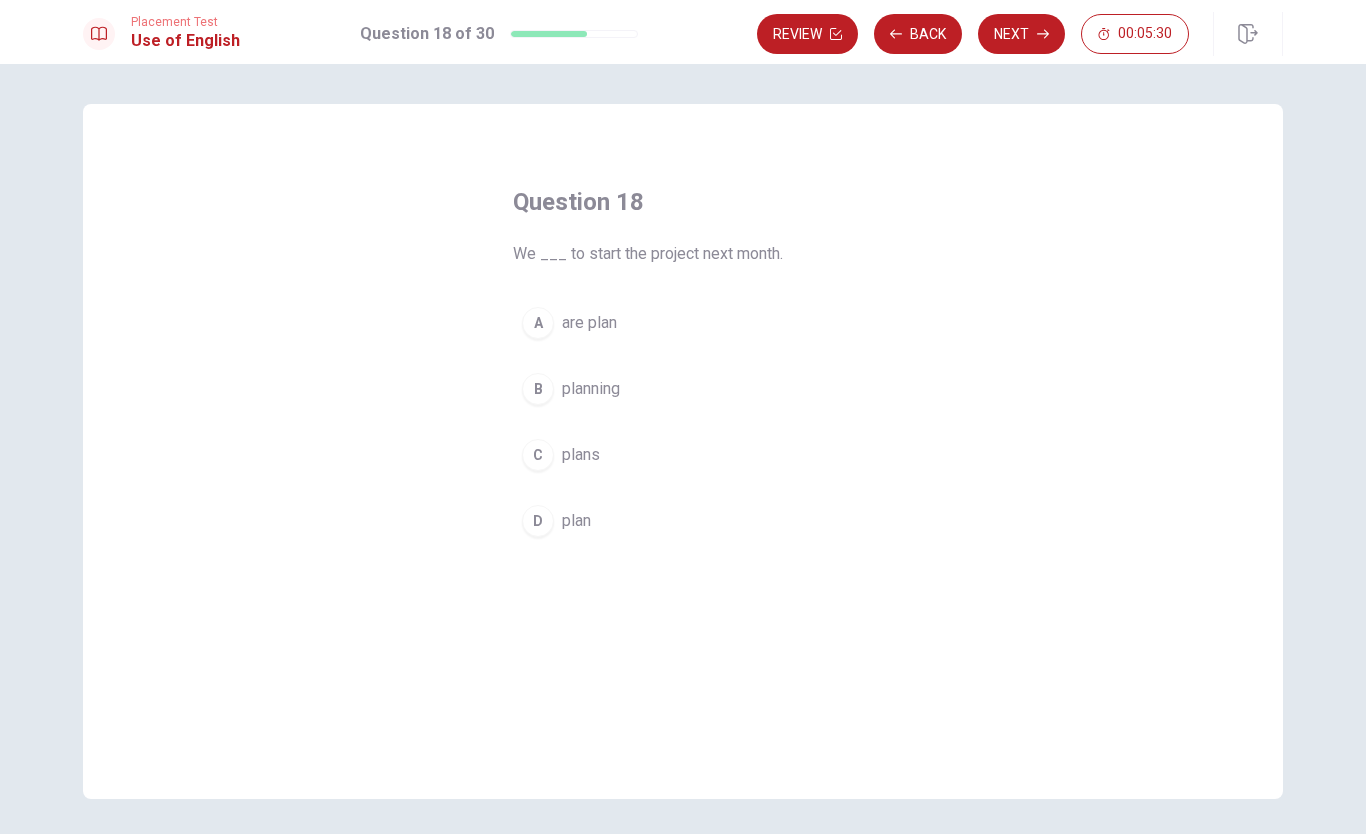 click on "D" at bounding box center [538, 521] 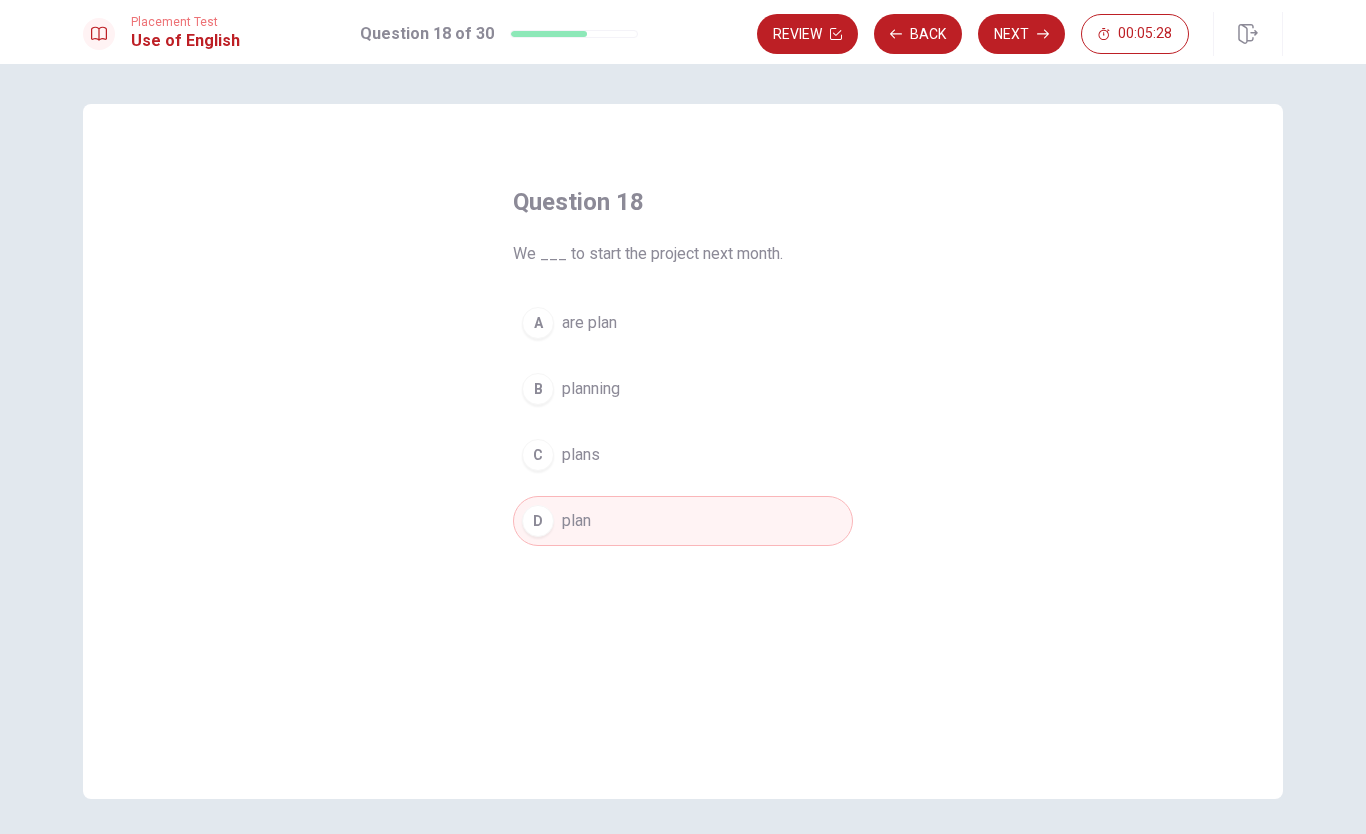 click on "C" at bounding box center (538, 455) 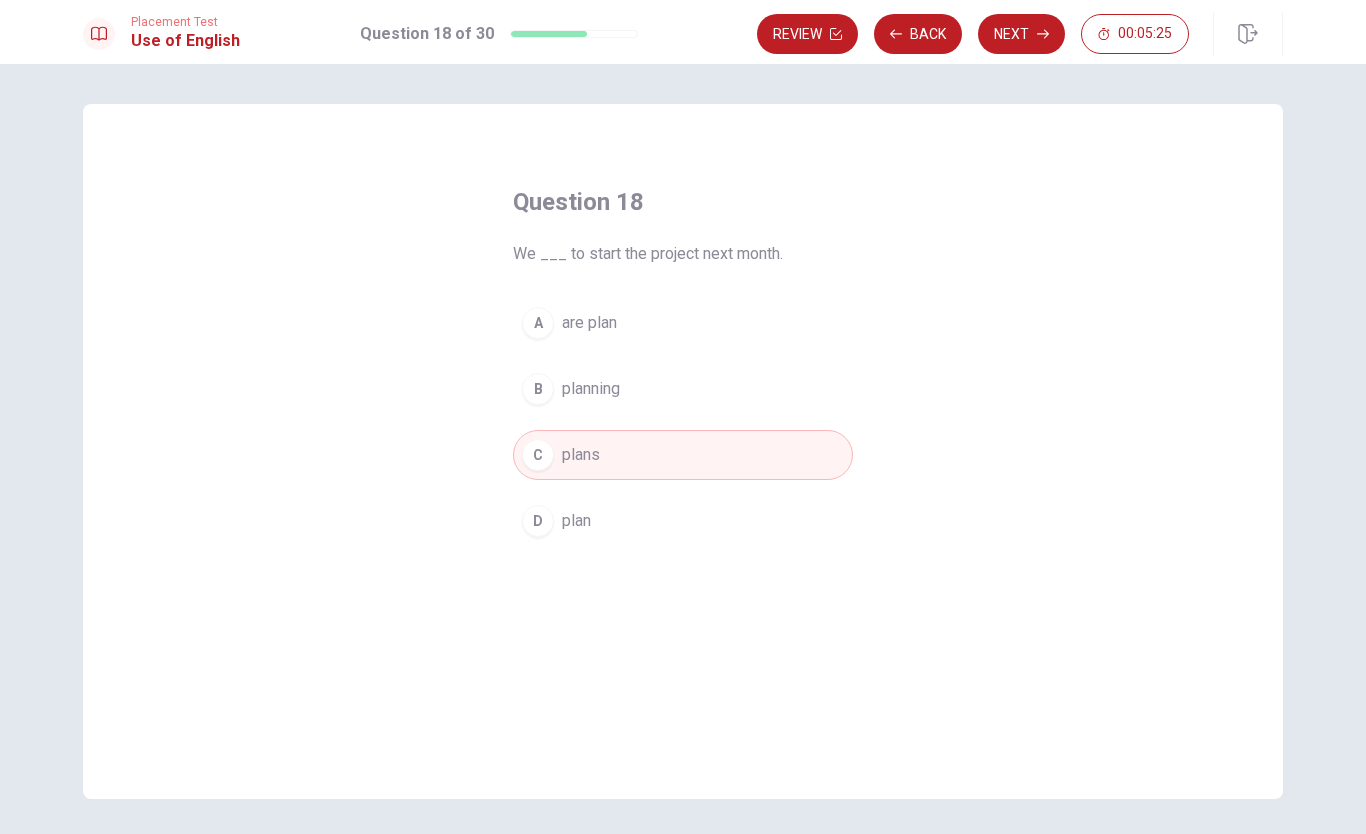 click on "Next" at bounding box center [1021, 34] 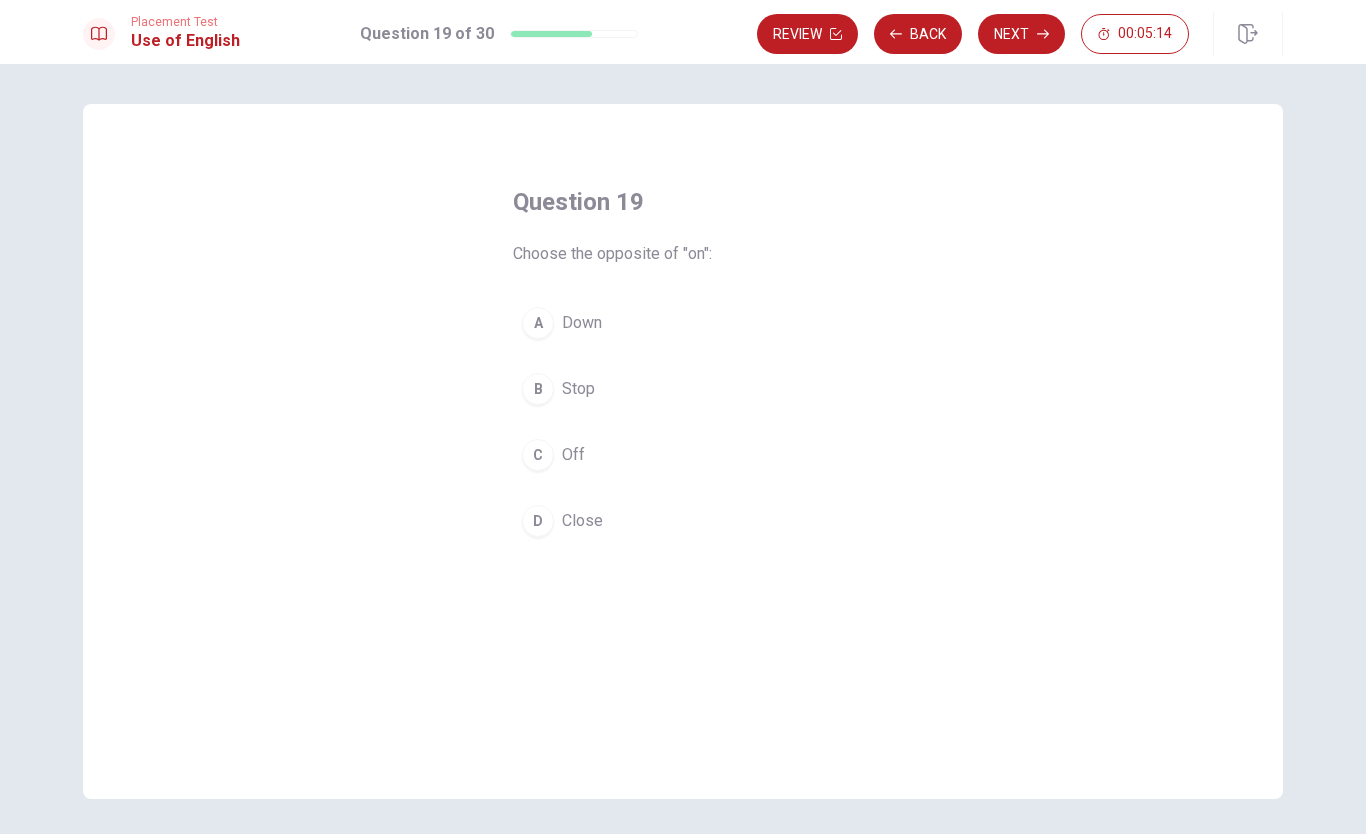 click on "C" at bounding box center [538, 455] 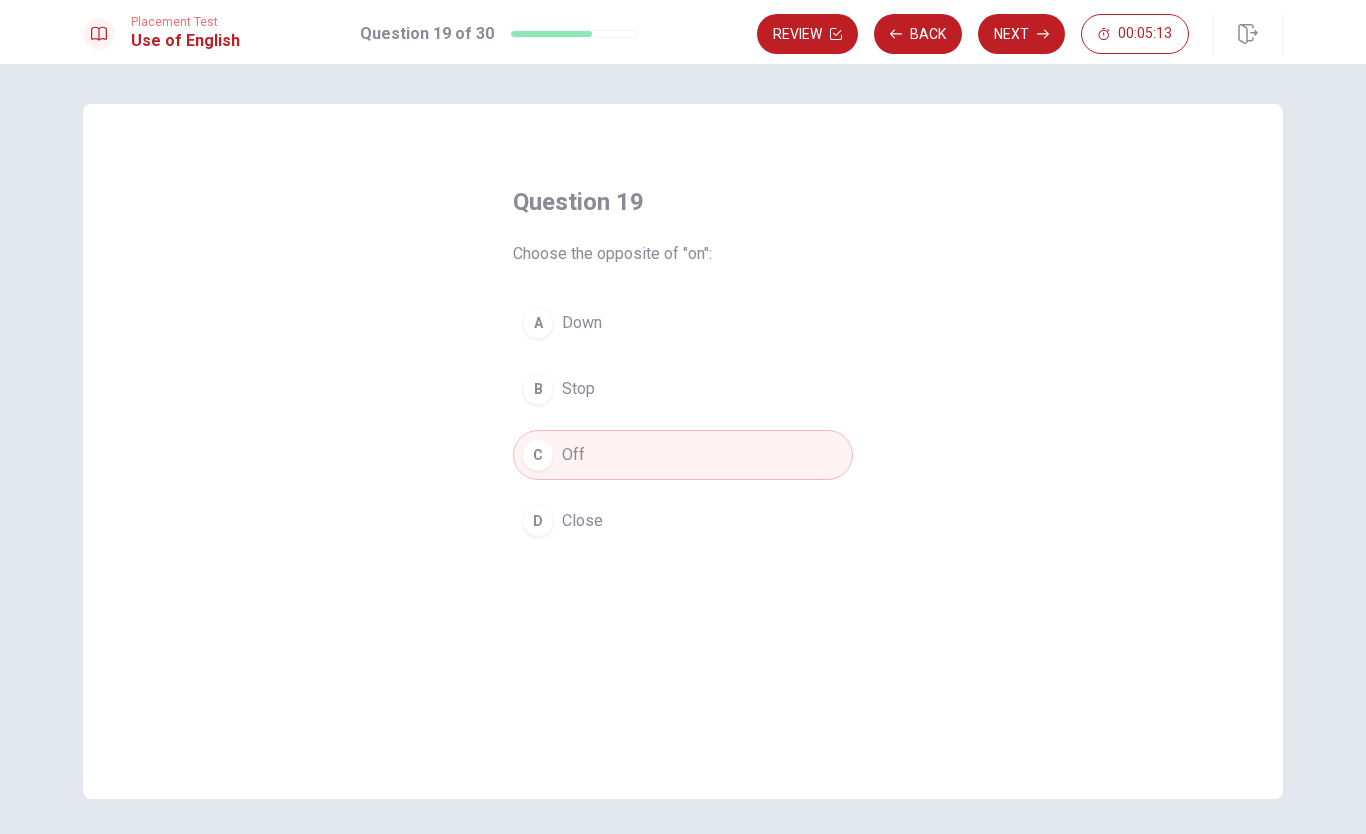 click on "Next" at bounding box center (1021, 34) 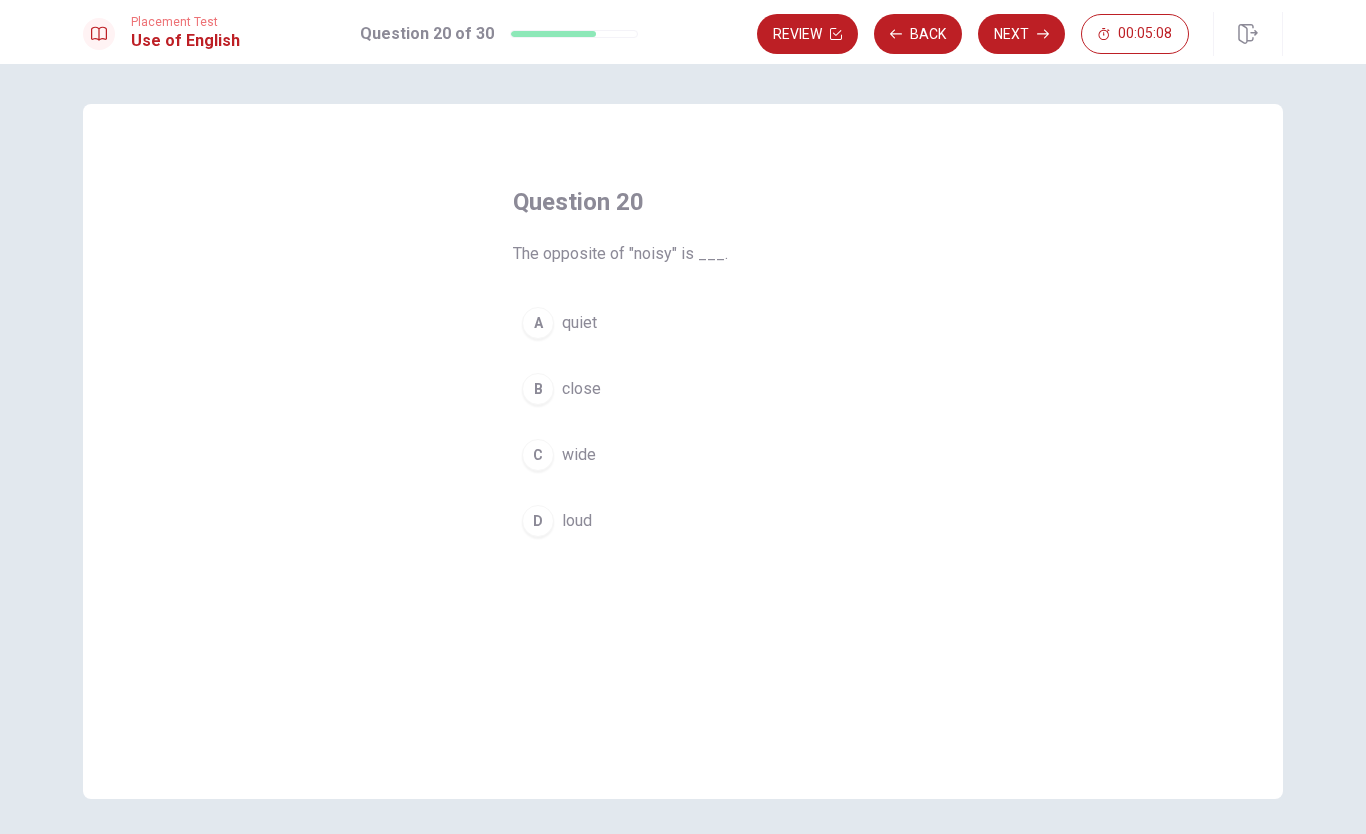 click on "D loud" at bounding box center [683, 521] 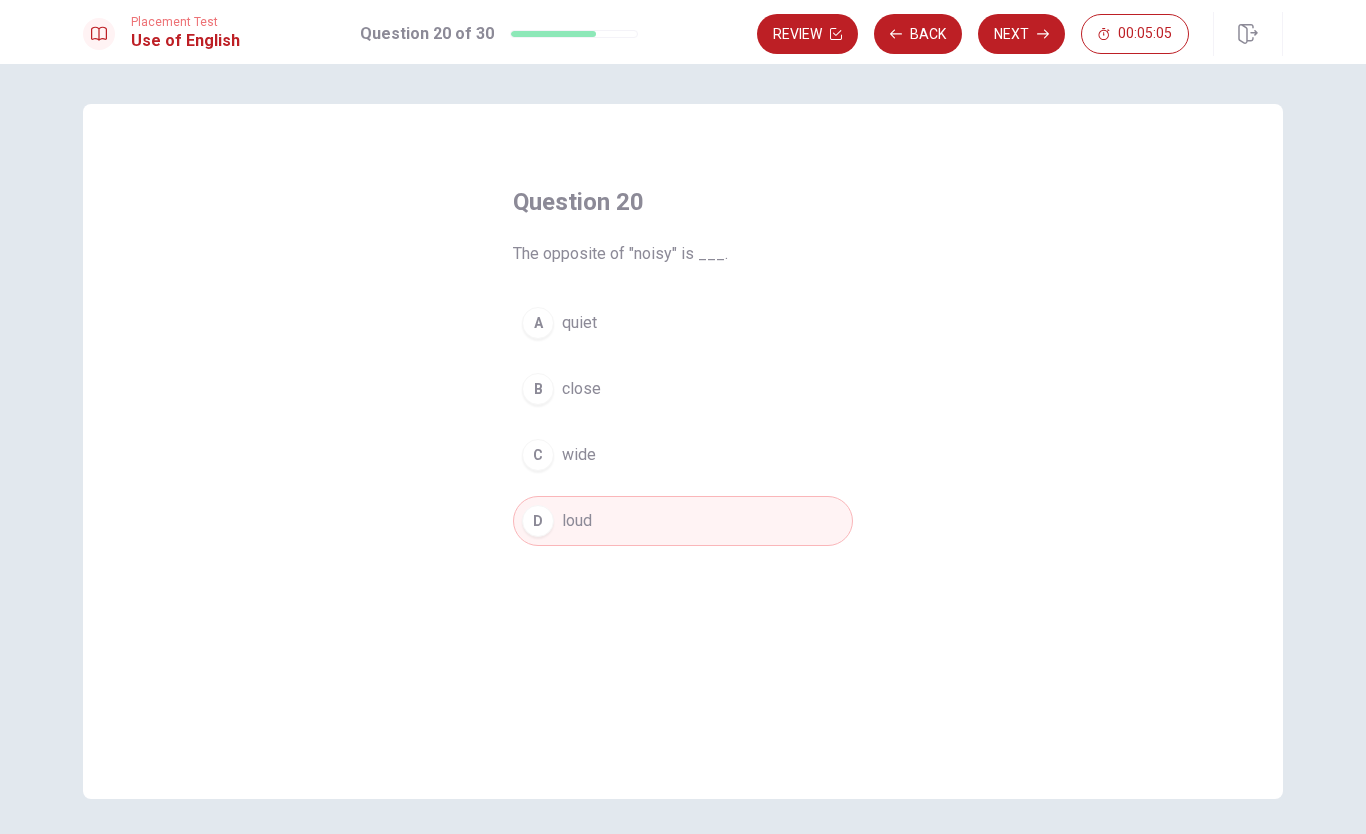 click on "A" at bounding box center (538, 323) 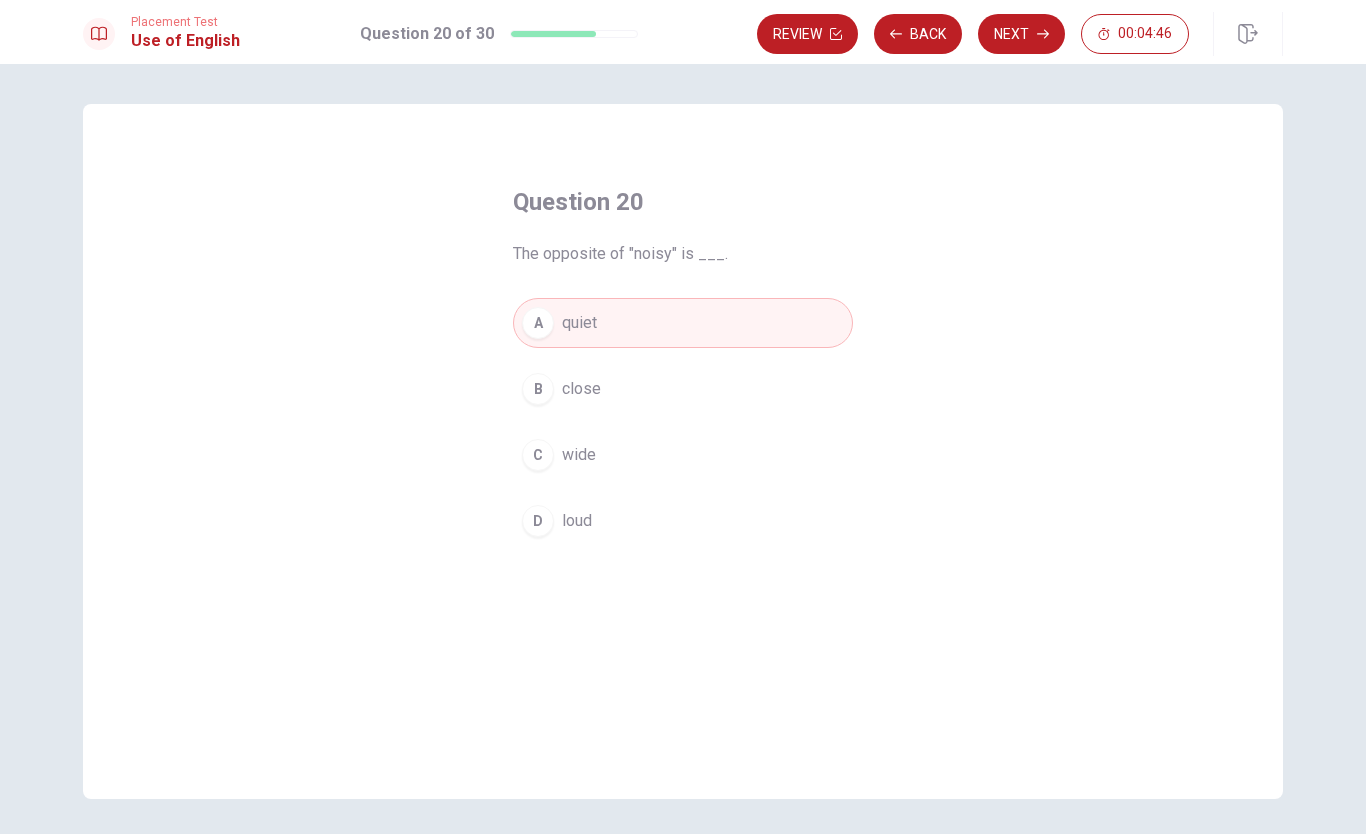 click on "D" at bounding box center [538, 521] 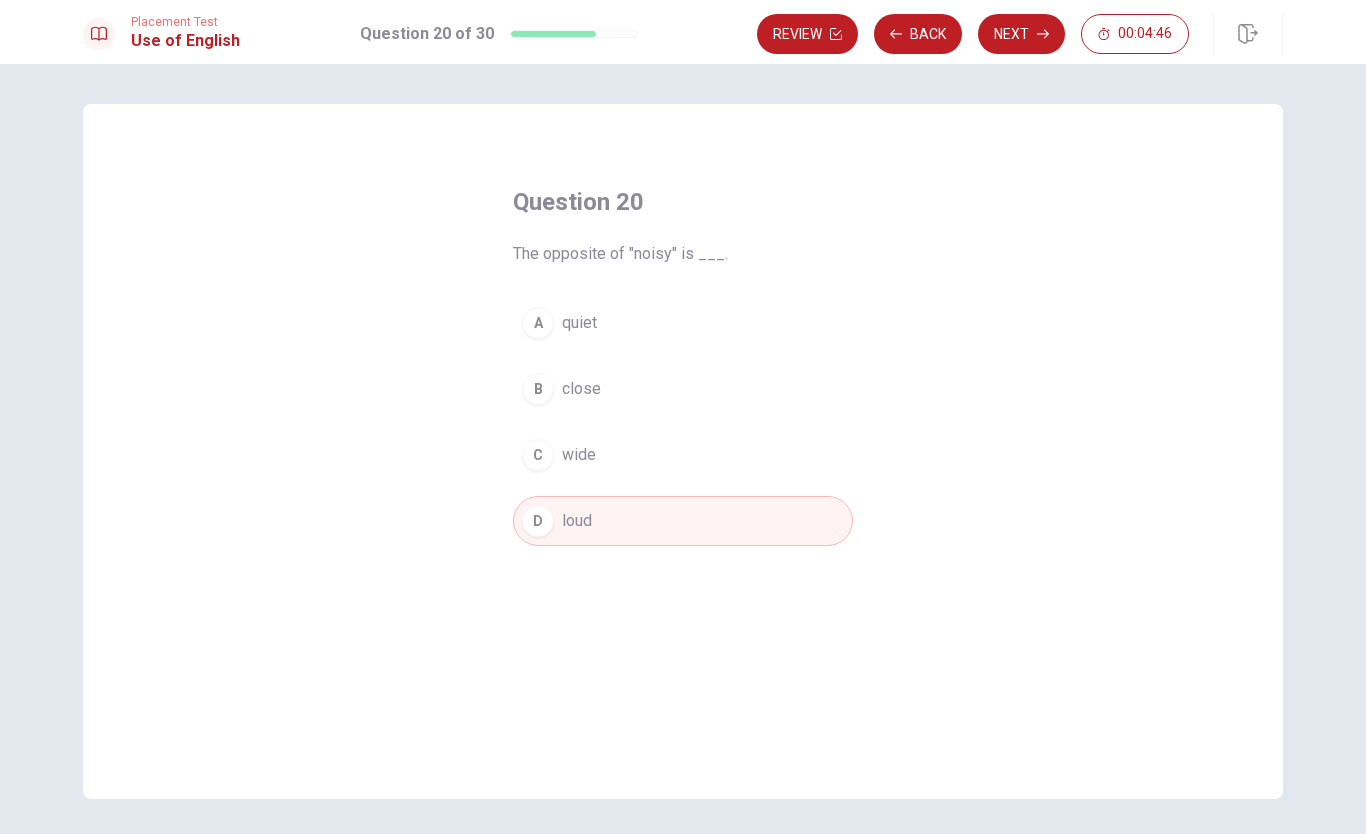 click on "A" at bounding box center [538, 323] 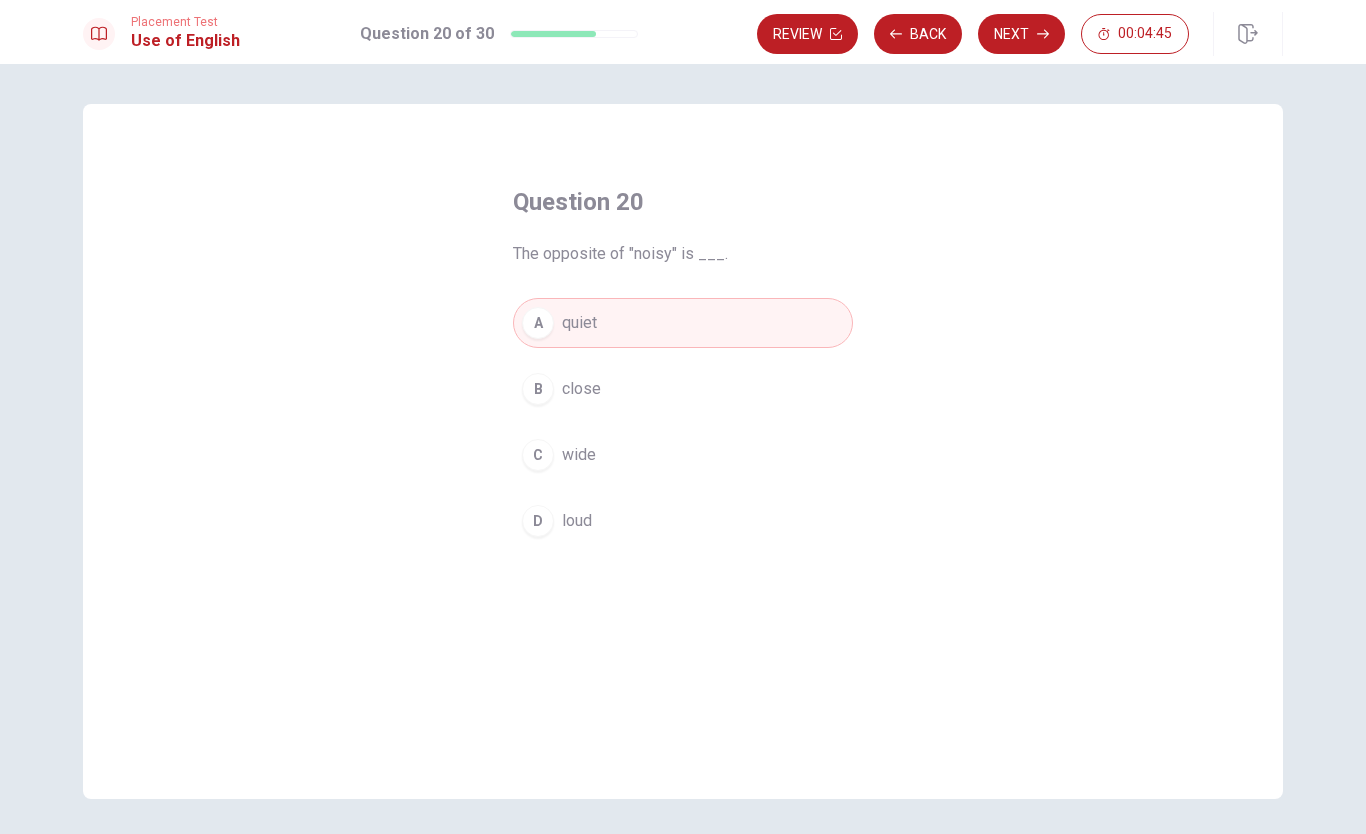 click on "Next" at bounding box center (1021, 34) 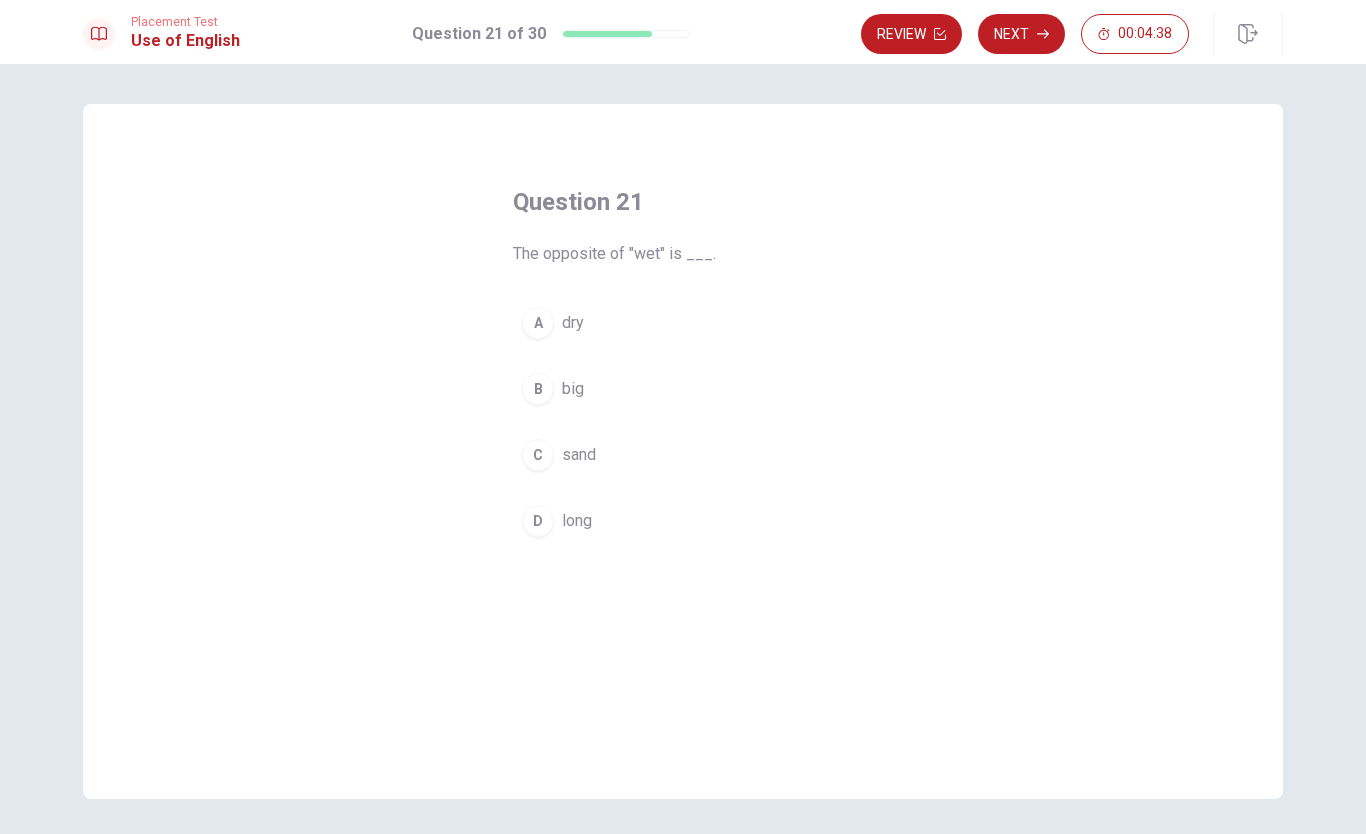 click on "dry" at bounding box center (573, 323) 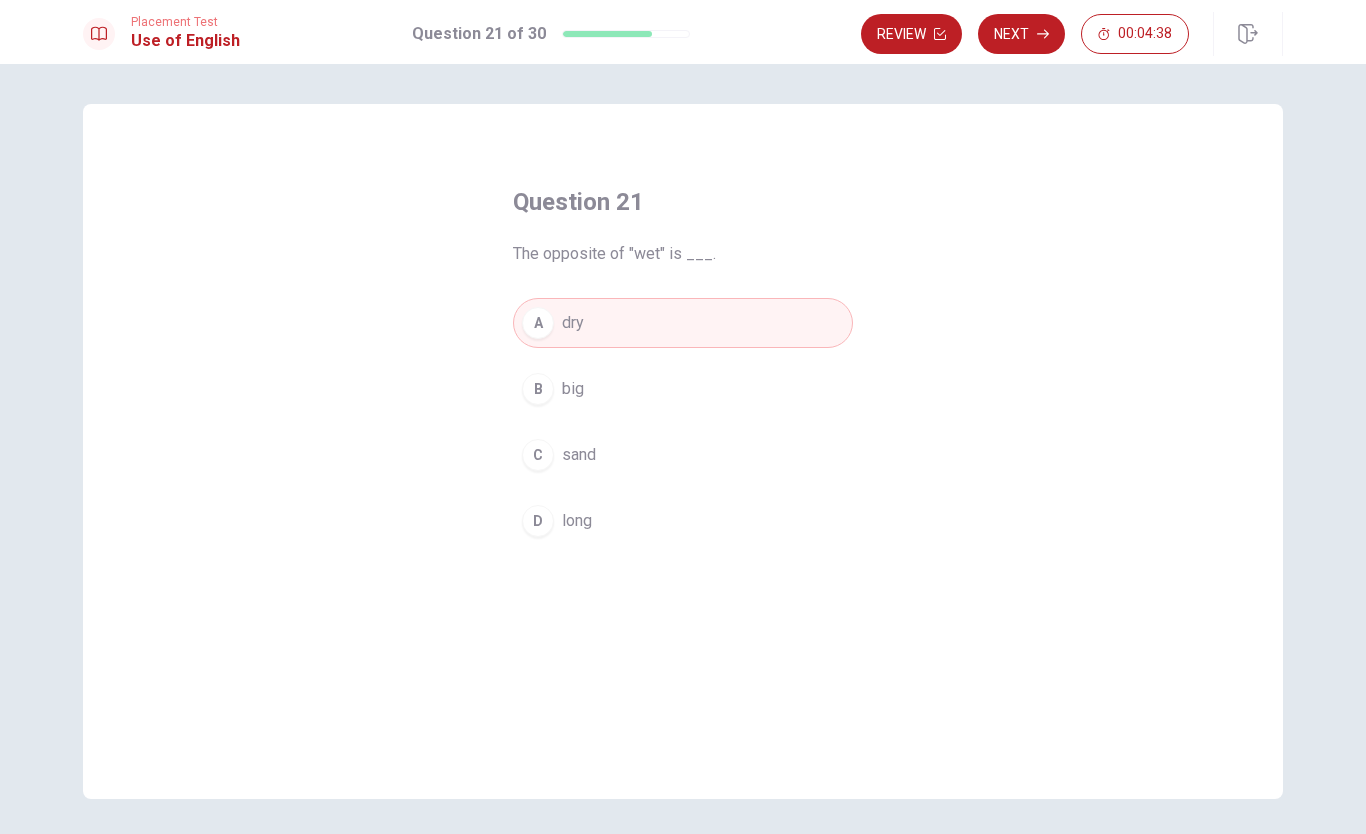 click on "Next" at bounding box center (1021, 34) 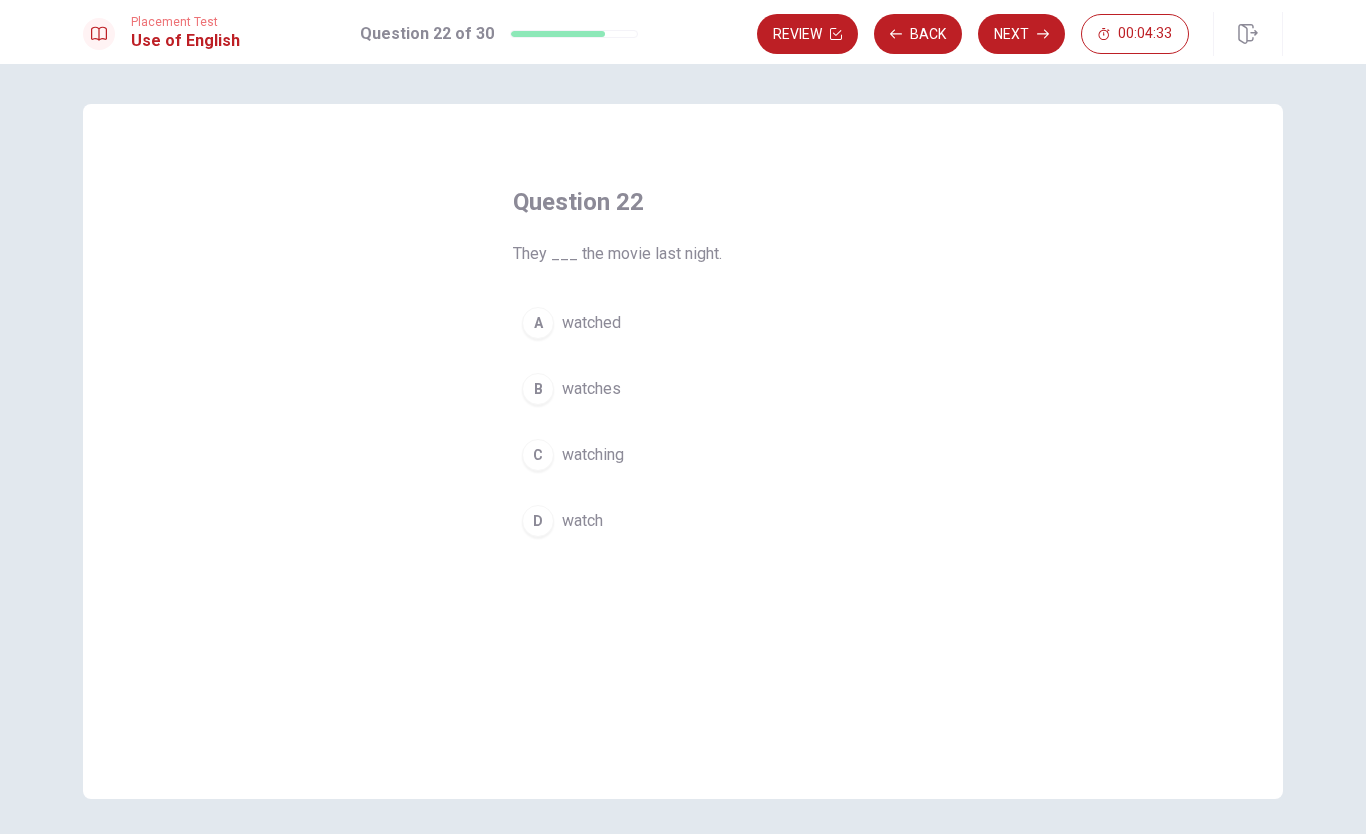 click on "watched" at bounding box center (591, 323) 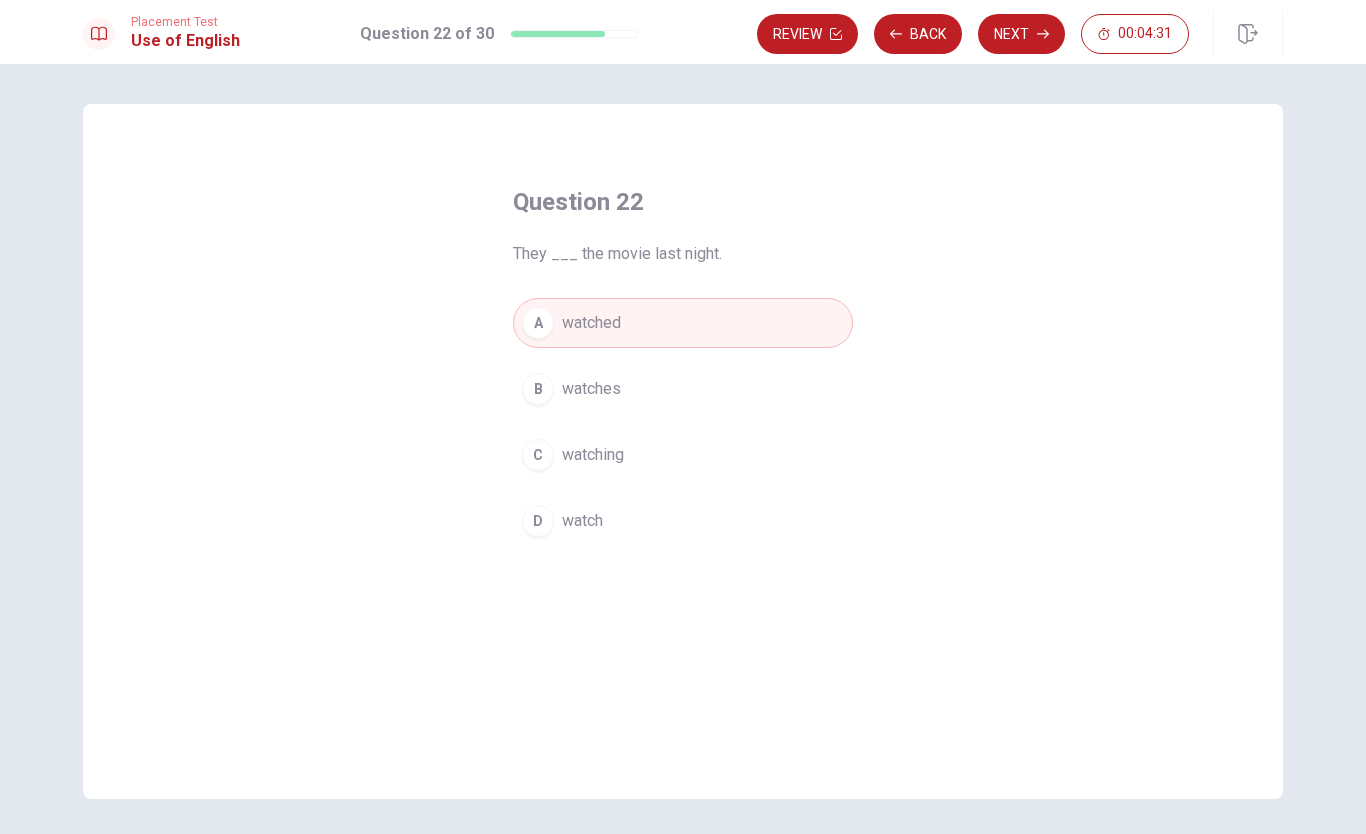 click on "Next" at bounding box center [1021, 34] 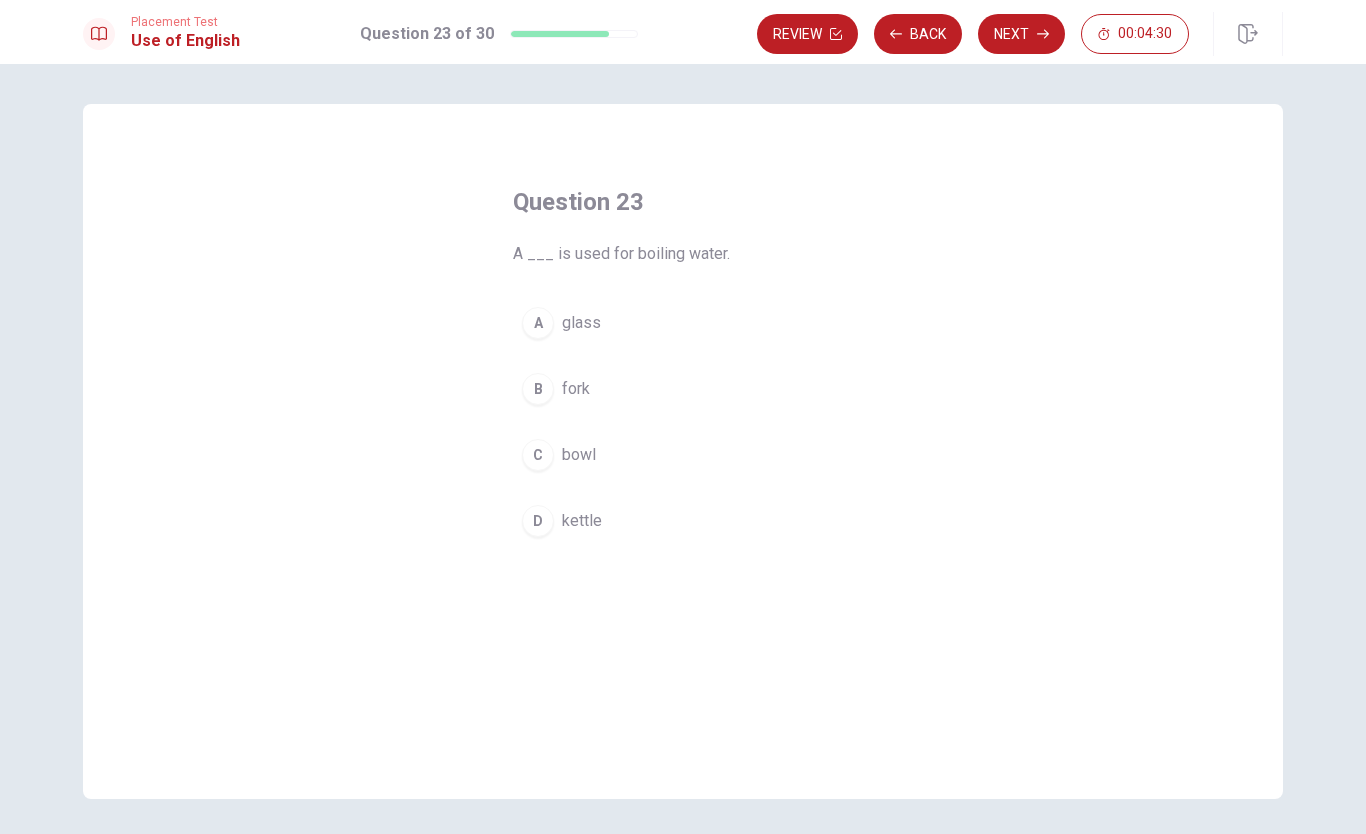 click on "Back" at bounding box center (918, 34) 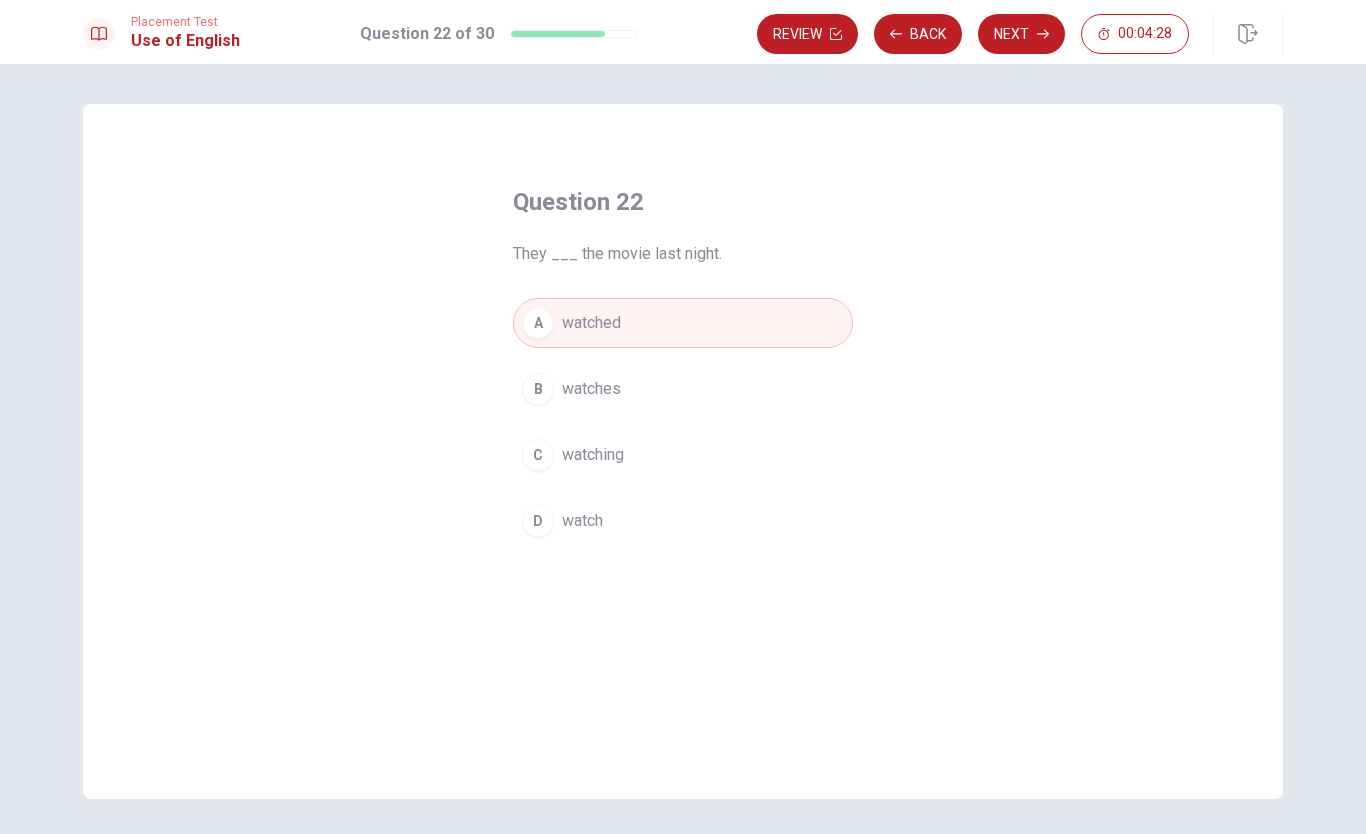 click on "Next" at bounding box center (1021, 34) 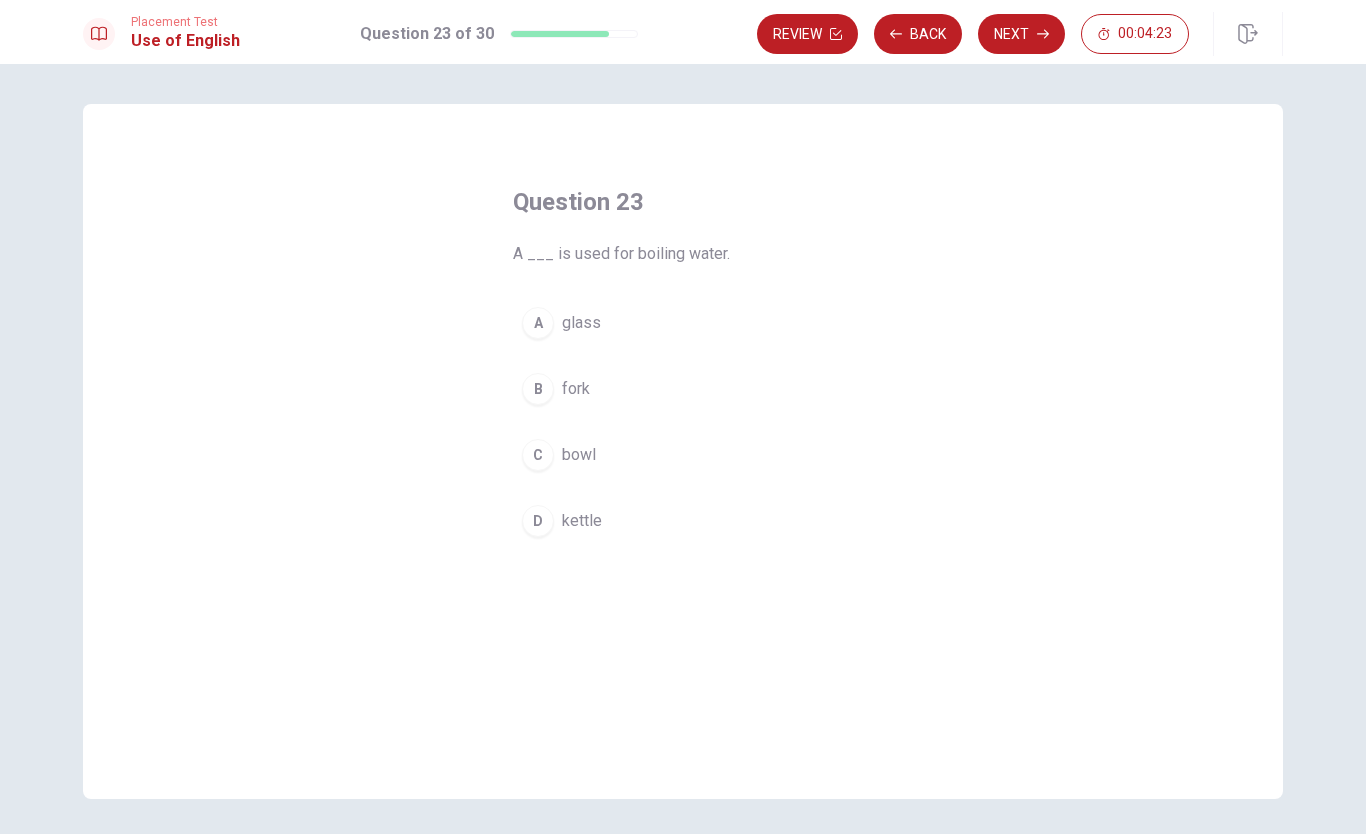 click on "C bowl" at bounding box center [683, 455] 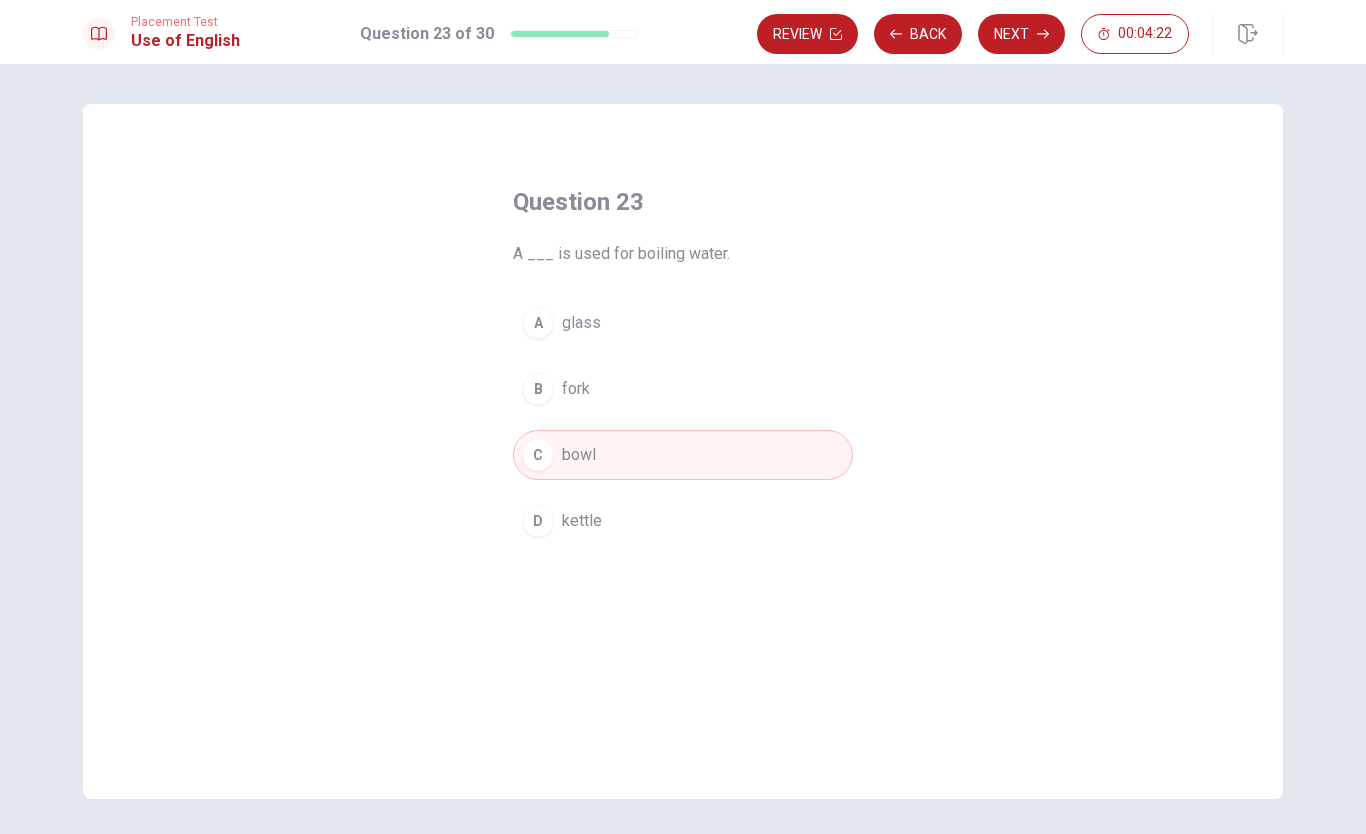 click on "glass" at bounding box center [581, 323] 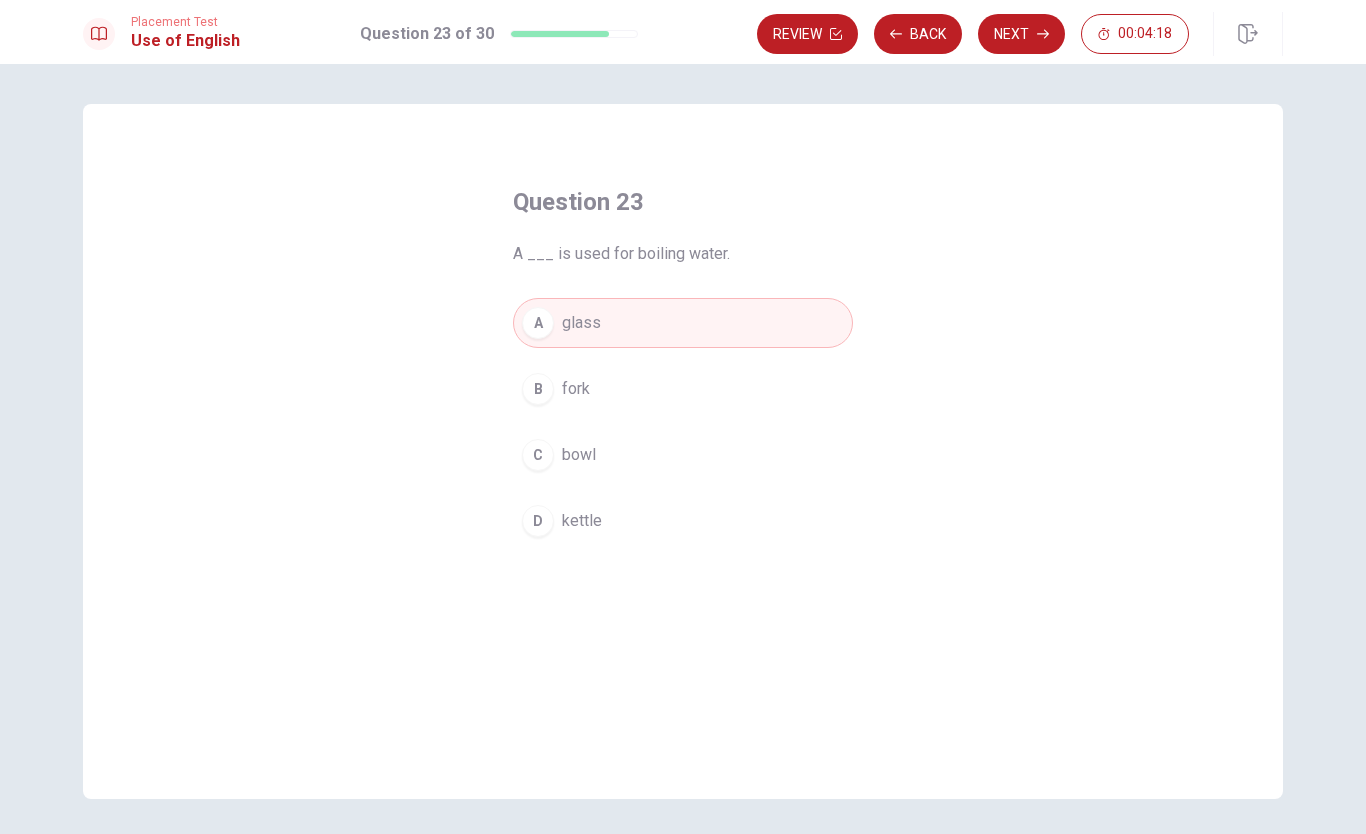 click 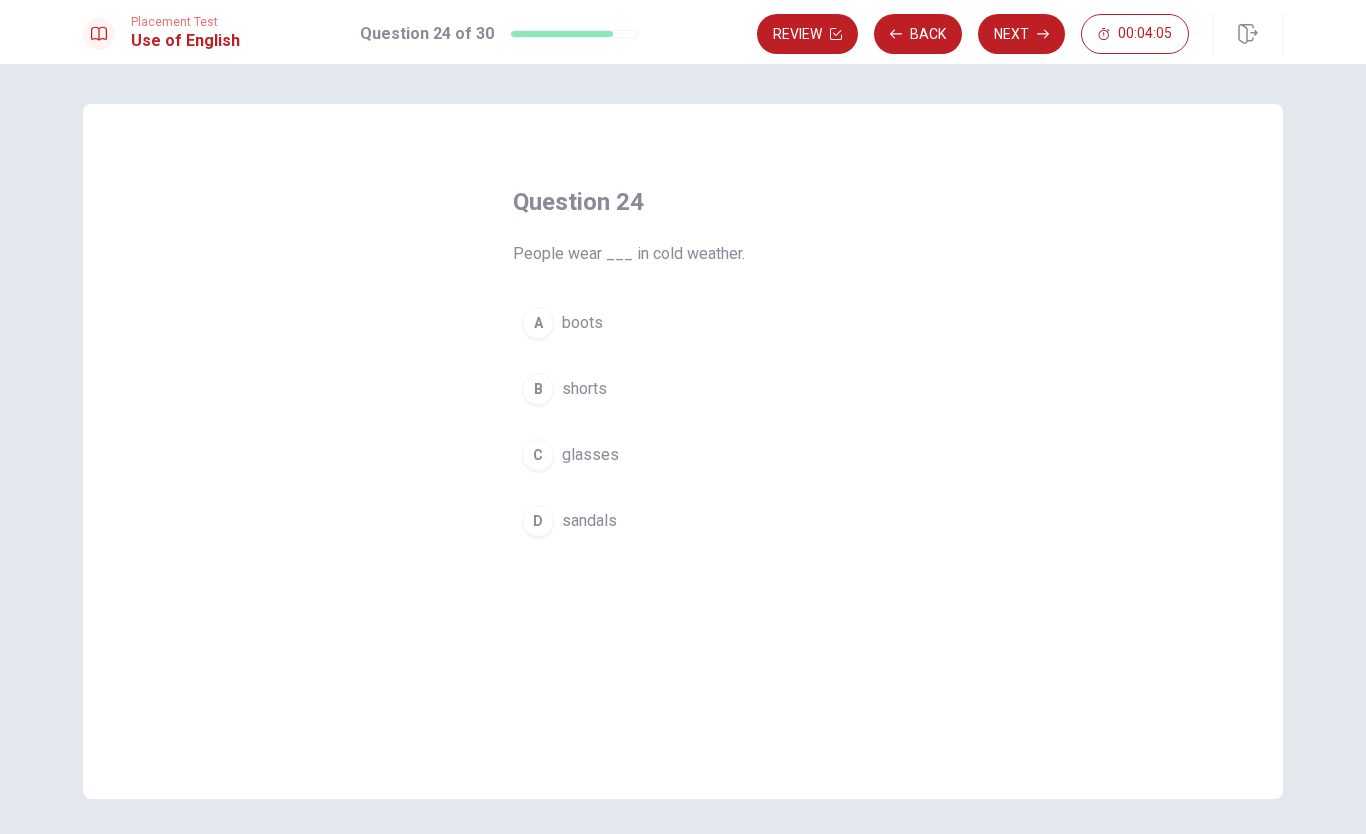 click on "A boots" at bounding box center (683, 323) 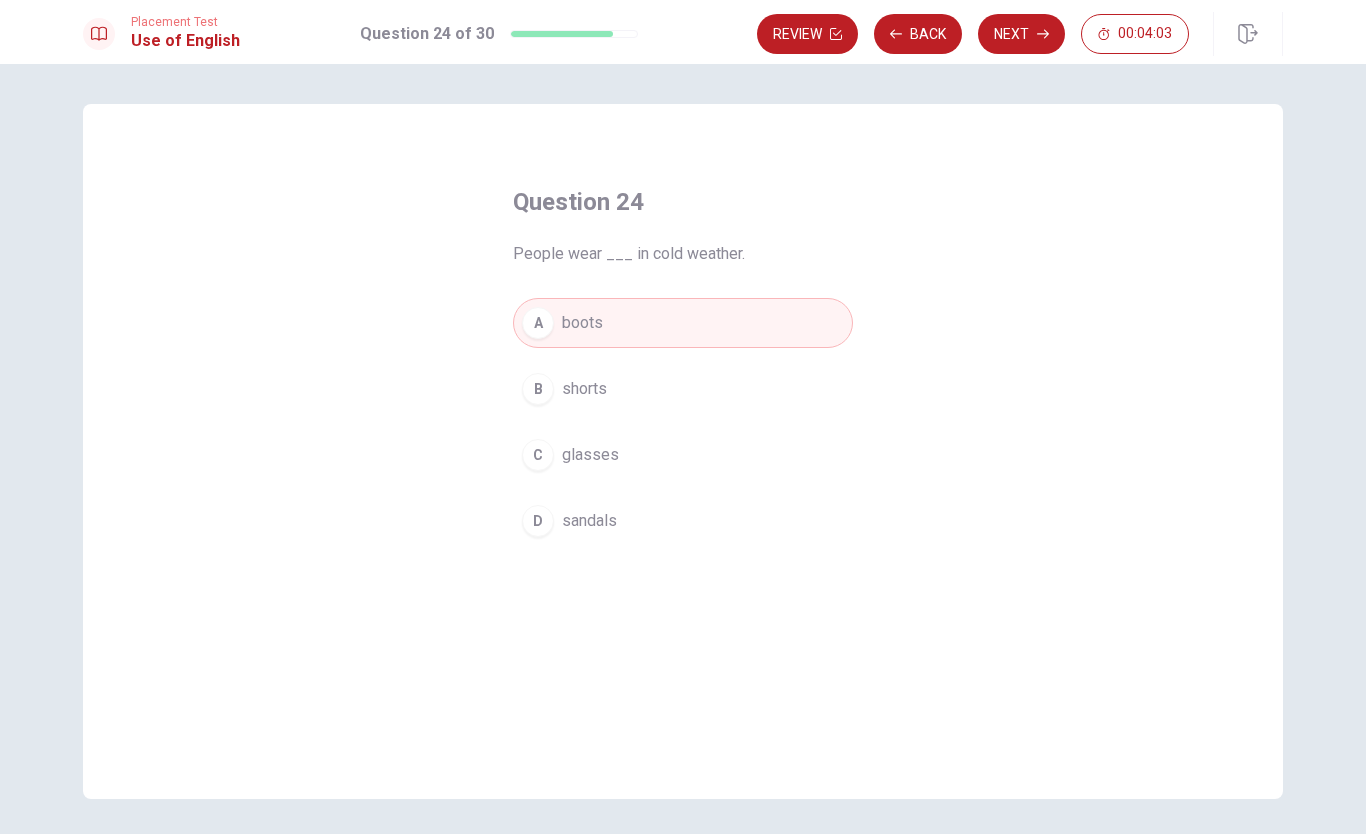 click on "Next" at bounding box center (1021, 34) 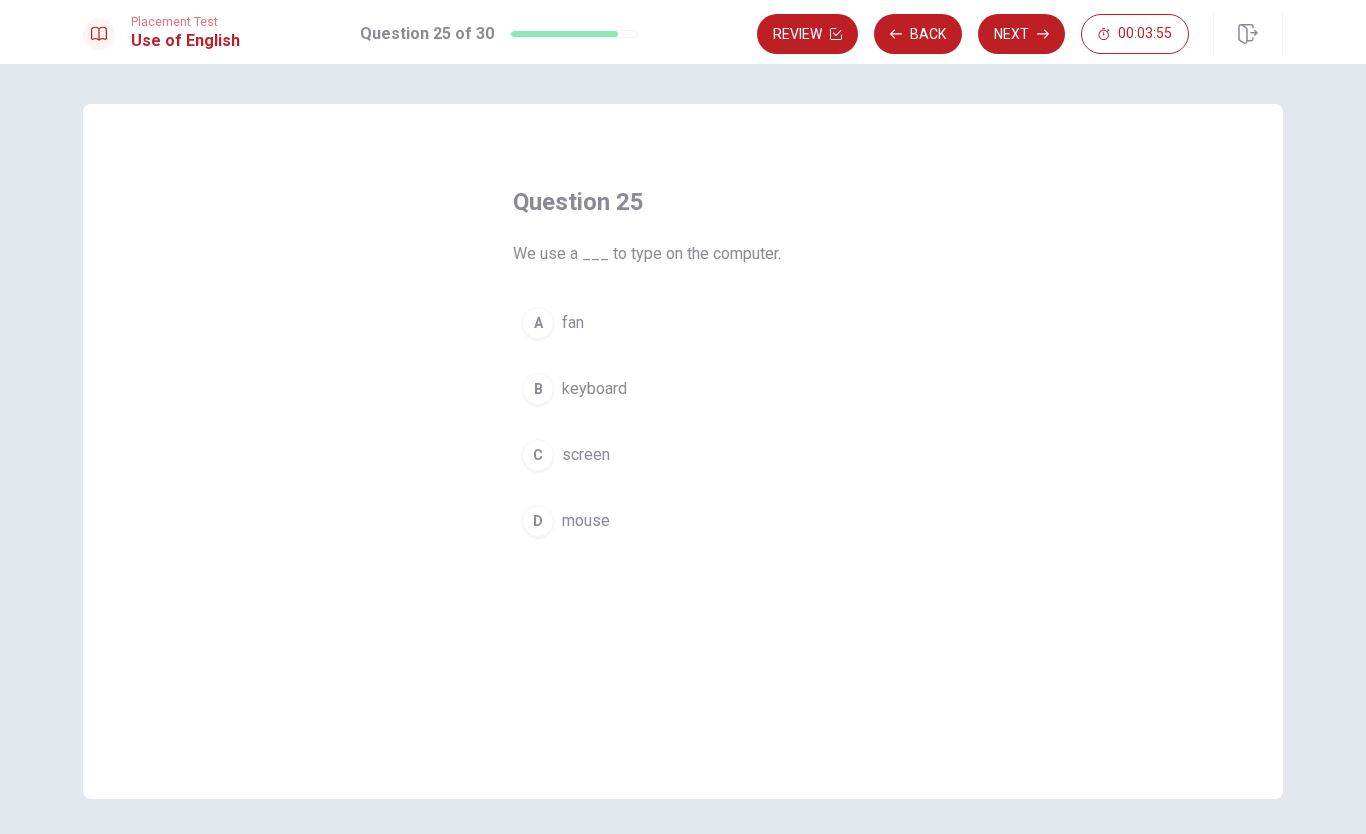 click on "D mouse" at bounding box center (683, 521) 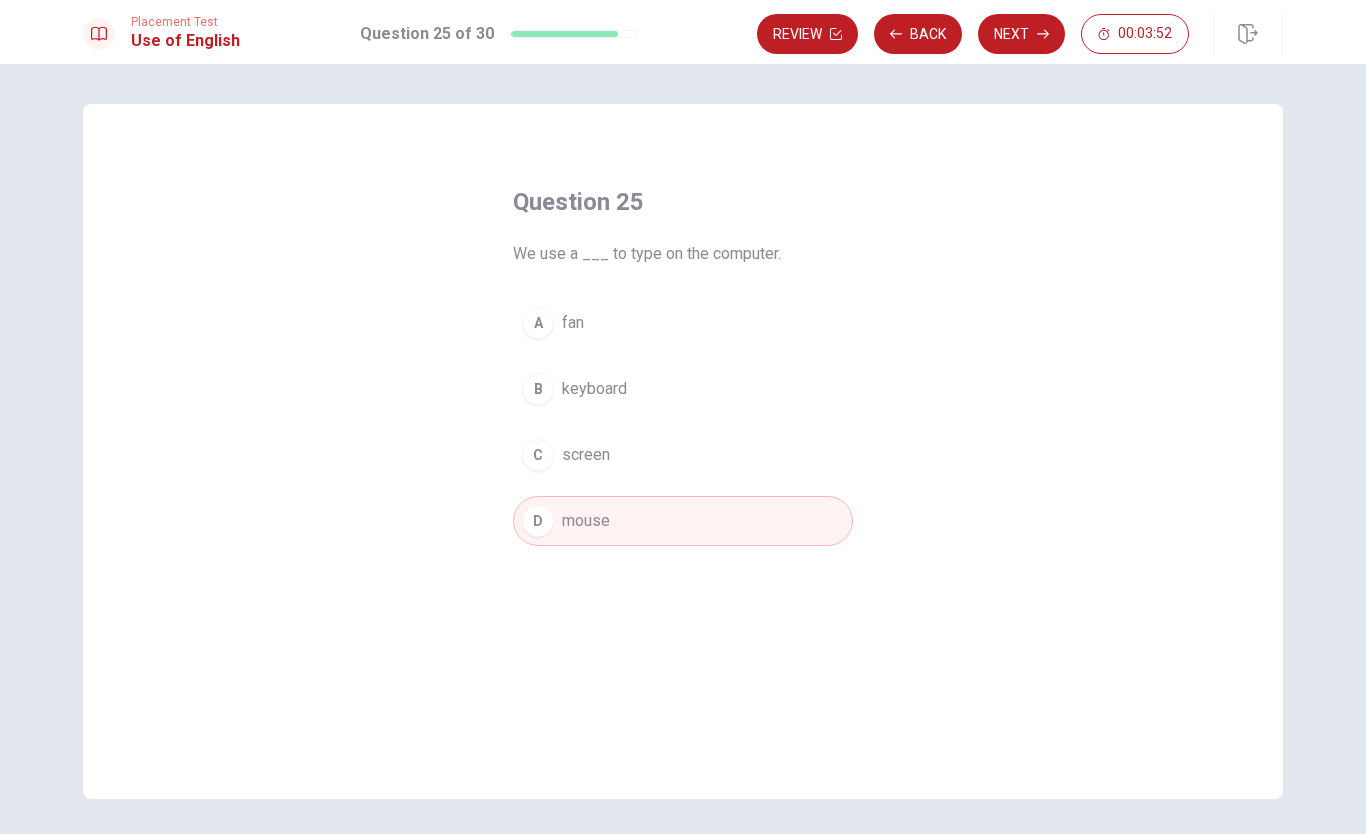 click on "B keyboard" at bounding box center [683, 389] 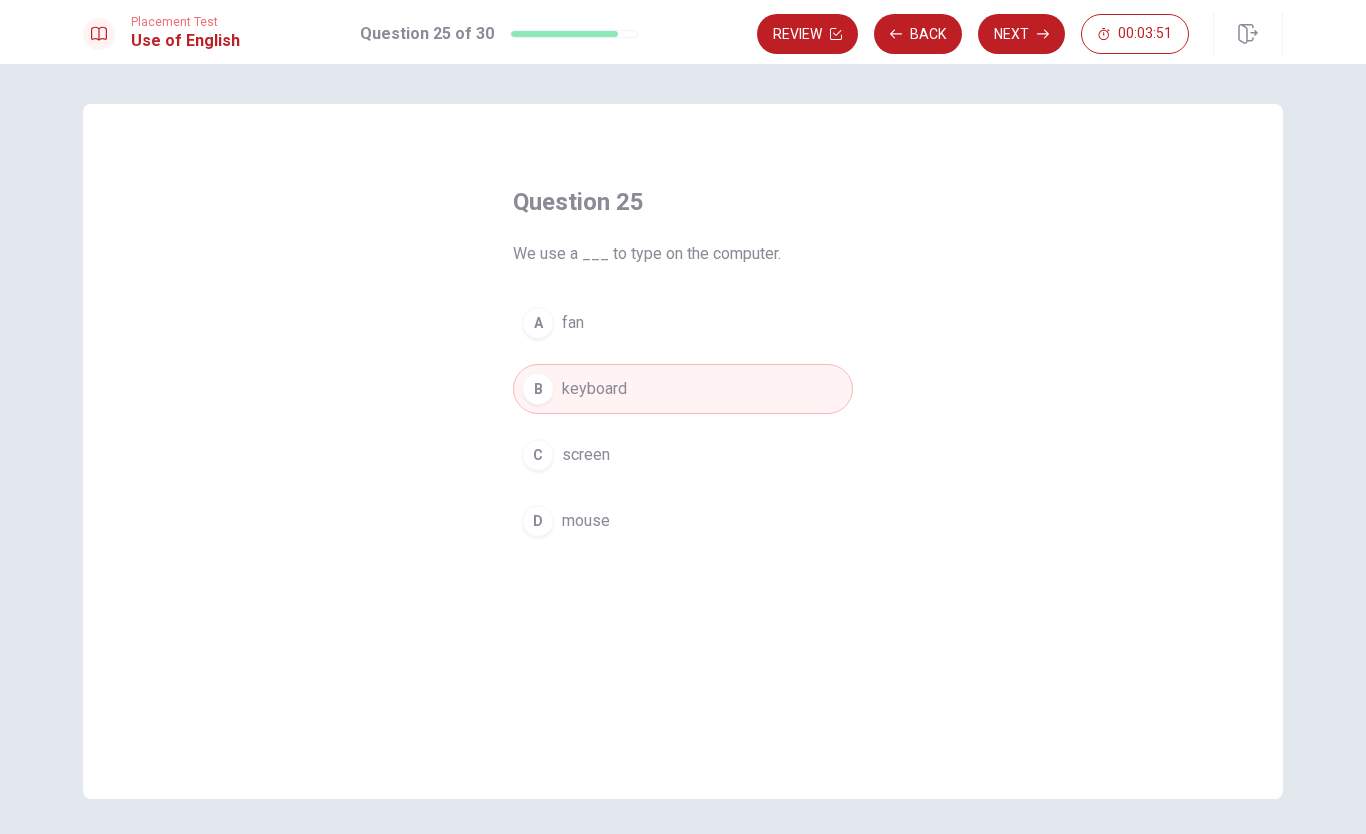 click on "Next" at bounding box center [1021, 34] 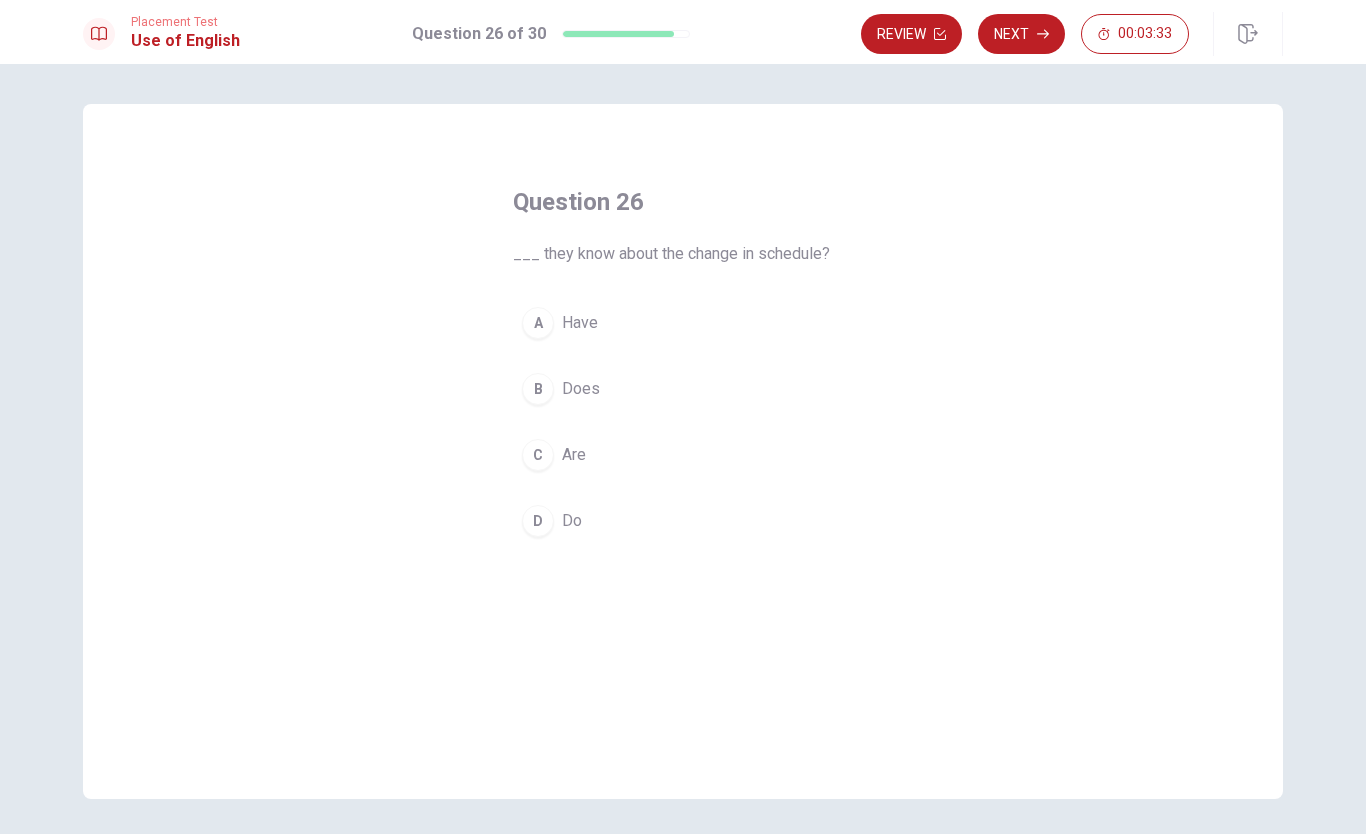 click on "C Are" at bounding box center (683, 455) 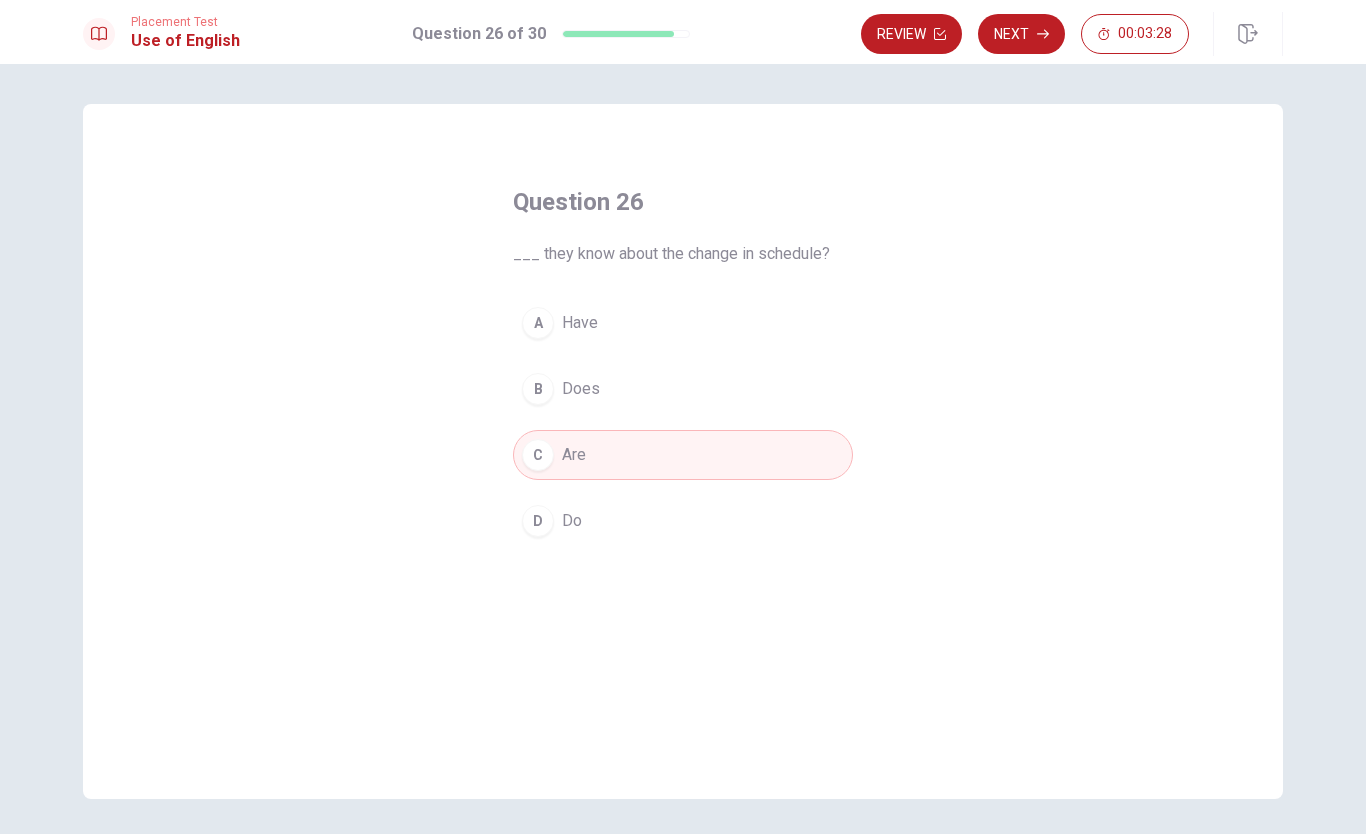 click on "Next" at bounding box center [1021, 34] 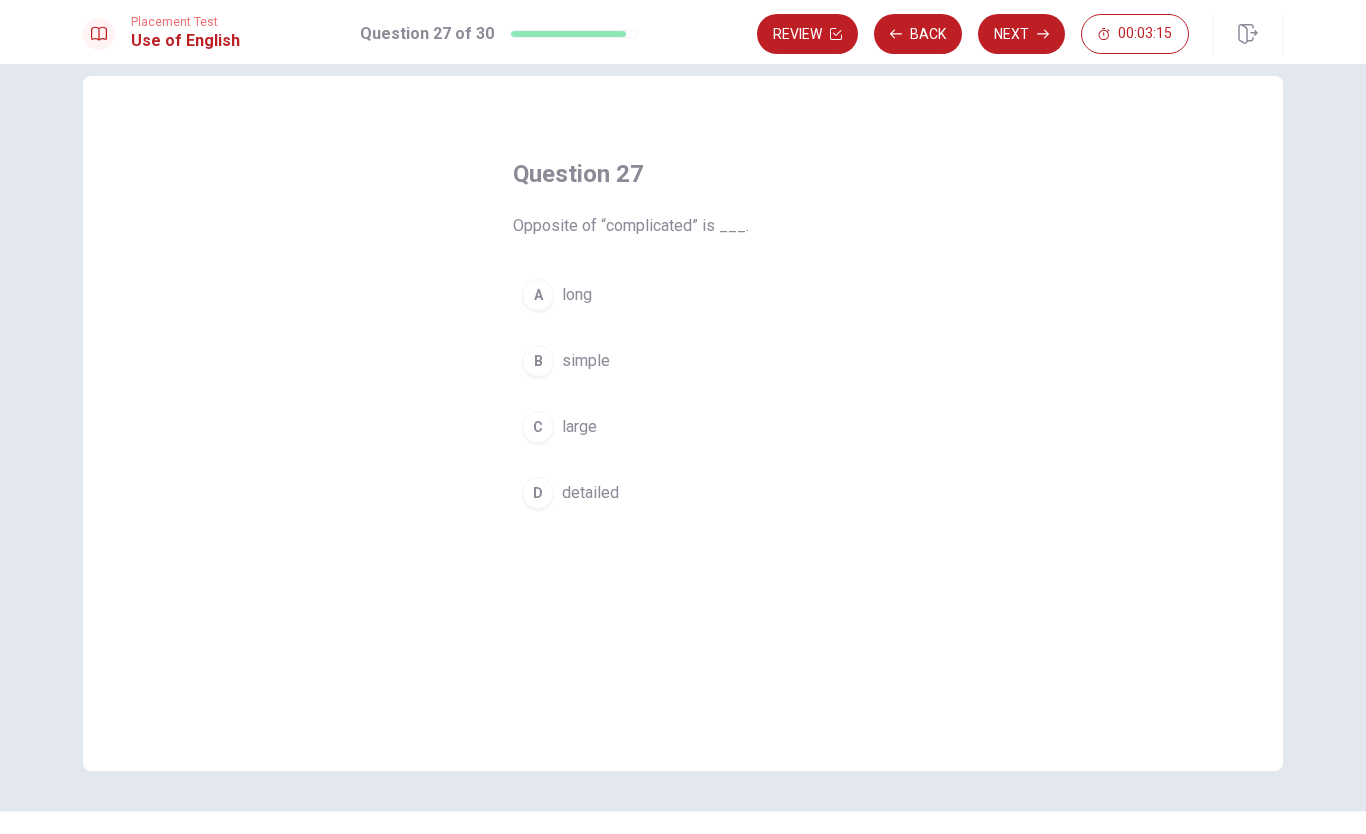 scroll, scrollTop: 30, scrollLeft: 0, axis: vertical 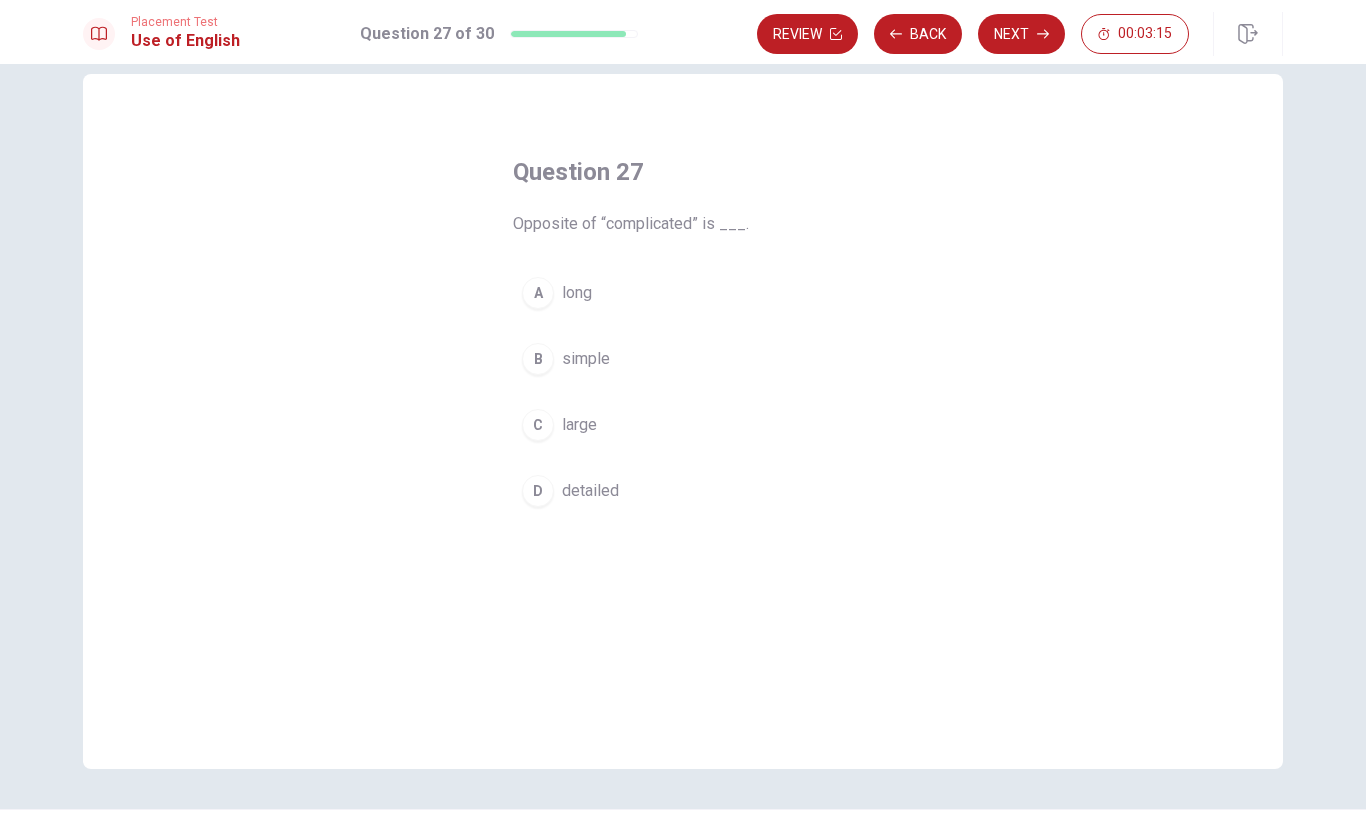 click on "detailed" at bounding box center (590, 491) 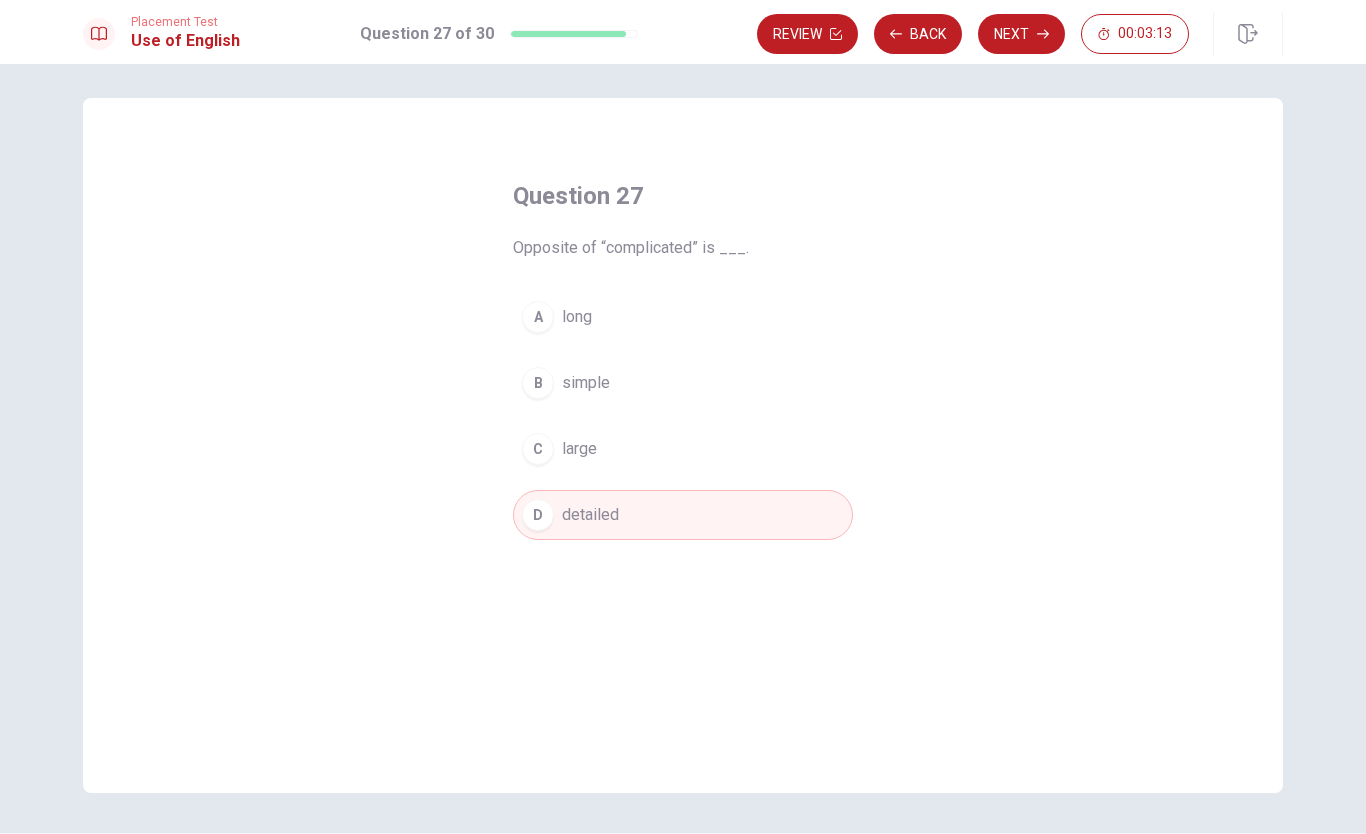scroll, scrollTop: 5, scrollLeft: 0, axis: vertical 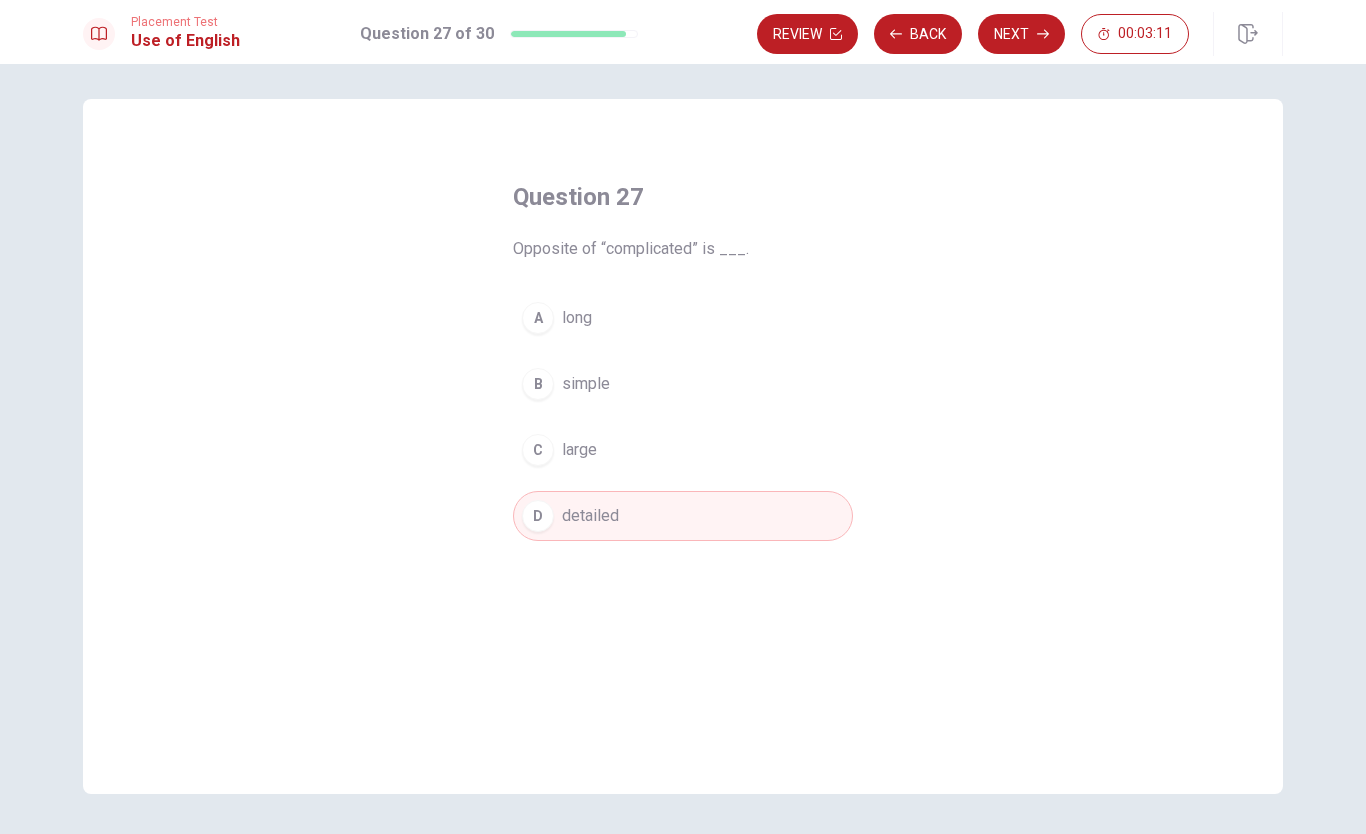 click on "B simple" at bounding box center [683, 384] 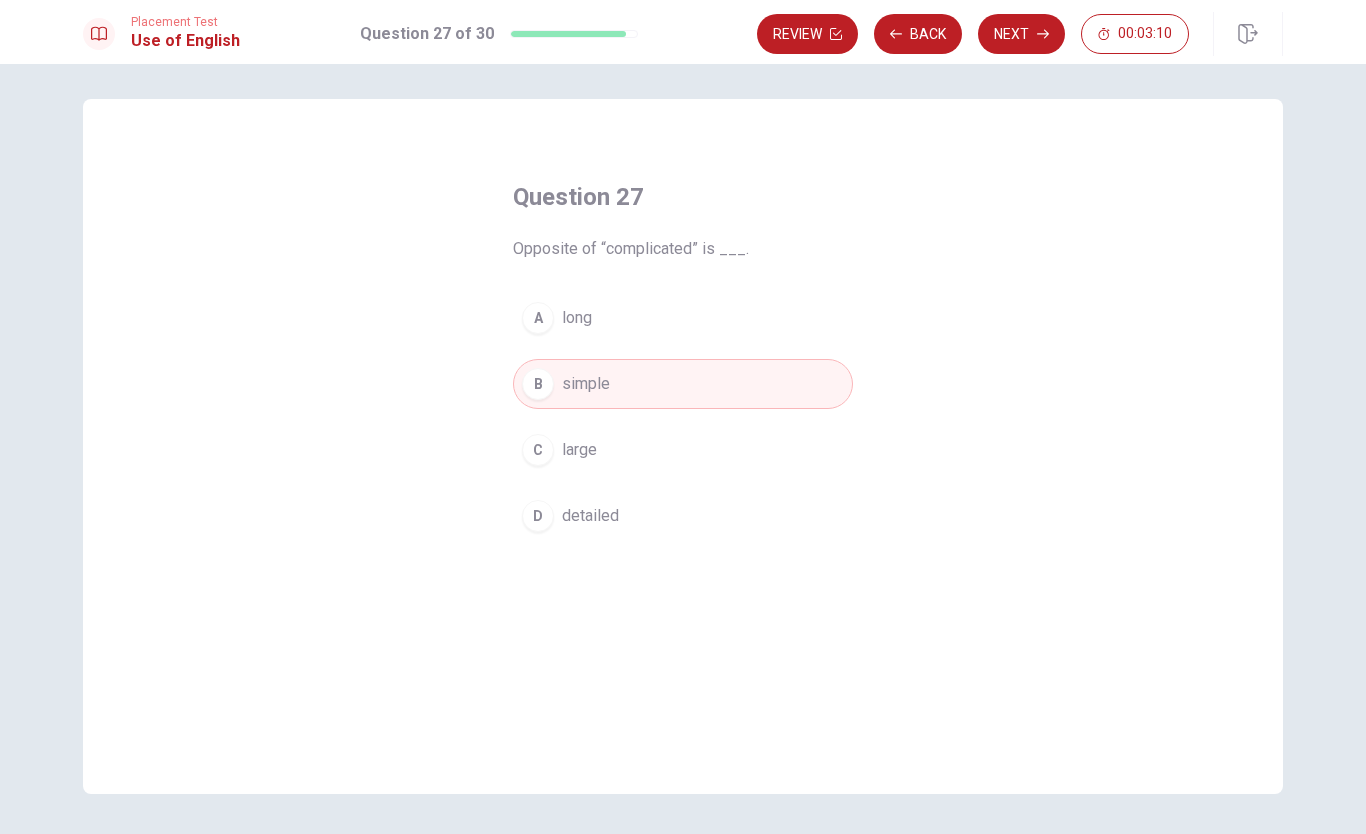 click on "Next" at bounding box center [1021, 34] 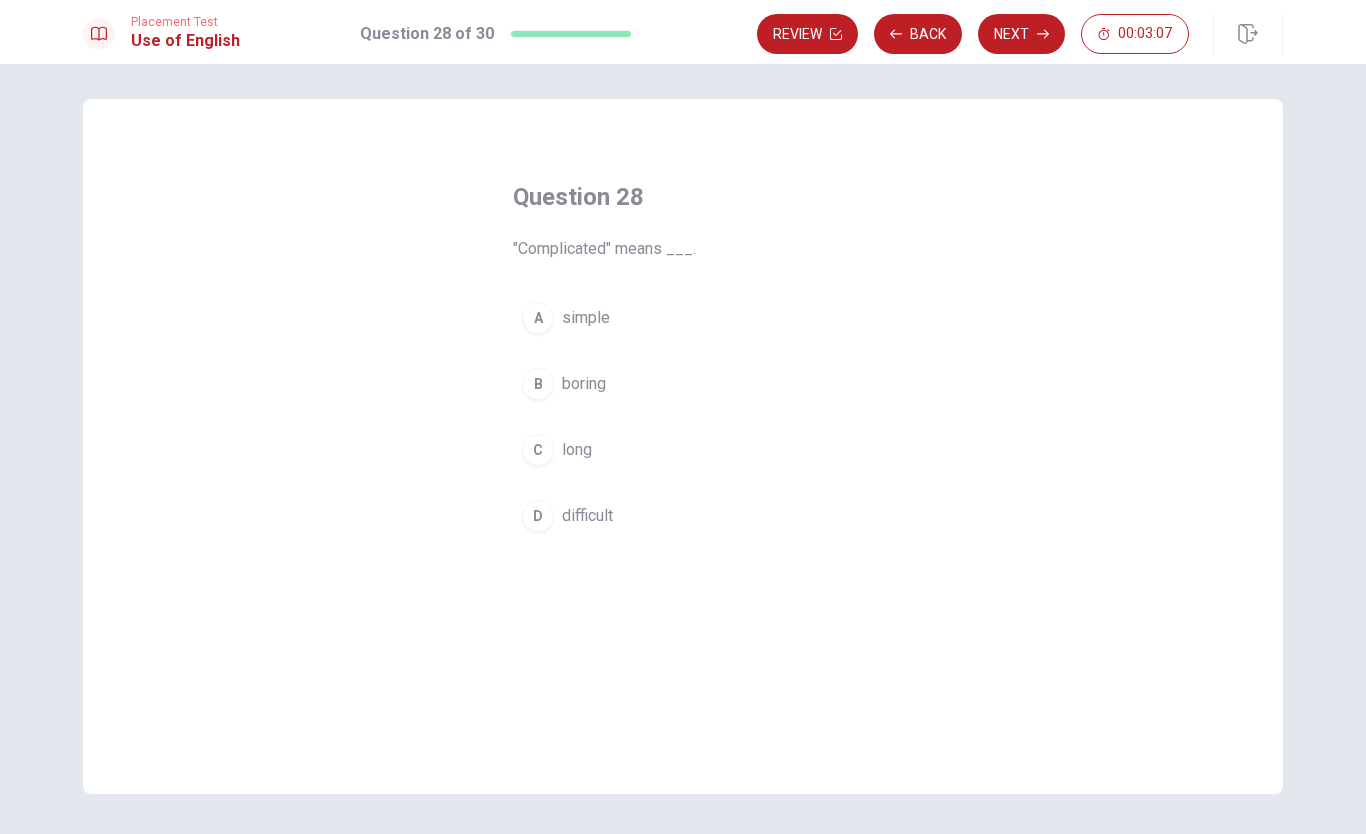 click on "Back" at bounding box center (918, 34) 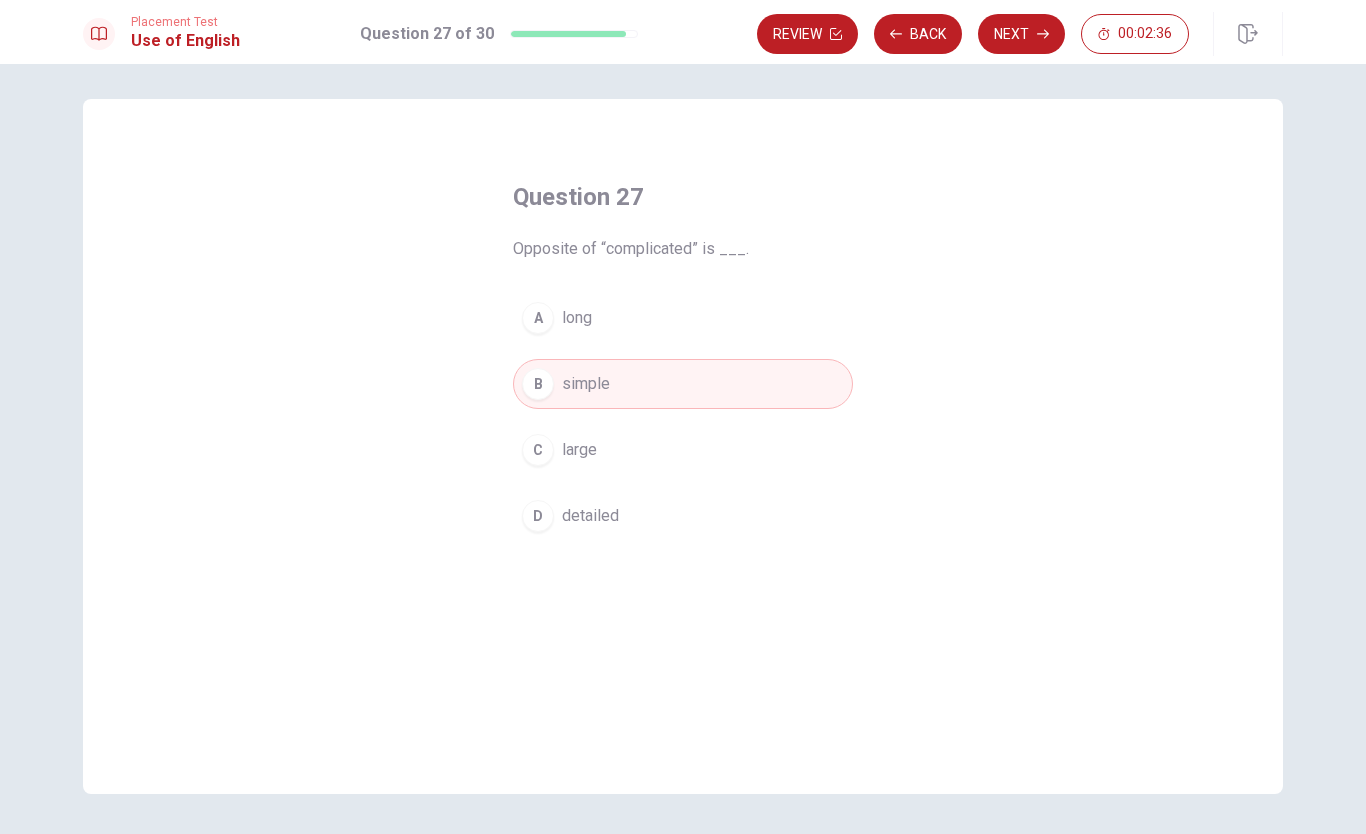 click 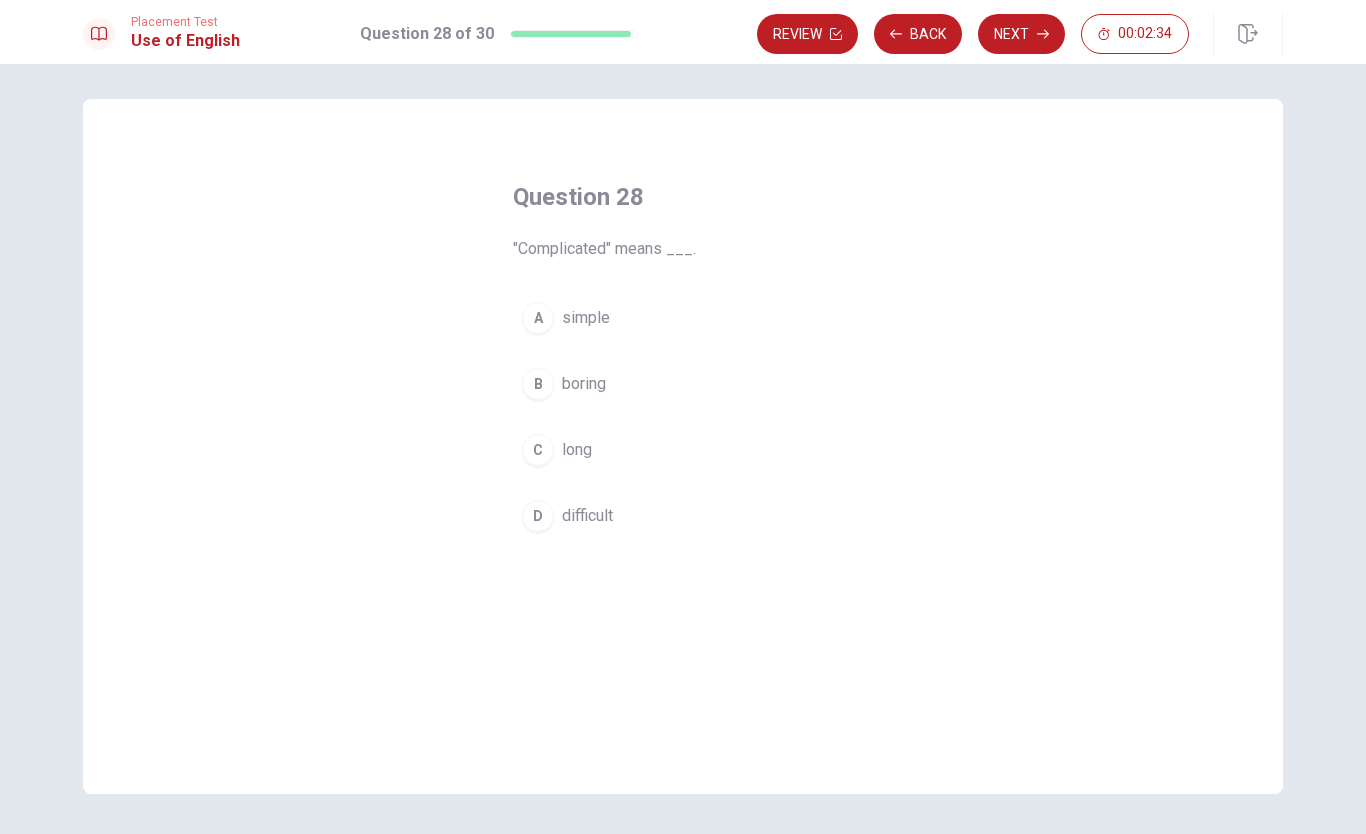 click on "D difficult" at bounding box center (683, 516) 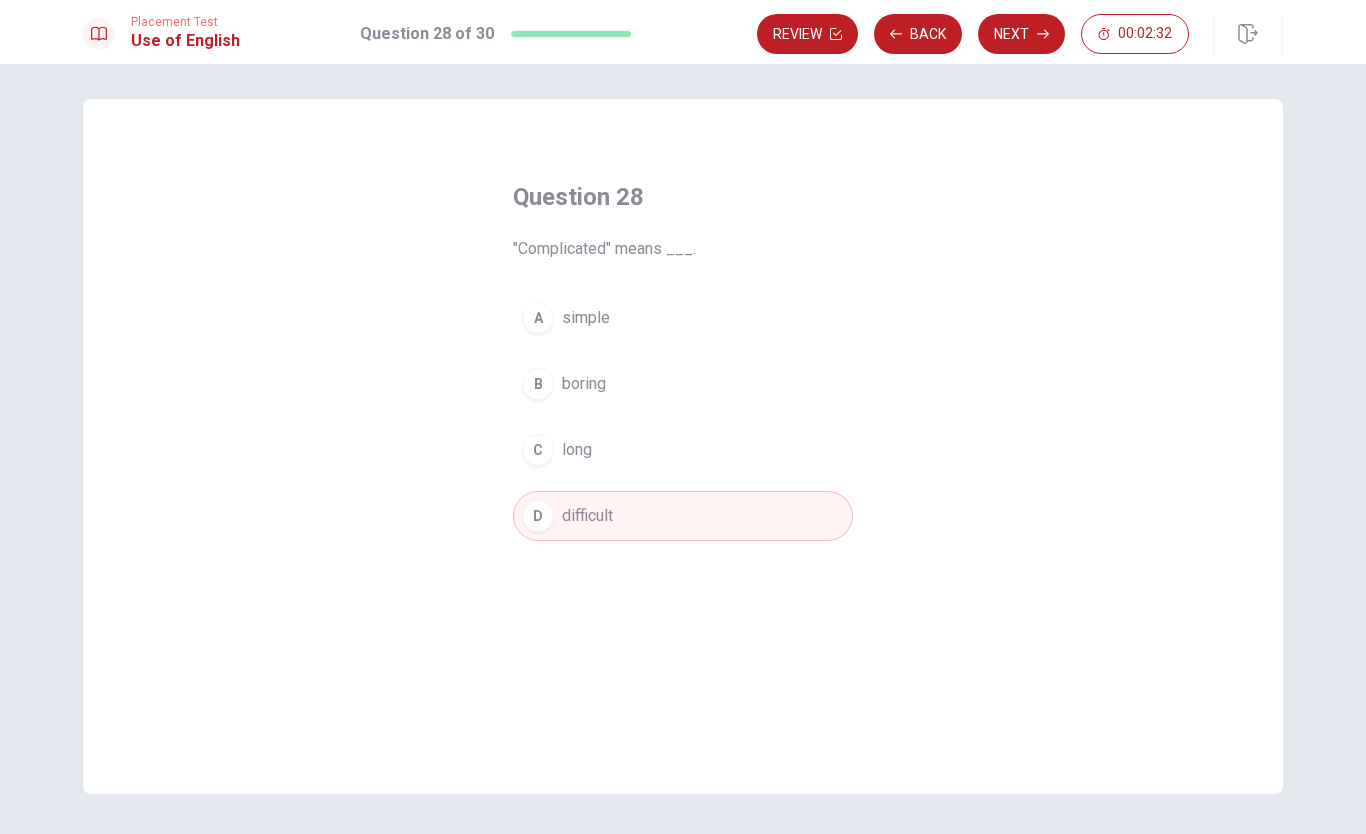 click on "Next" at bounding box center (1021, 34) 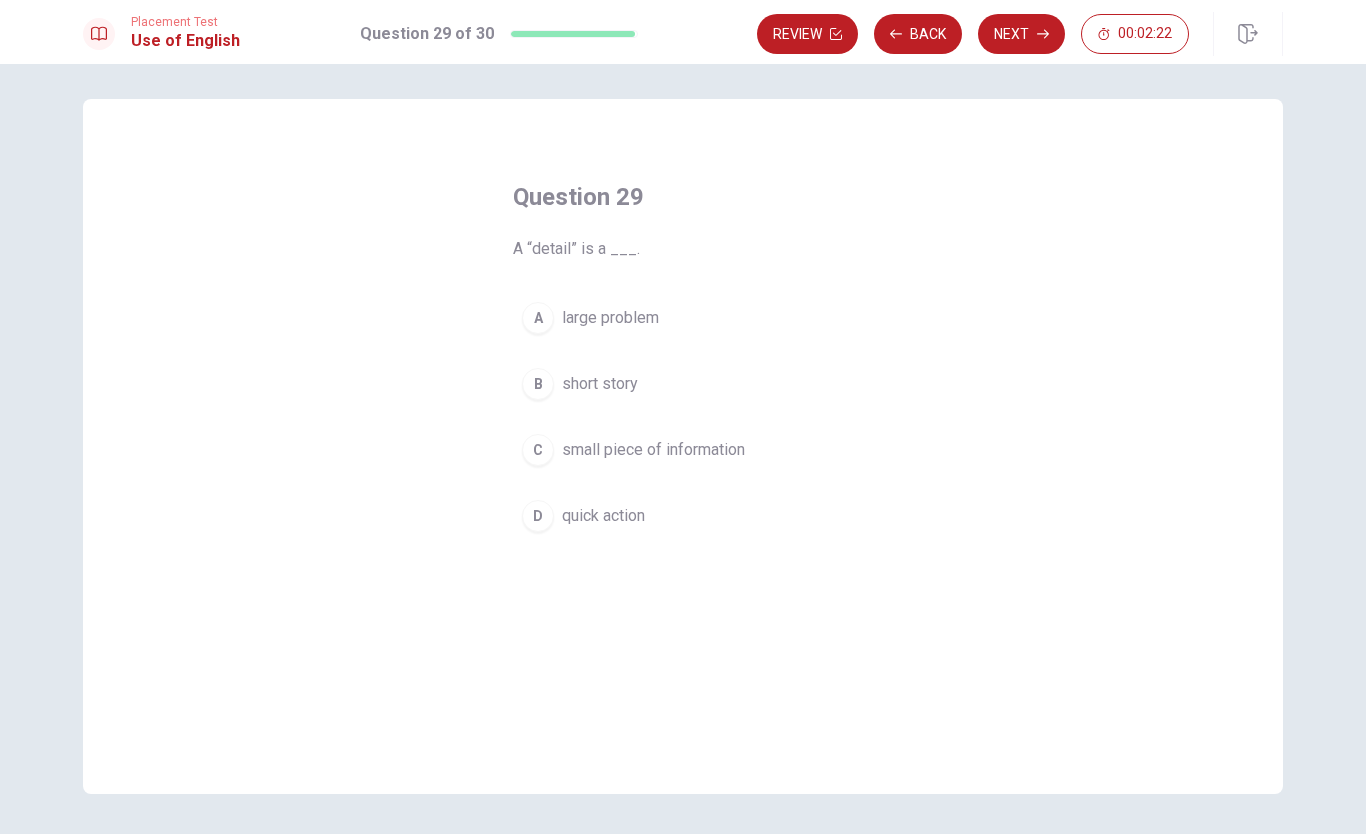 click on "short story" at bounding box center [600, 384] 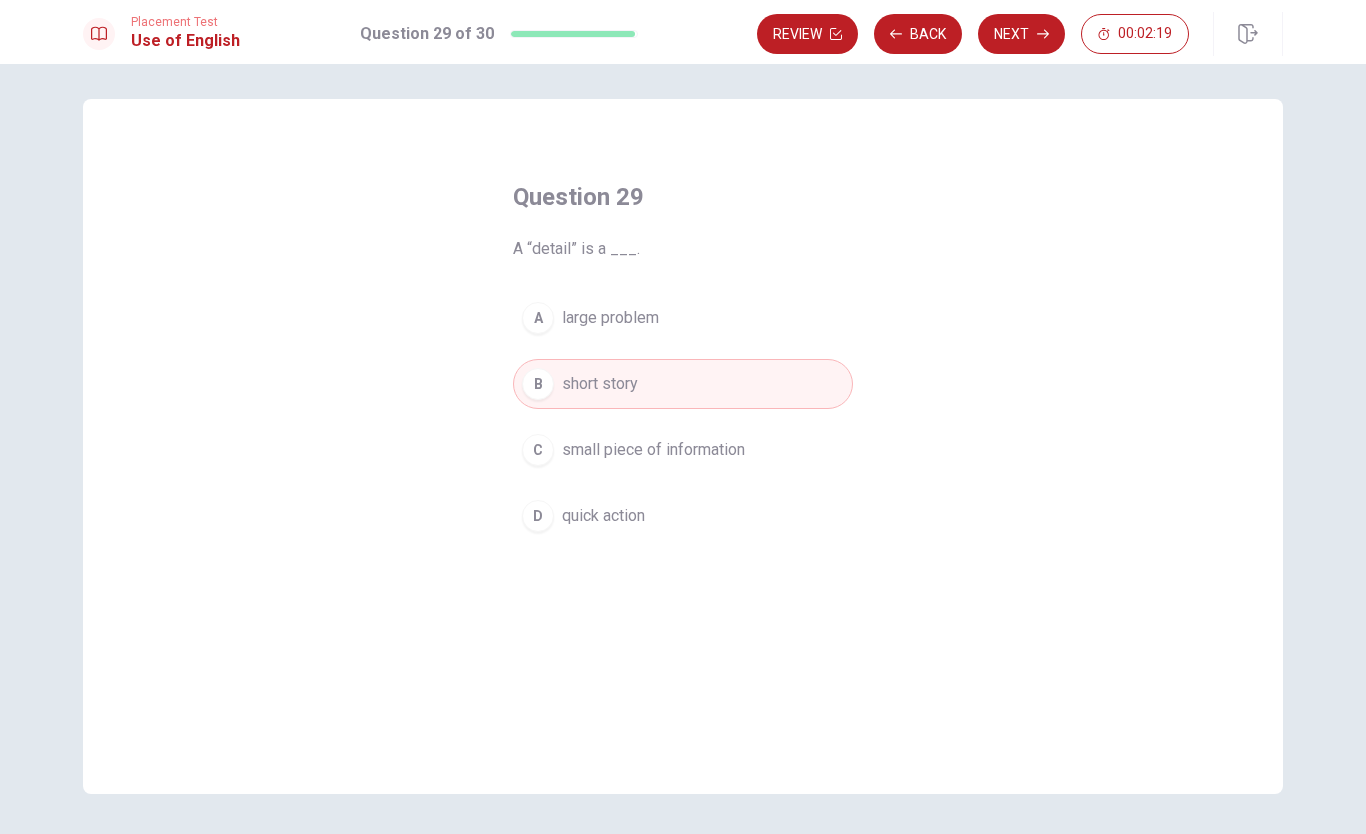 click on "D quick action" at bounding box center [683, 516] 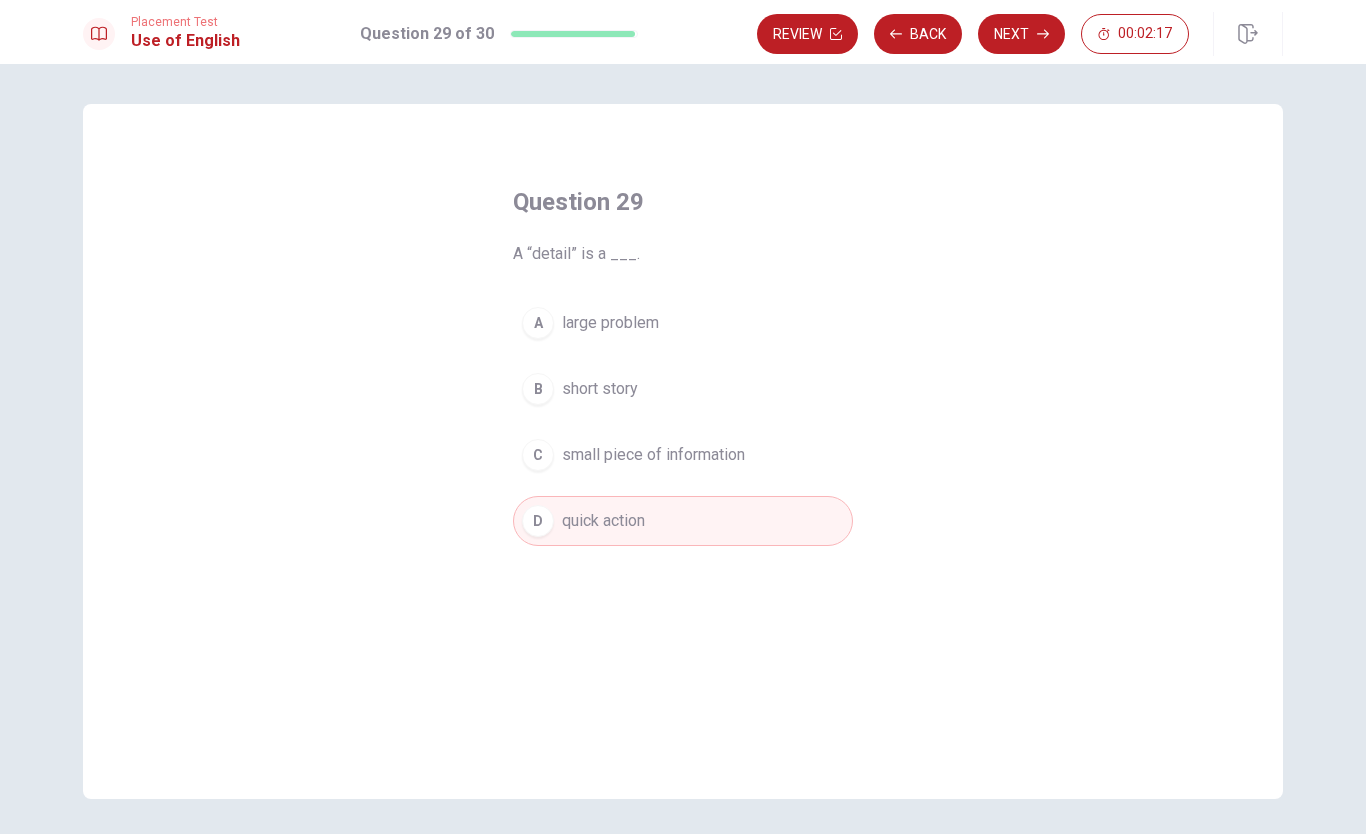 scroll, scrollTop: 0, scrollLeft: 0, axis: both 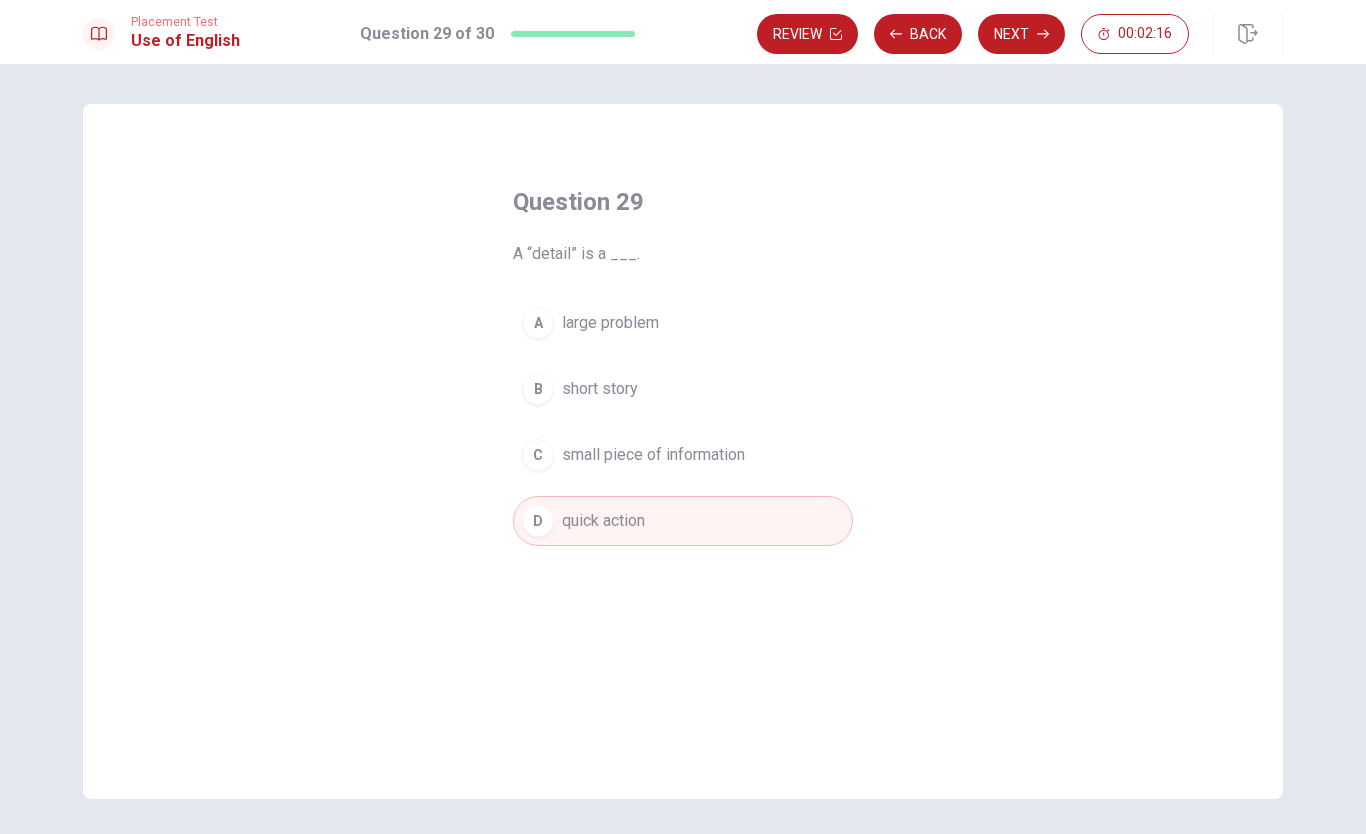 click on "small piece of information" at bounding box center (653, 455) 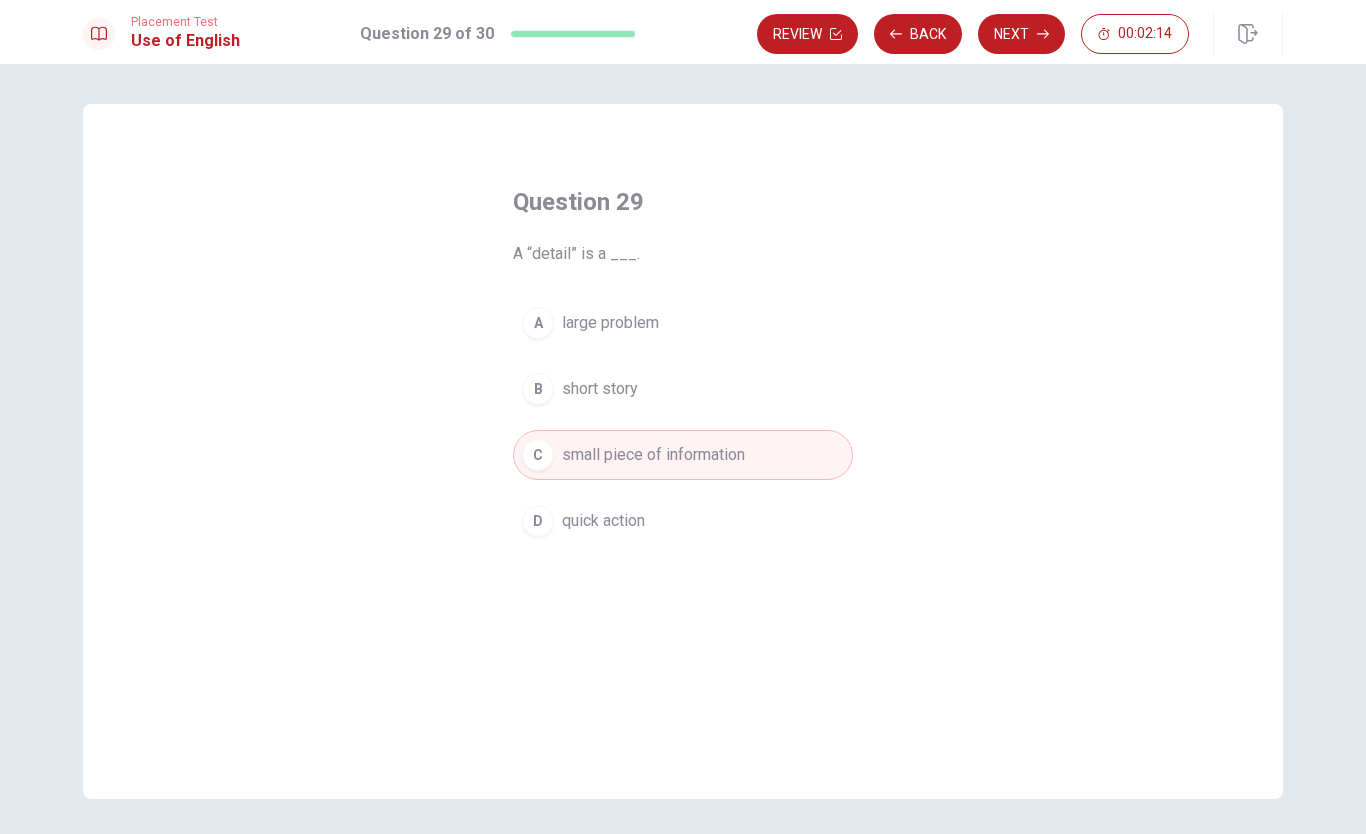 click 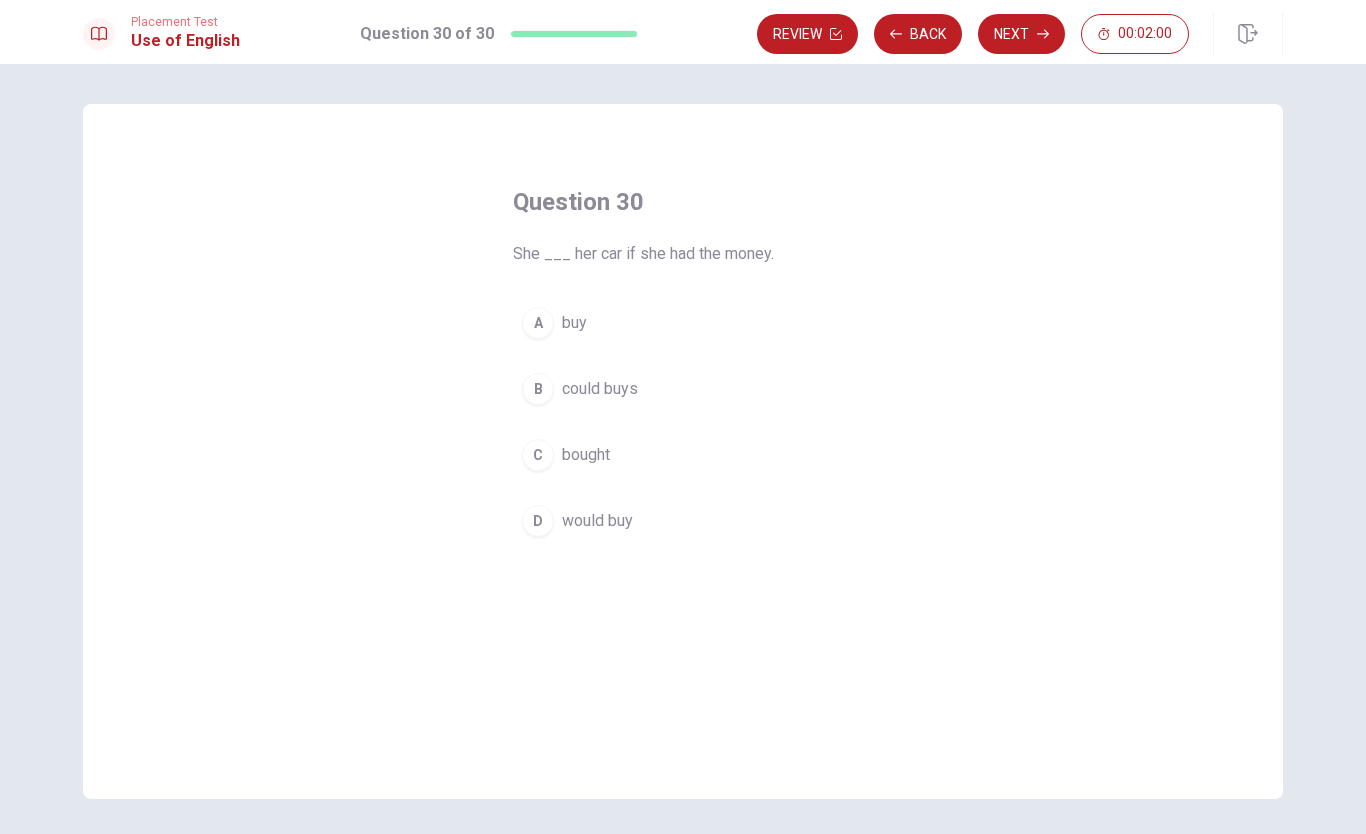 click on "would buy" at bounding box center [597, 521] 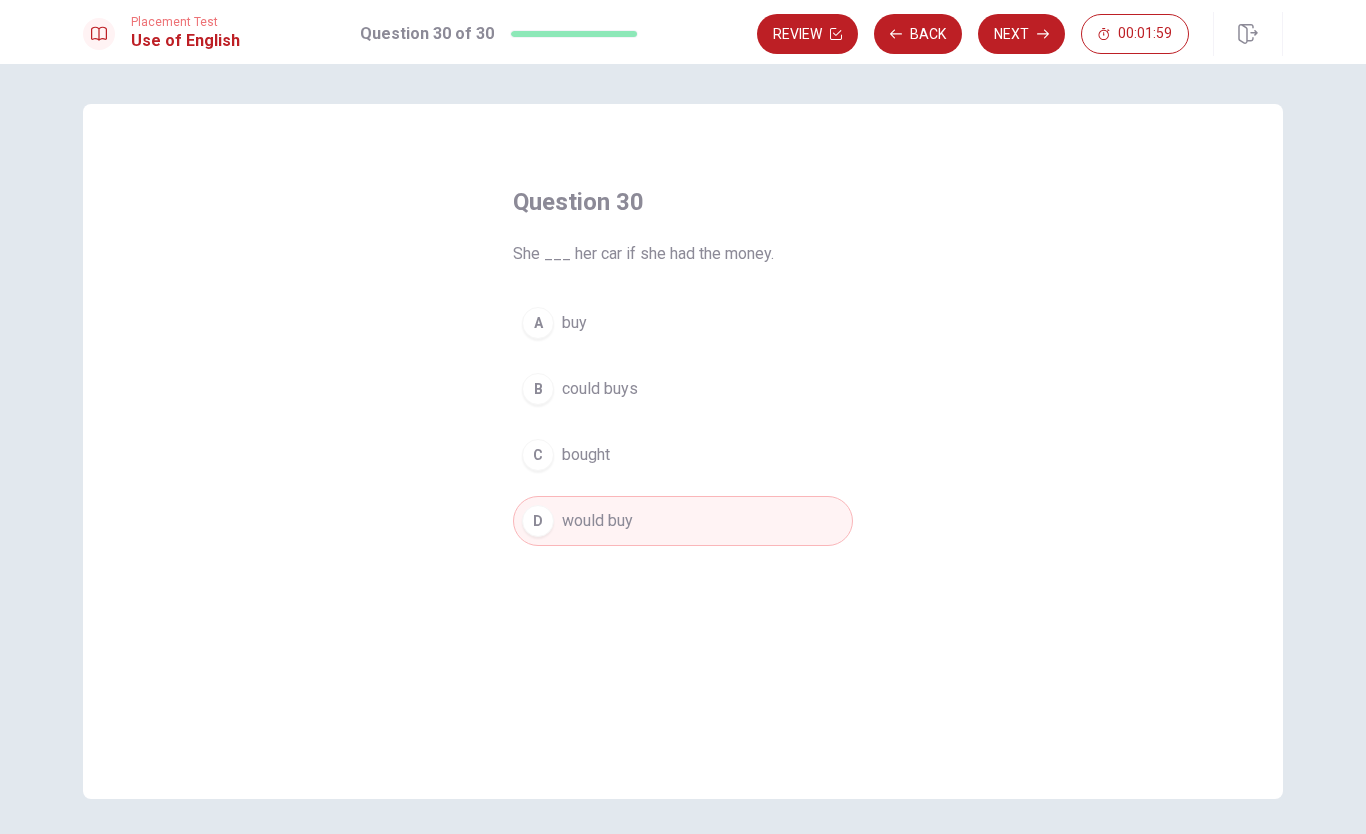 click on "Next" at bounding box center [1021, 34] 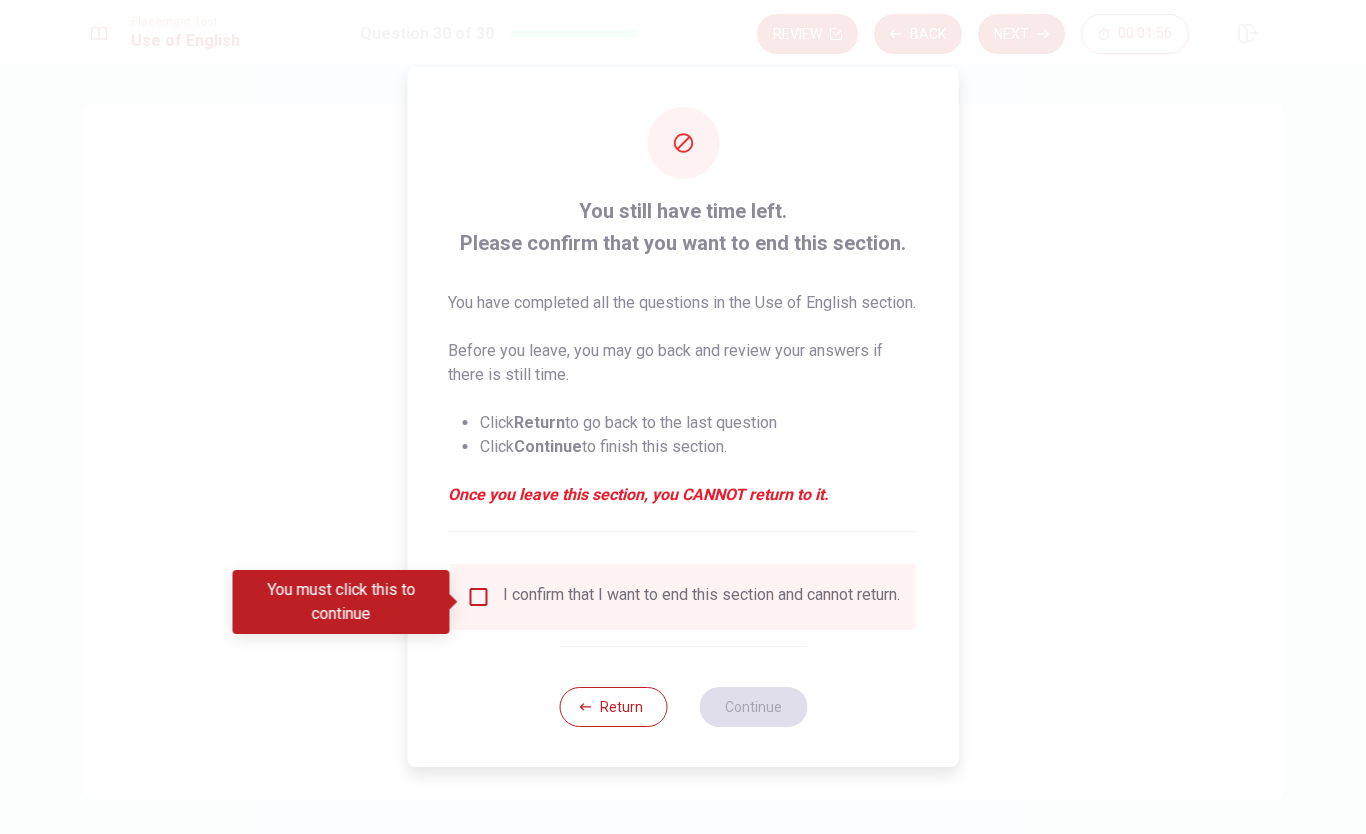 click on "You still have time left.   Please confirm that you want to end this section. You have completed all the questions in the Use of English section. Before you leave, you may go back and review your answers if there is still time. Click  Return  to go back to the last question Click  Continue  to finish this section. Once you leave this section, you CANNOT return to it. I confirm that I want to end this section and cannot return. Return Continue" at bounding box center [683, 417] 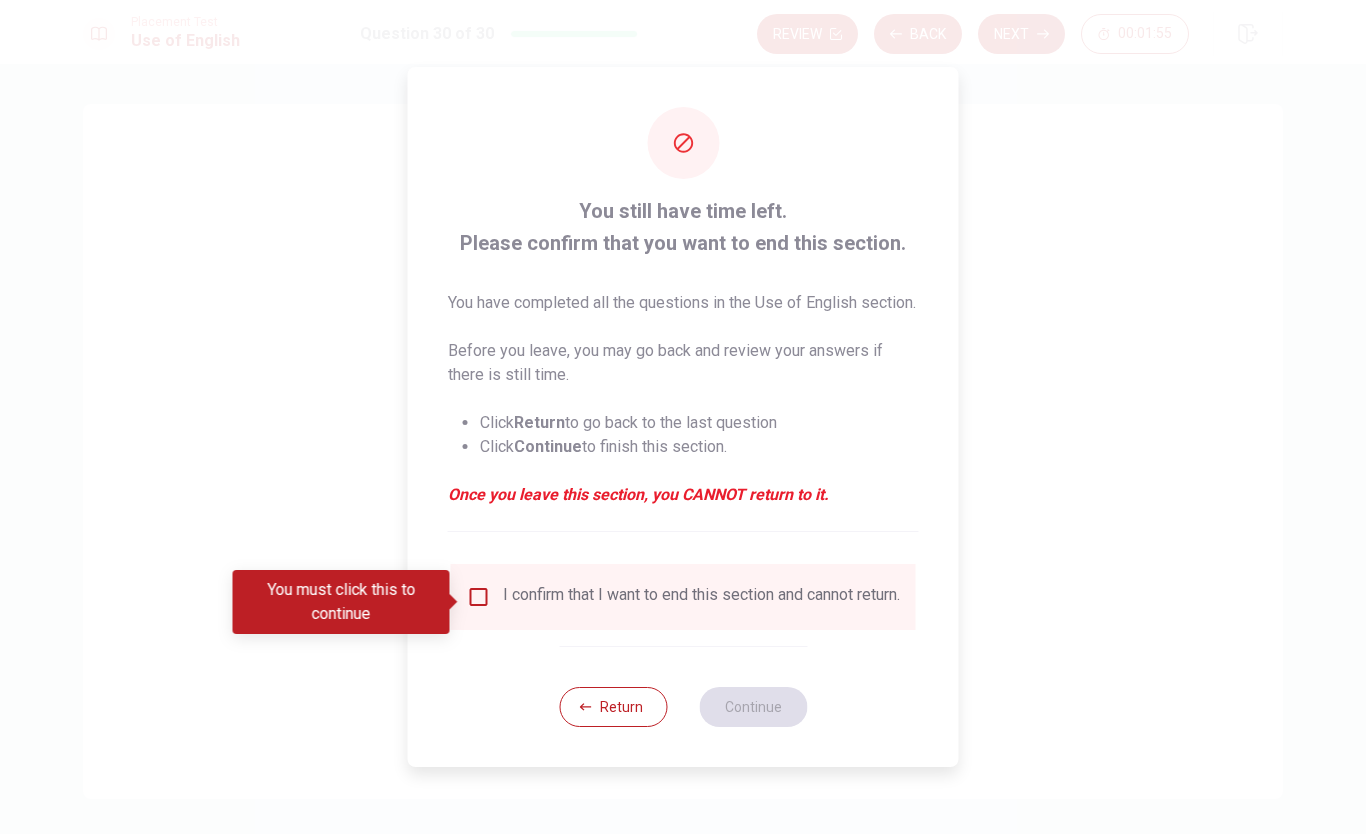click at bounding box center [479, 597] 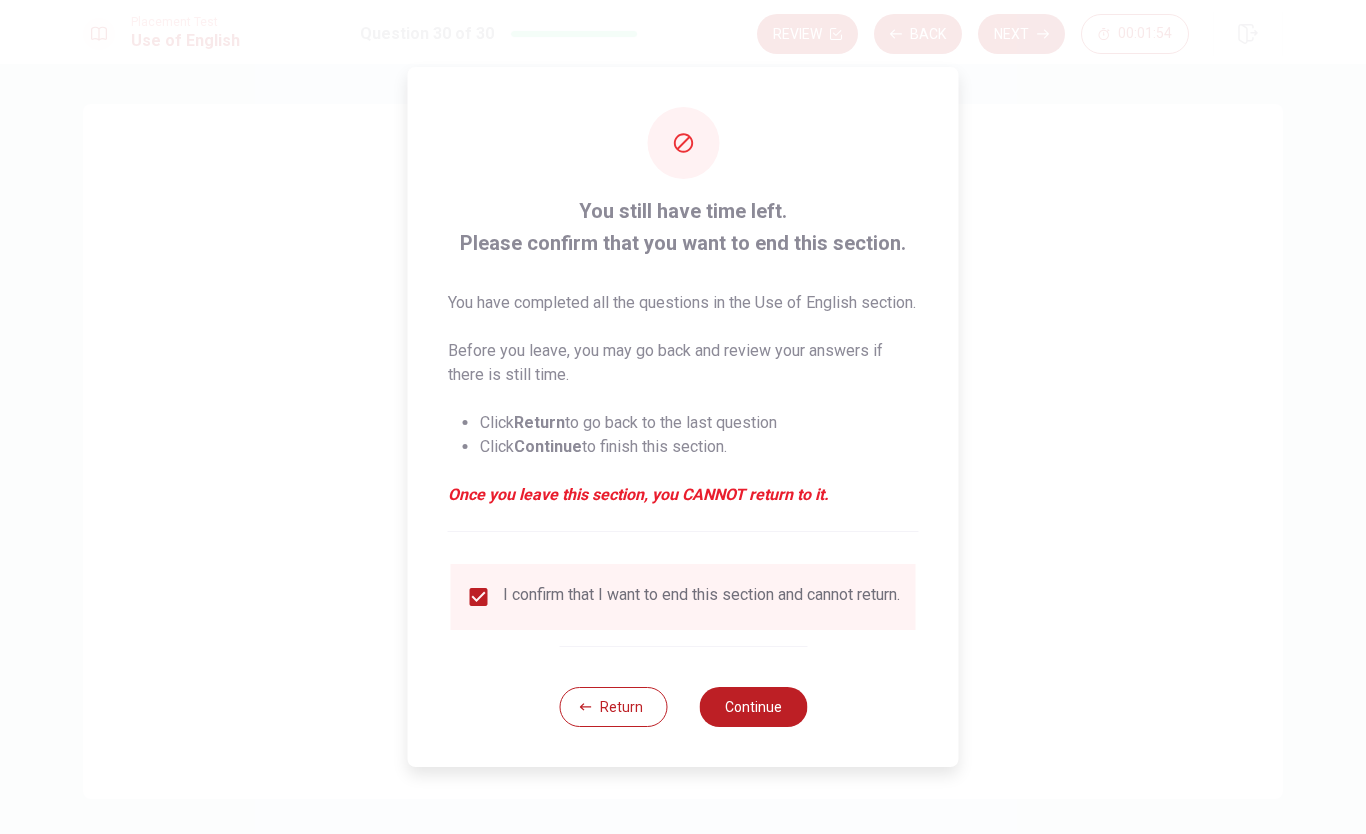 click on "Continue" at bounding box center [753, 707] 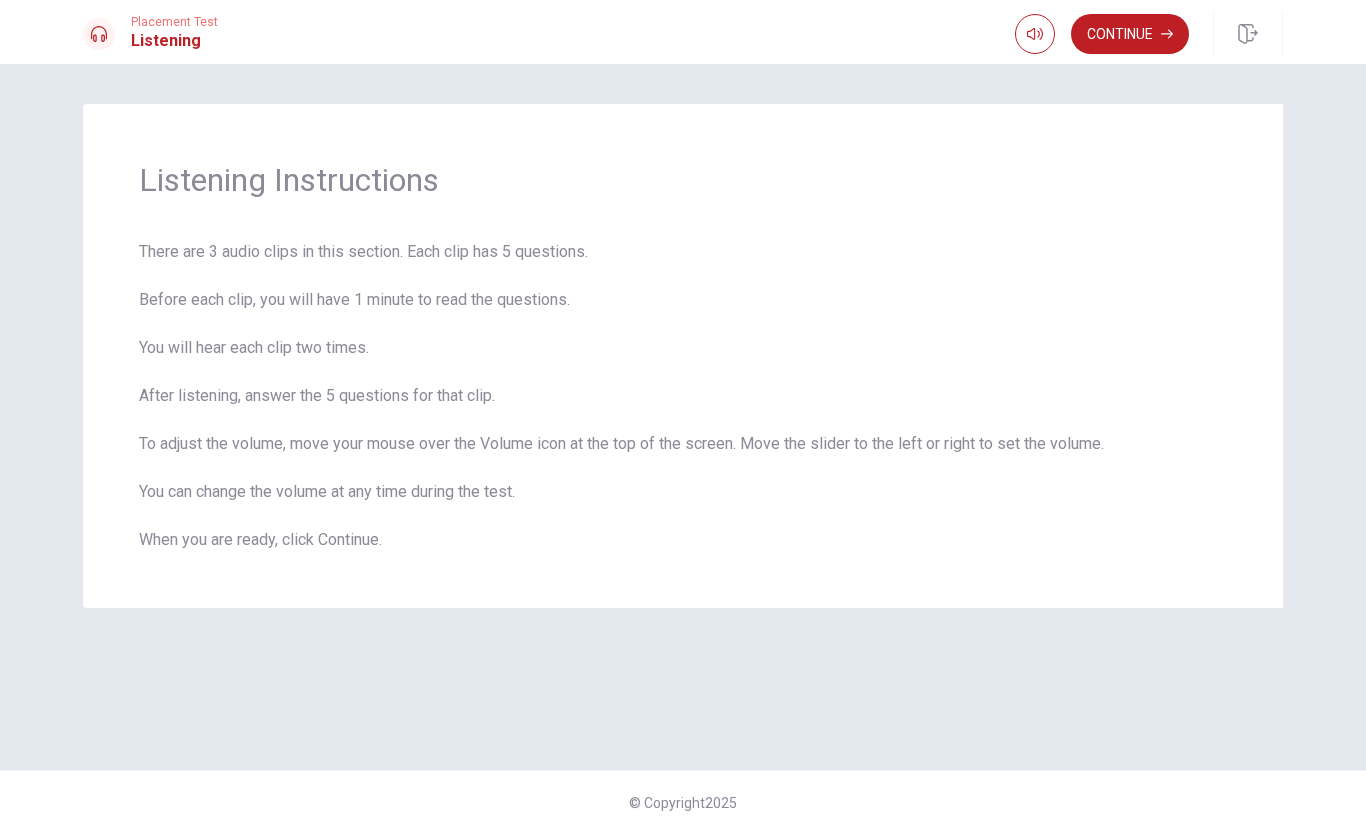 click on "Continue" at bounding box center [1130, 34] 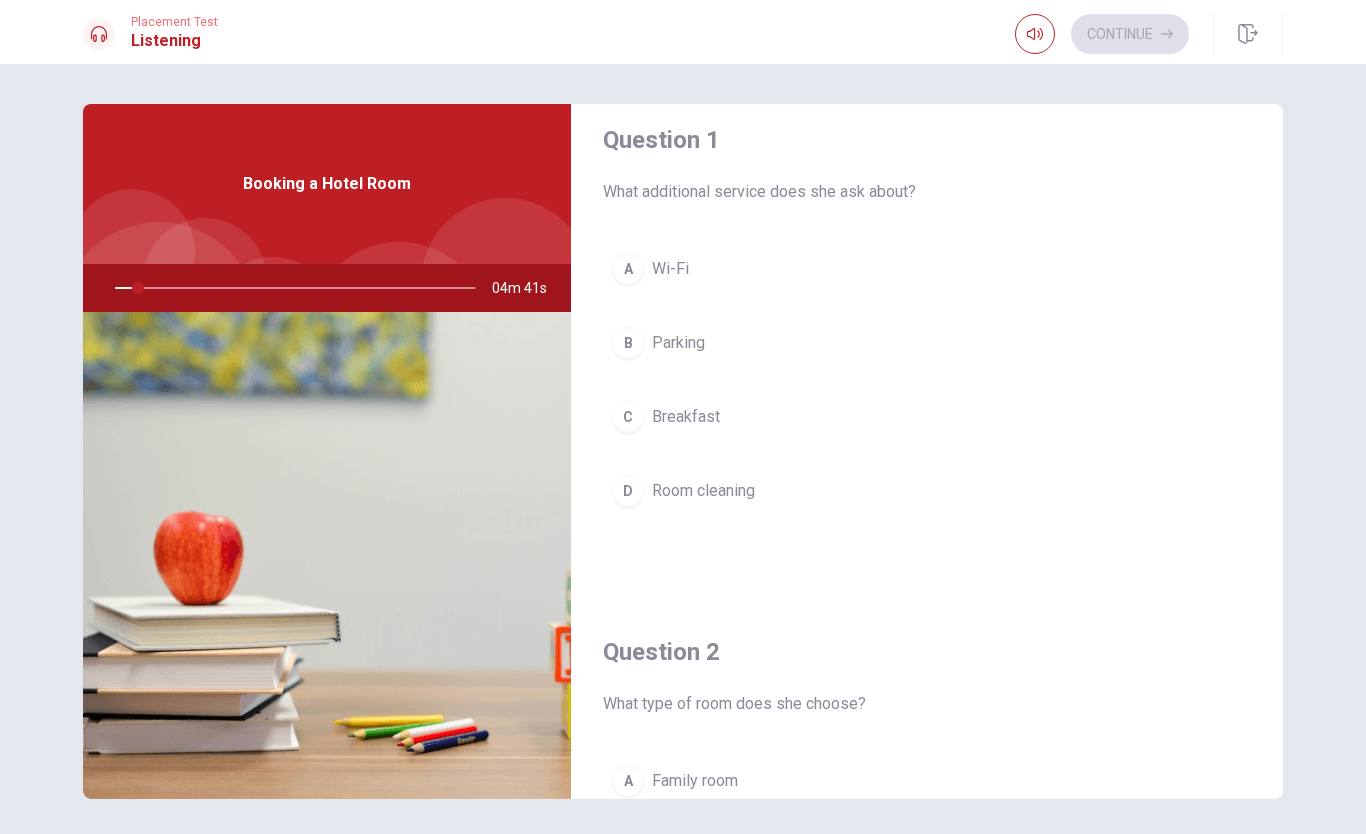 scroll, scrollTop: 19, scrollLeft: 0, axis: vertical 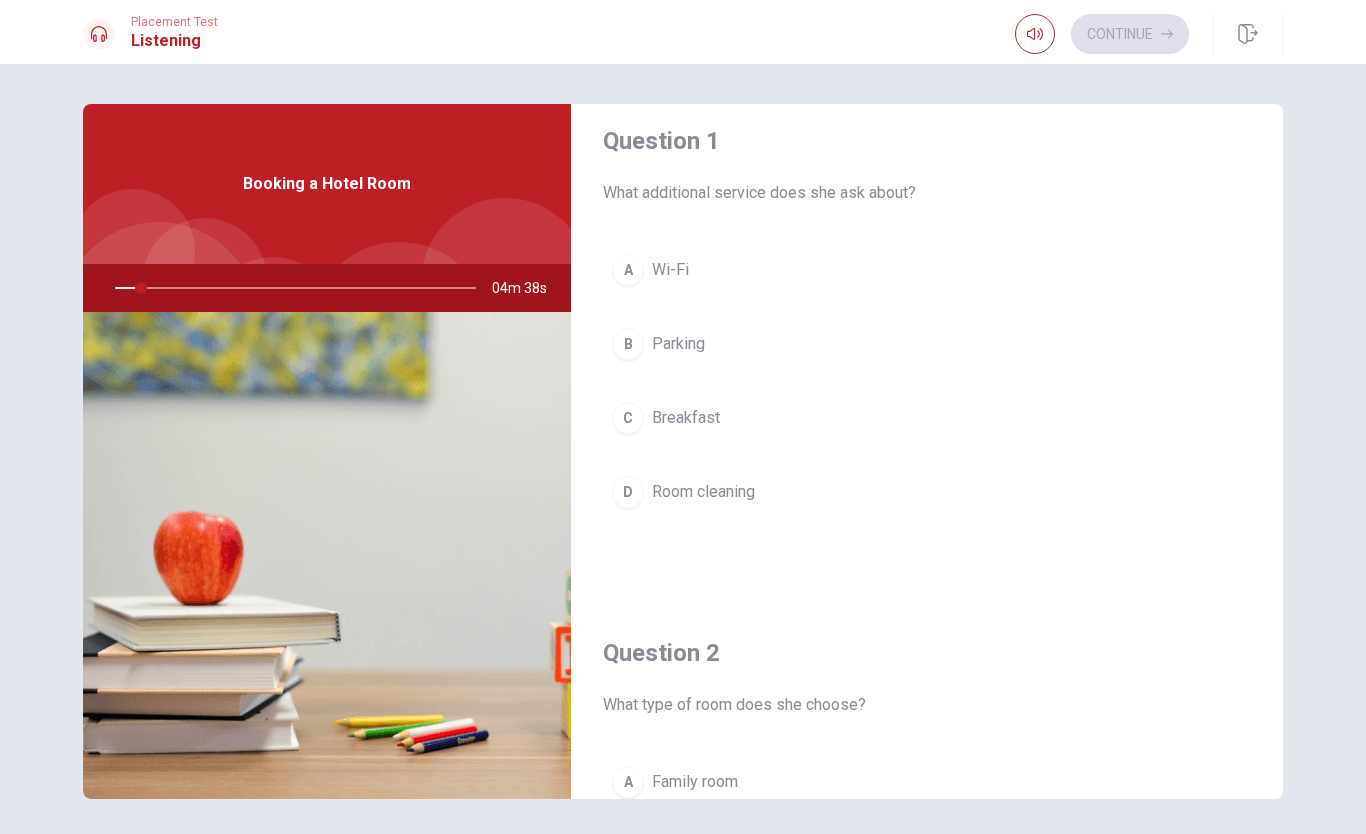 click on "What additional service does she ask about?" at bounding box center [927, 193] 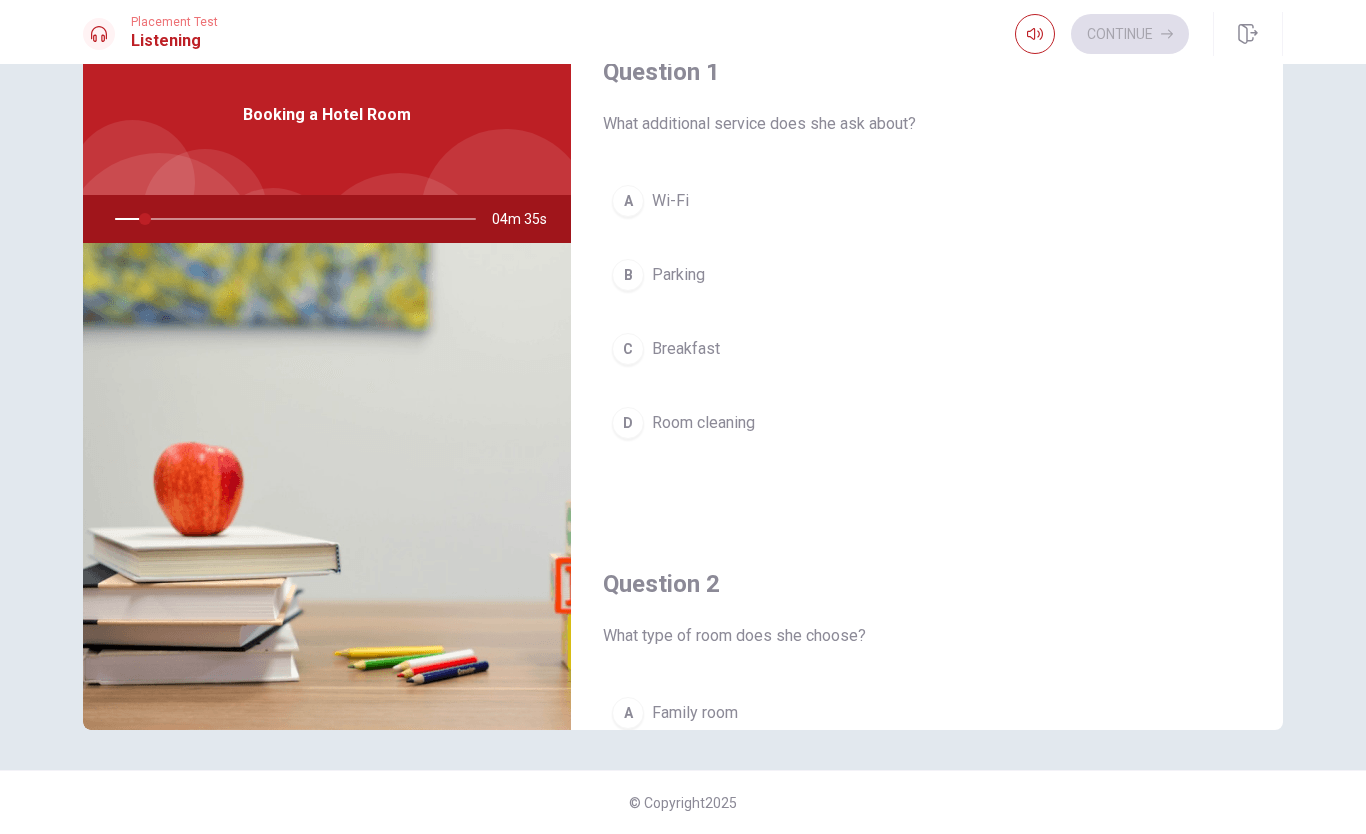 scroll, scrollTop: 69, scrollLeft: 0, axis: vertical 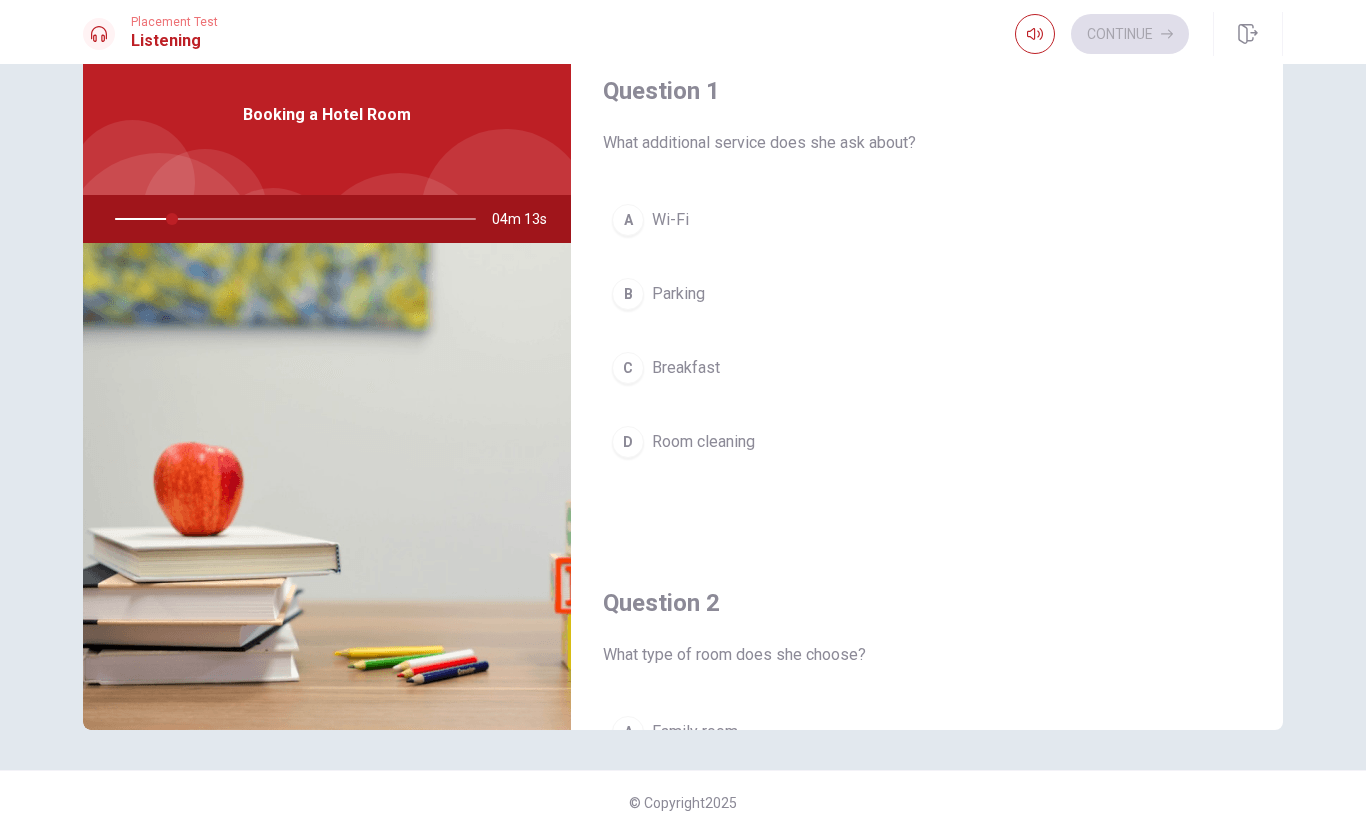 click on "What additional service does she ask about?" at bounding box center (927, 143) 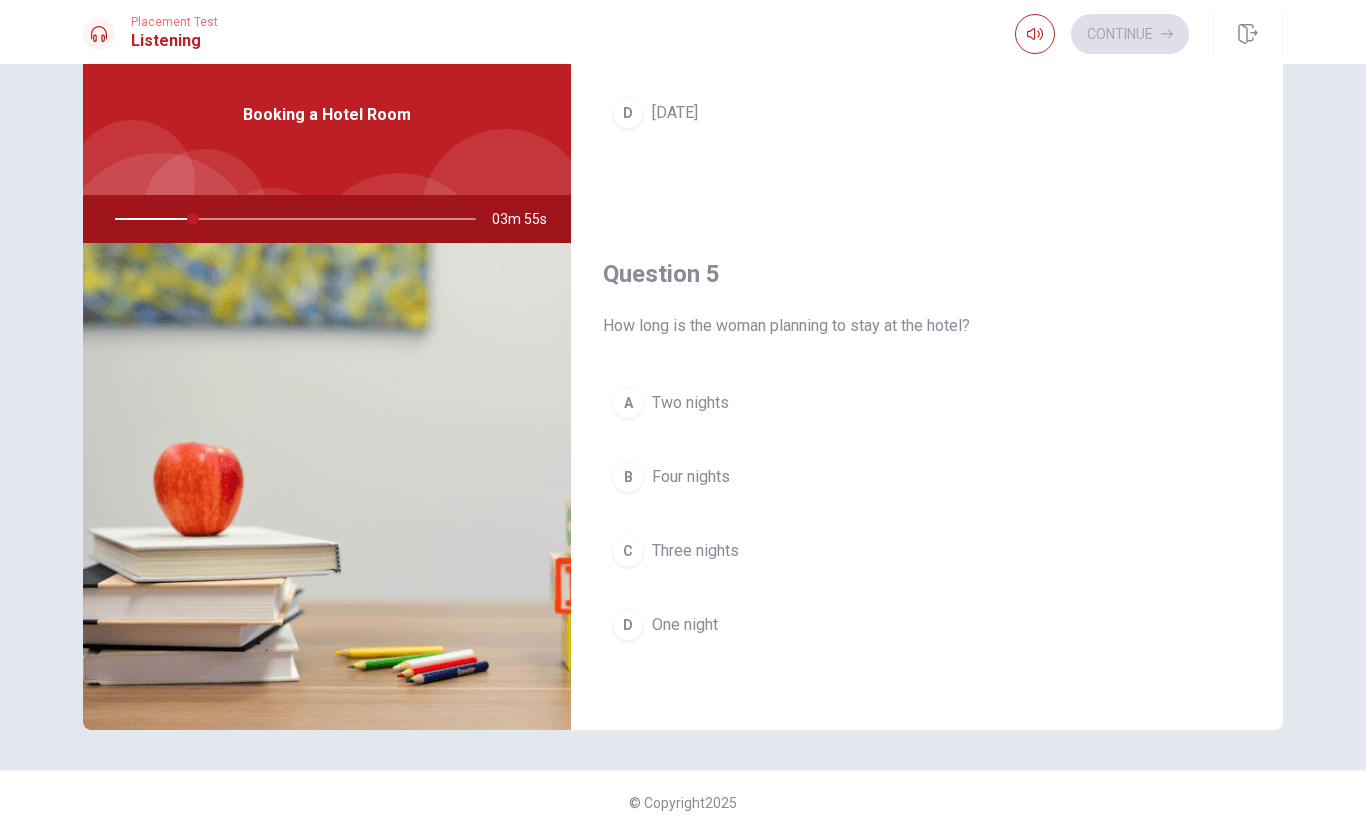 scroll, scrollTop: 1865, scrollLeft: 0, axis: vertical 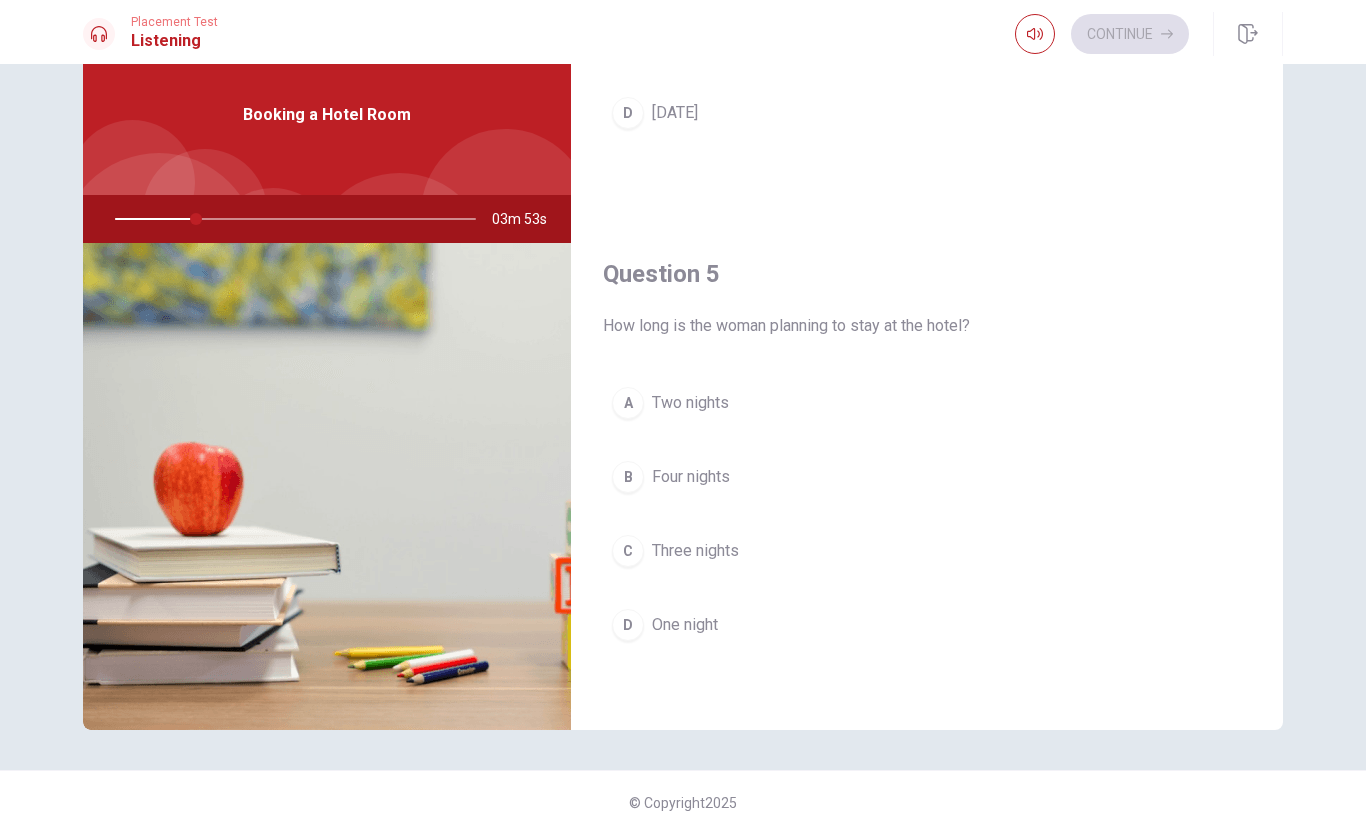 click on "Four nights" at bounding box center [691, 477] 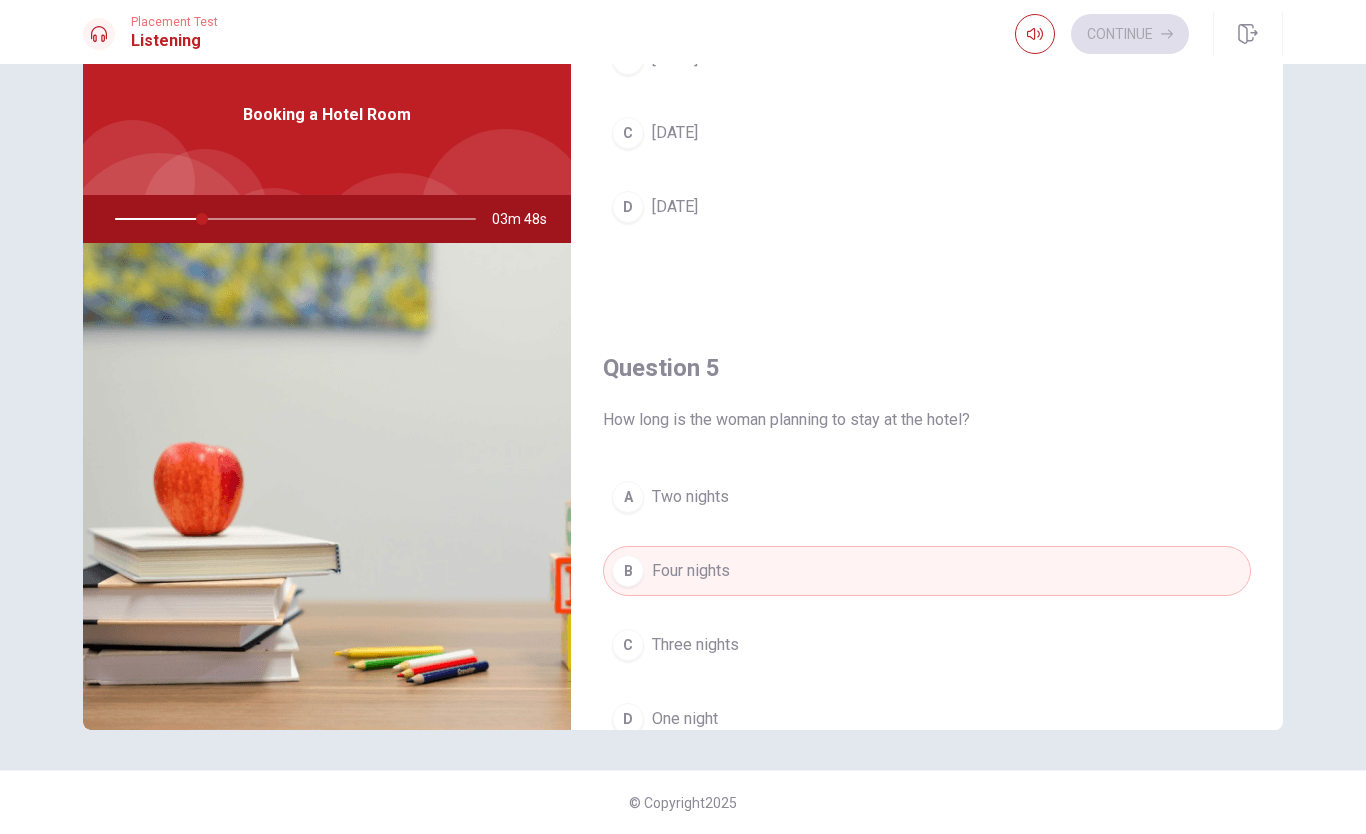 scroll, scrollTop: 1775, scrollLeft: 0, axis: vertical 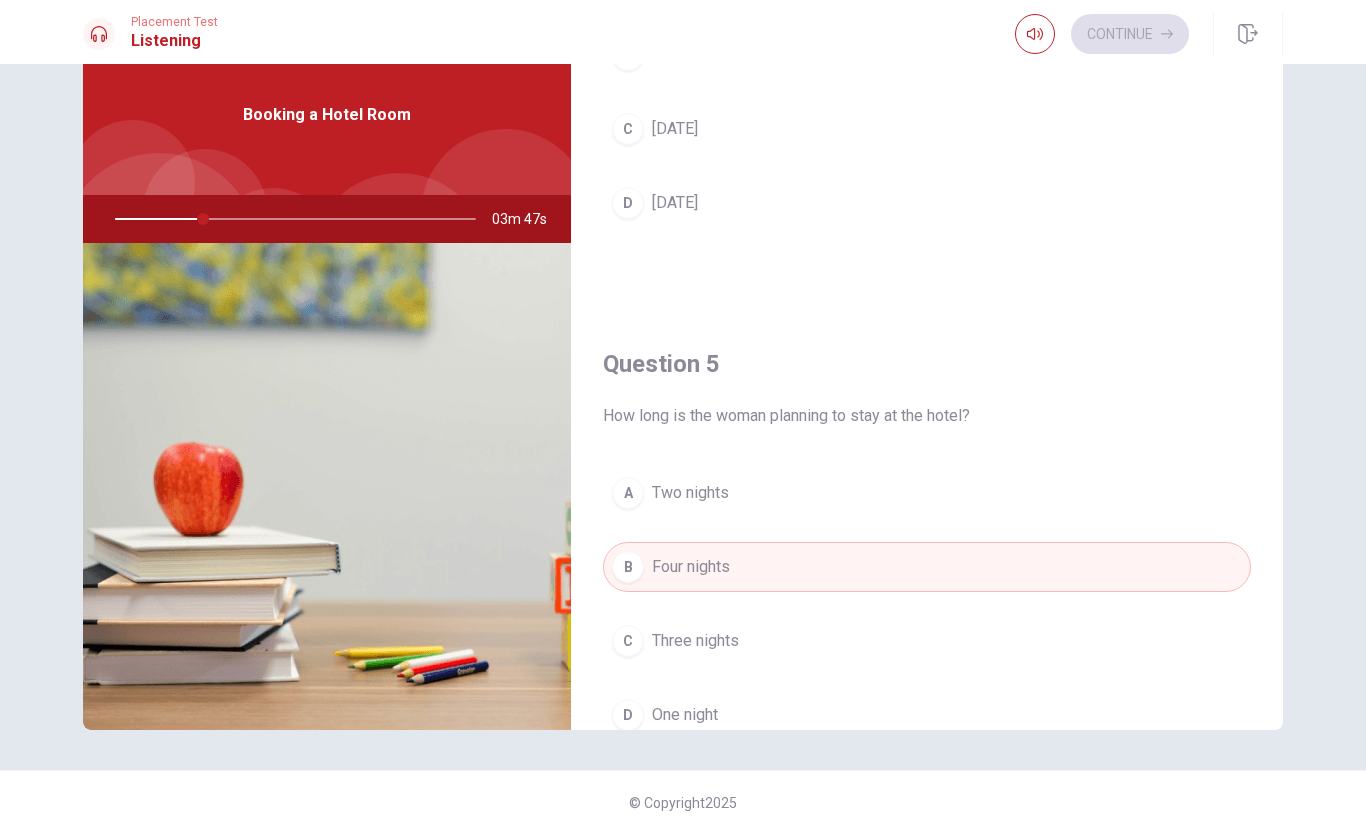 click on "C Three nights" at bounding box center (927, 641) 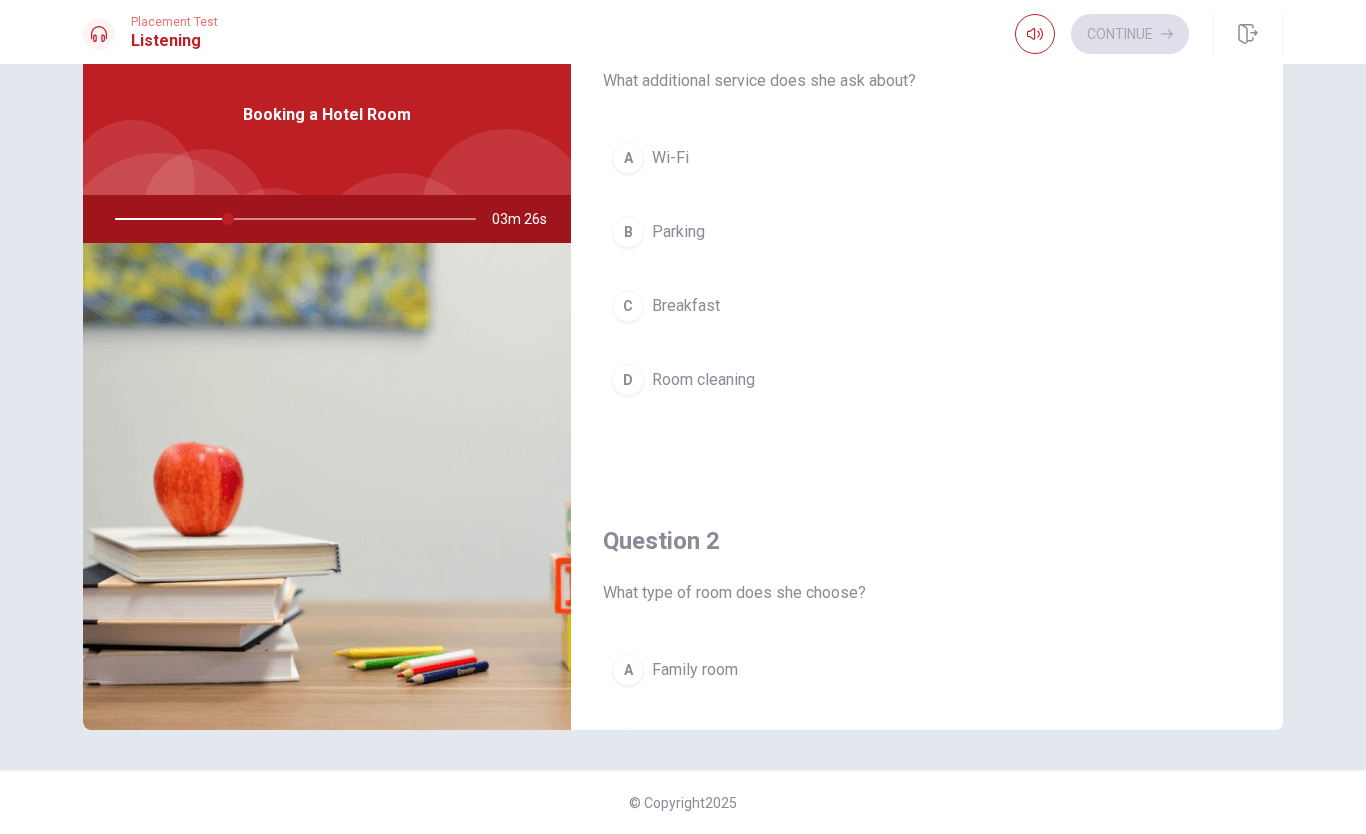 scroll, scrollTop: 10, scrollLeft: 0, axis: vertical 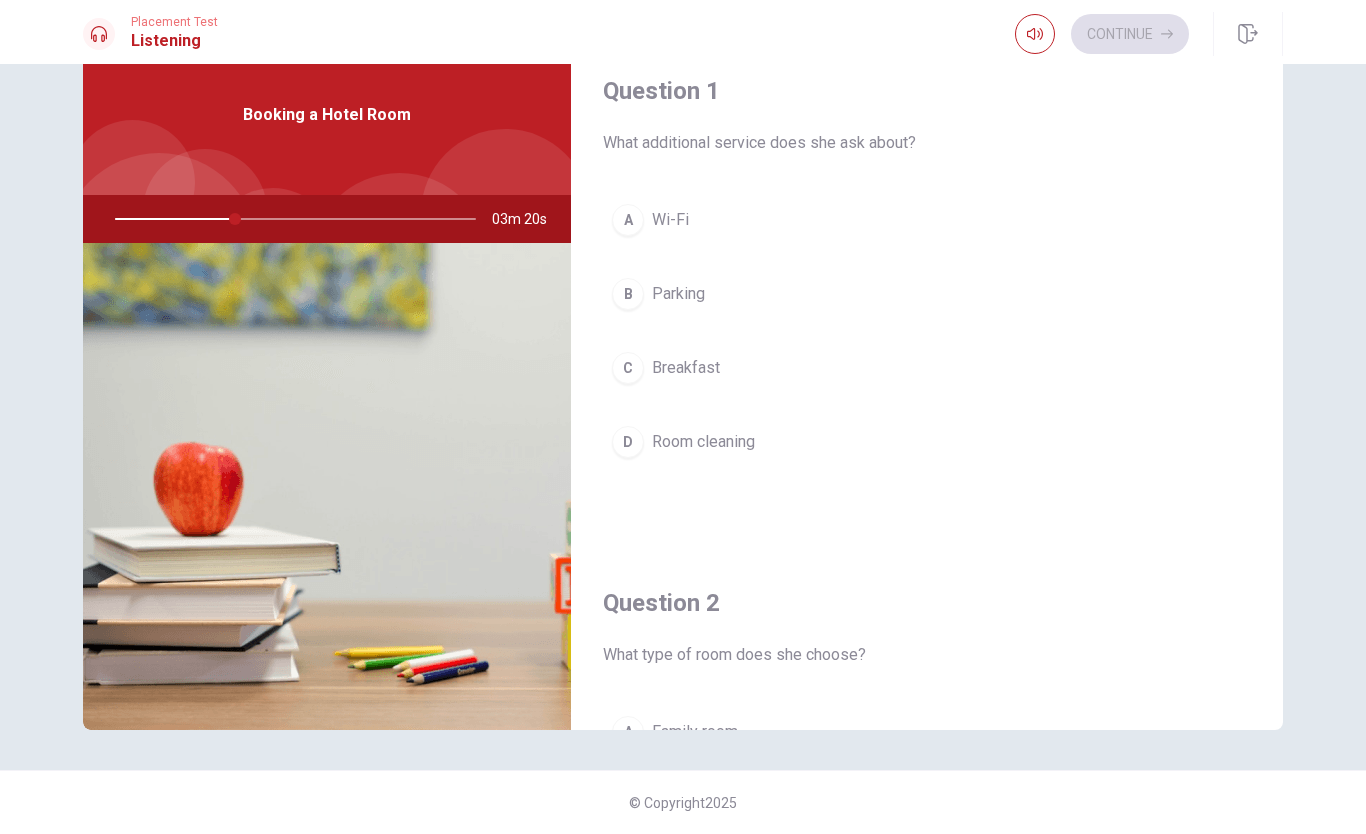 click on "Question 1 What additional service does she ask about? A Wi-Fi B Parking C Breakfast D Room cleaning Question 2 What type of room does she choose? A Family room B Suite C Deluxe D Standard Question 3 Is breakfast included with her booking? A No B She must pay extra C Yes D Only for deluxe rooms Question 4 When will she check in? A [DATE] B [DATE] C [DATE] D [DATE] Question 5 How long is the woman planning to stay at the hotel? A Two nights B Four nights C Three nights D One night Booking a Hotel Room 03m 20s © Copyright  2025" at bounding box center (683, 449) 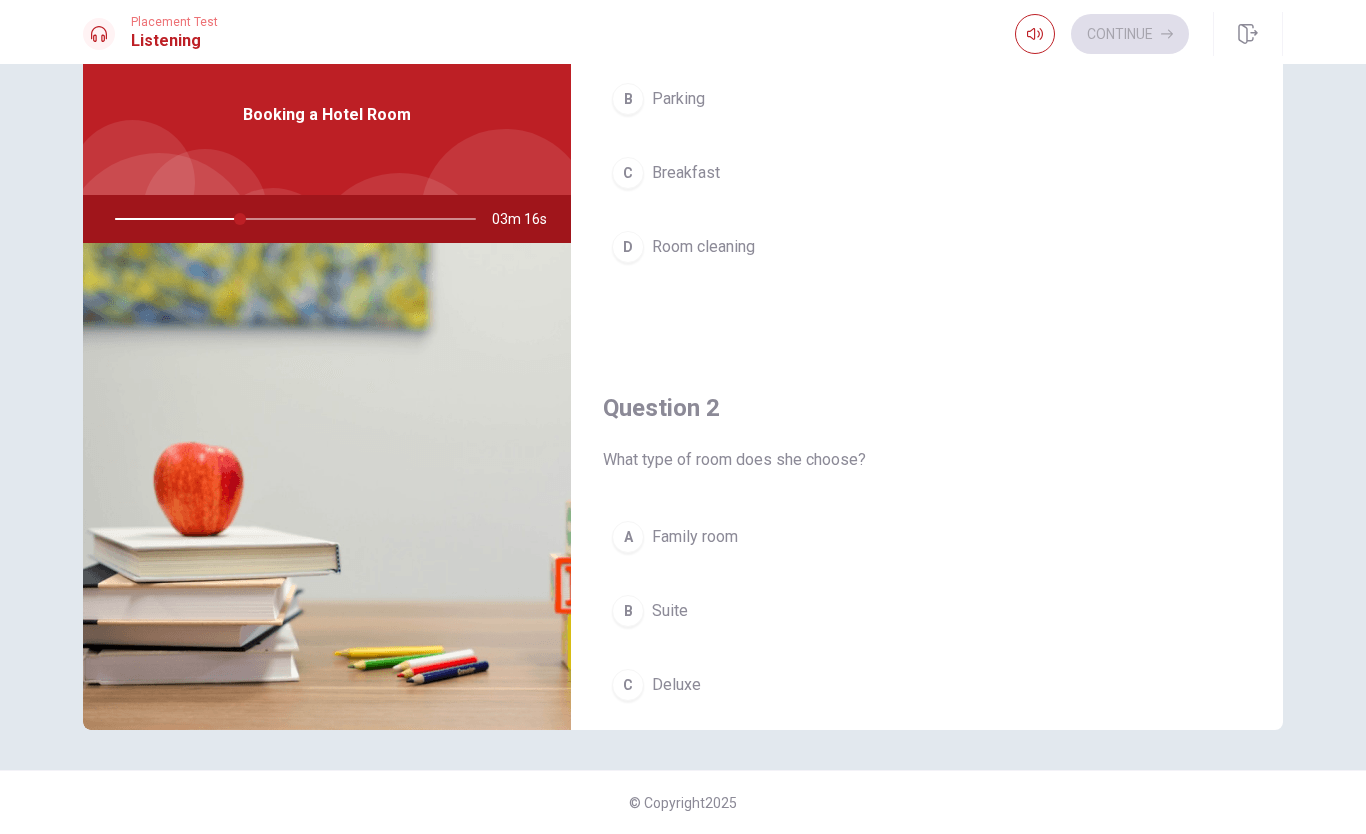 scroll, scrollTop: 168, scrollLeft: 0, axis: vertical 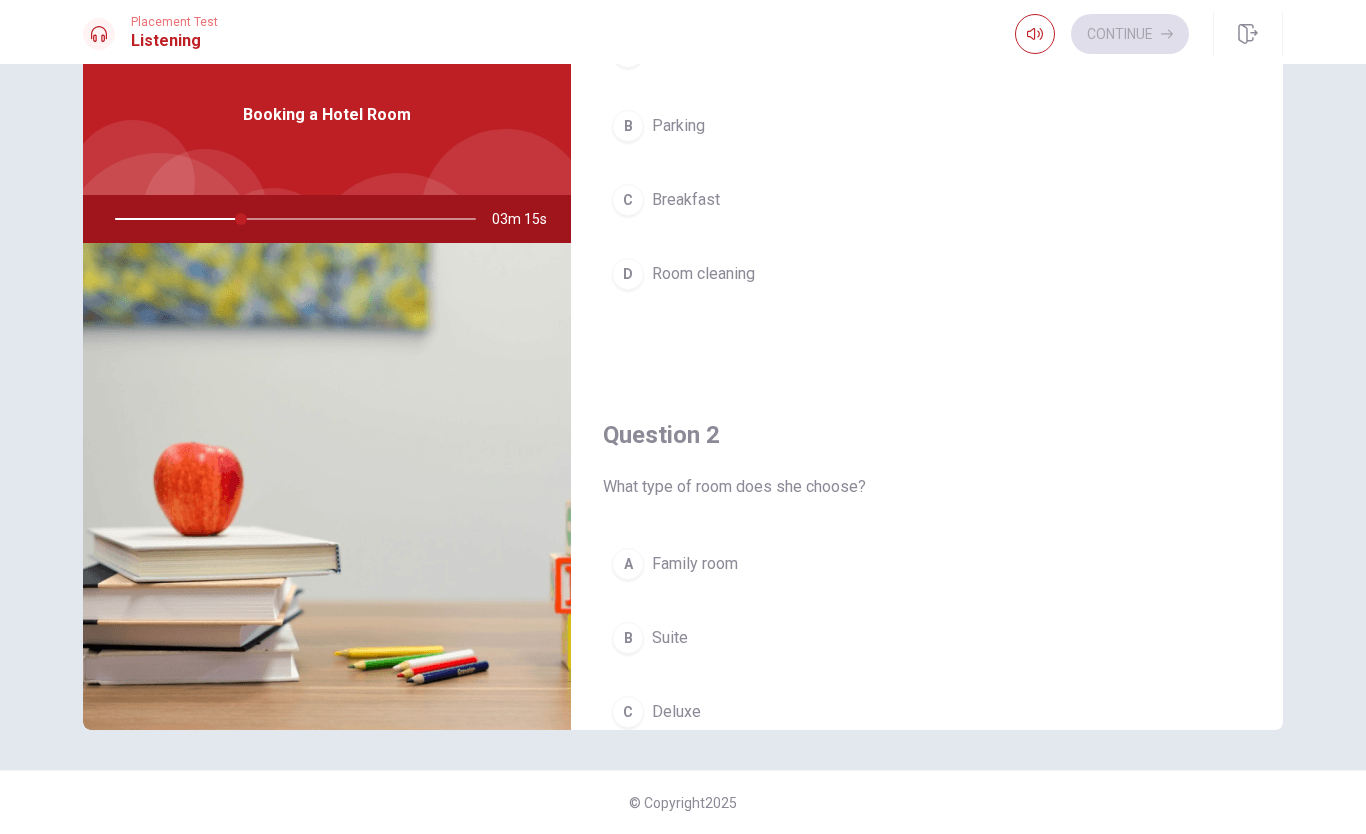 click on "Breakfast" at bounding box center (686, 200) 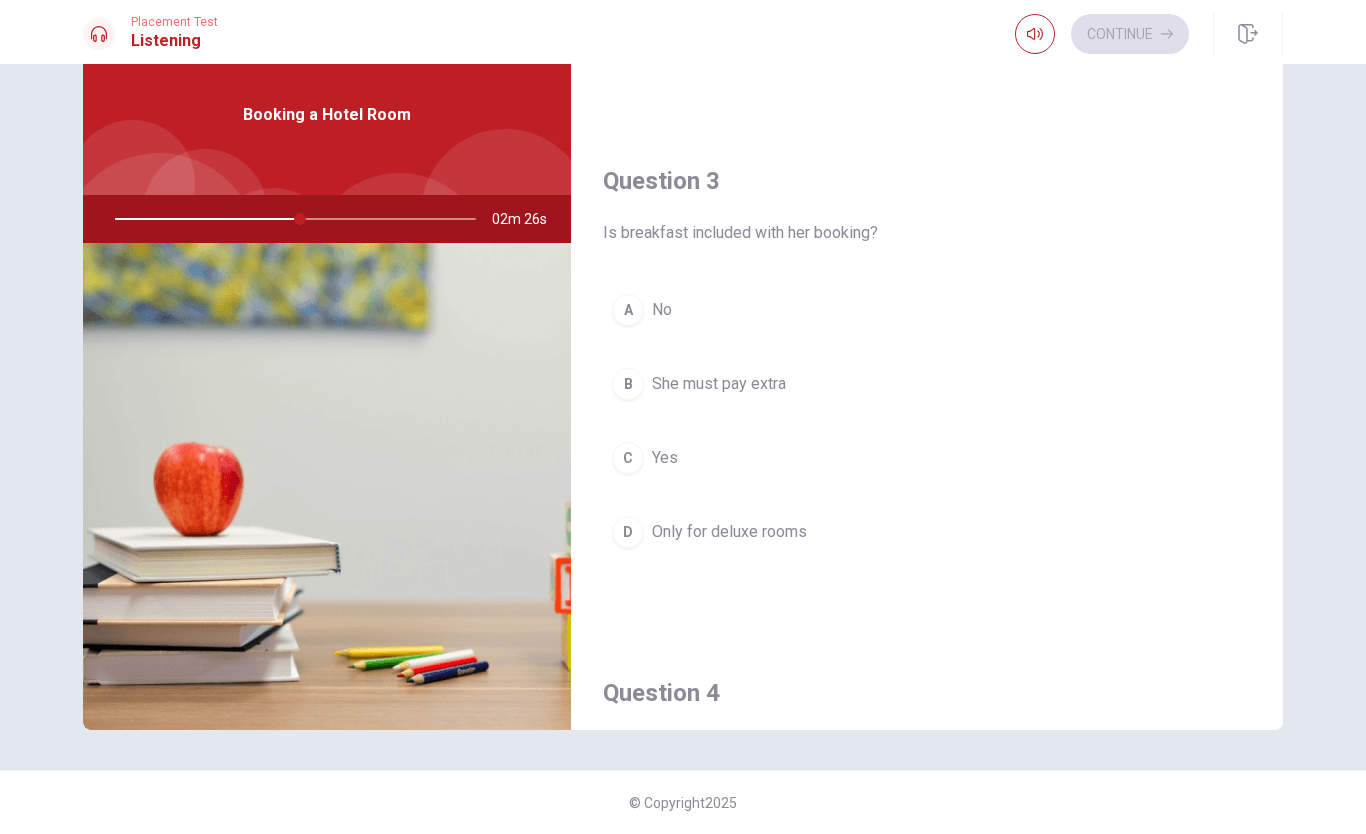 scroll, scrollTop: 936, scrollLeft: 0, axis: vertical 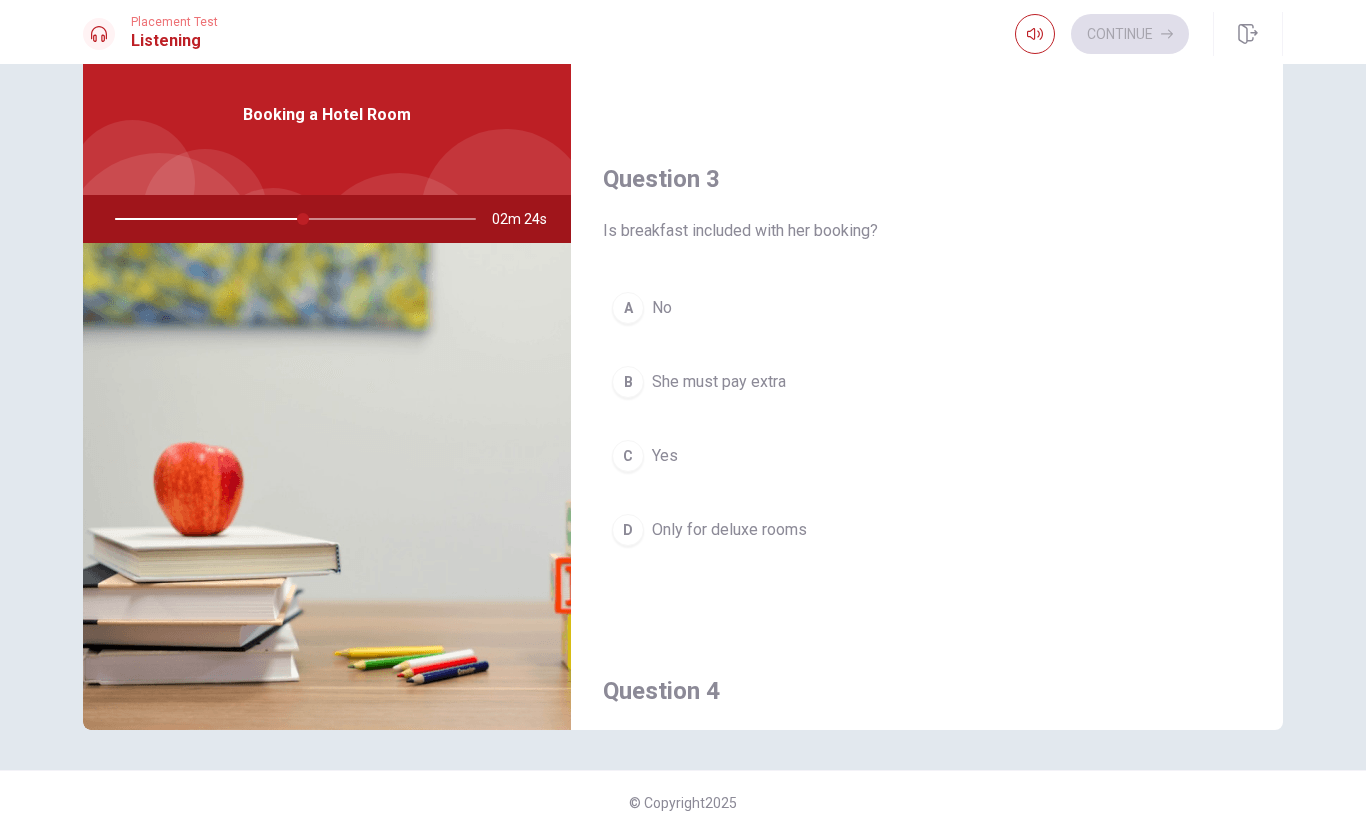 click on "D Only for deluxe rooms" at bounding box center (927, 530) 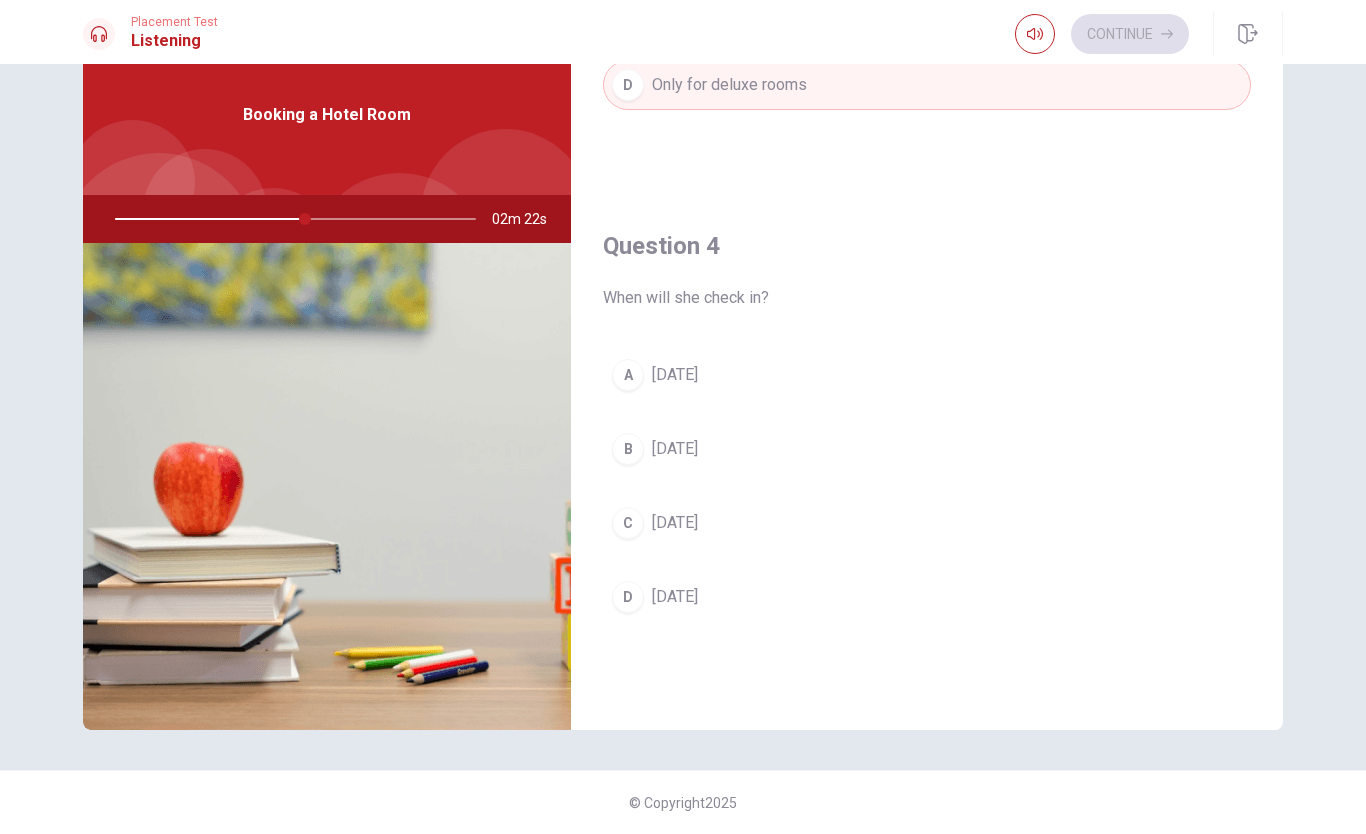 scroll, scrollTop: 1382, scrollLeft: 0, axis: vertical 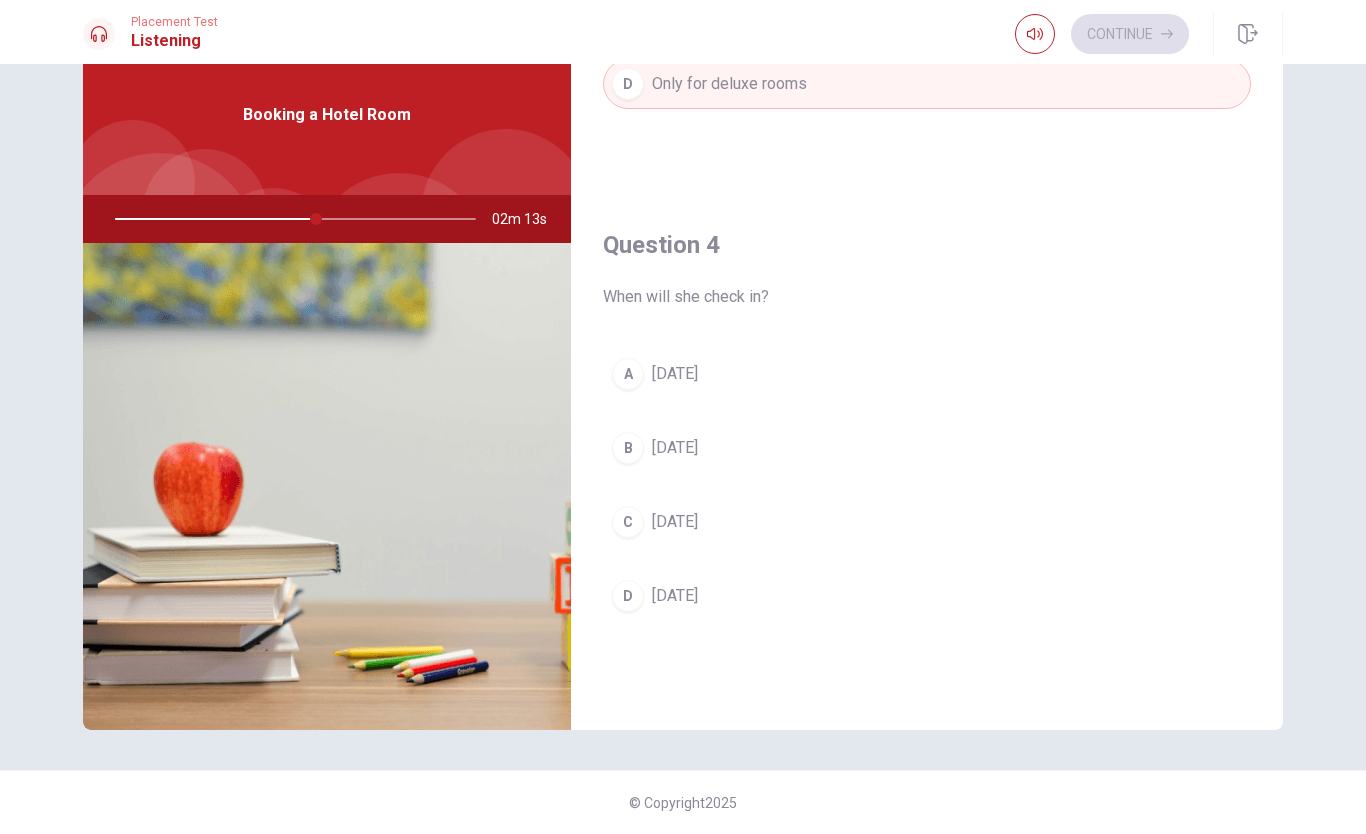click 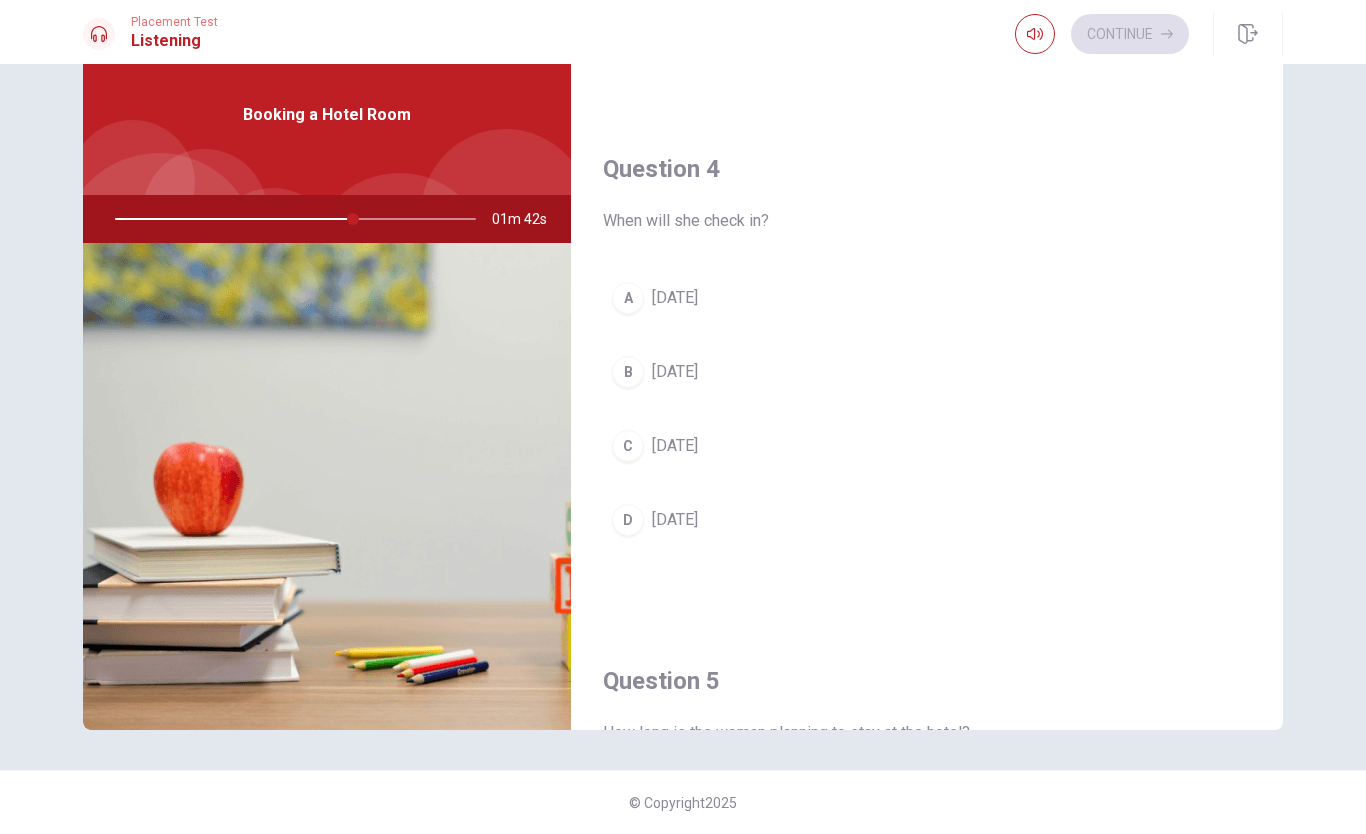 scroll, scrollTop: 1451, scrollLeft: 0, axis: vertical 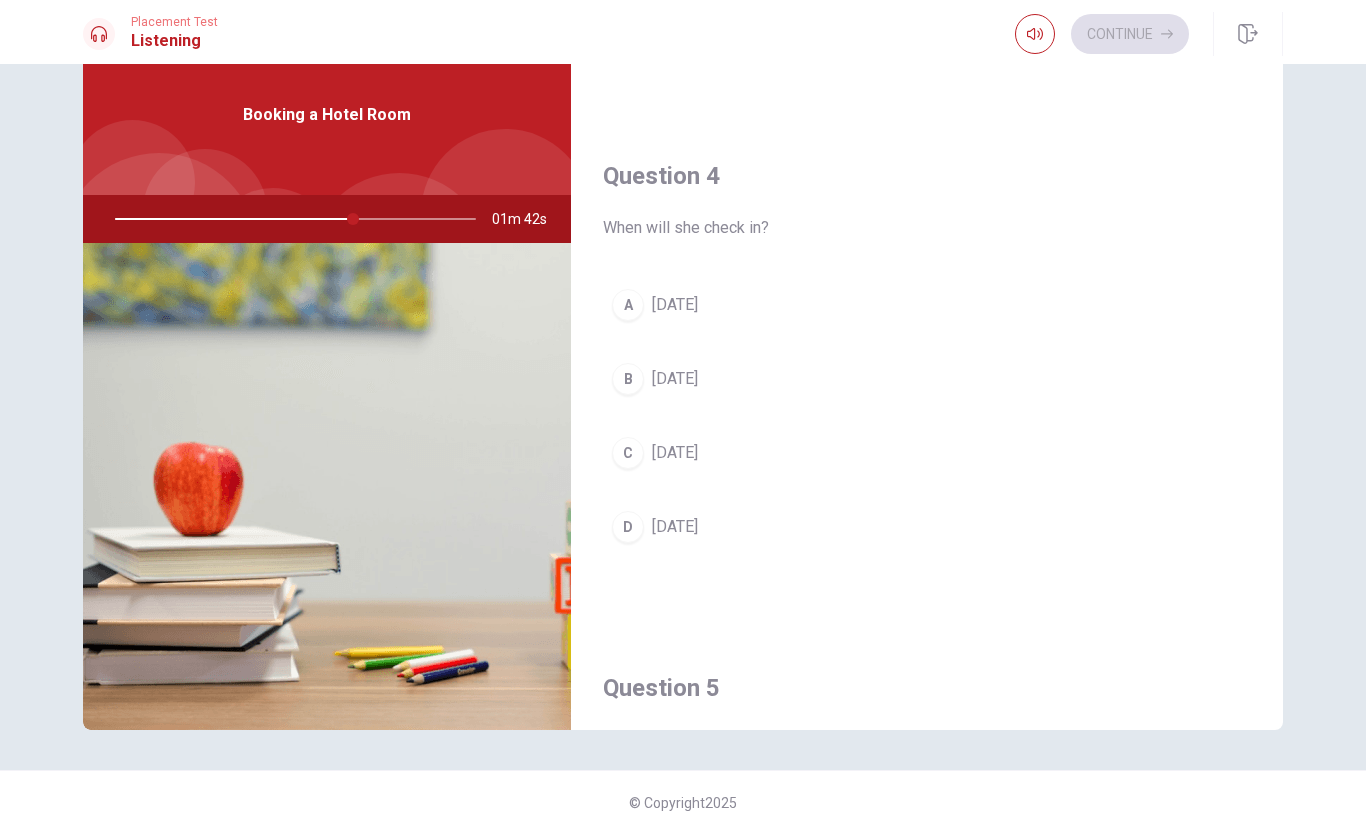 click on "A [DATE]" at bounding box center (927, 305) 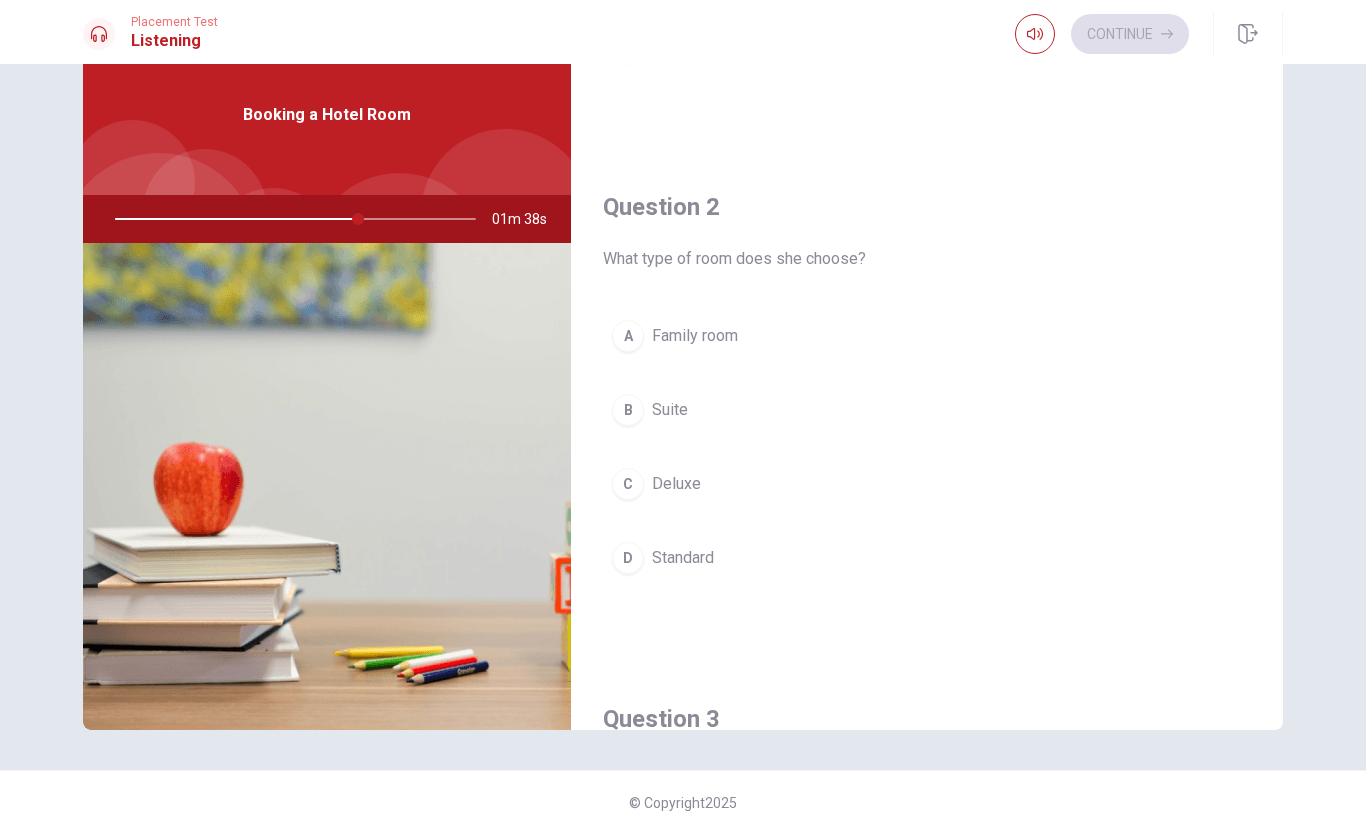 scroll, scrollTop: 398, scrollLeft: 0, axis: vertical 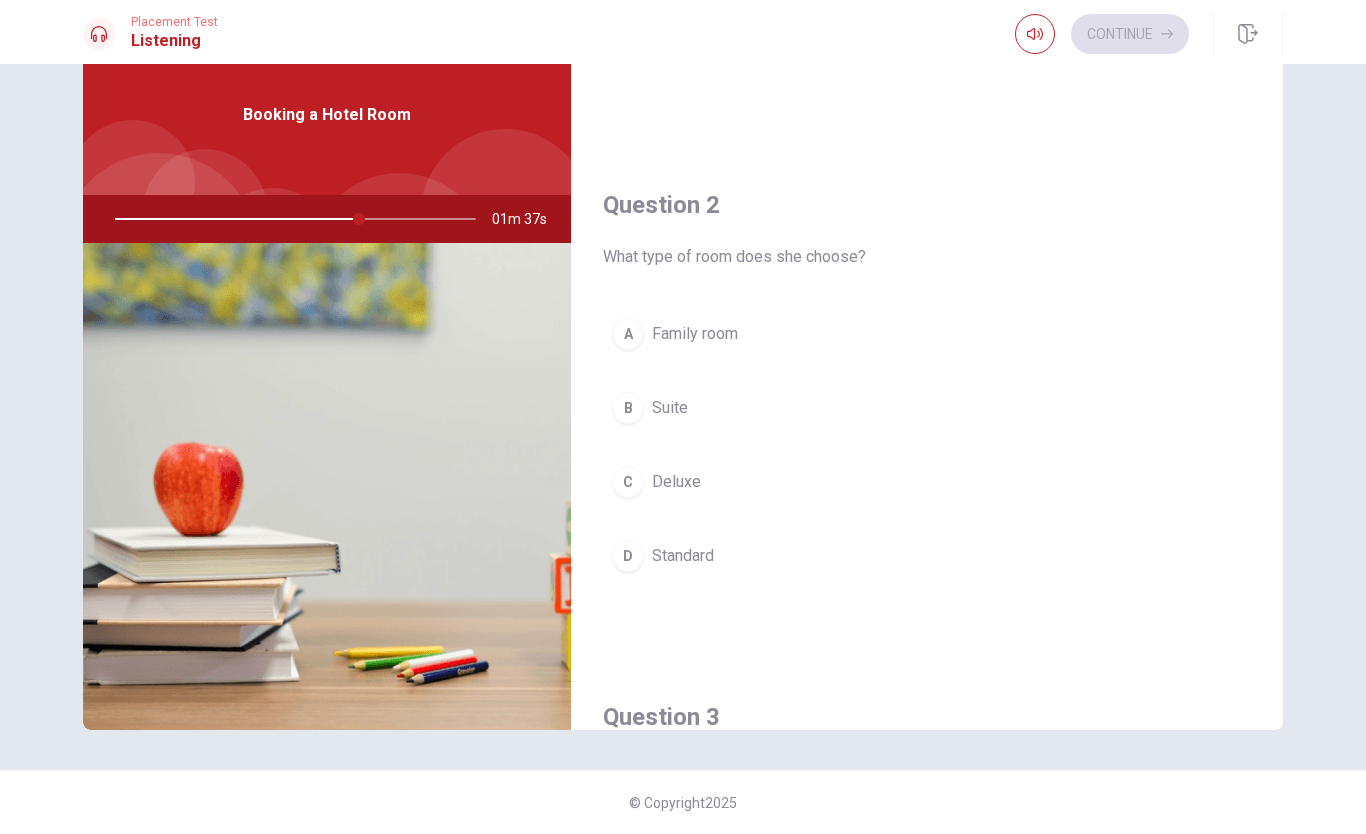 click on "A Family room" at bounding box center [927, 334] 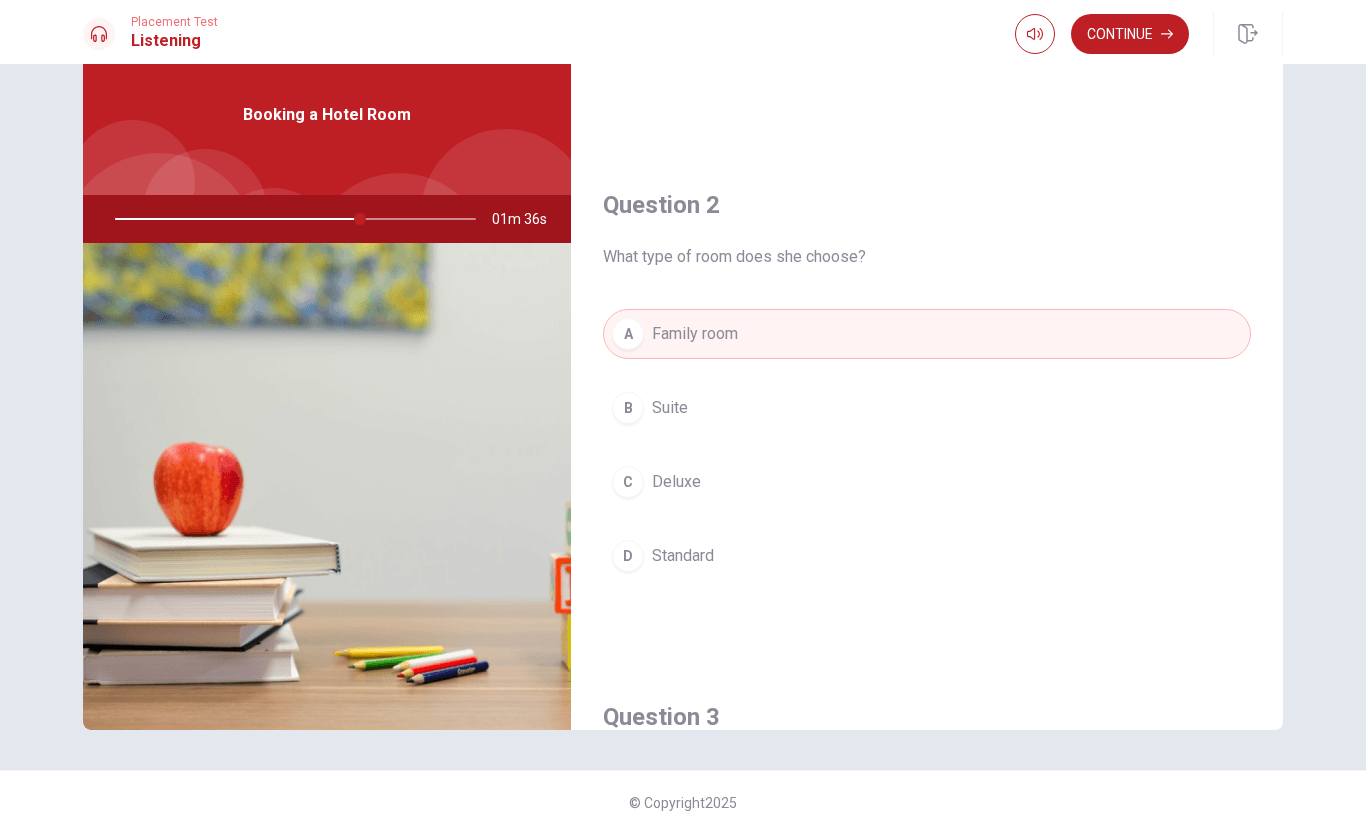 click on "B Suite" at bounding box center (927, 408) 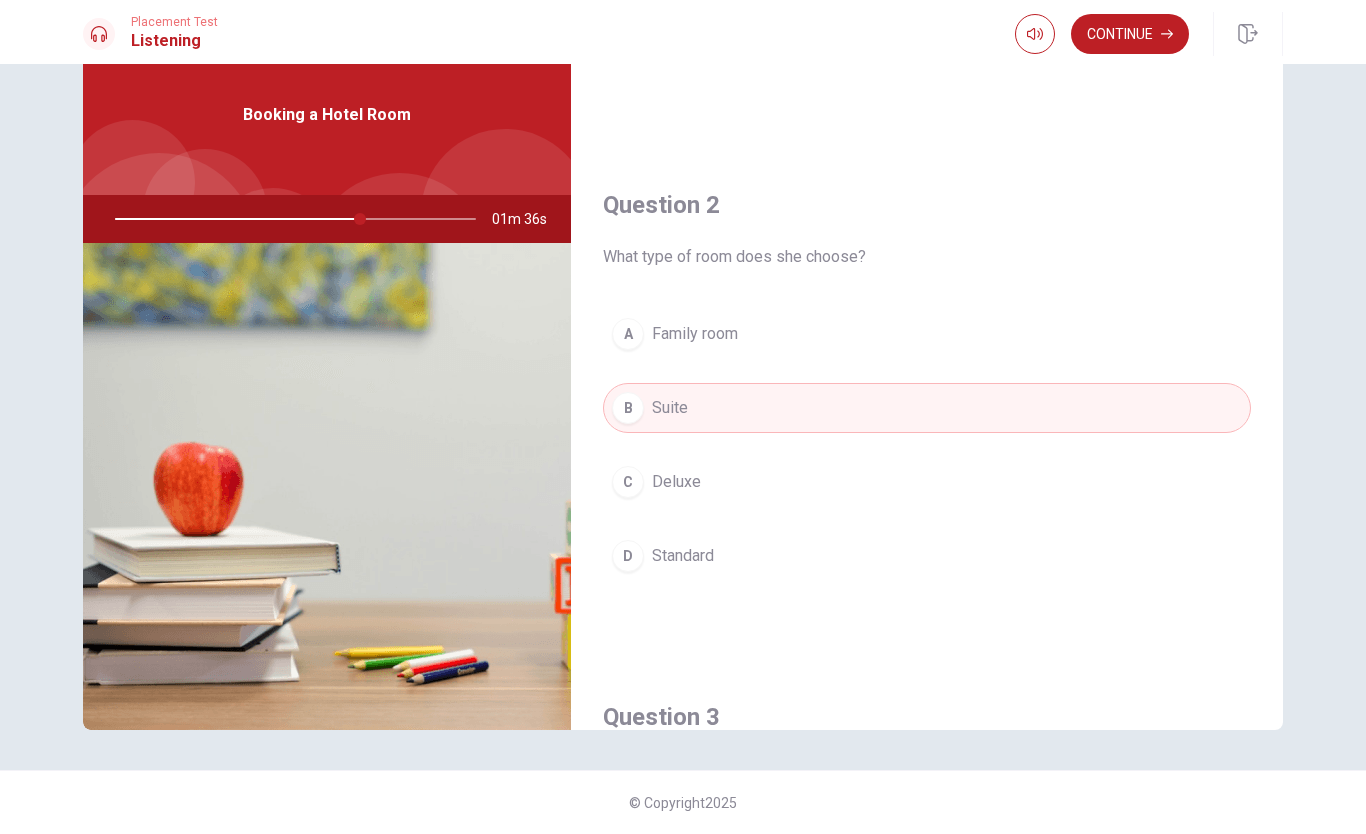 click on "Deluxe" at bounding box center (676, 482) 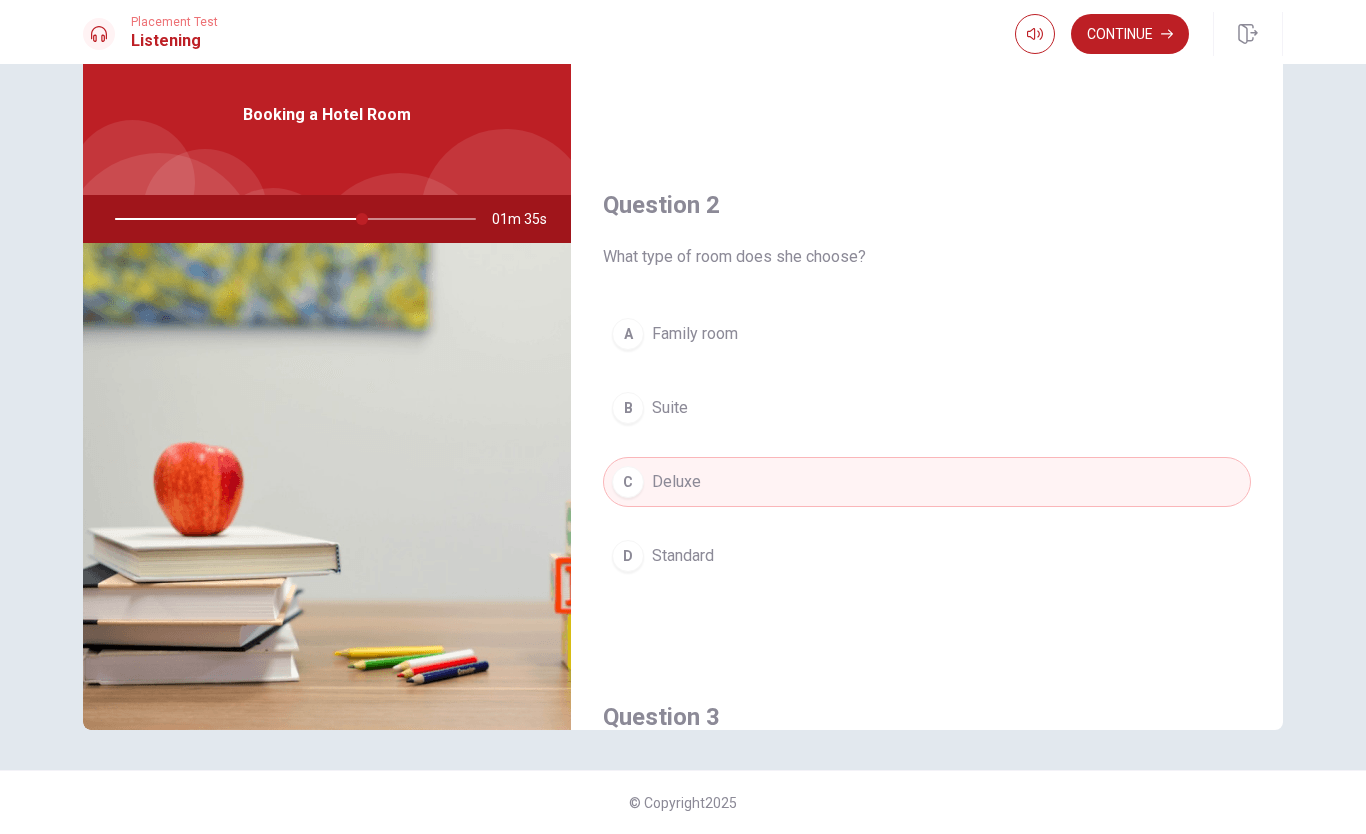 click on "D Standard" at bounding box center [927, 556] 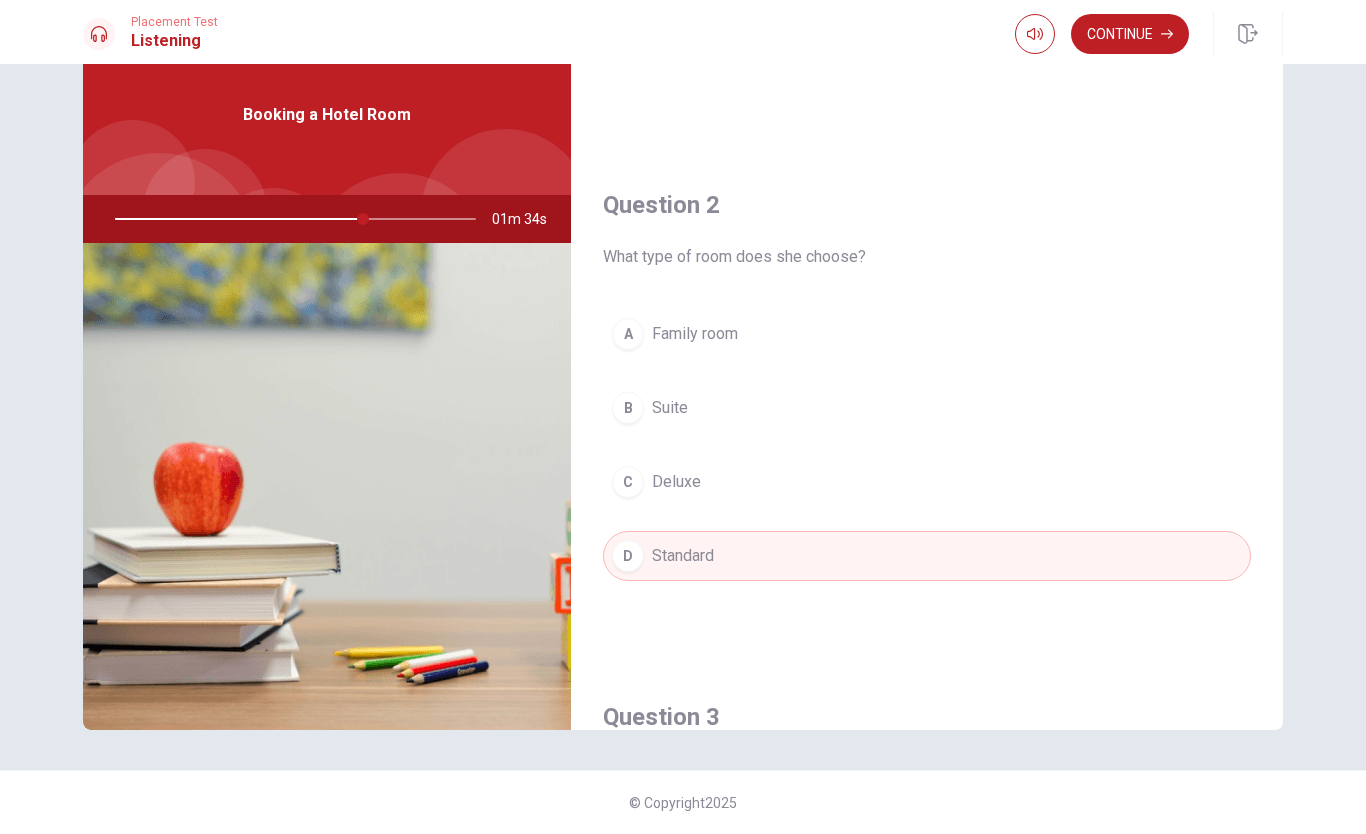 click on "Deluxe" at bounding box center (676, 482) 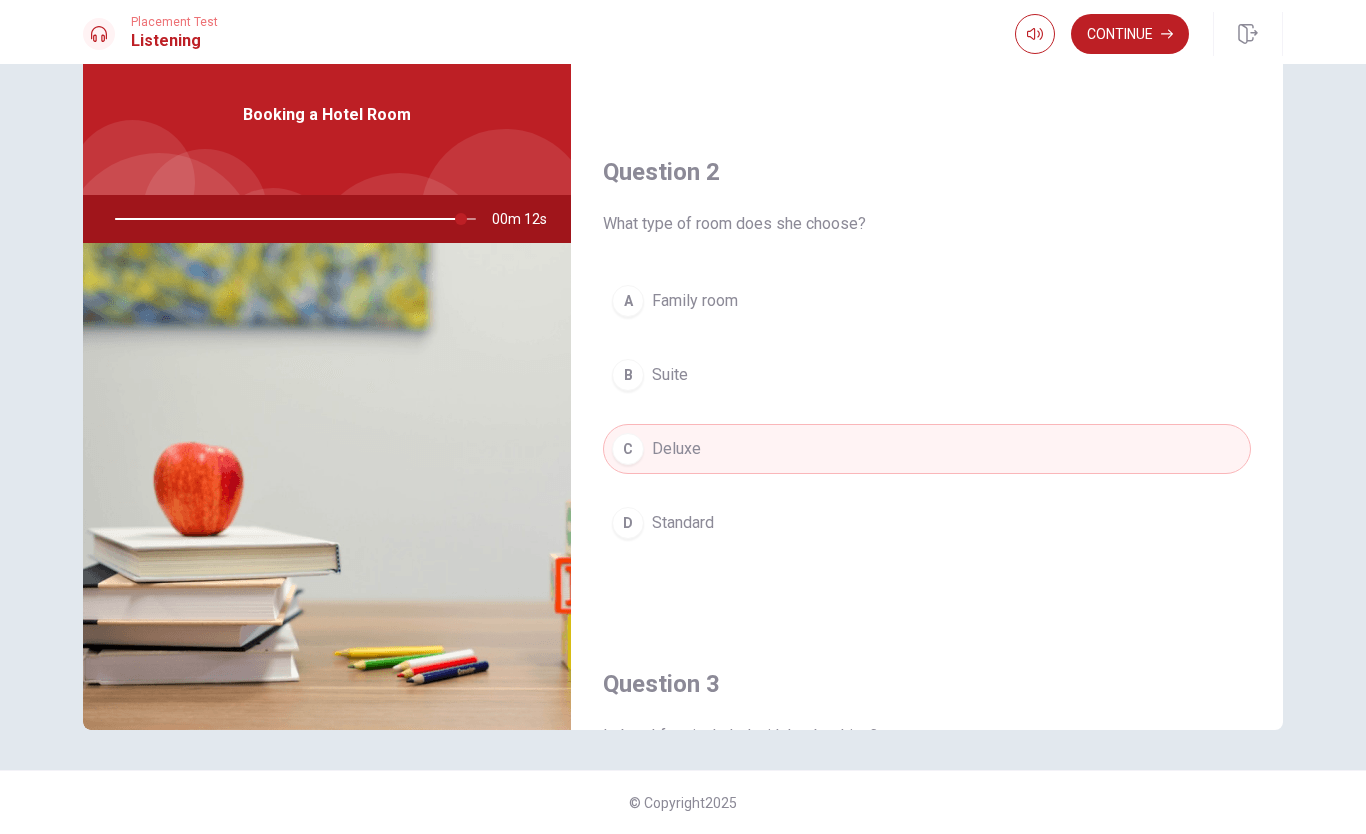 scroll, scrollTop: 432, scrollLeft: 0, axis: vertical 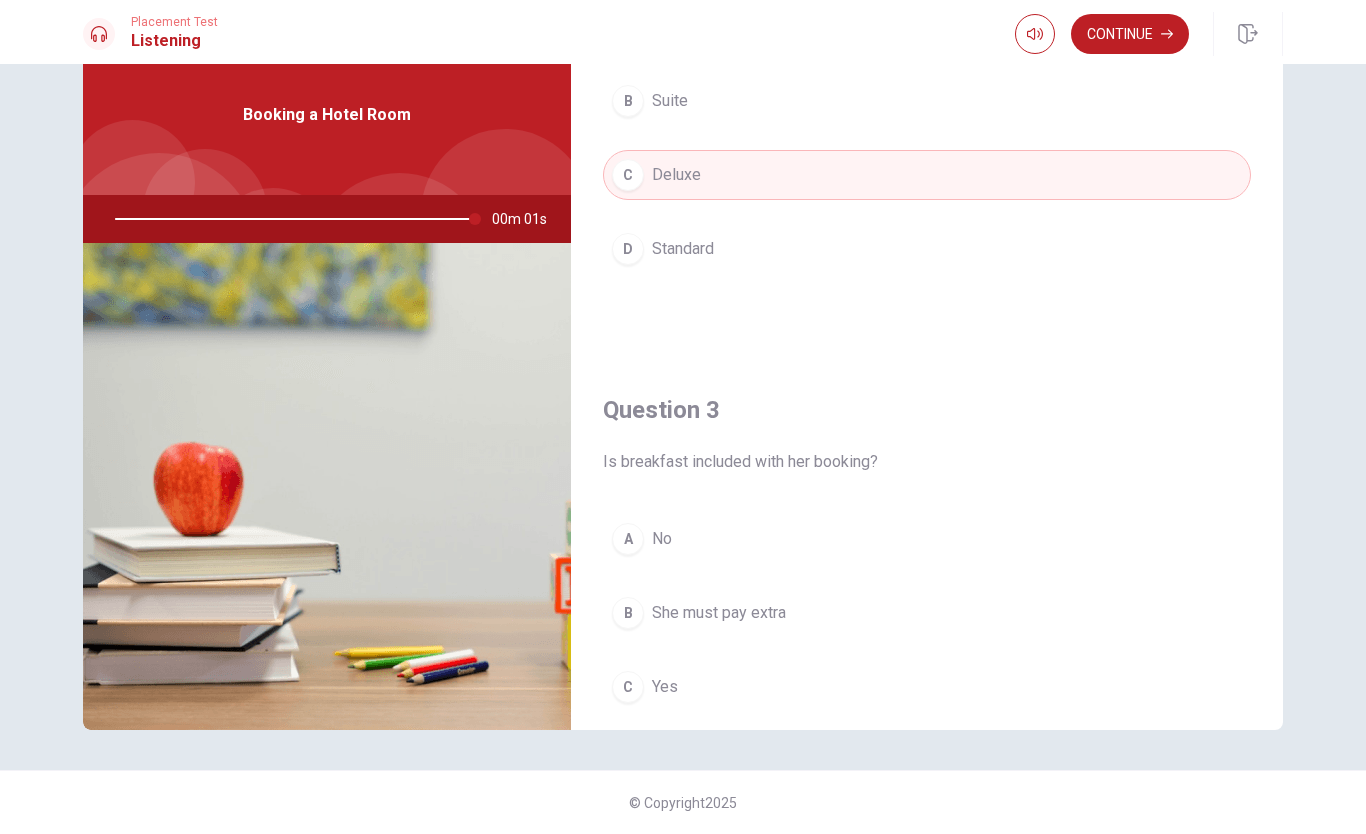 type on "0" 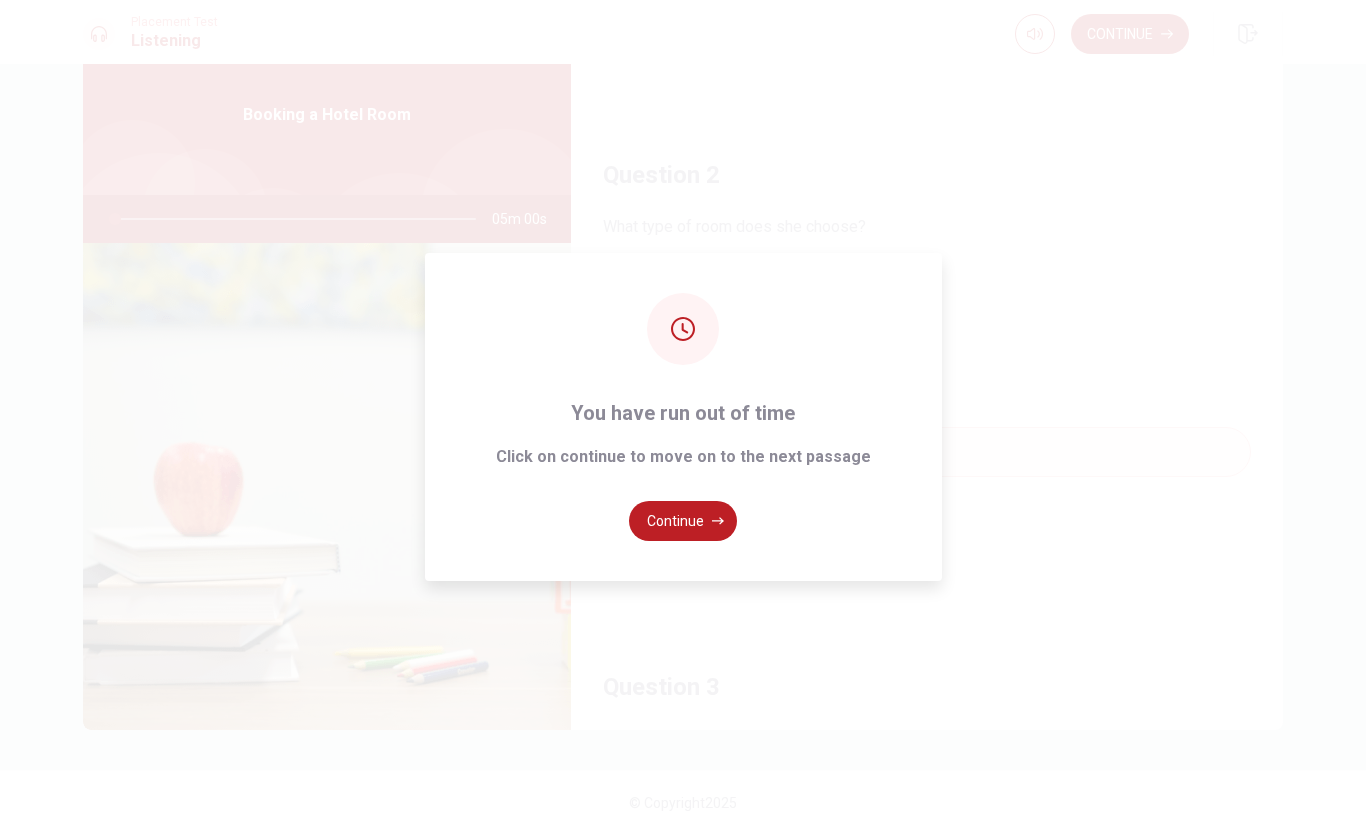 scroll, scrollTop: 426, scrollLeft: 0, axis: vertical 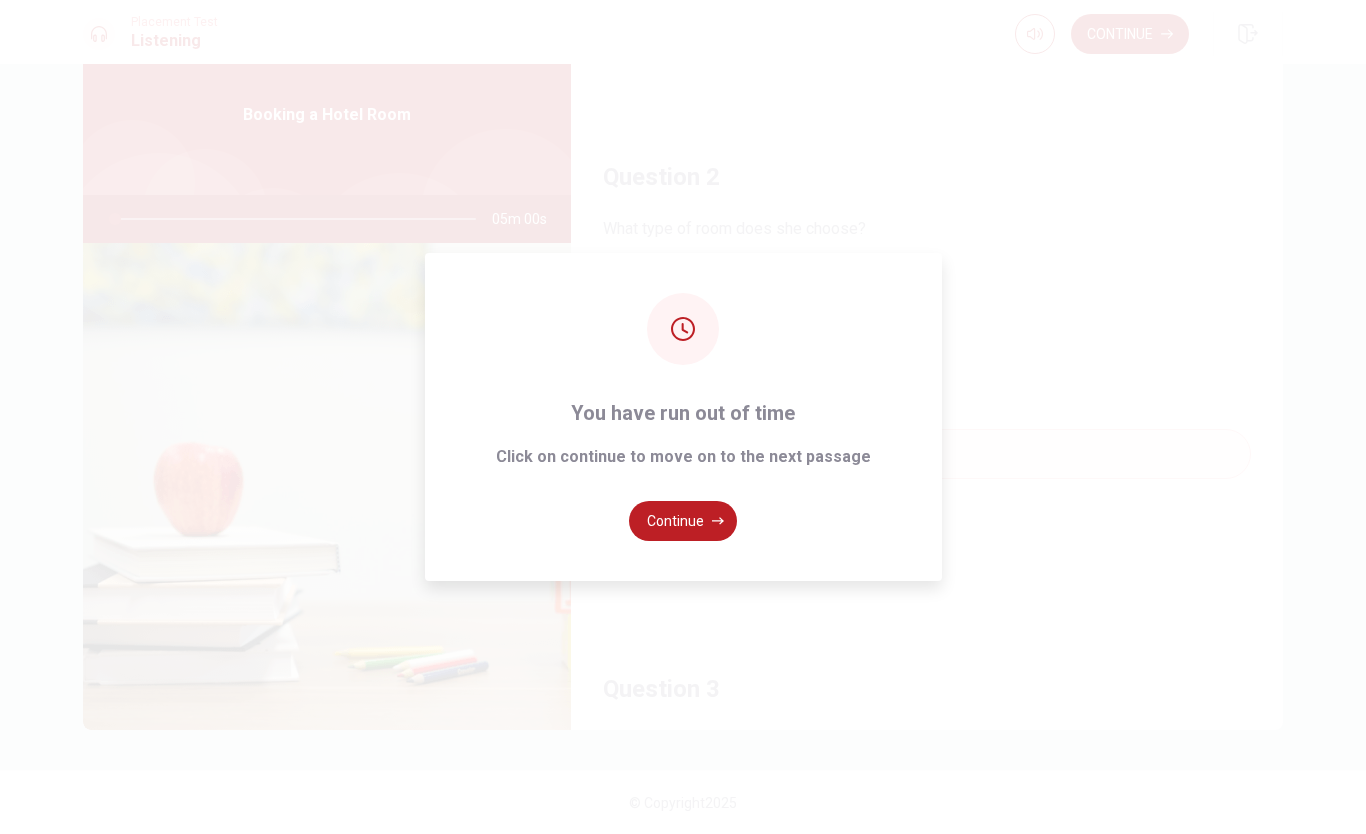 click on "Continue" at bounding box center (683, 521) 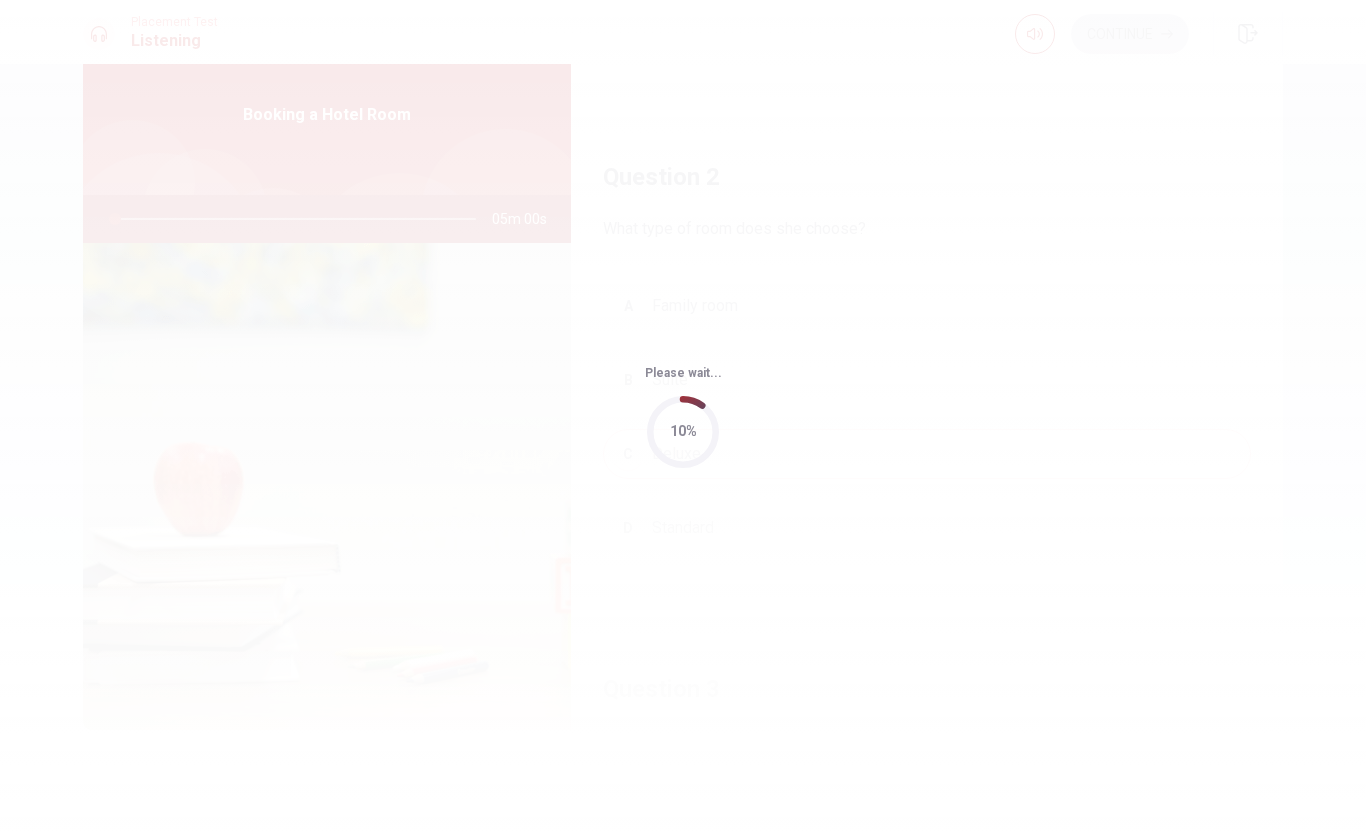 scroll, scrollTop: 0, scrollLeft: 0, axis: both 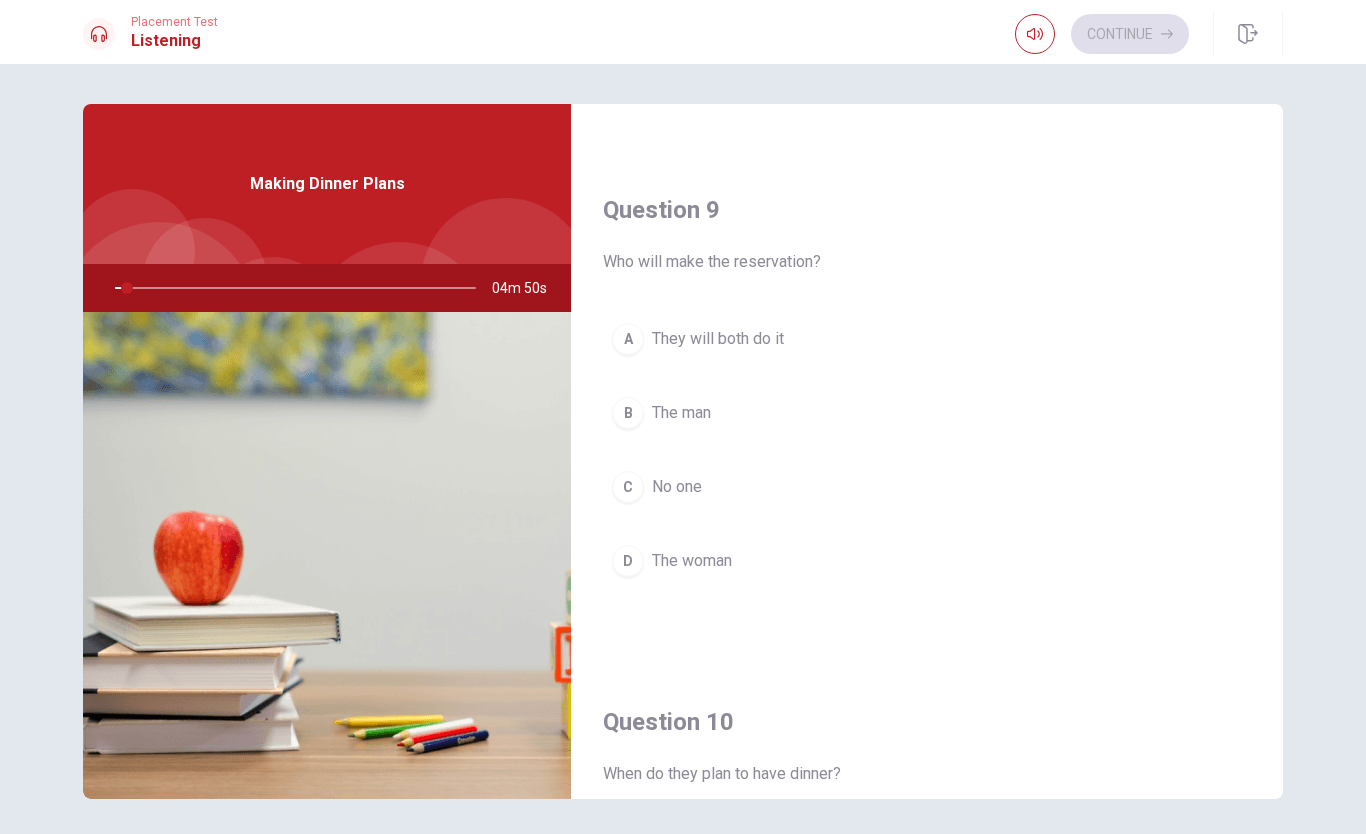 click at bounding box center [327, 555] 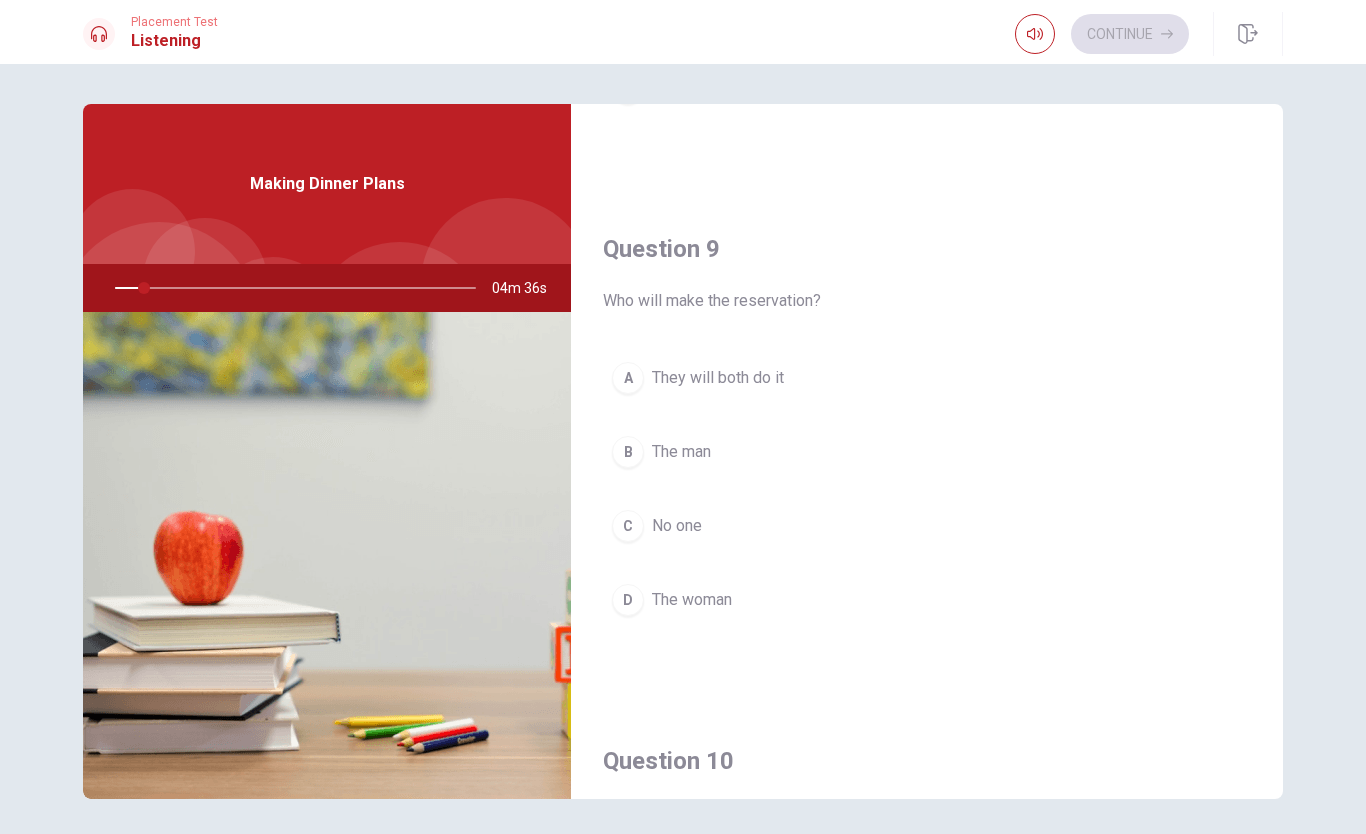 scroll, scrollTop: 1449, scrollLeft: 0, axis: vertical 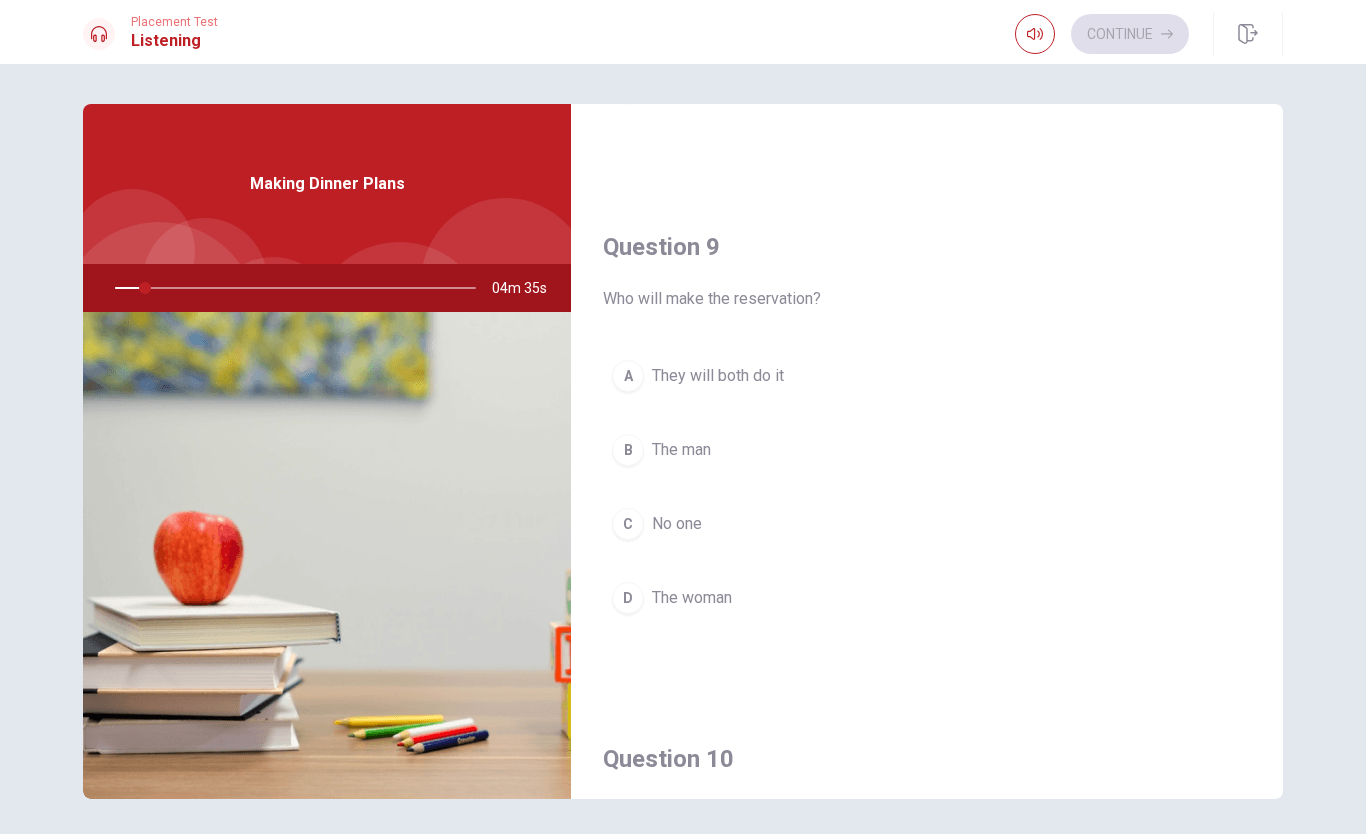 click on "Making Dinner Plans" at bounding box center [327, 184] 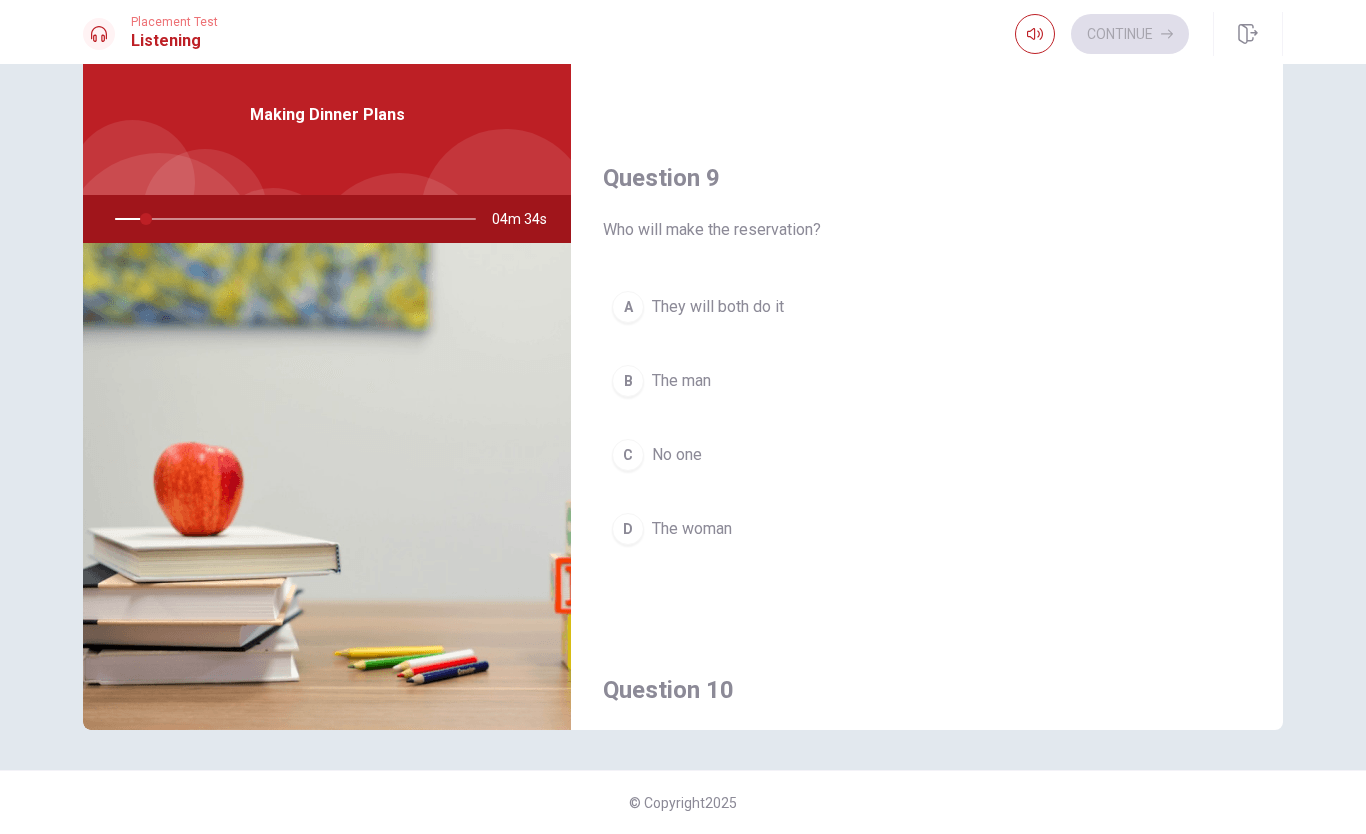 scroll, scrollTop: 69, scrollLeft: 0, axis: vertical 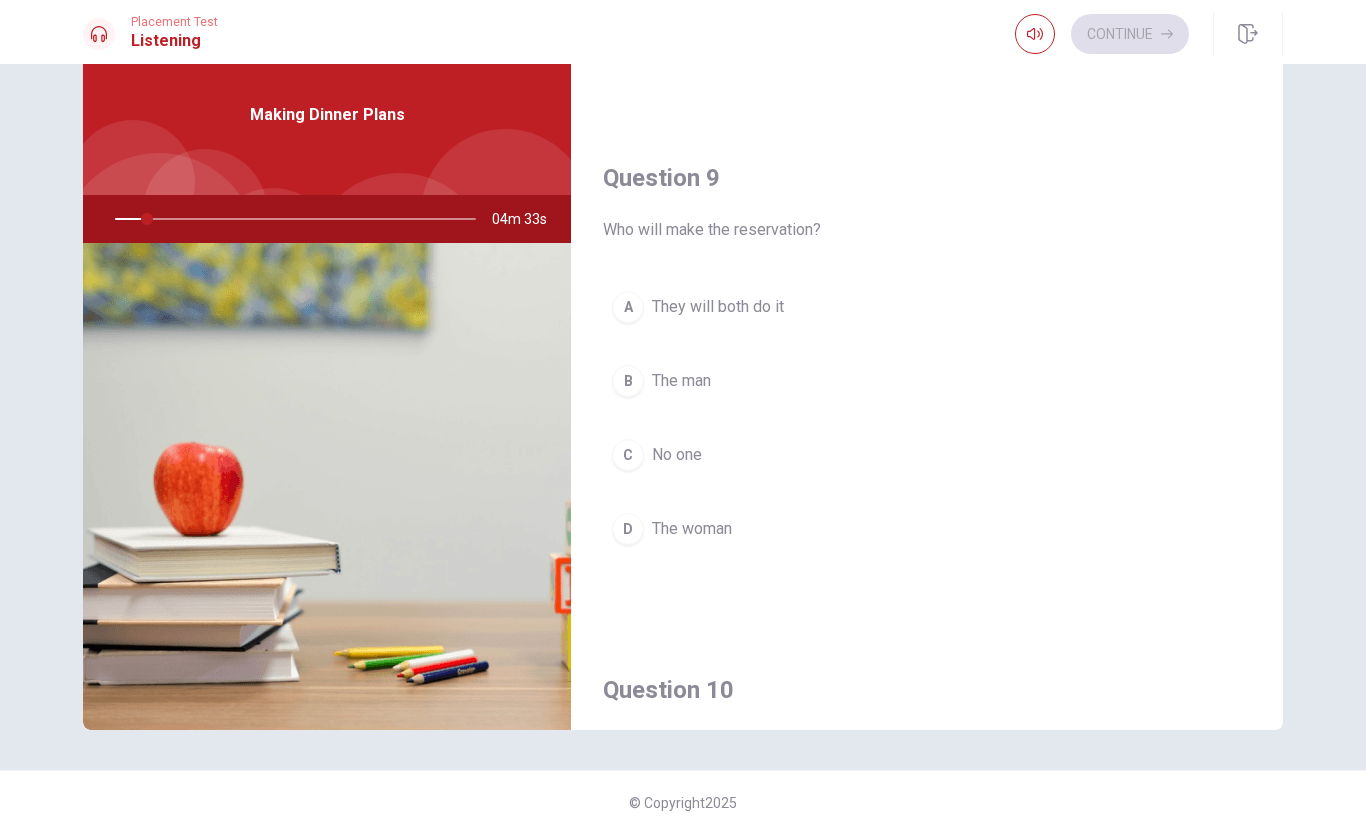 click at bounding box center (291, 219) 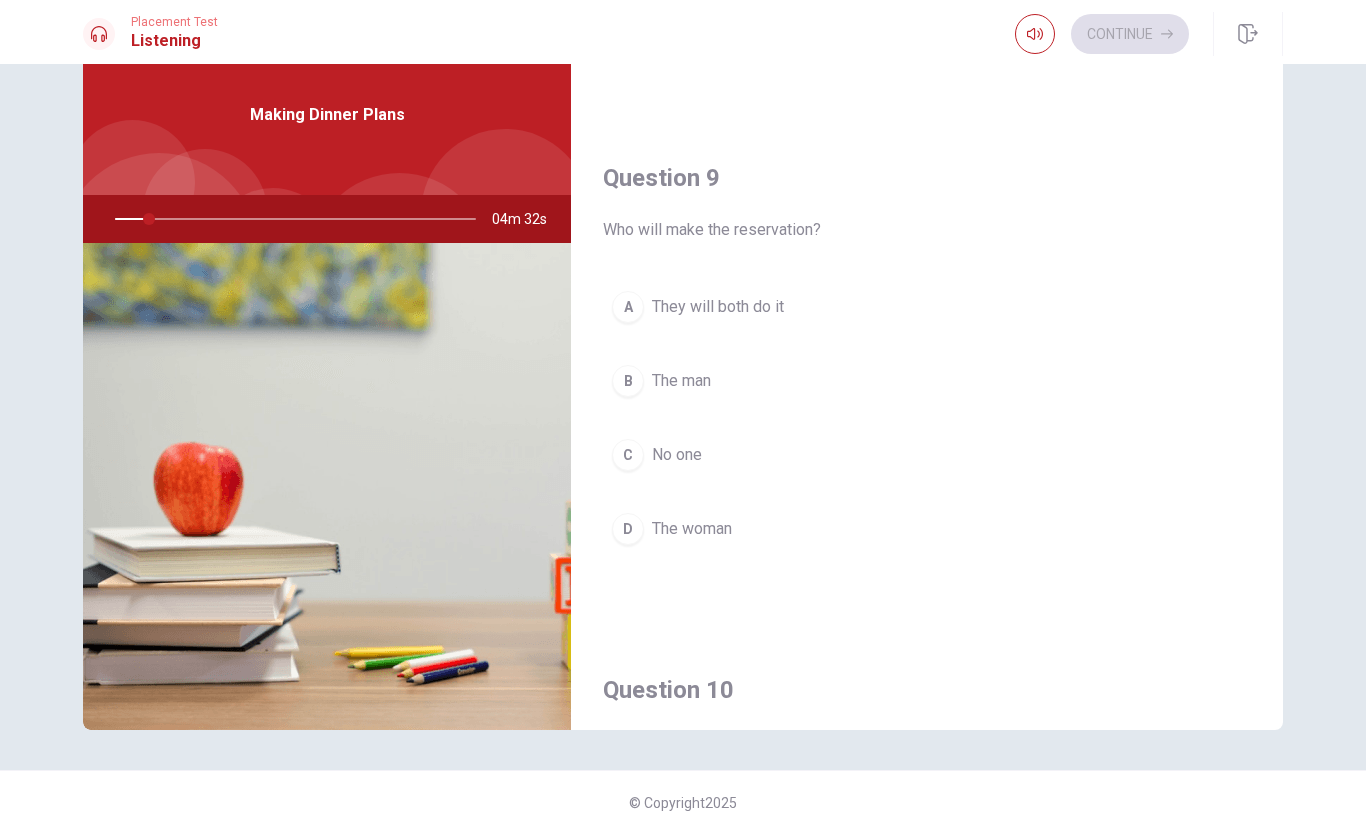 click at bounding box center (291, 219) 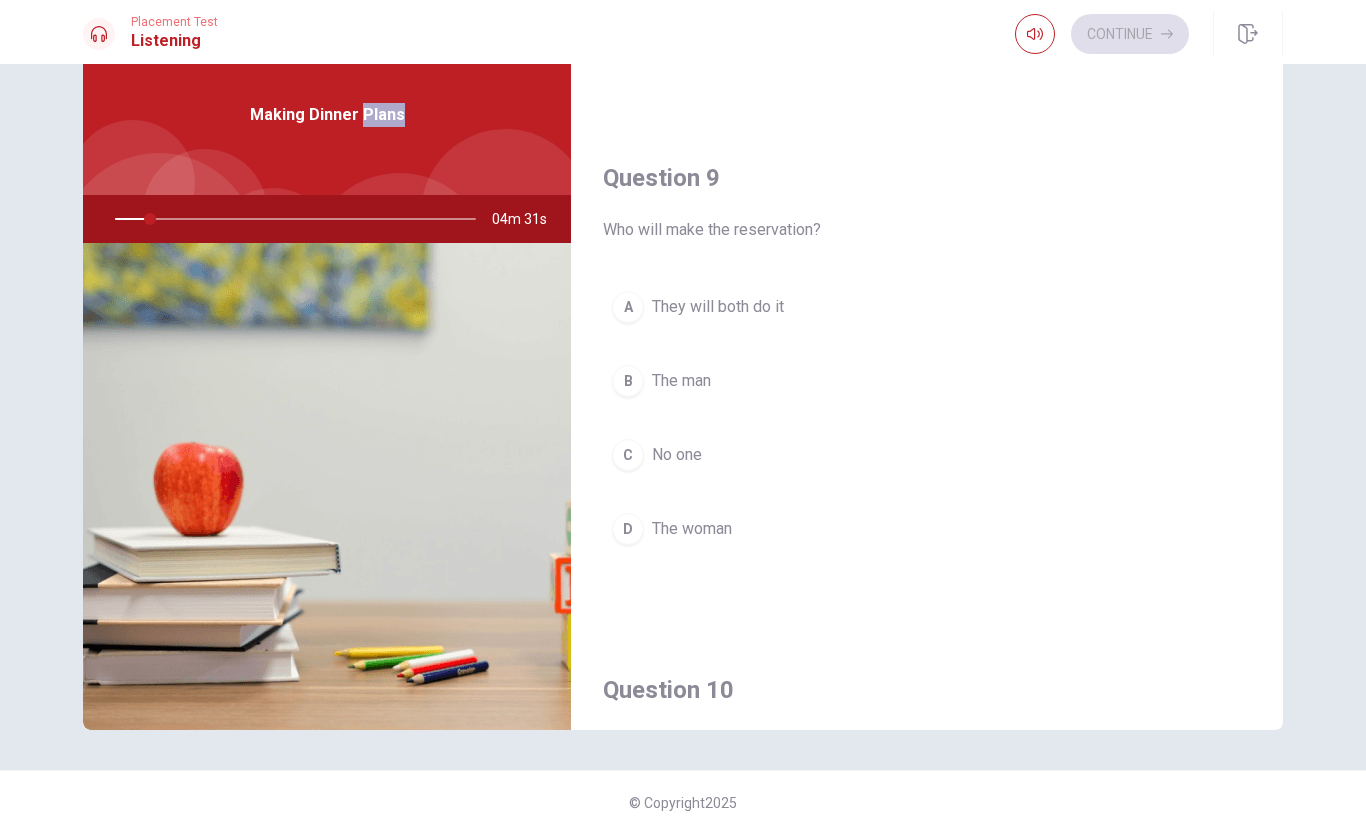 click at bounding box center (327, 486) 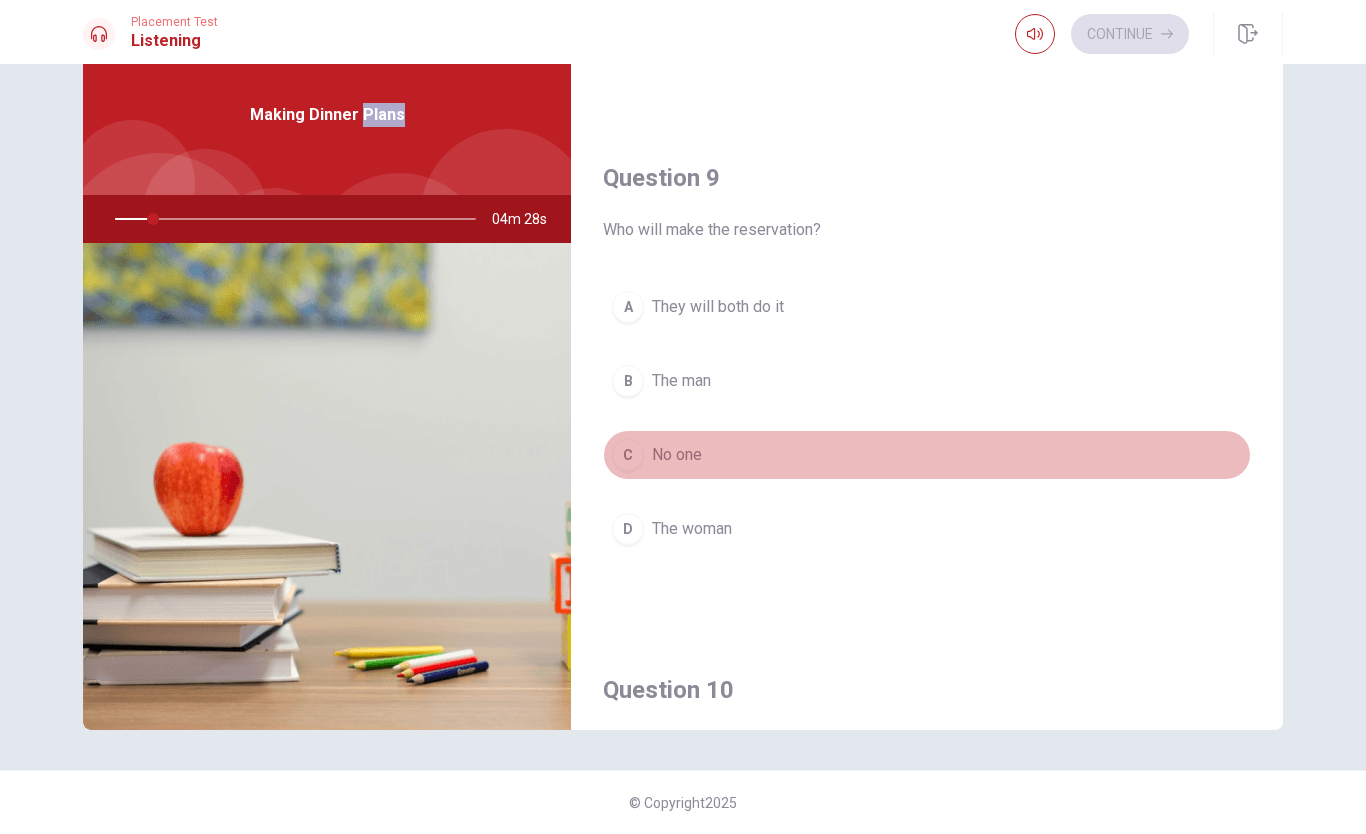 click on "C No one" at bounding box center [927, 455] 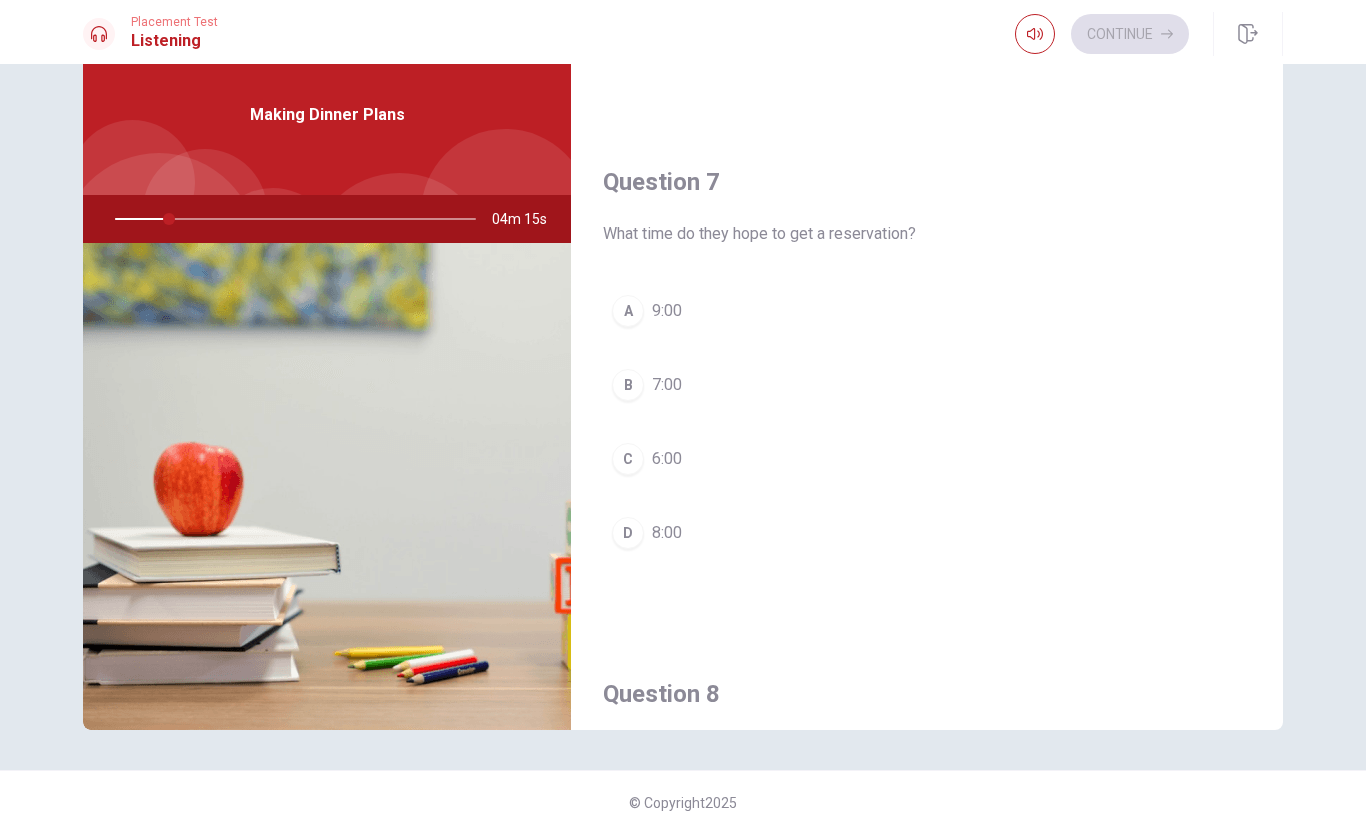 scroll, scrollTop: 416, scrollLeft: 0, axis: vertical 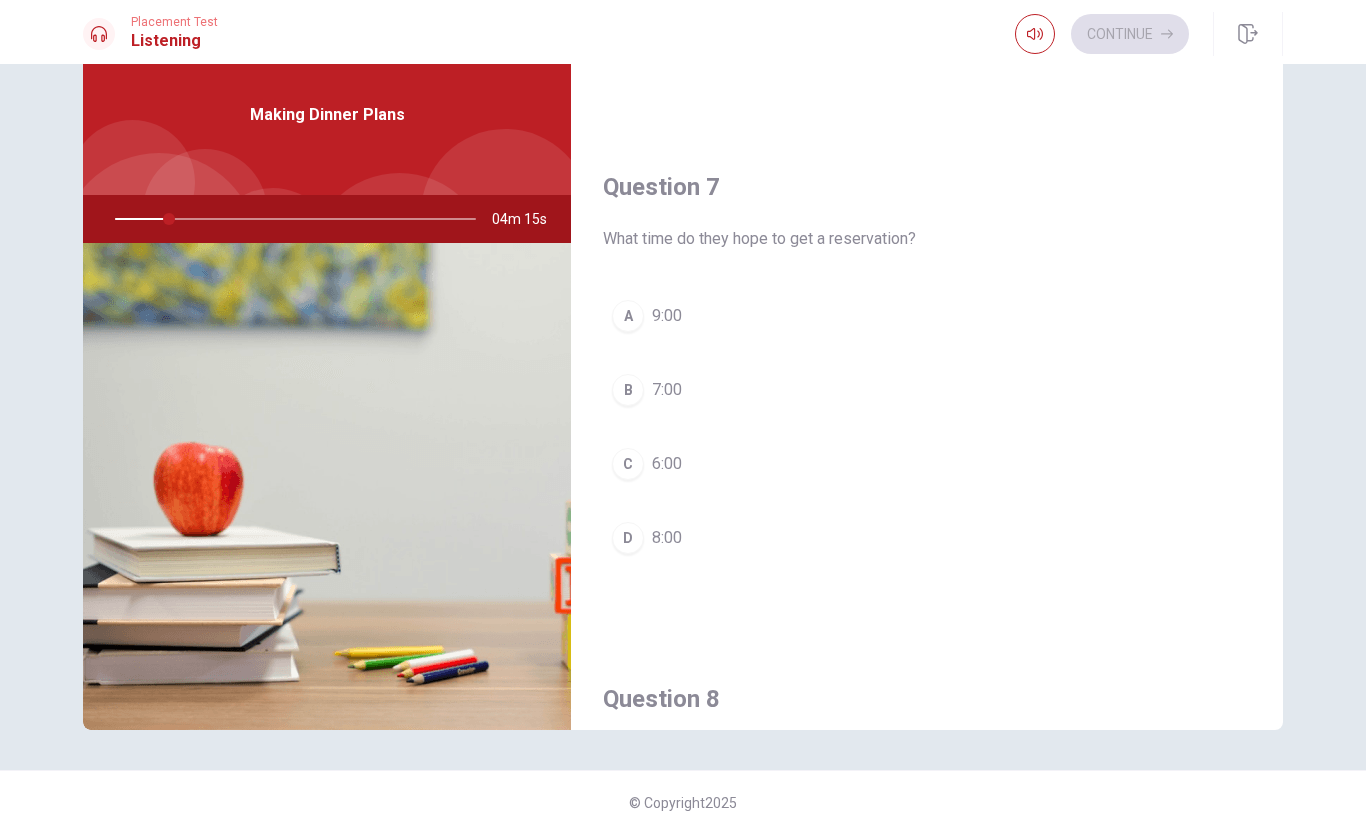 click on "C 6:00" at bounding box center (927, 464) 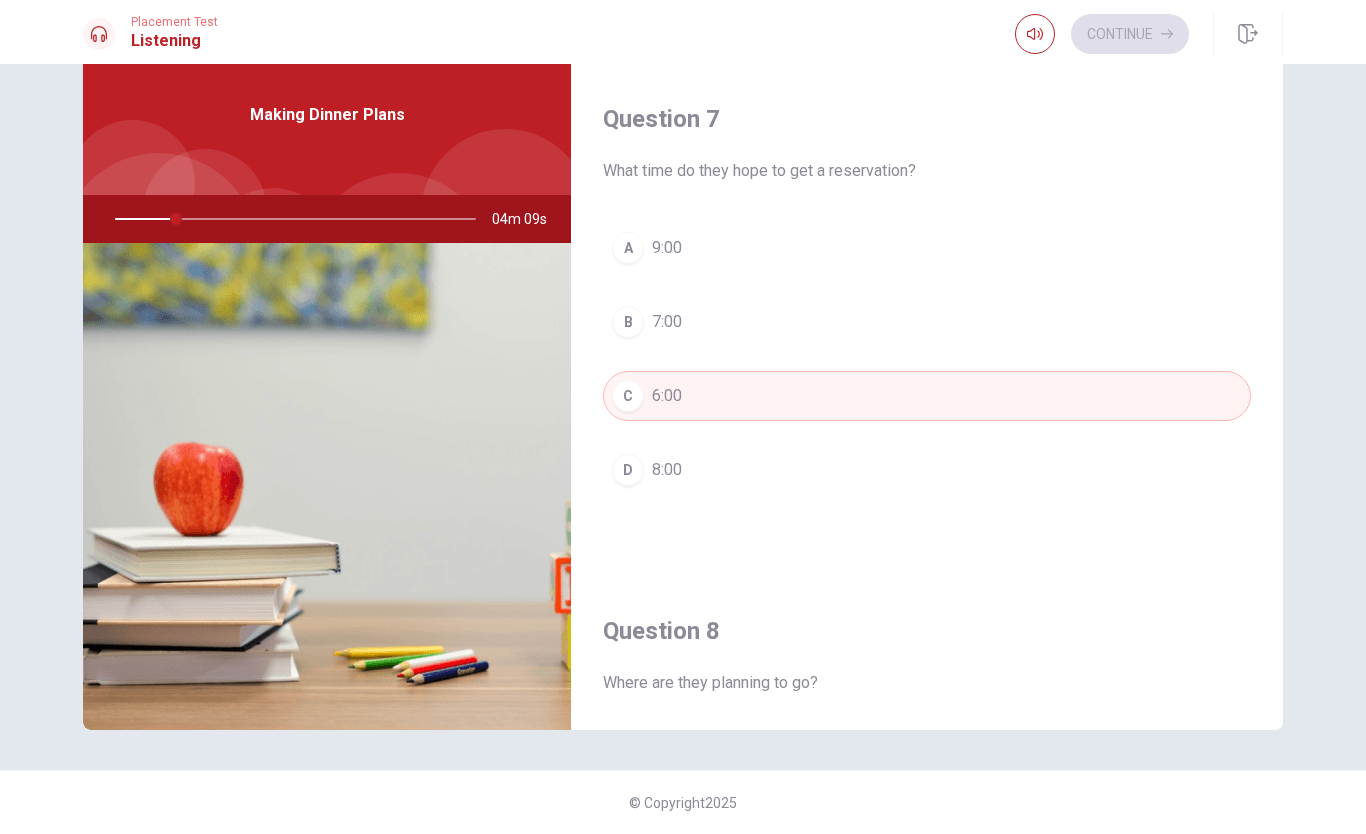 scroll, scrollTop: 489, scrollLeft: 0, axis: vertical 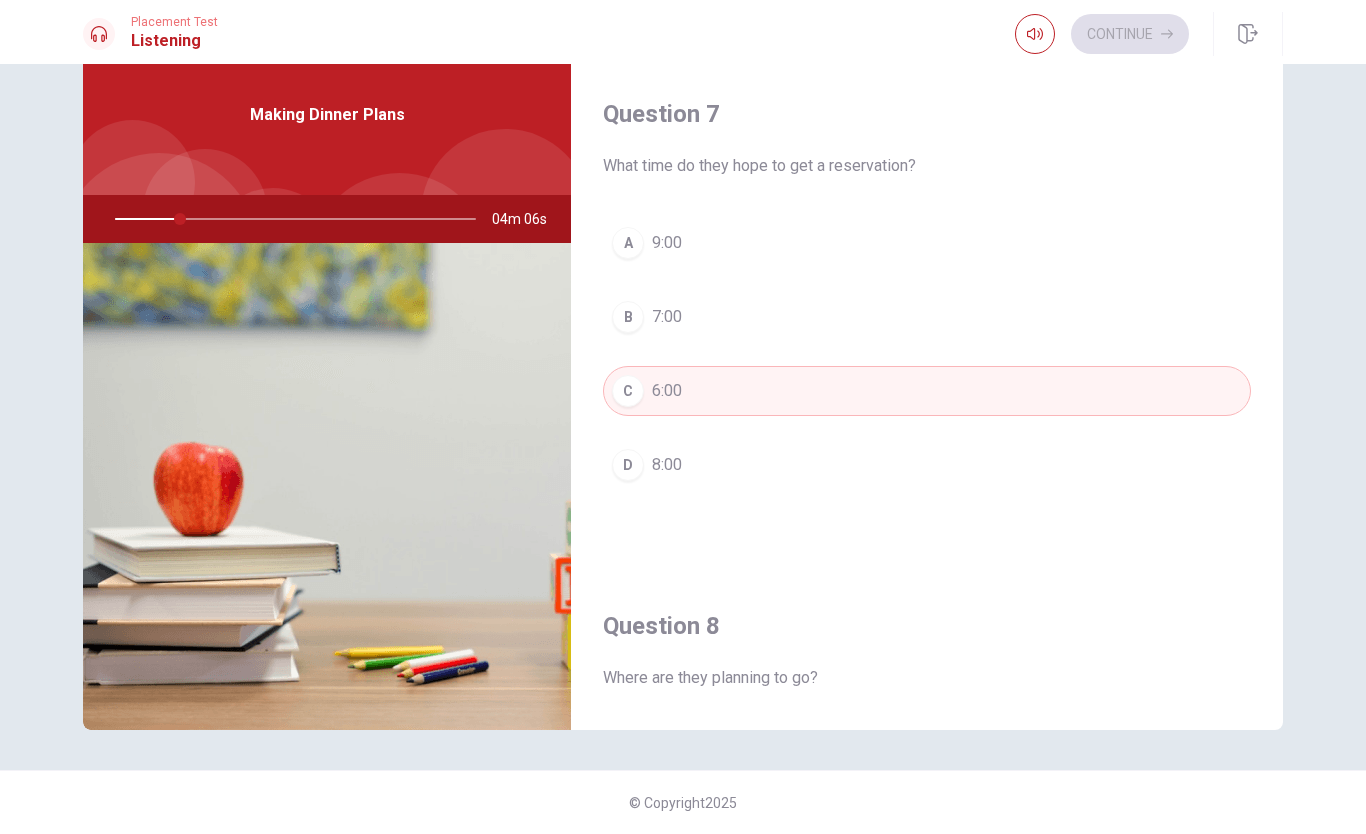click on "A 9:00" at bounding box center (927, 243) 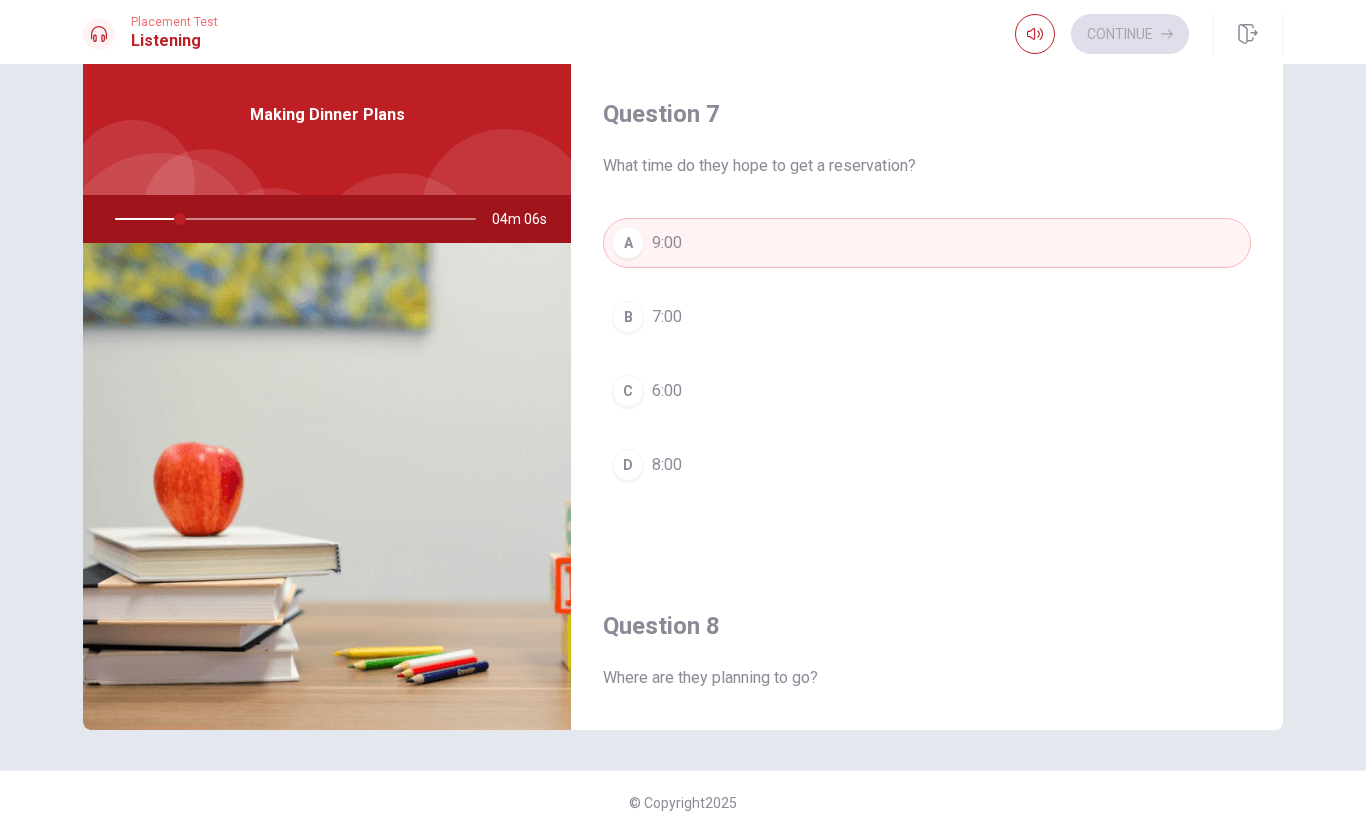 click on "B 7:00" at bounding box center [927, 317] 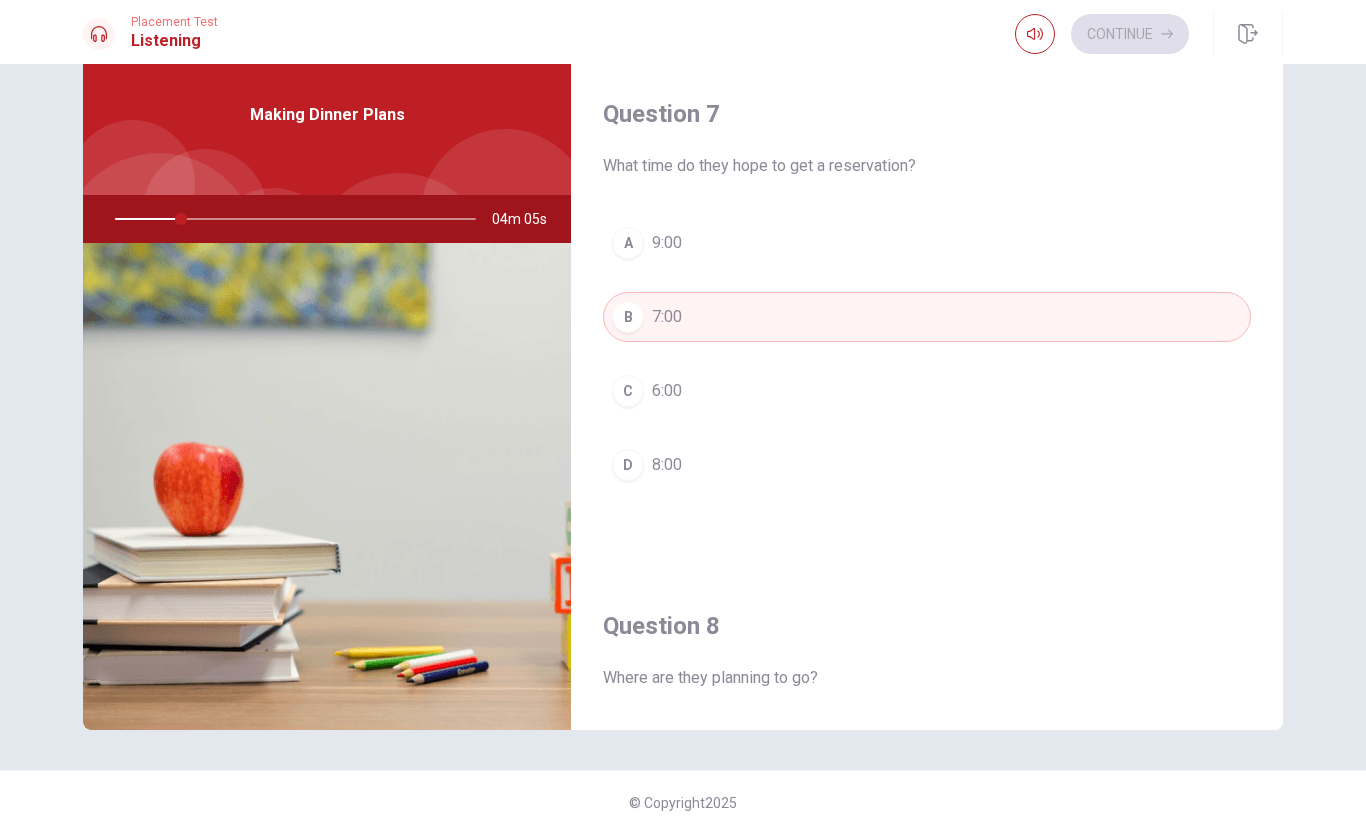 click on "C 6:00" at bounding box center [927, 391] 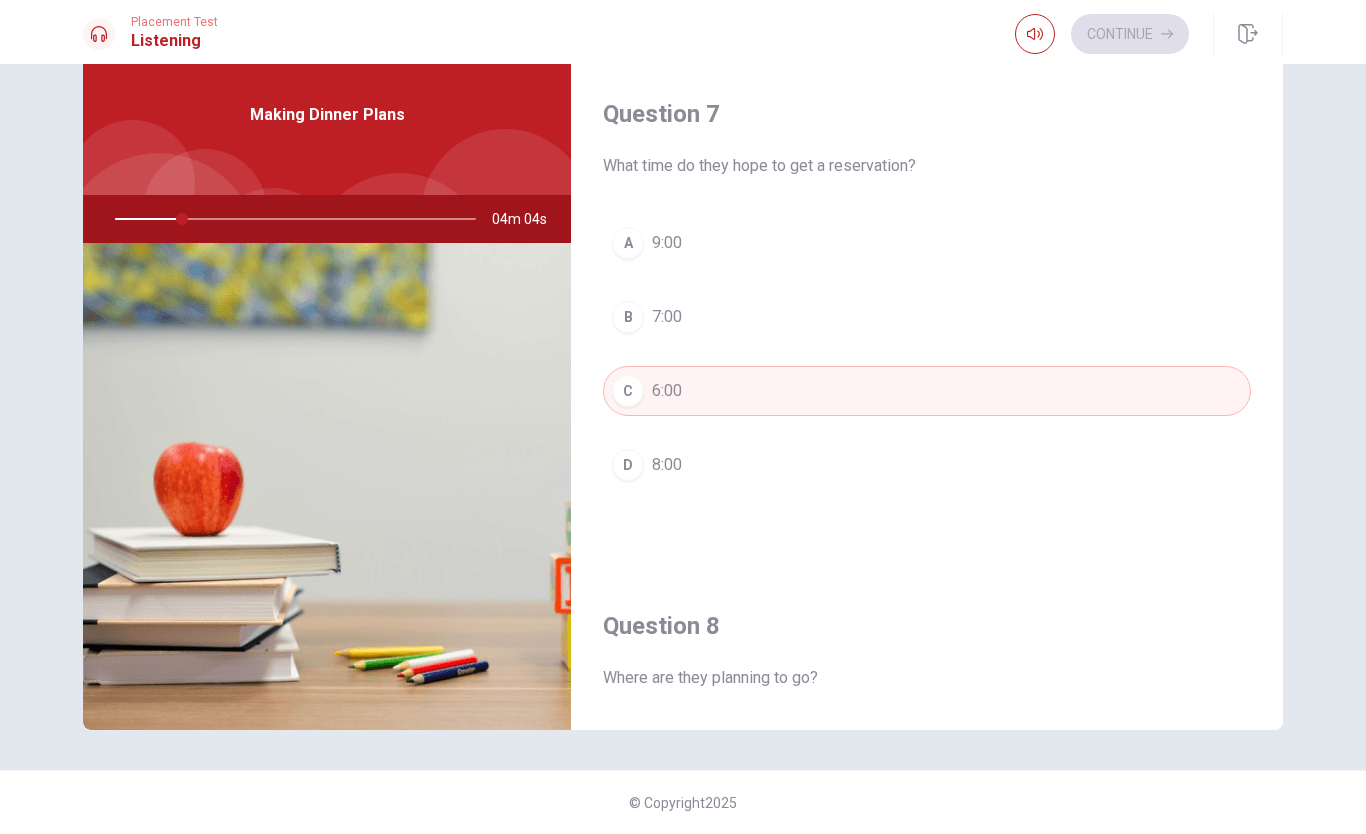 click on "D 8:00" at bounding box center (927, 465) 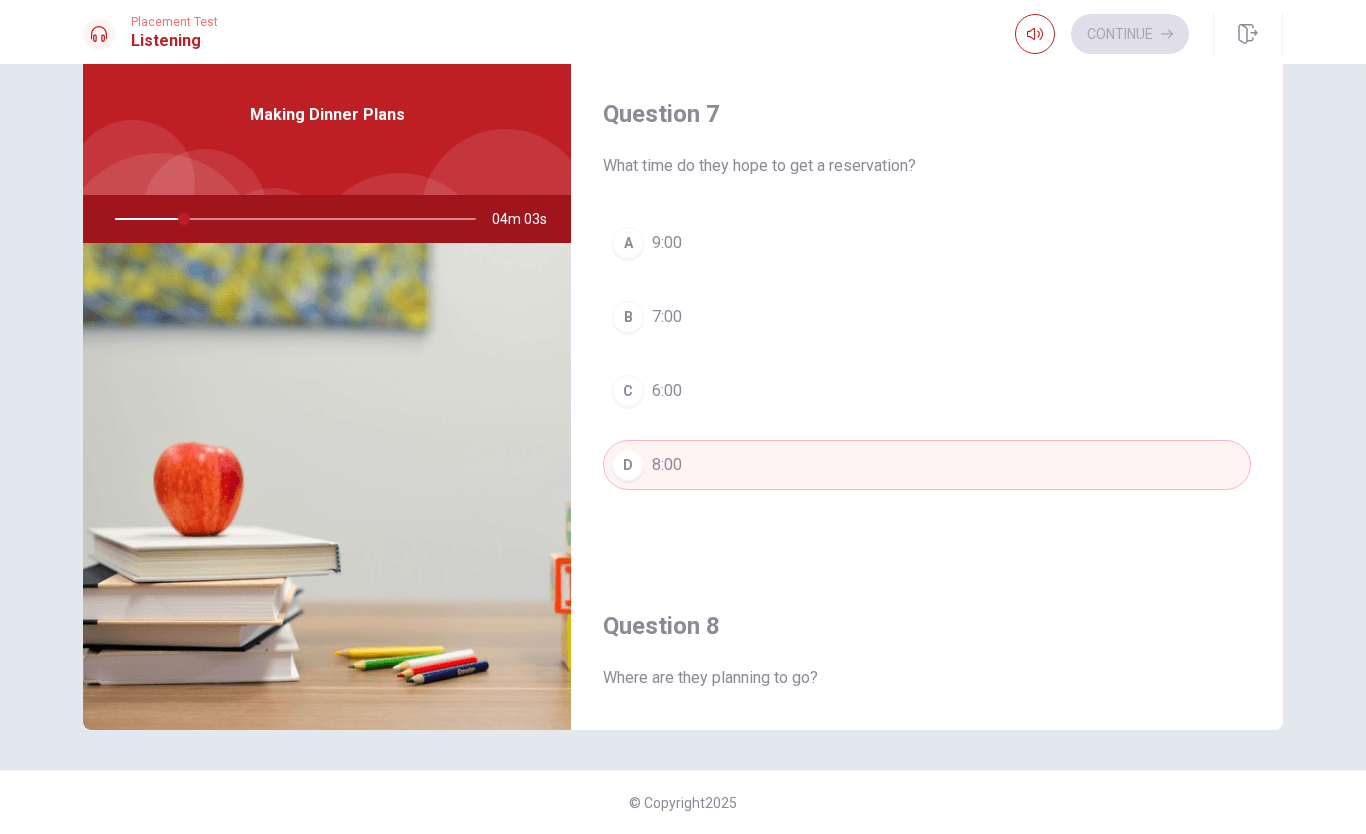 click on "C 6:00" at bounding box center (927, 391) 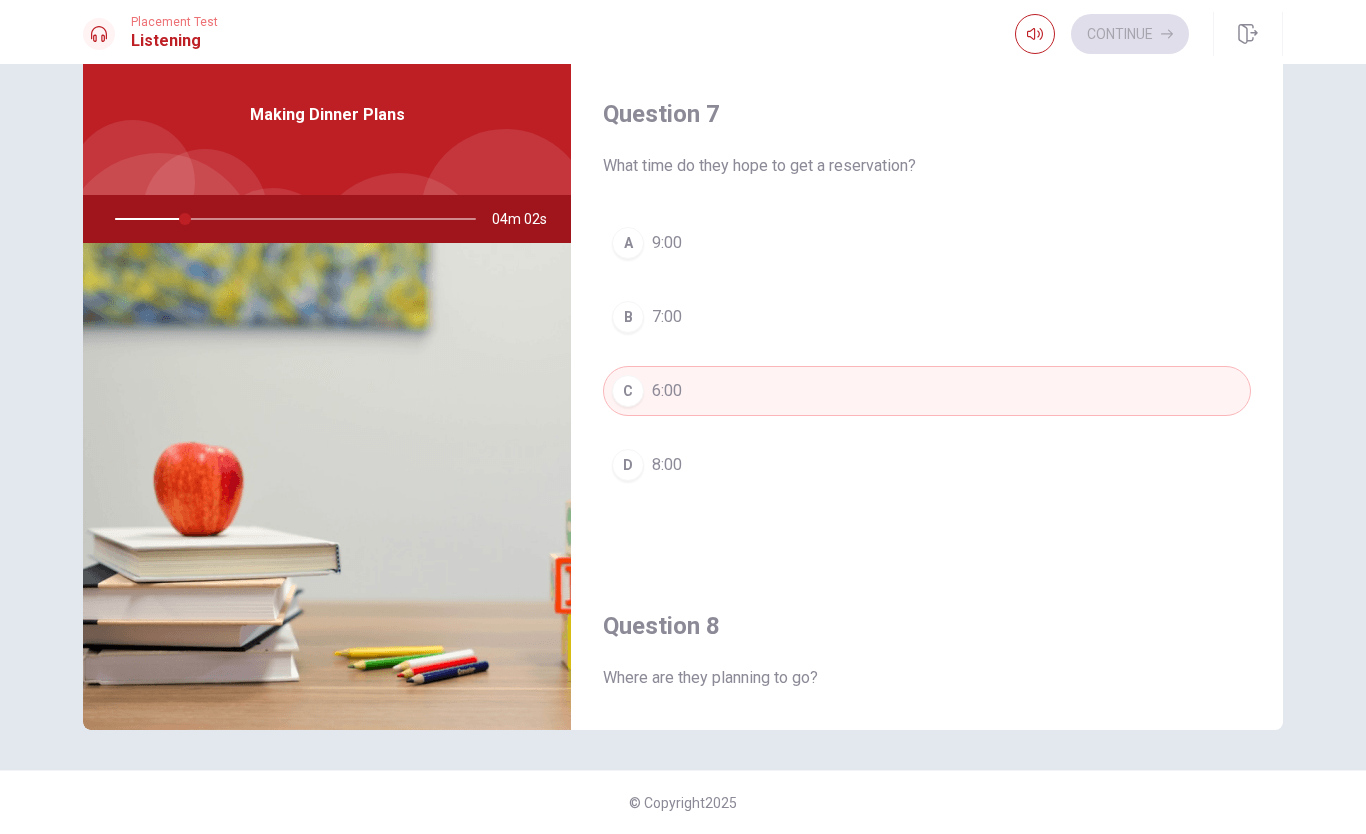 click on "B 7:00" at bounding box center (927, 317) 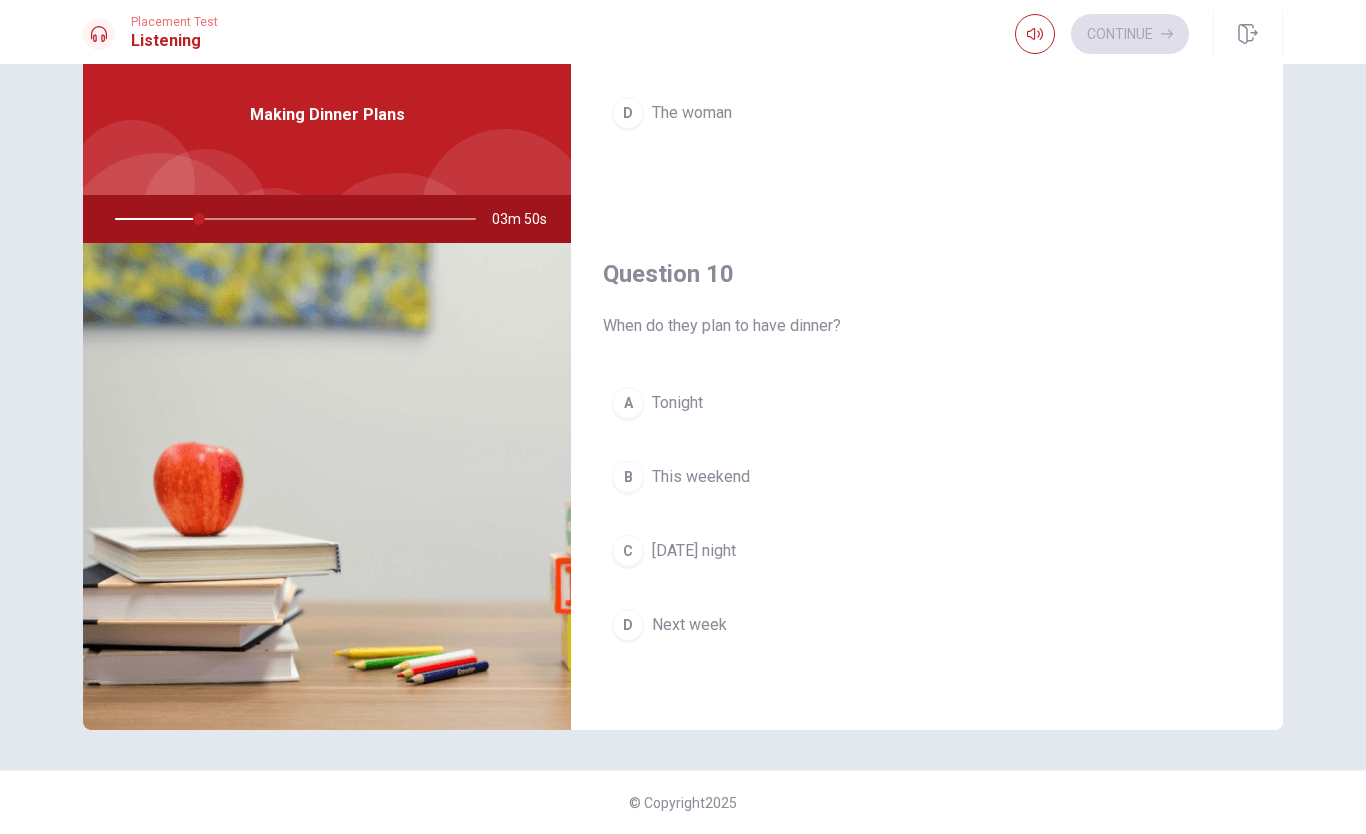 scroll, scrollTop: 1865, scrollLeft: 0, axis: vertical 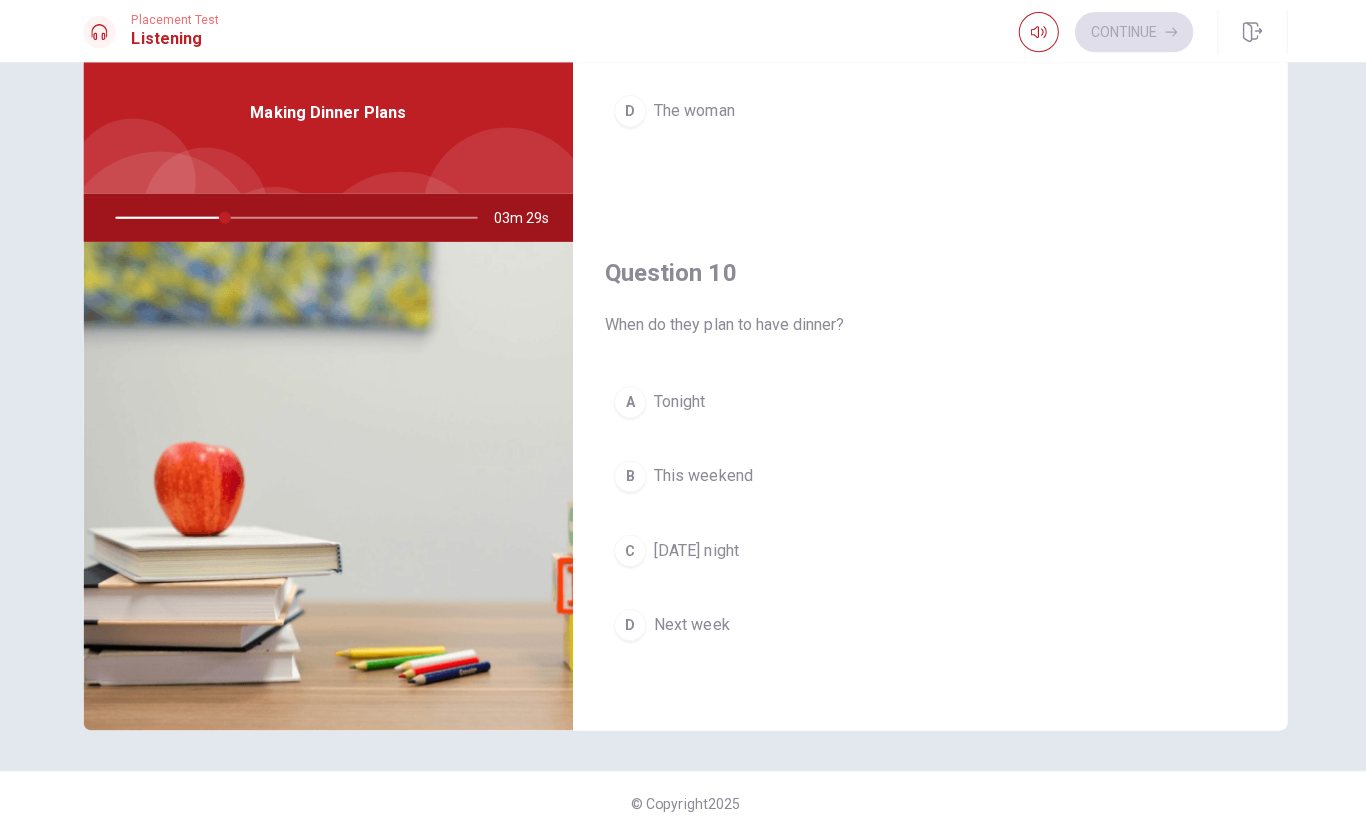 click on "[DATE] night" at bounding box center [694, 551] 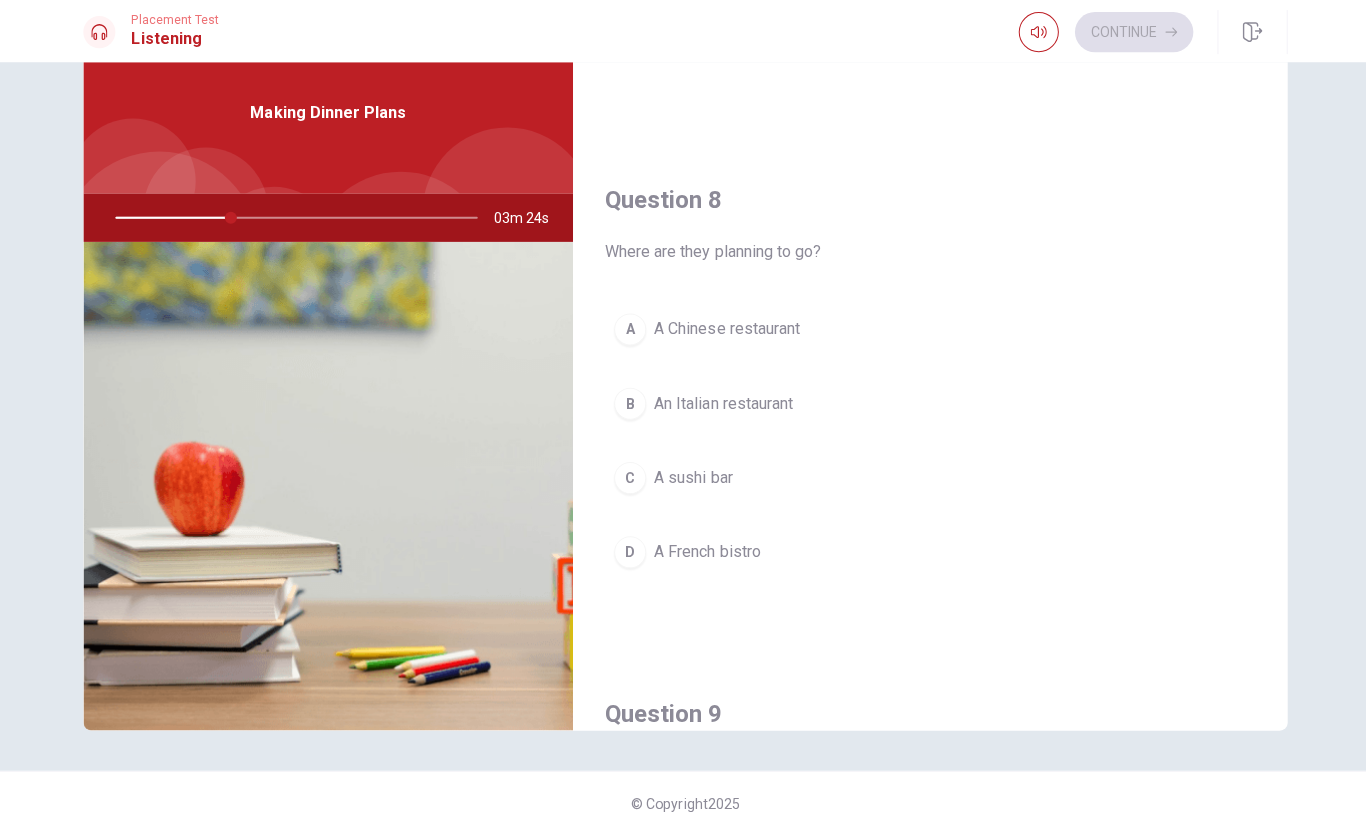 scroll, scrollTop: 914, scrollLeft: 0, axis: vertical 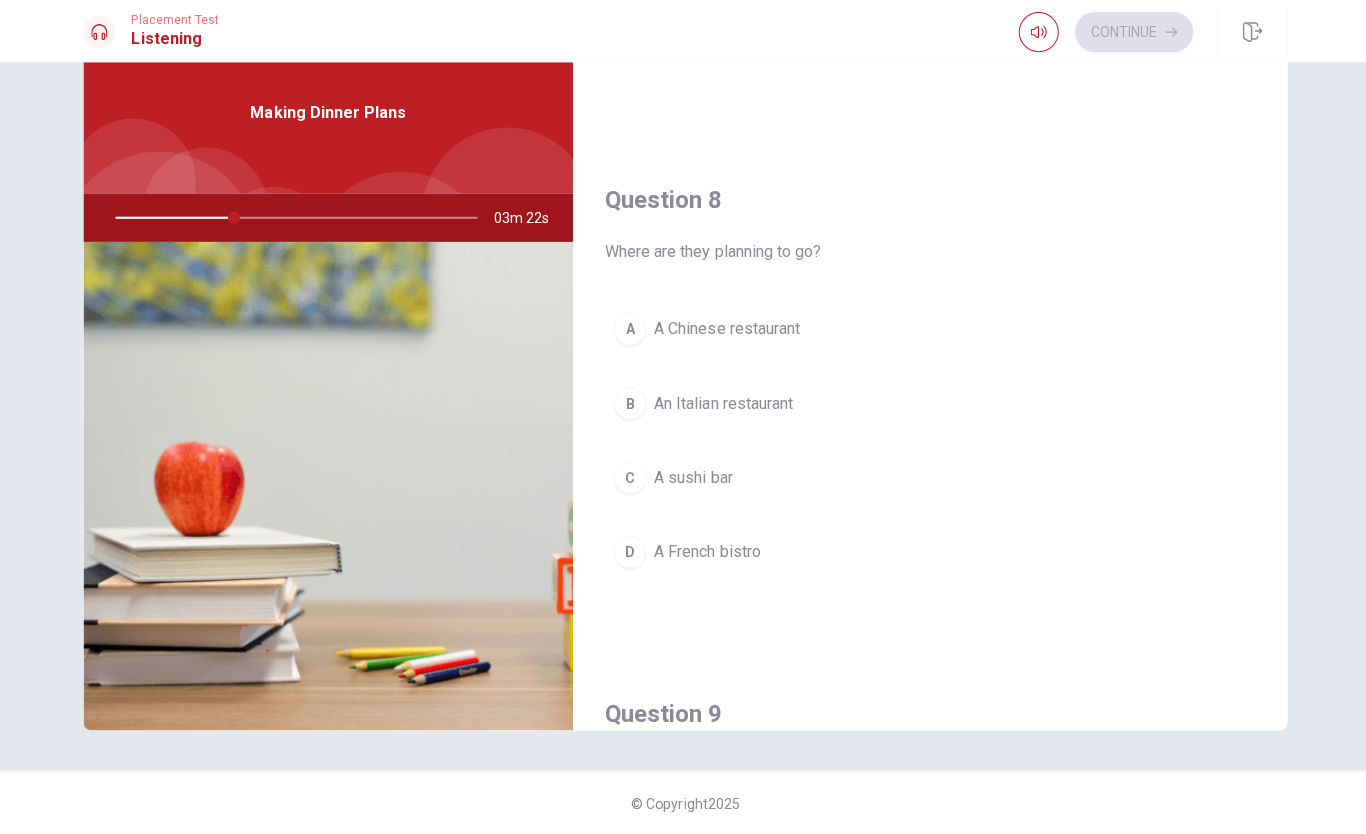 click on "An Italian restaurant" at bounding box center (721, 404) 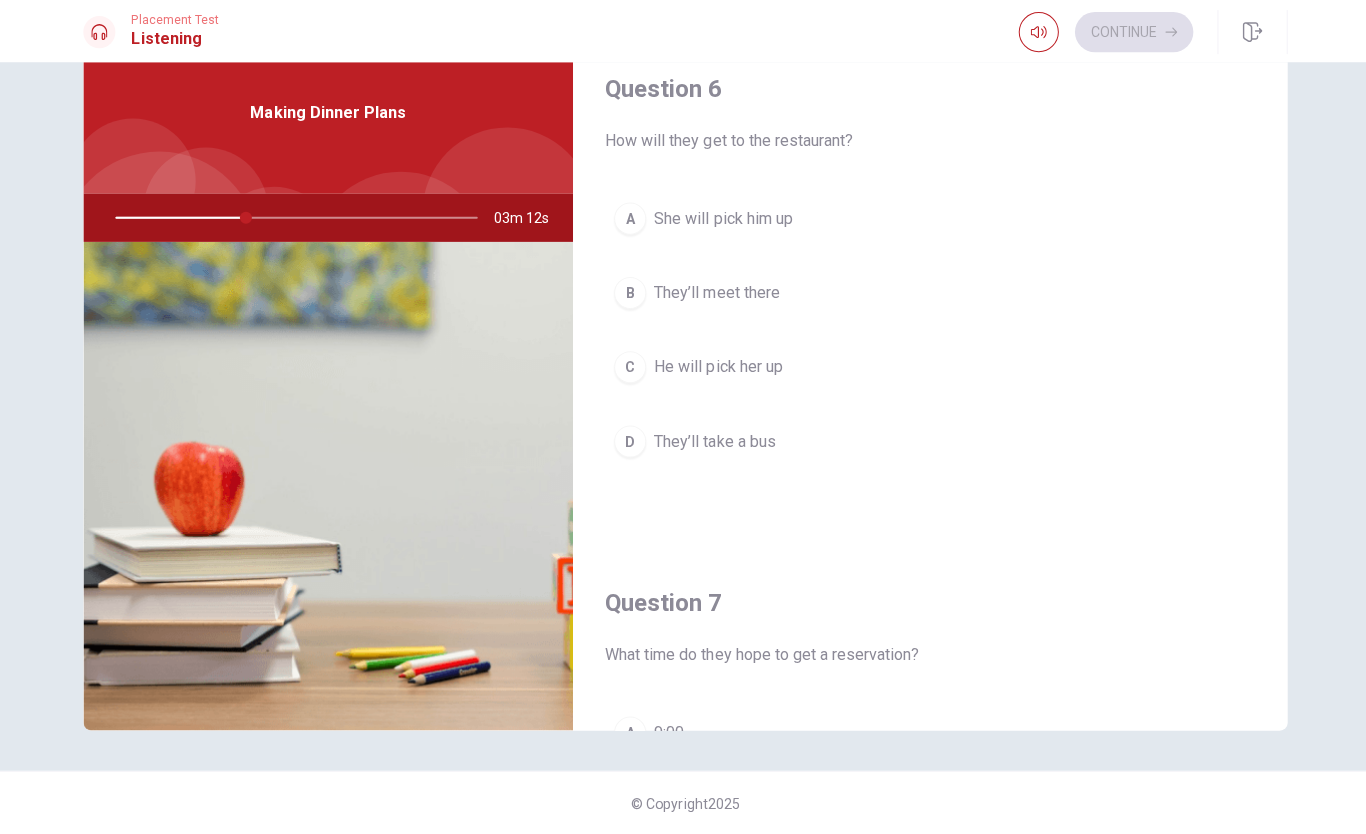 scroll, scrollTop: 0, scrollLeft: 0, axis: both 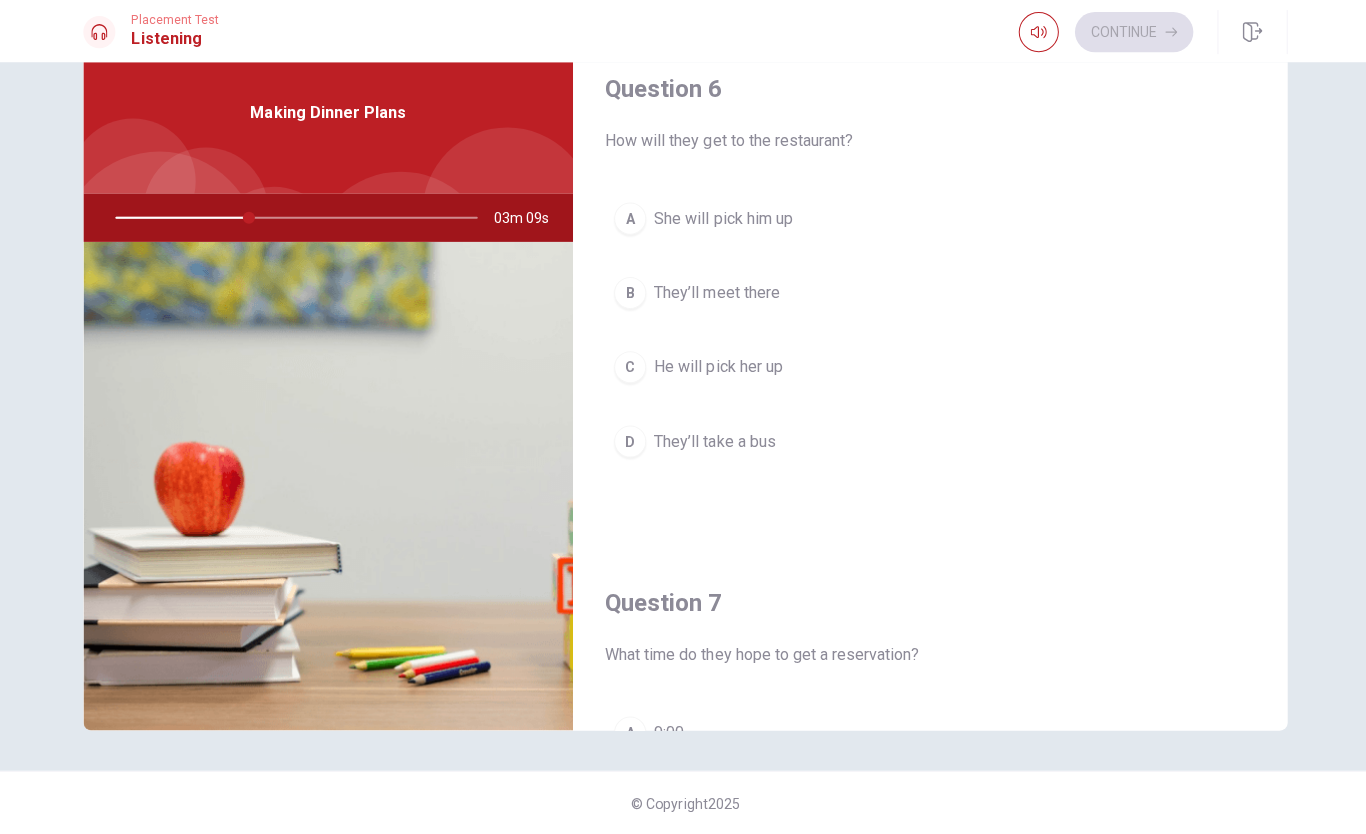 click on "They’ll meet there" at bounding box center (714, 294) 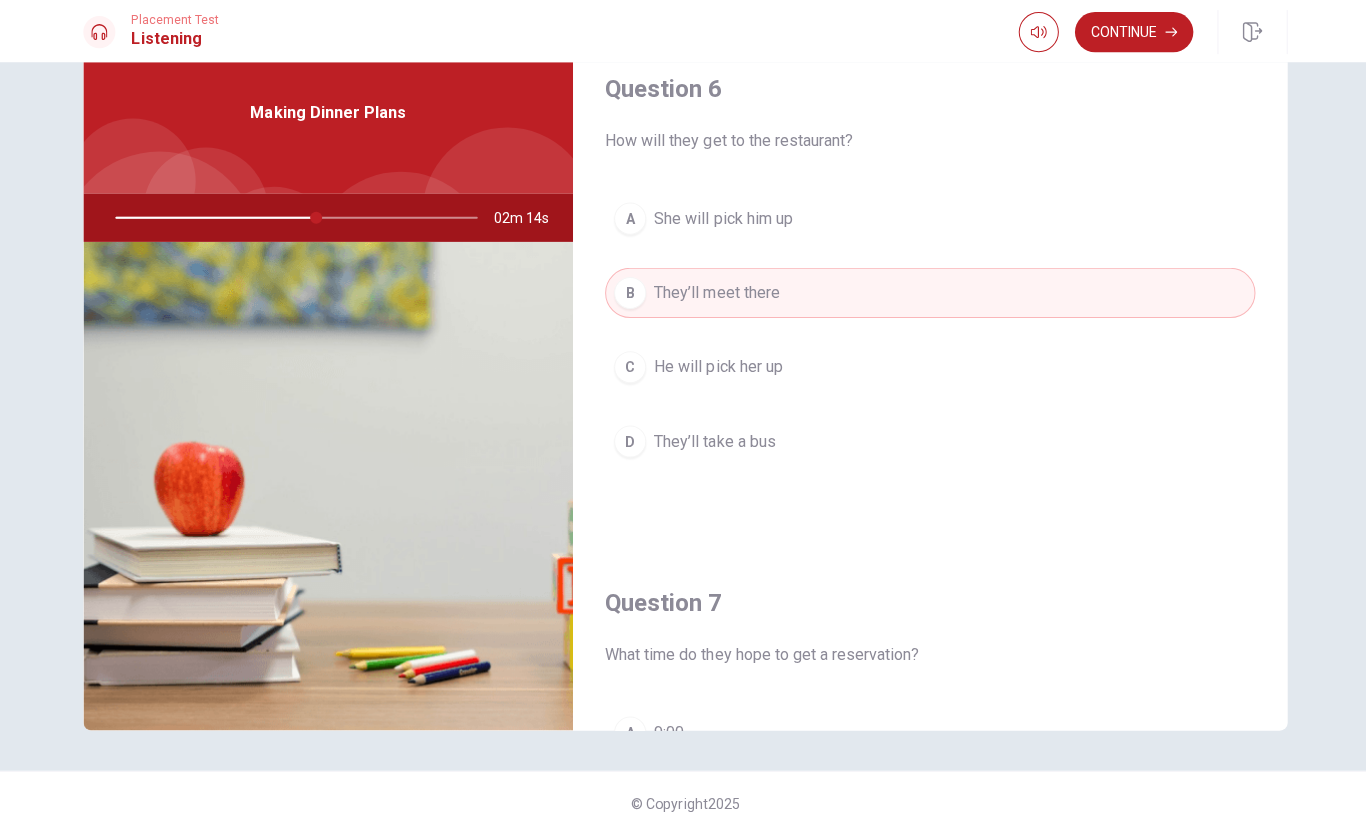 scroll, scrollTop: 0, scrollLeft: 0, axis: both 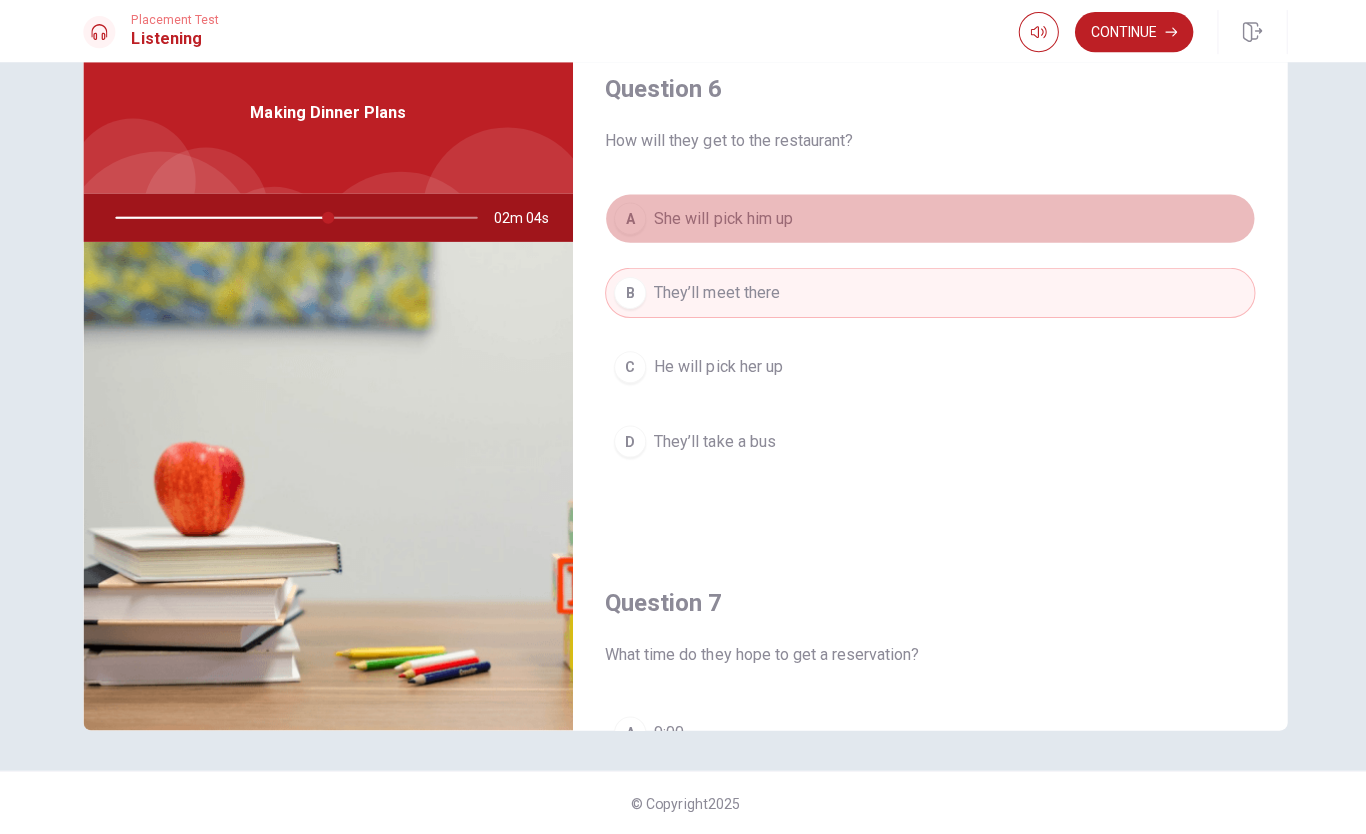 click on "A She will pick him up" at bounding box center (927, 220) 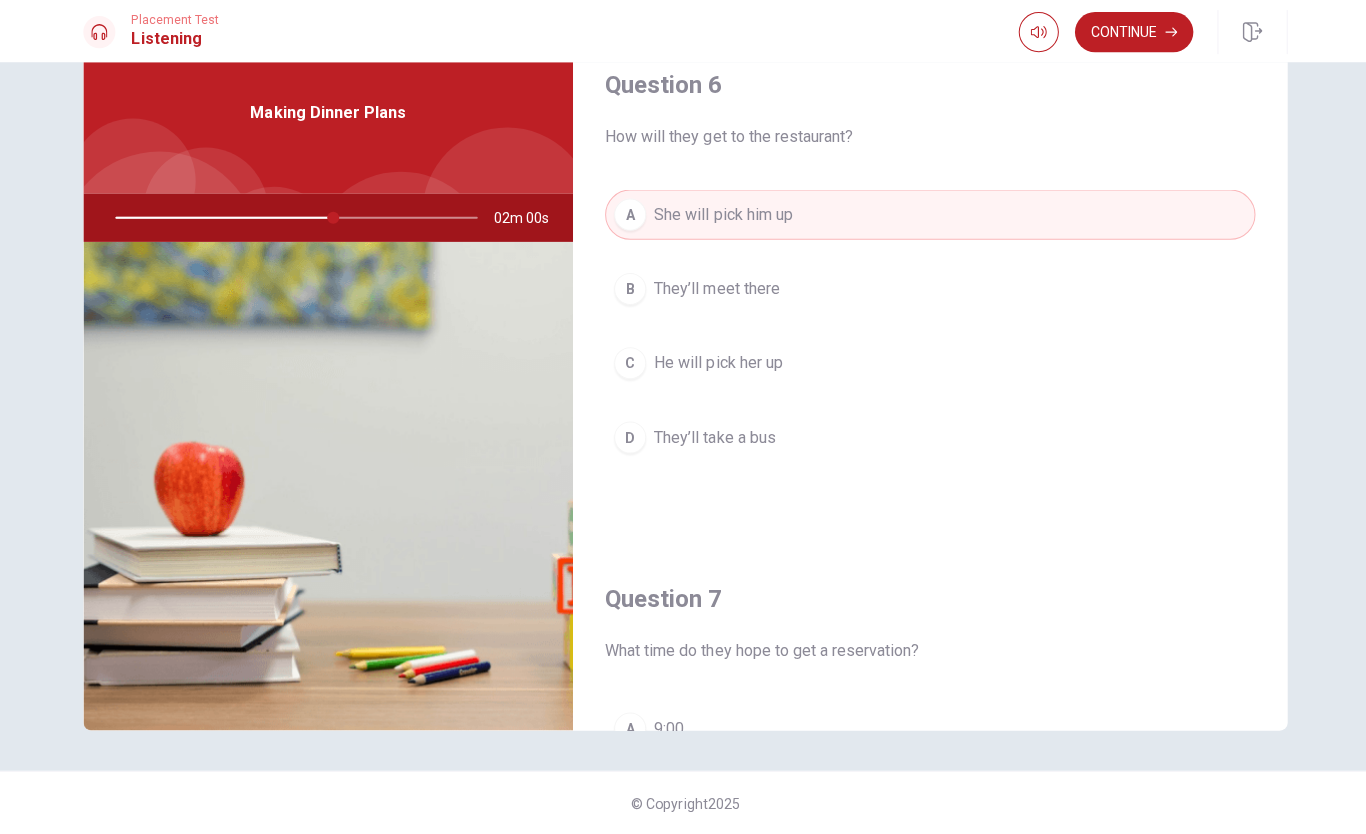 scroll, scrollTop: 14, scrollLeft: 0, axis: vertical 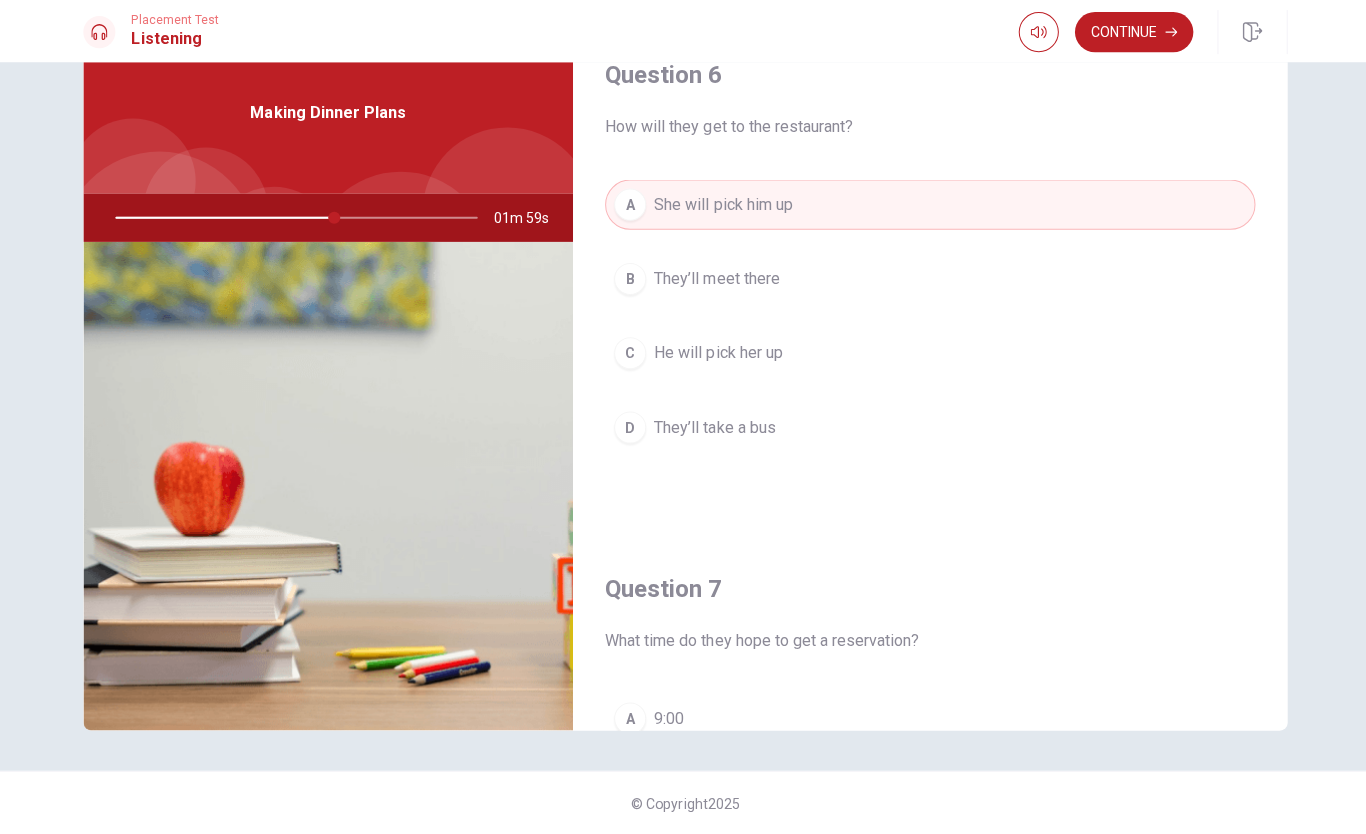 click on "C He will pick her up" at bounding box center (927, 354) 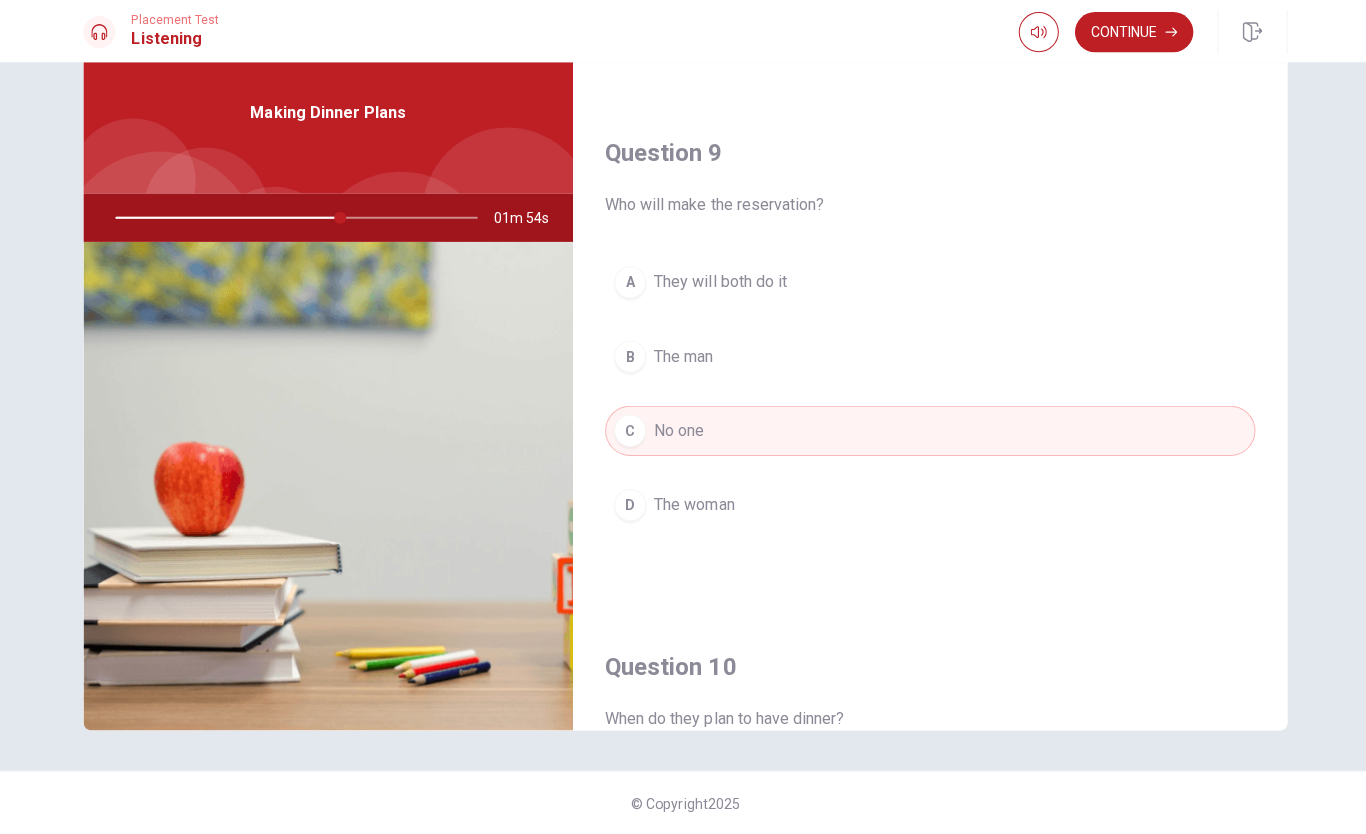 scroll, scrollTop: 1477, scrollLeft: 0, axis: vertical 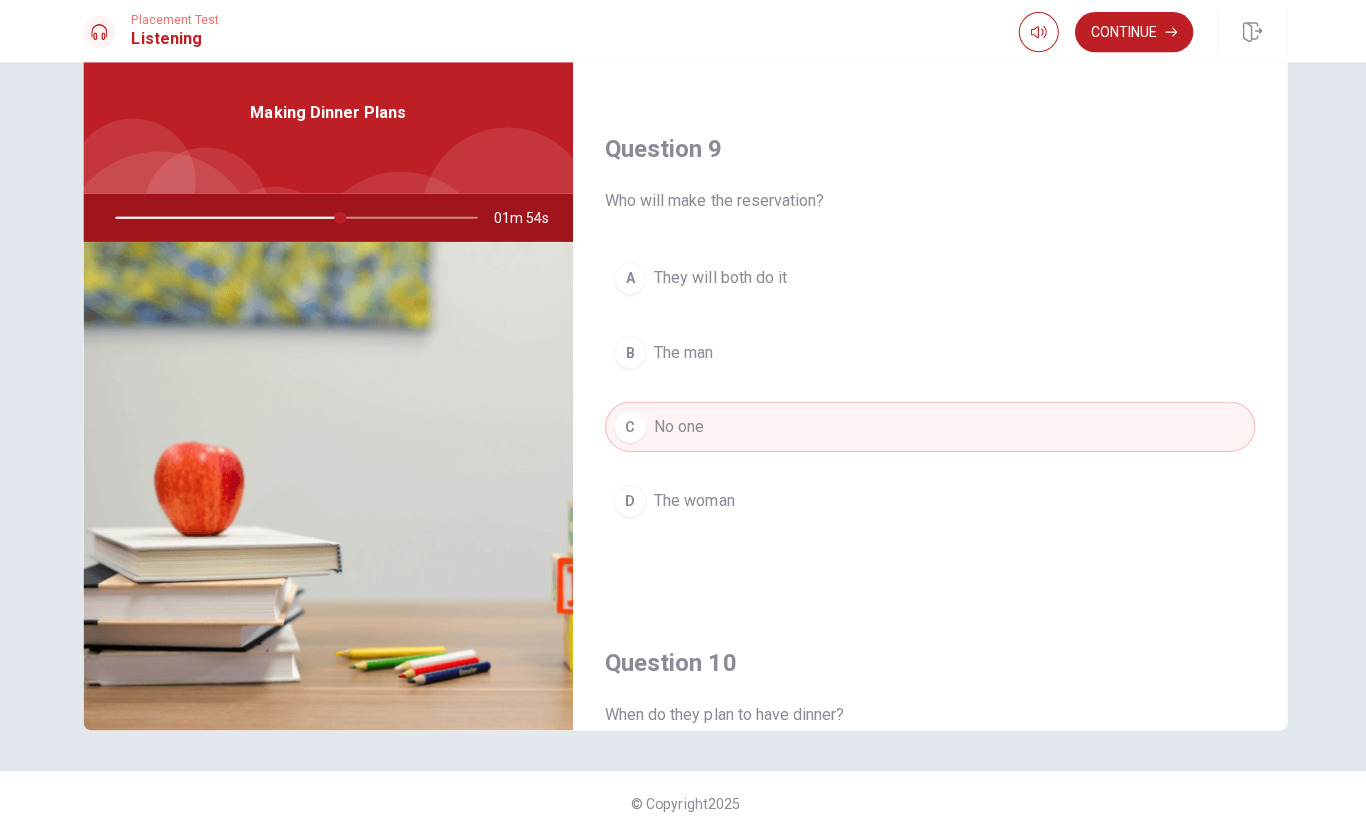 click on "A They will both do it" at bounding box center [927, 279] 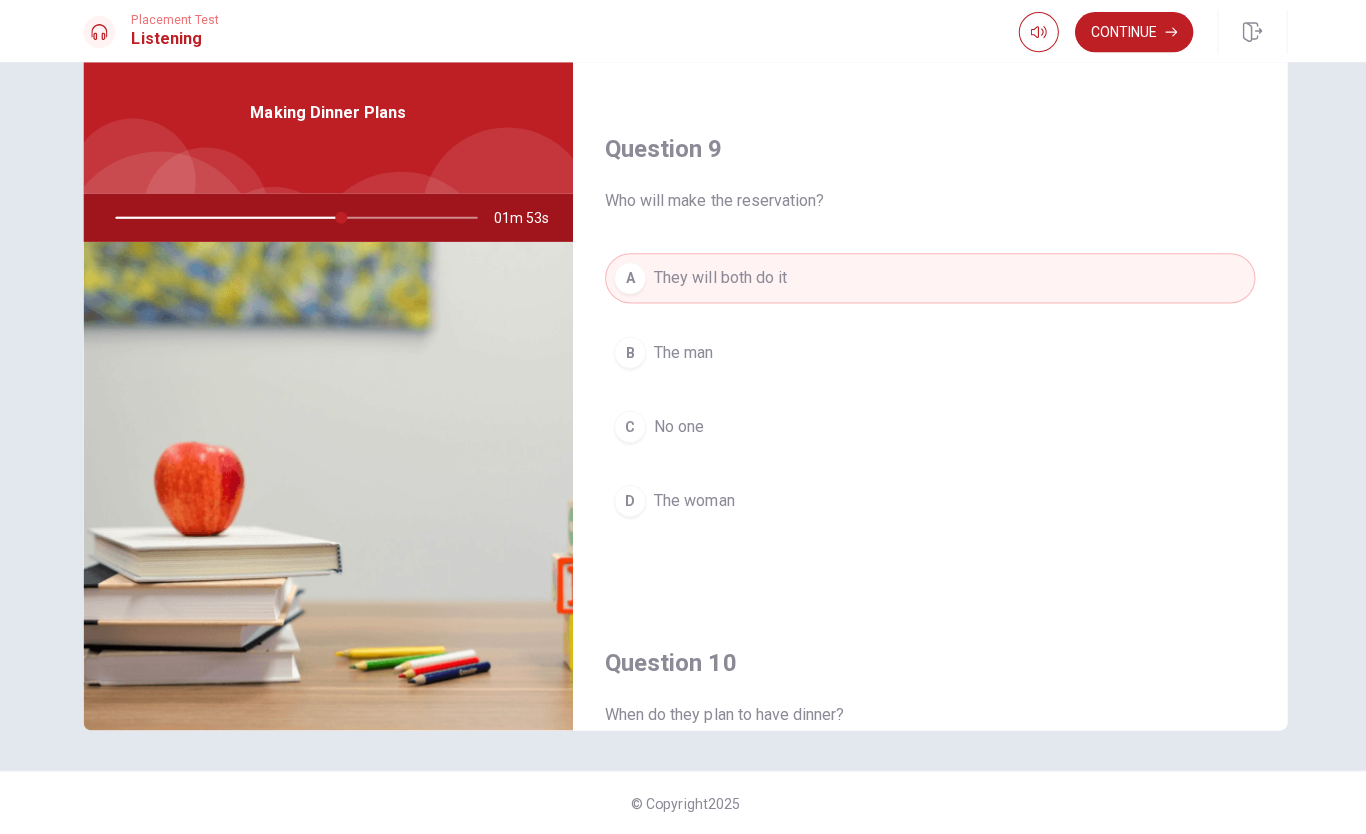 click on "B The man" at bounding box center (927, 353) 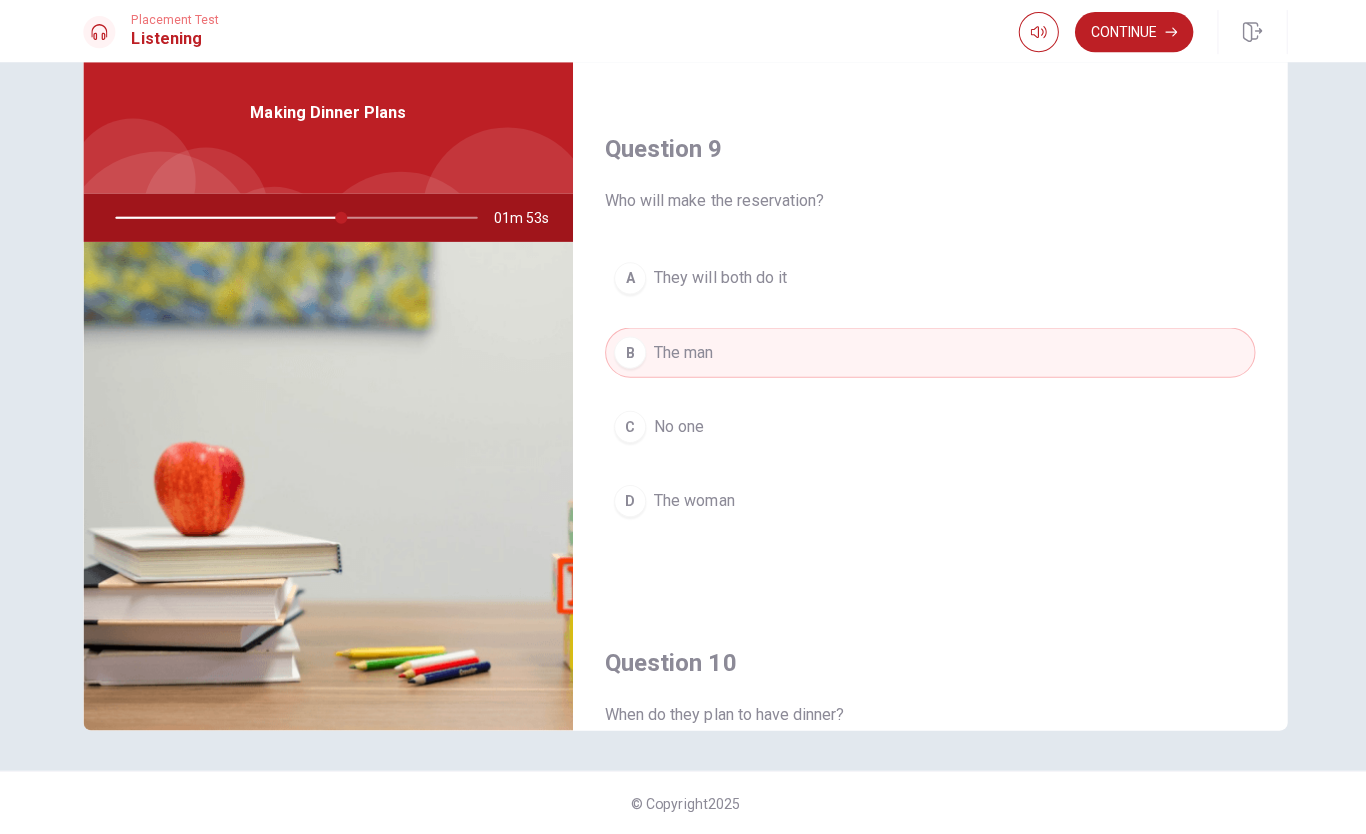 click on "D The woman" at bounding box center (927, 501) 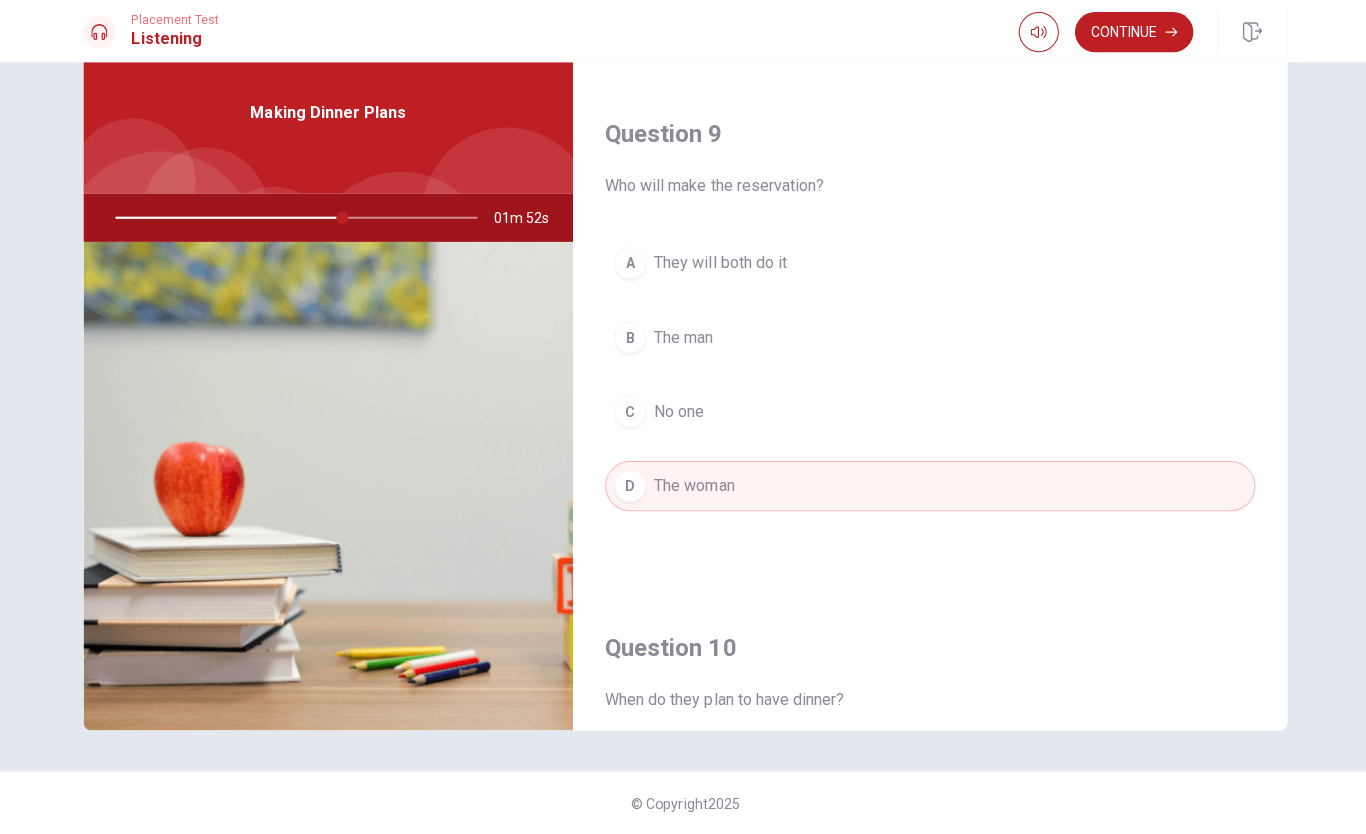 scroll, scrollTop: 1490, scrollLeft: 0, axis: vertical 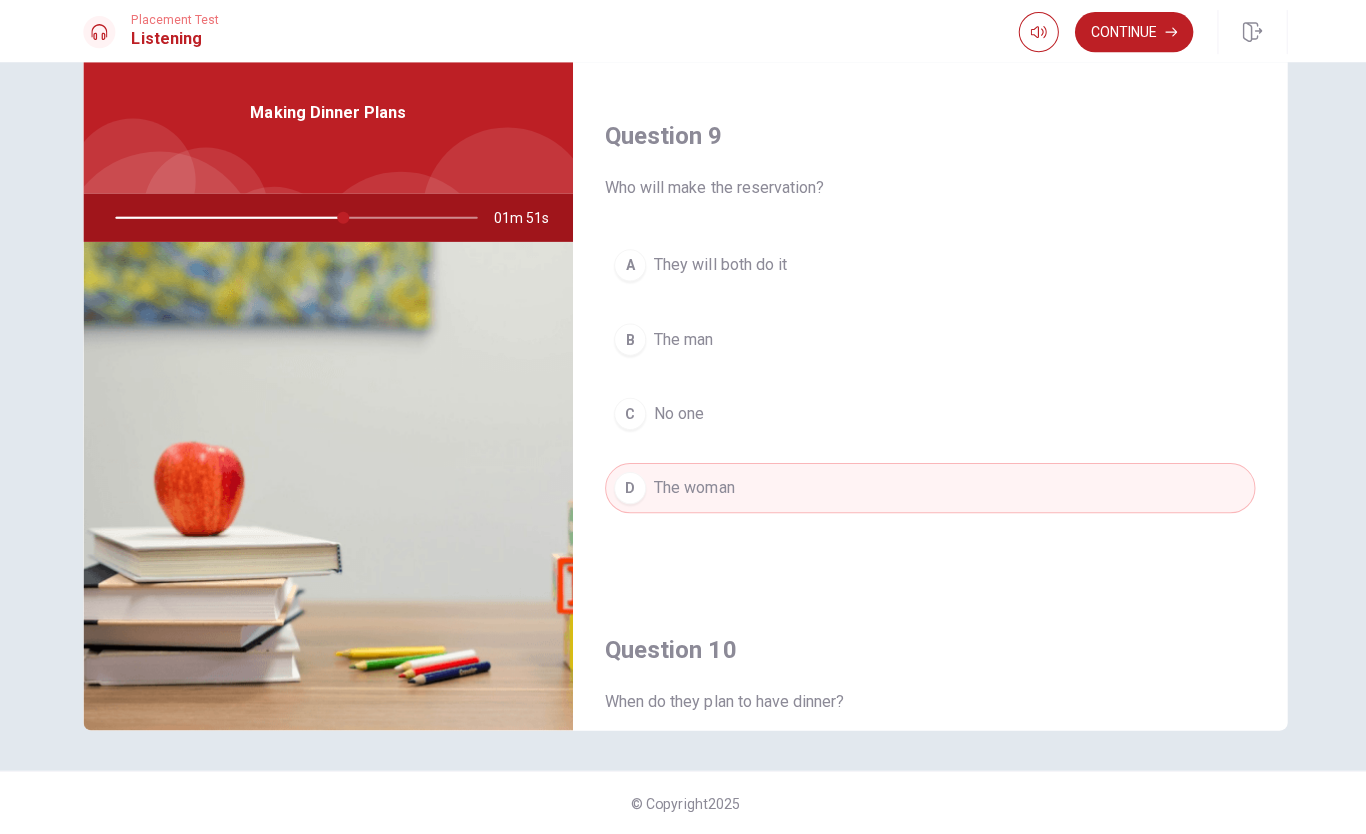 click on "B The man" at bounding box center (927, 340) 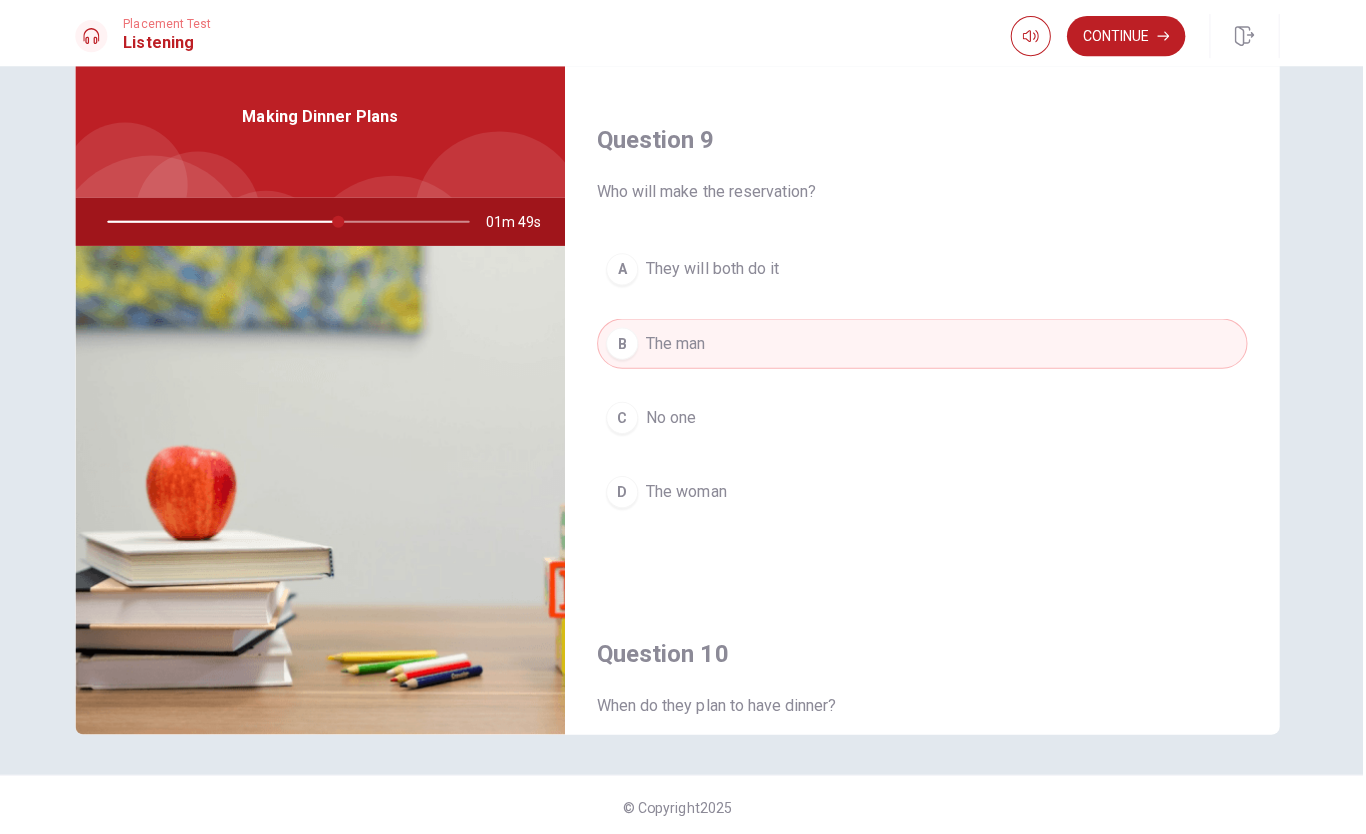 scroll, scrollTop: 0, scrollLeft: 0, axis: both 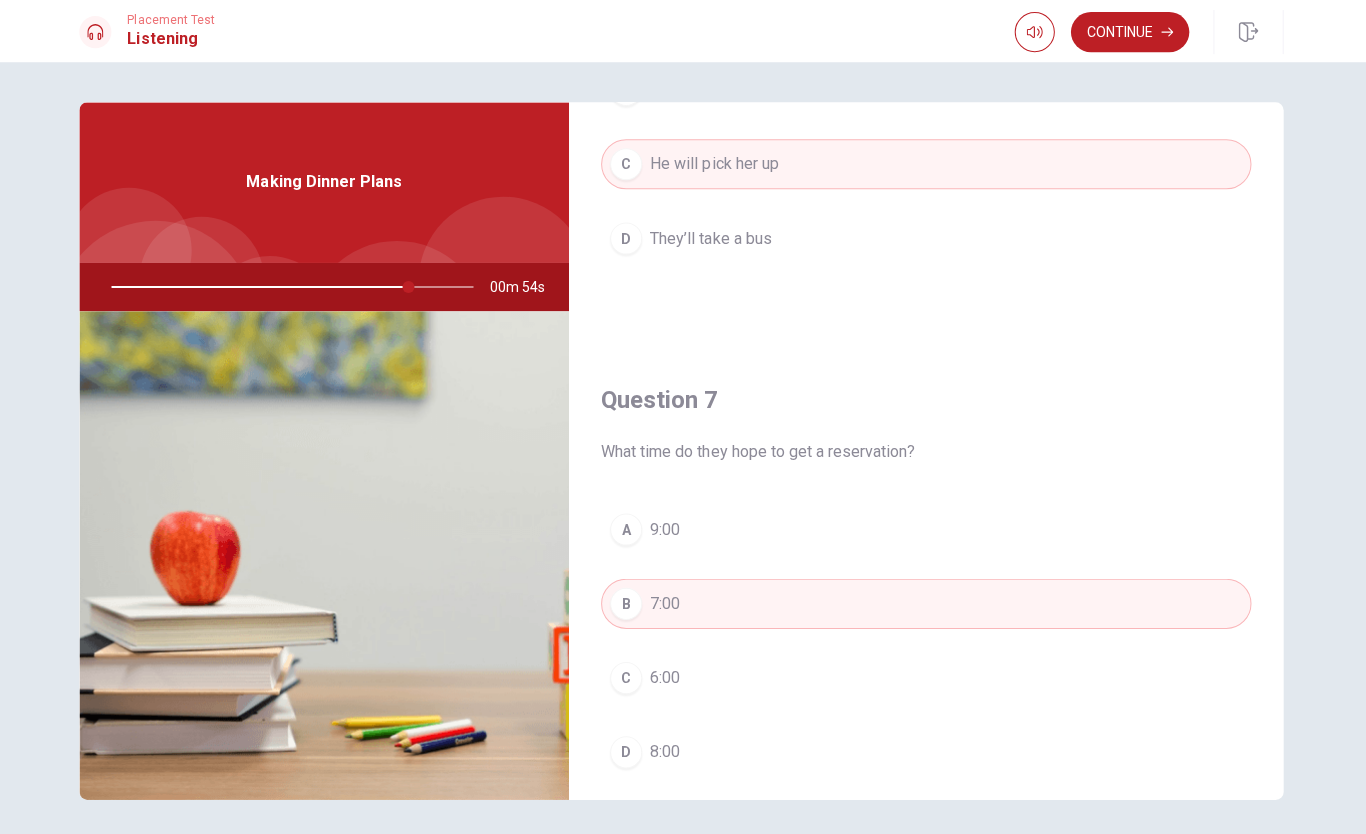 click on "Continue" at bounding box center (1130, 34) 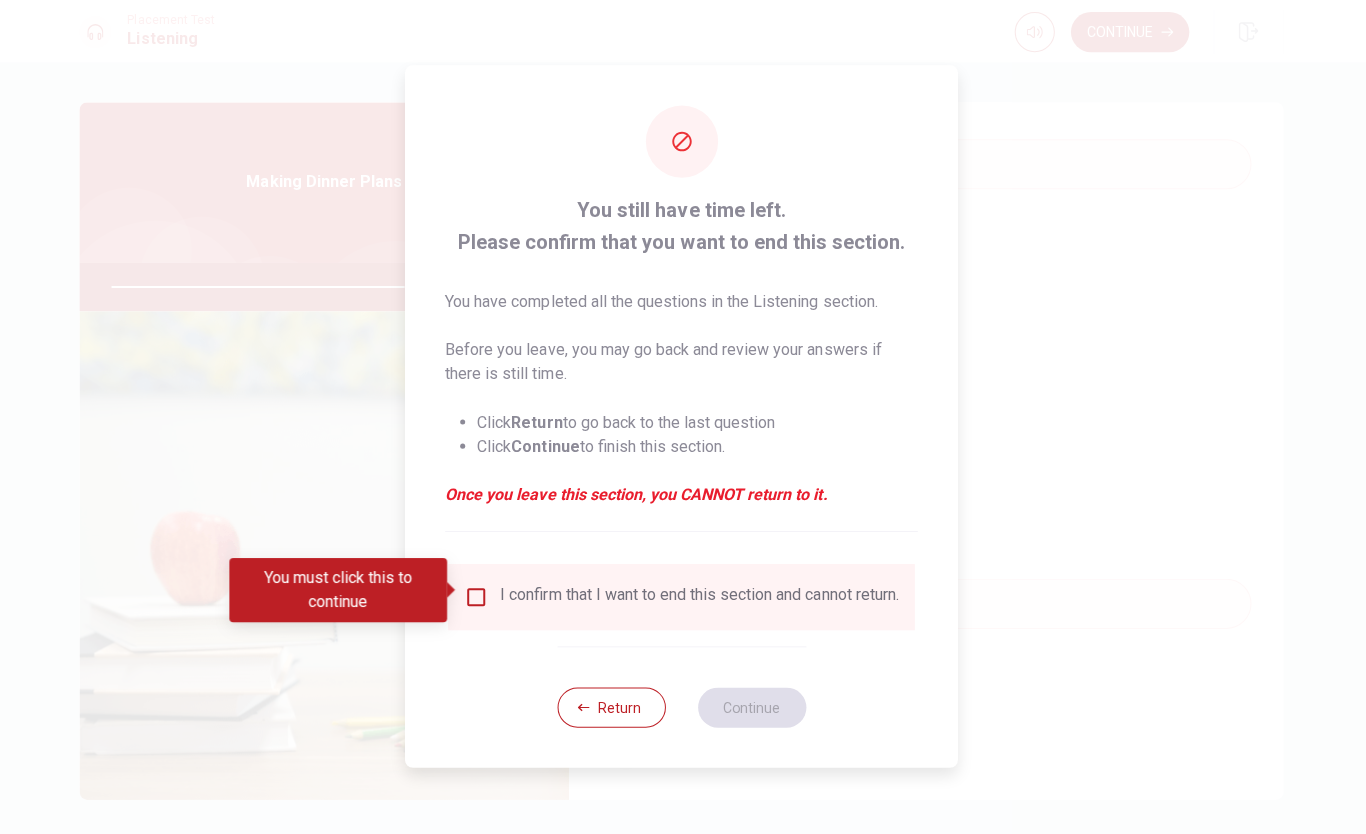 click on "I confirm that I want to end this section and cannot return." at bounding box center (701, 597) 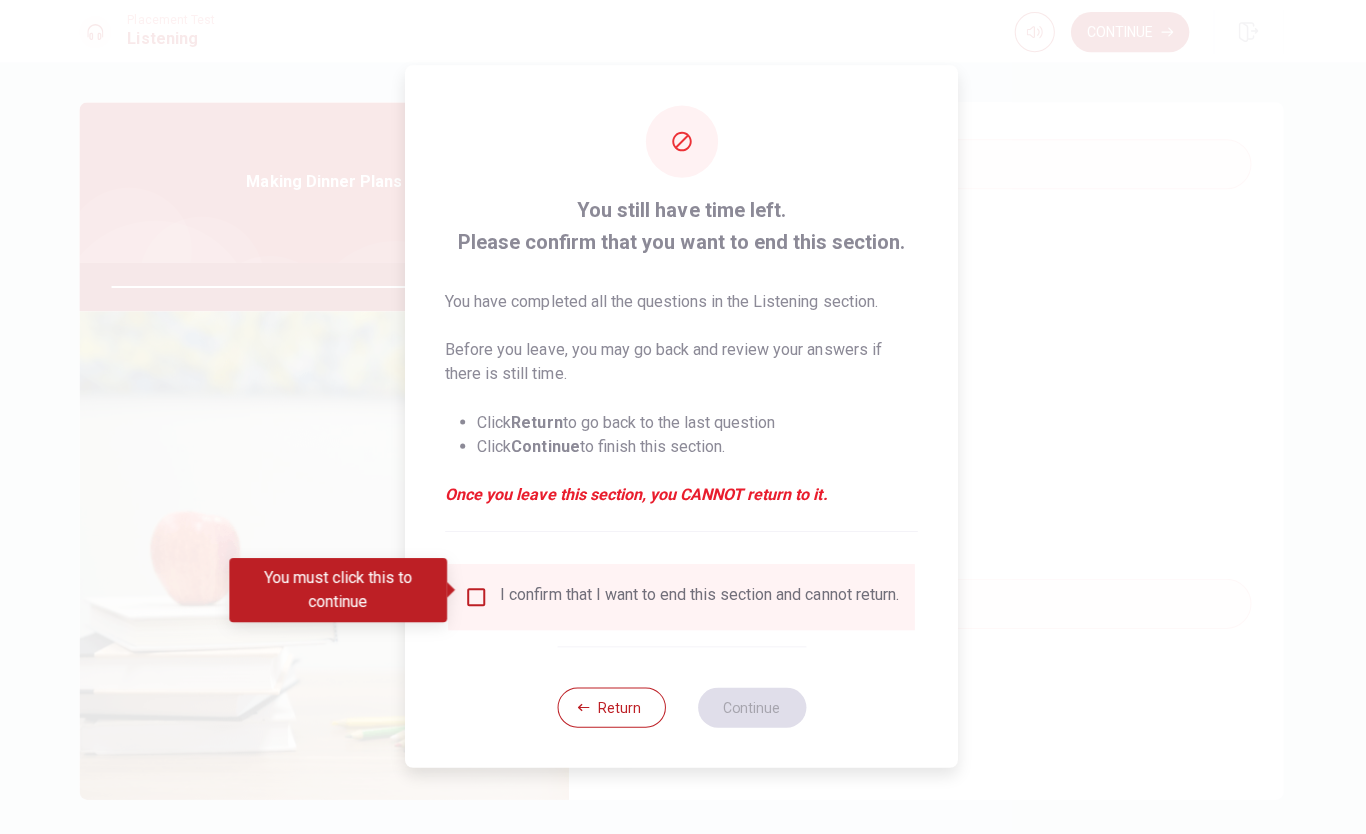 click at bounding box center [479, 597] 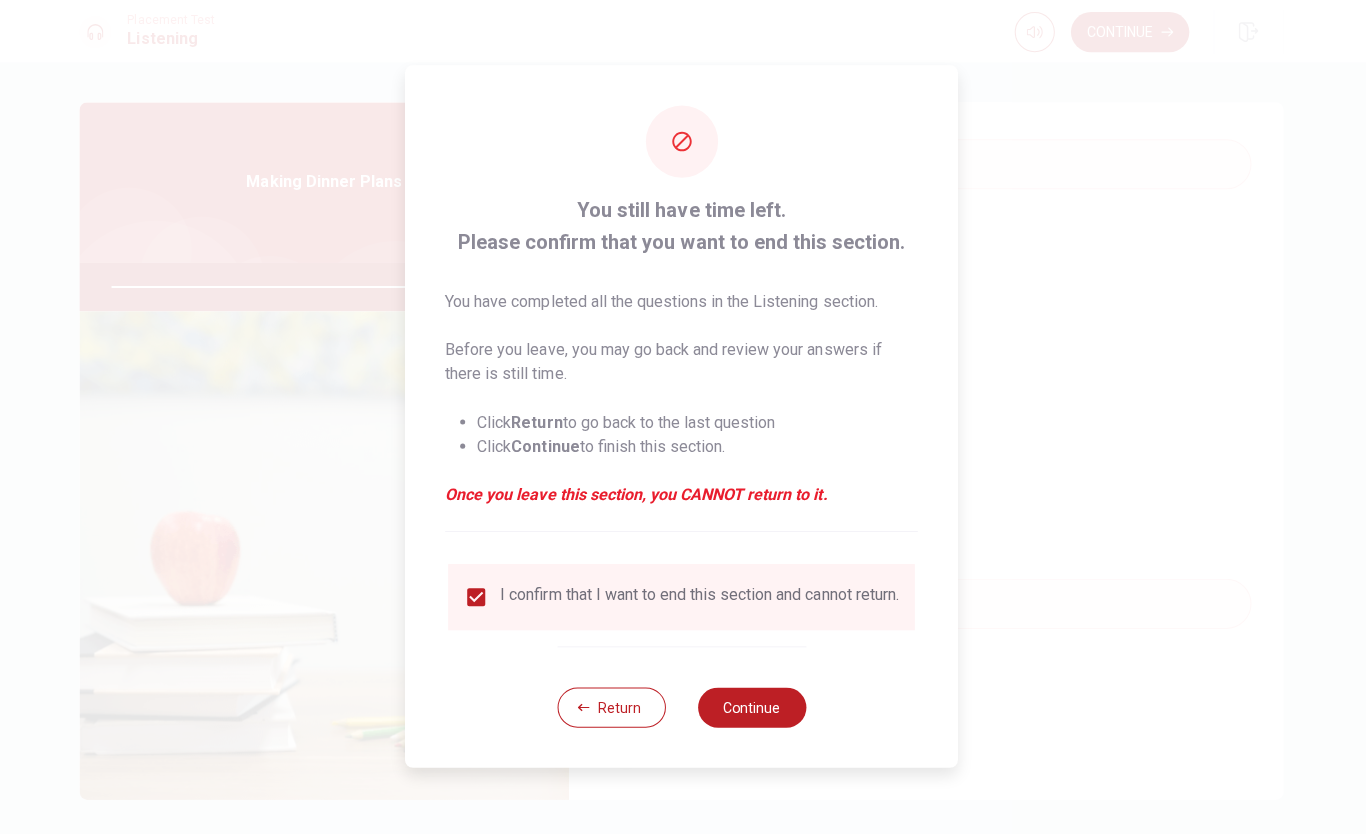click on "Continue" at bounding box center (753, 707) 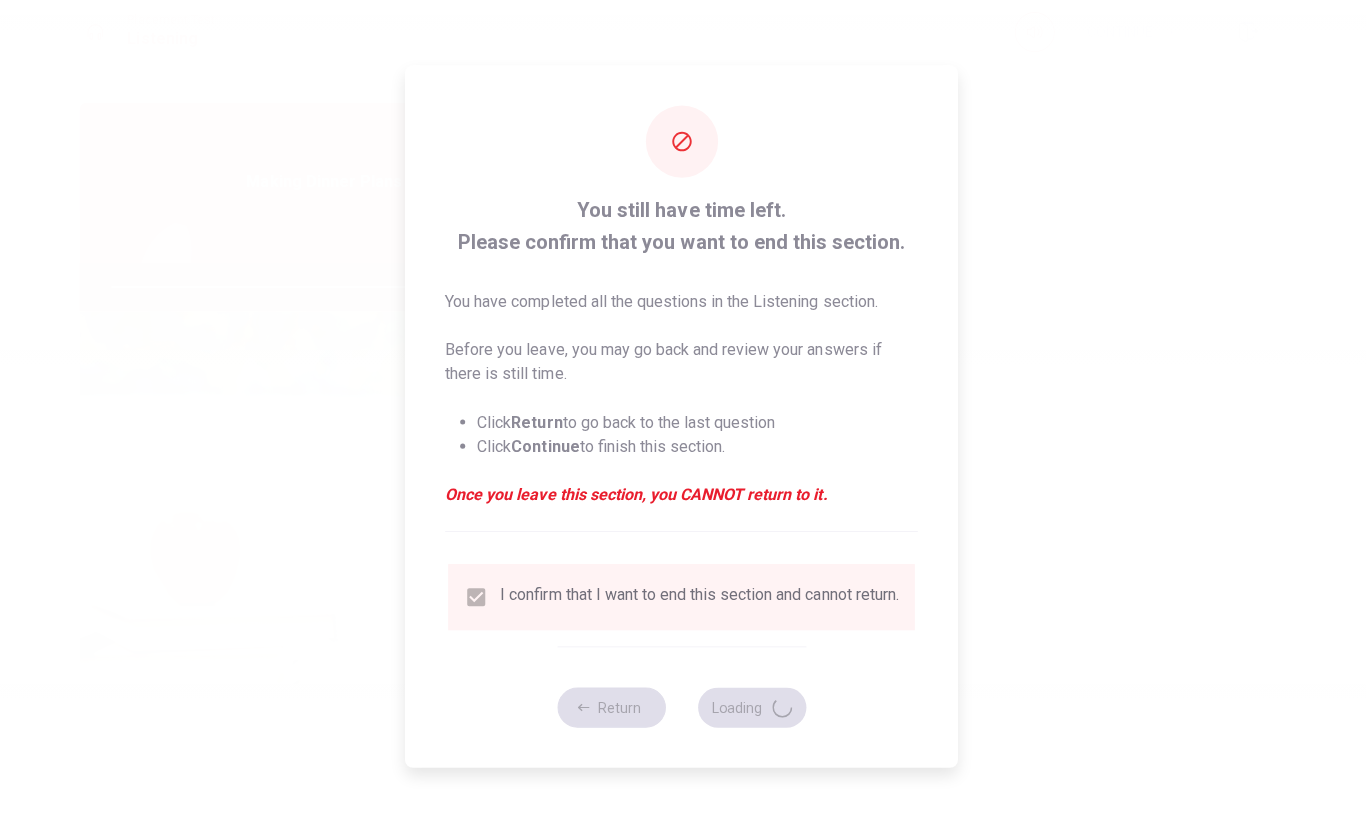 type on "84" 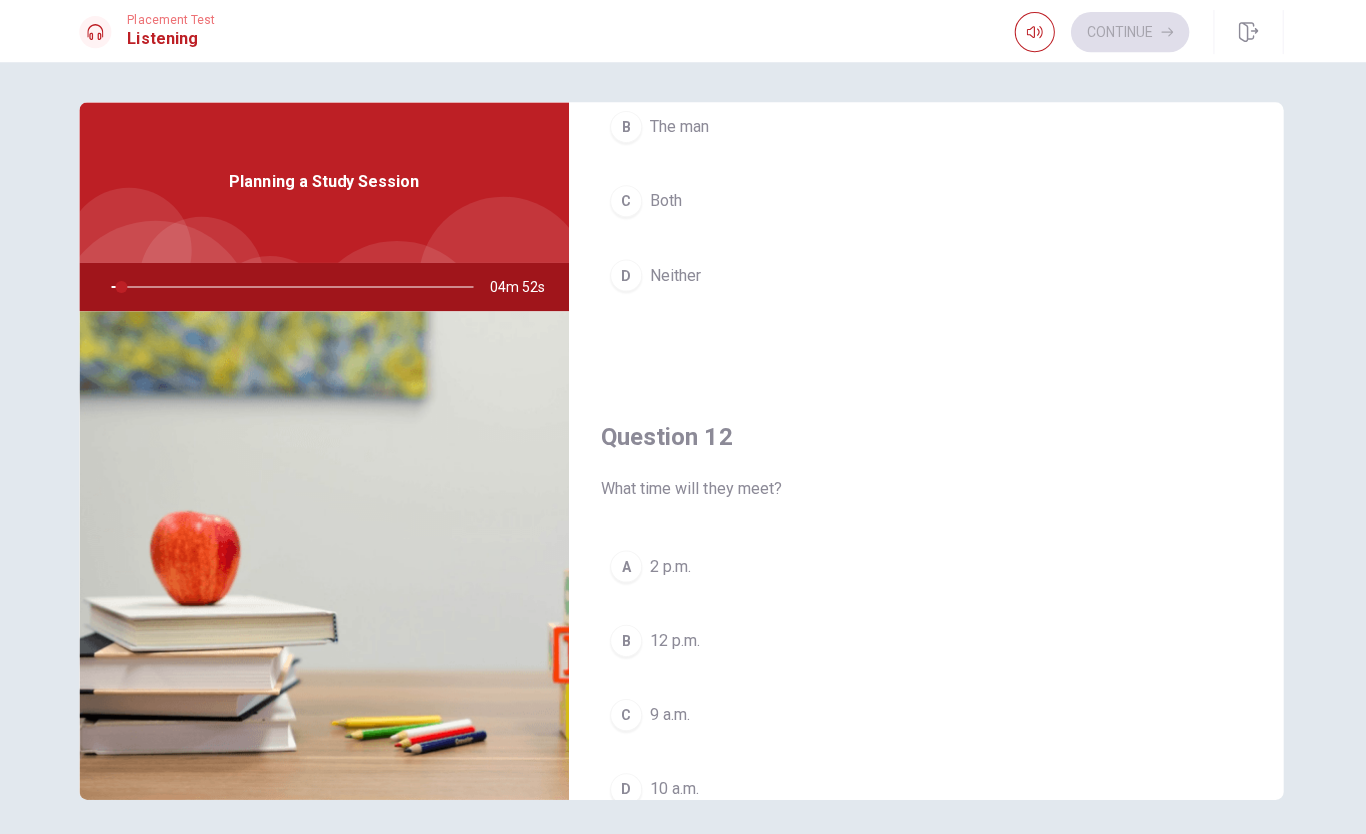 scroll, scrollTop: 240, scrollLeft: 0, axis: vertical 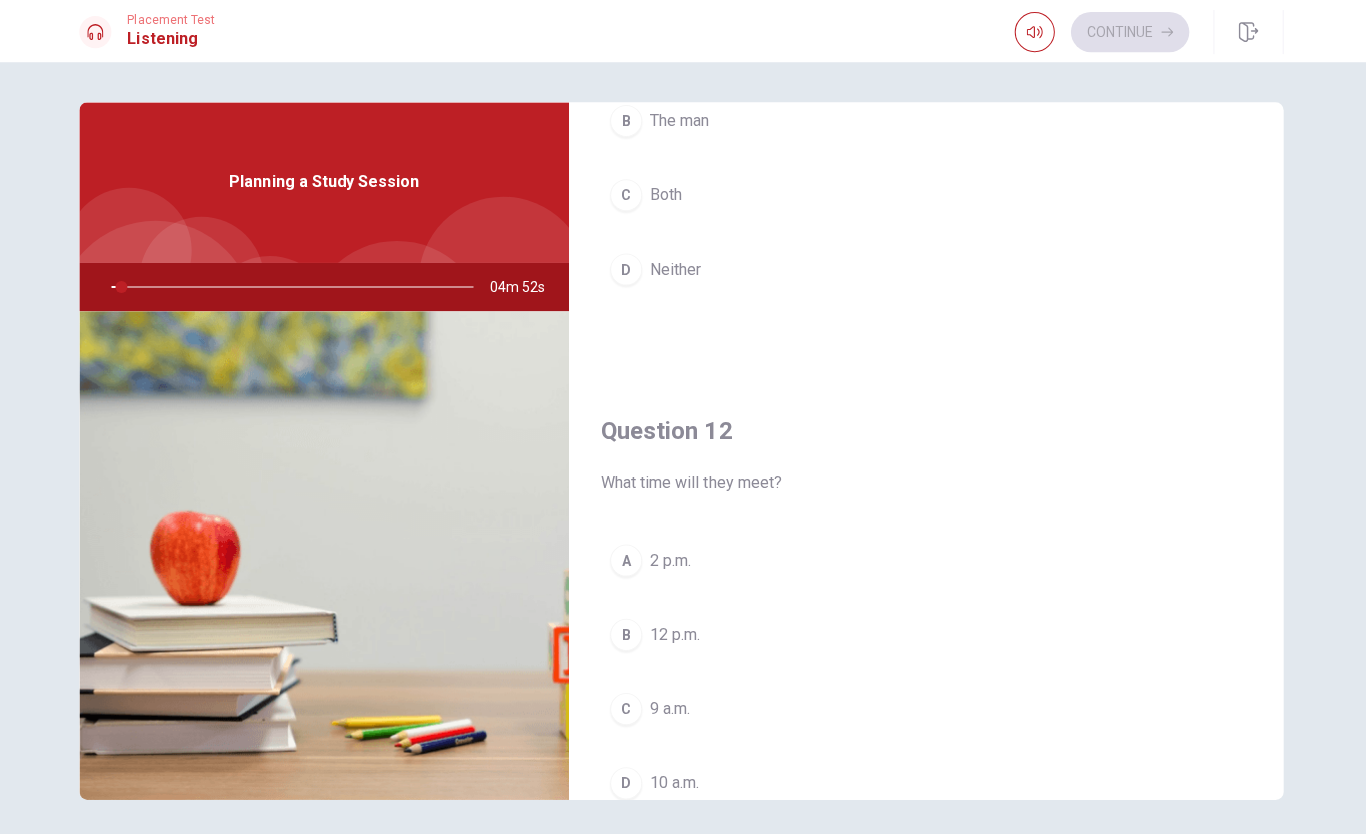 click on "A 2 p.m." at bounding box center [927, 561] 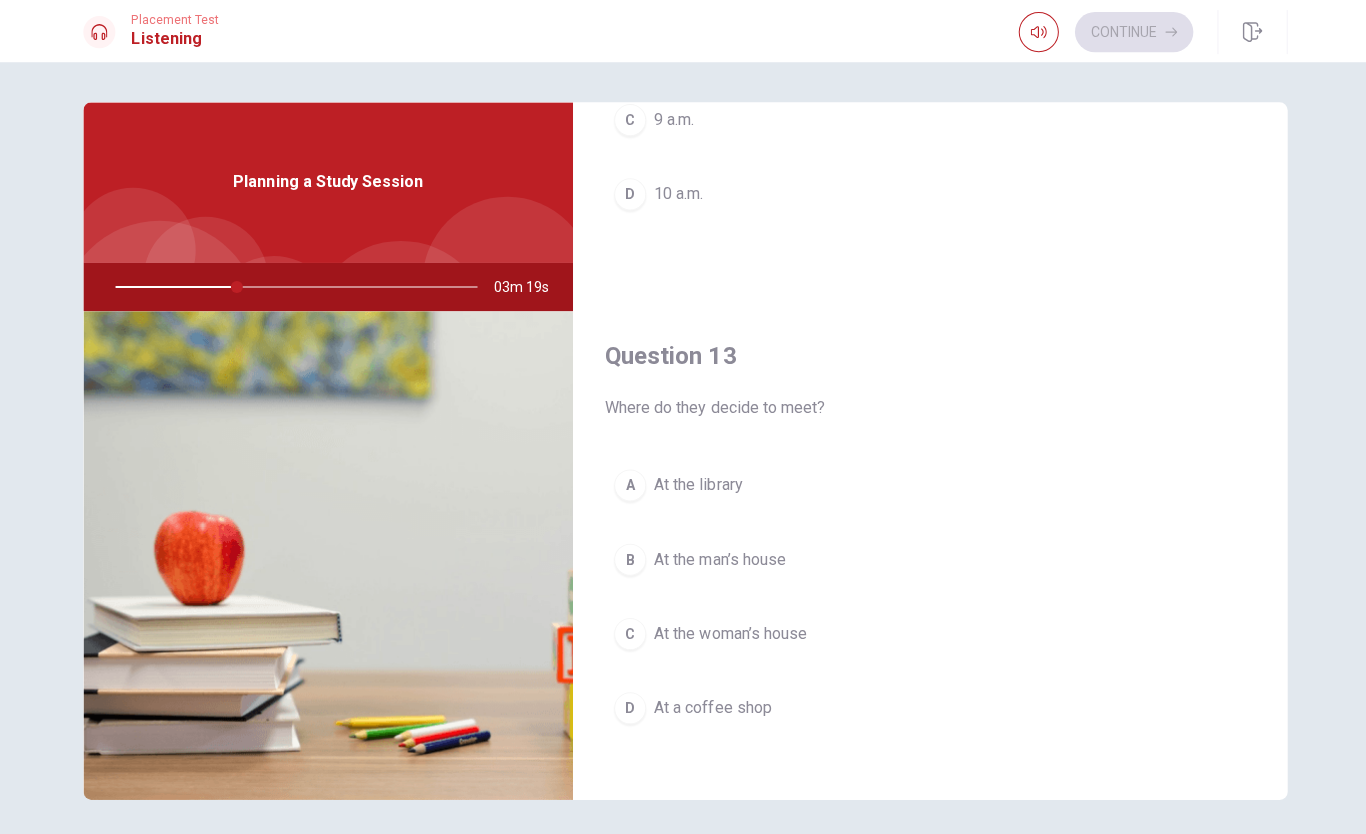 scroll, scrollTop: 841, scrollLeft: 0, axis: vertical 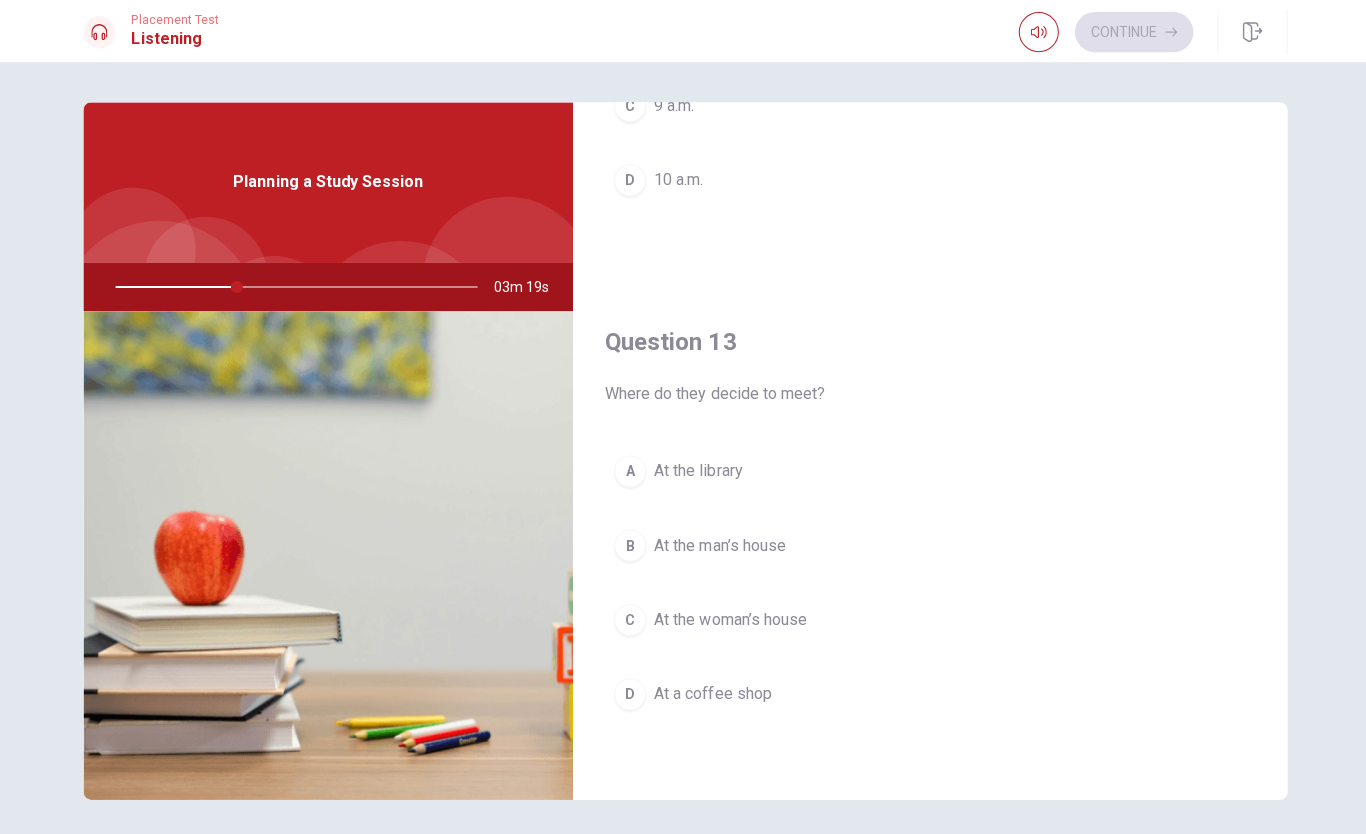 click on "A At the library" at bounding box center (927, 472) 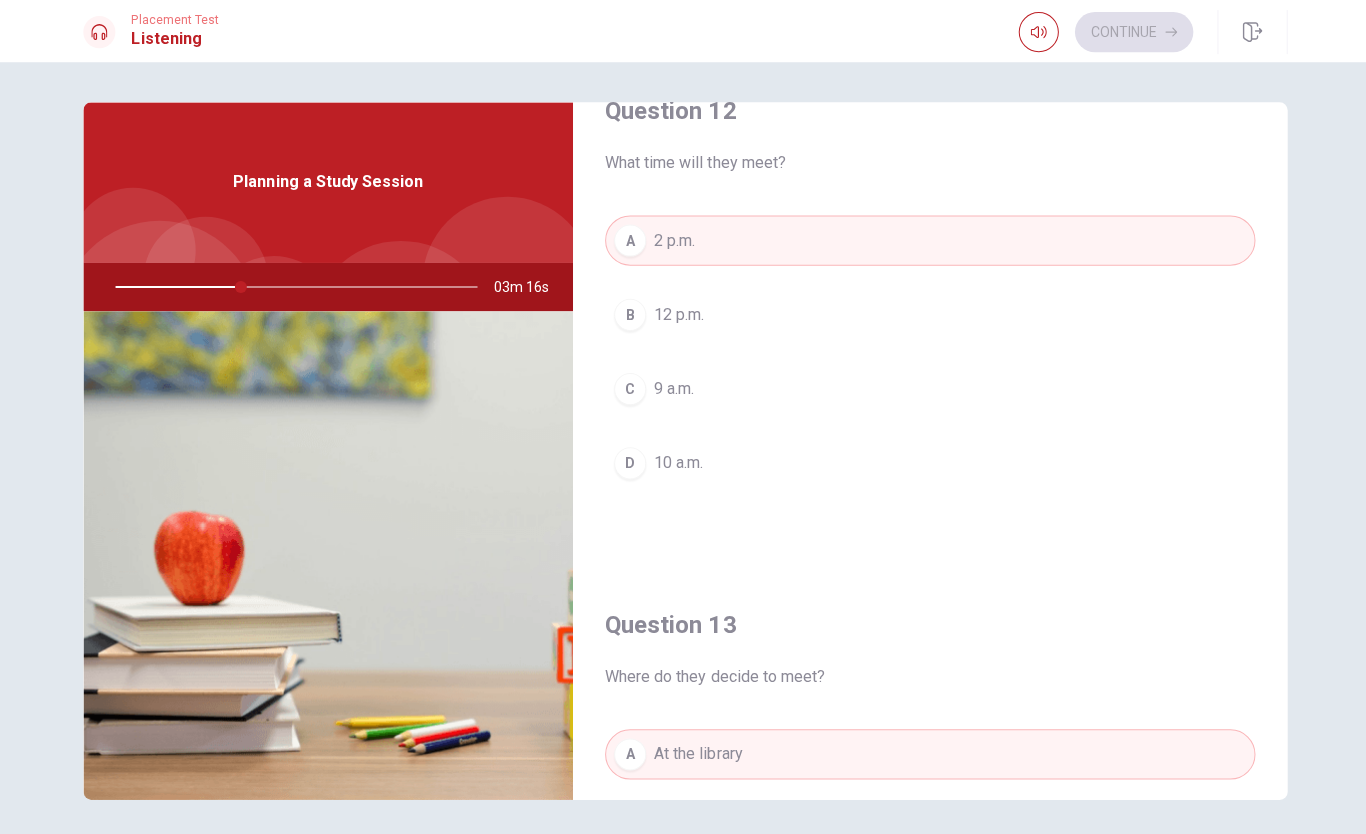 scroll, scrollTop: 558, scrollLeft: 0, axis: vertical 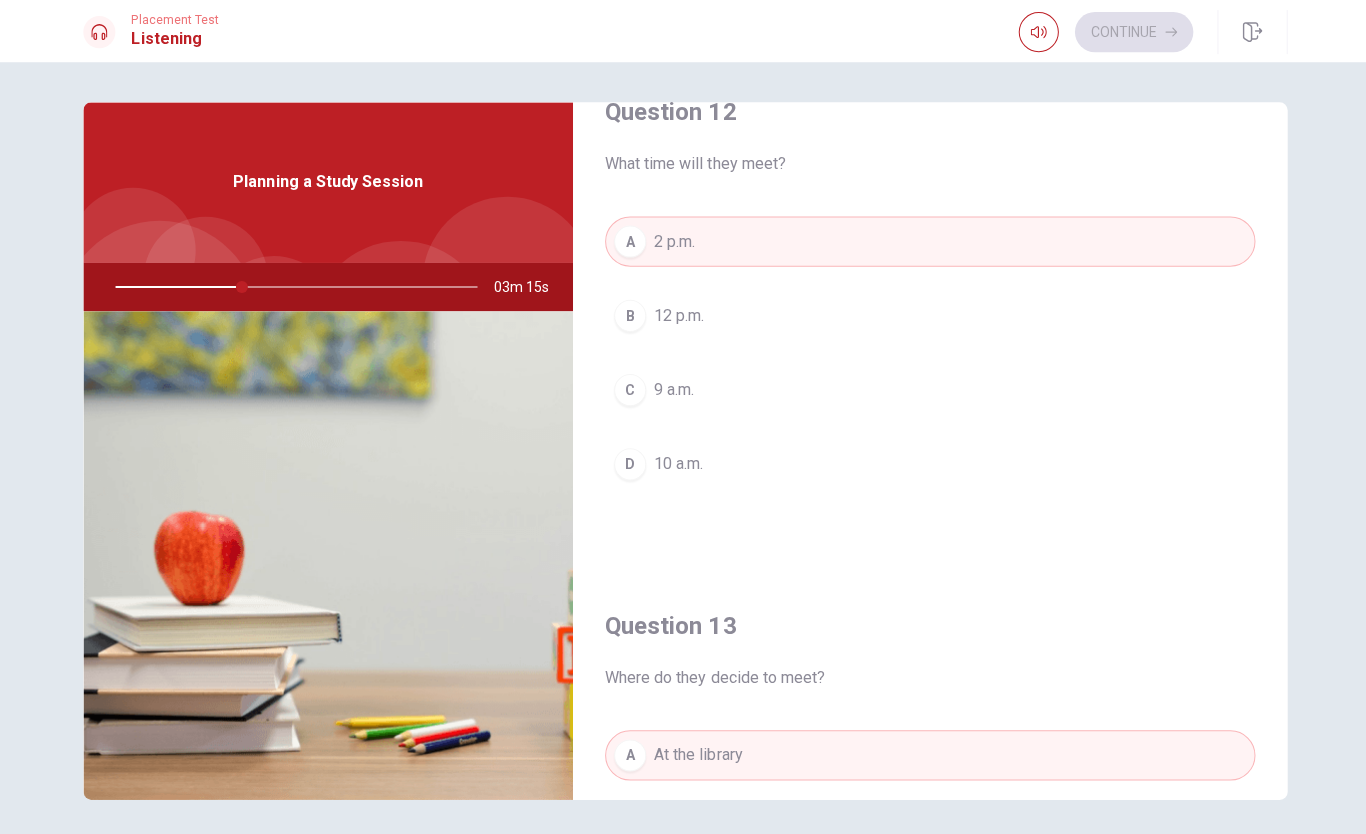 click on "10 a.m." at bounding box center (676, 465) 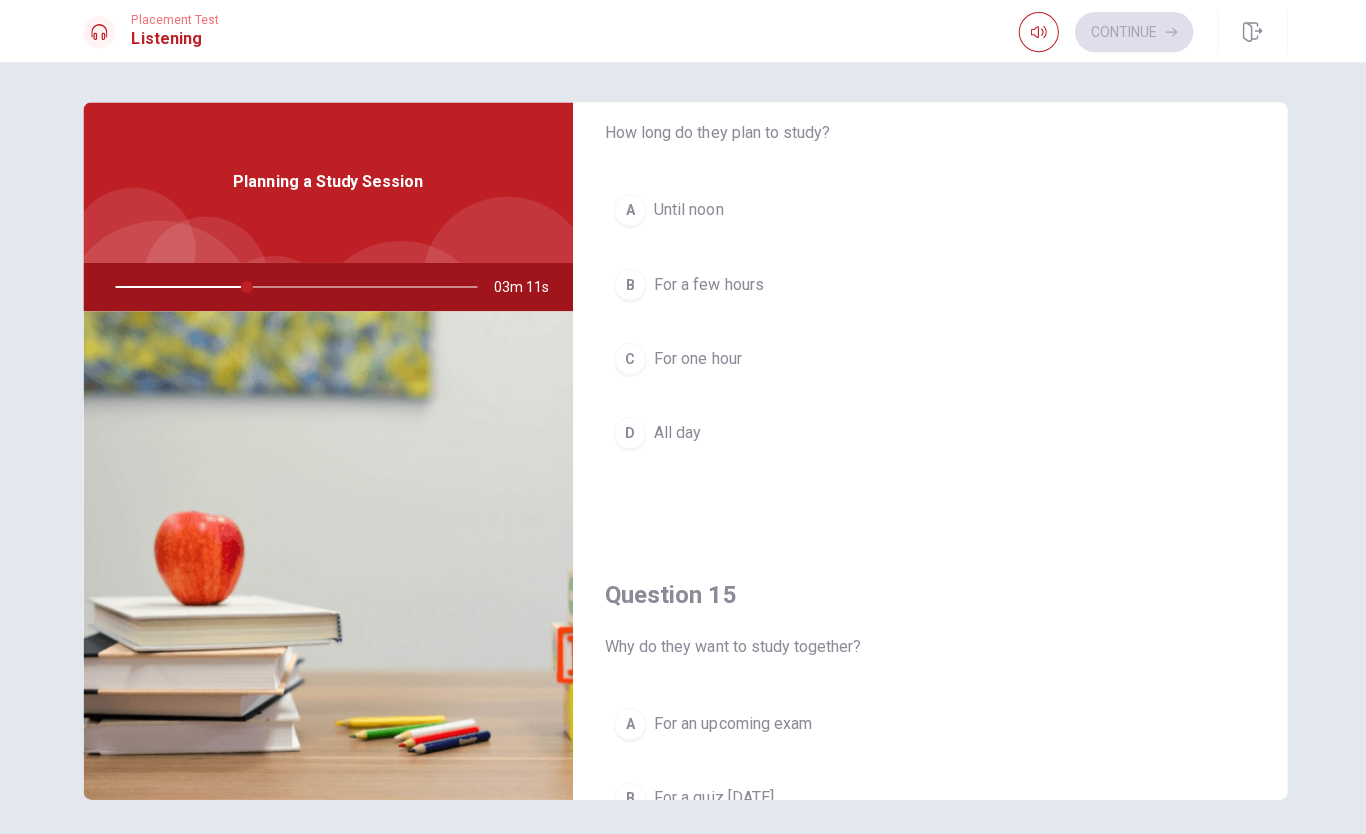 scroll, scrollTop: 1597, scrollLeft: 0, axis: vertical 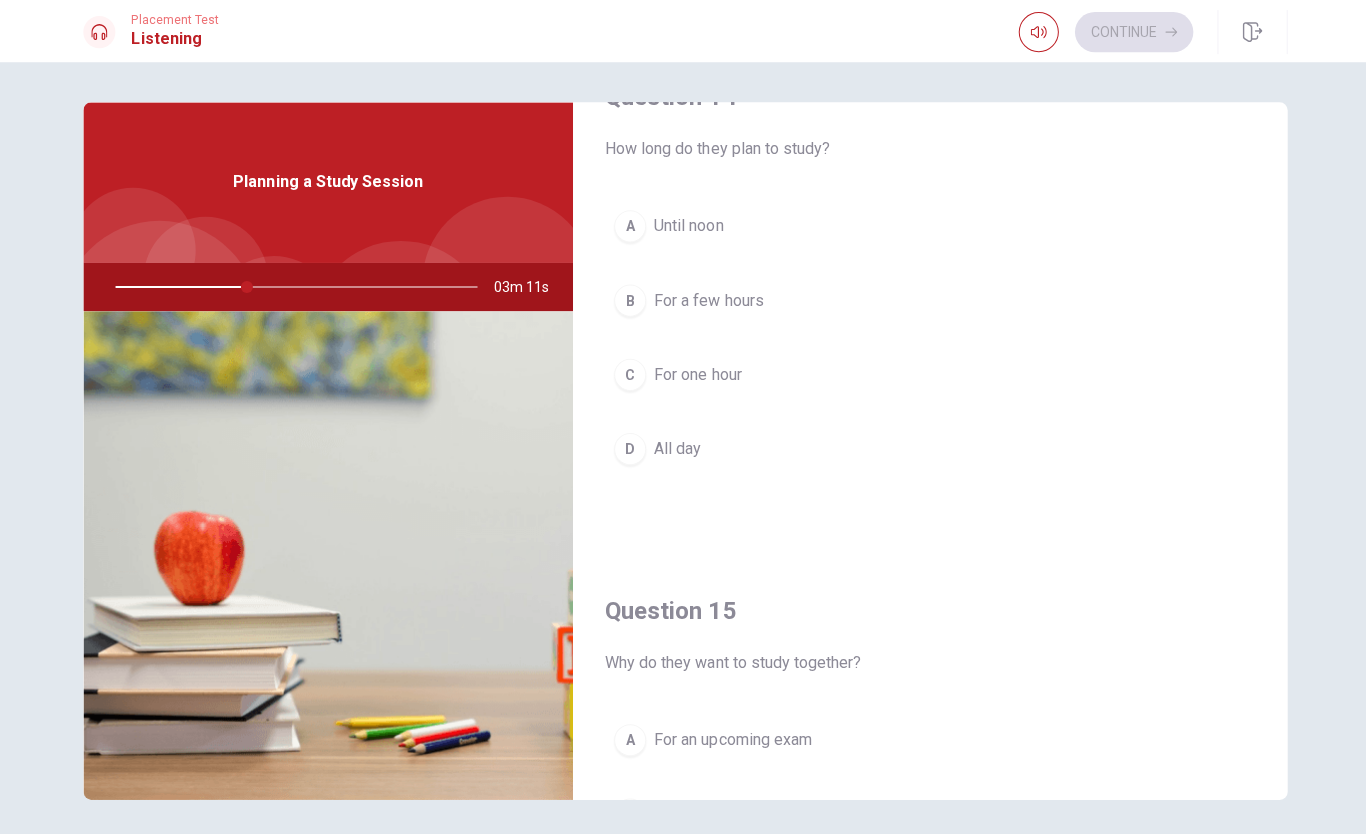 click on "For a few hours" at bounding box center (706, 302) 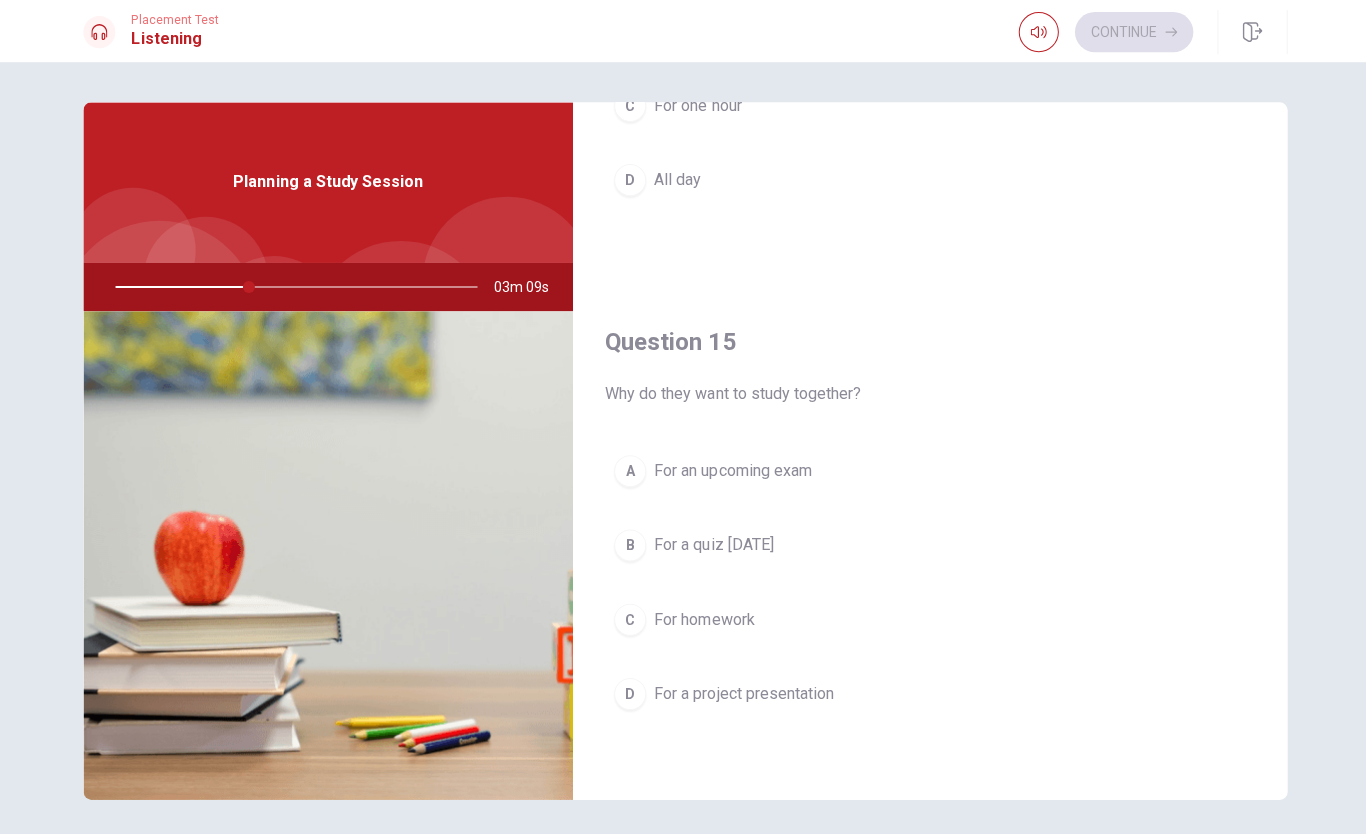 scroll, scrollTop: 1865, scrollLeft: 0, axis: vertical 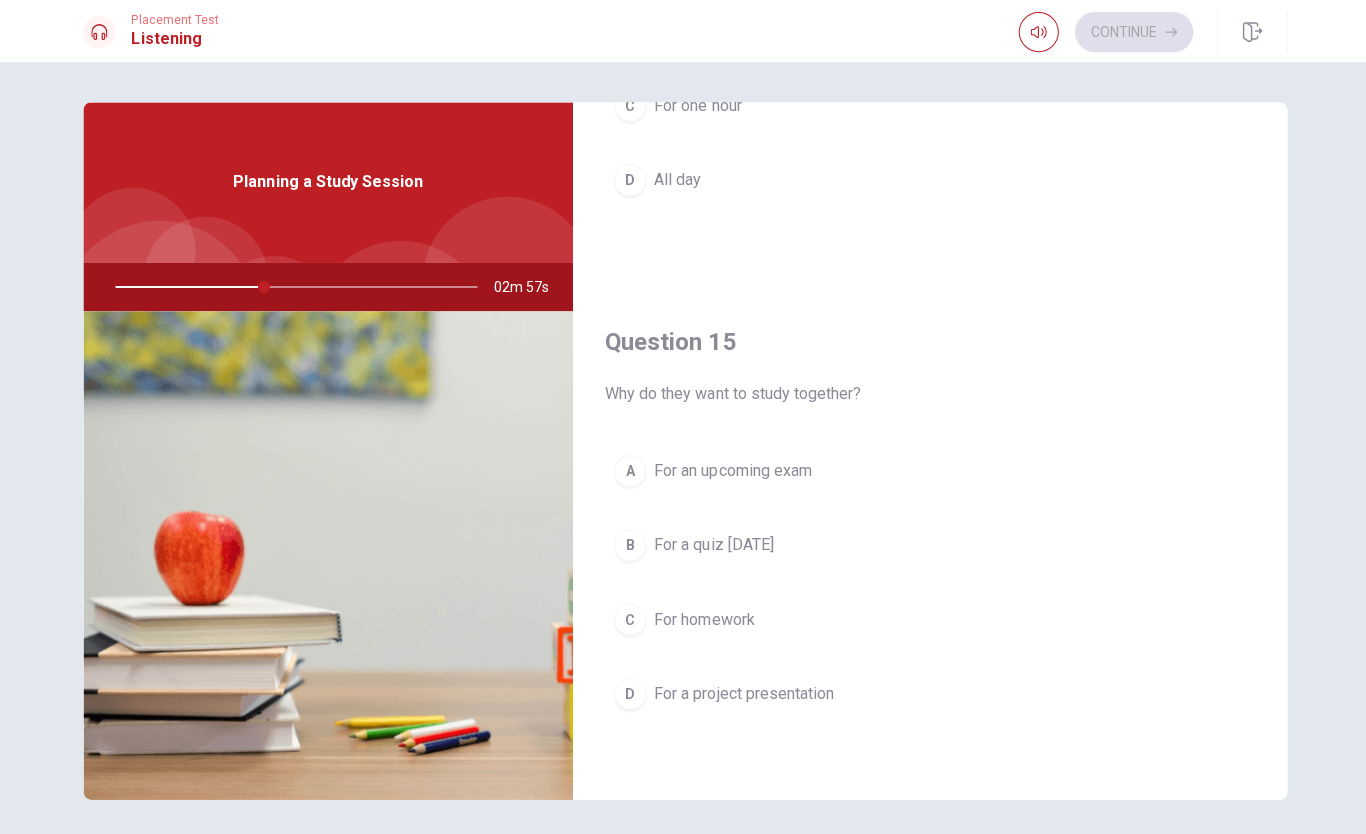 click on "A For an upcoming exam" at bounding box center (927, 472) 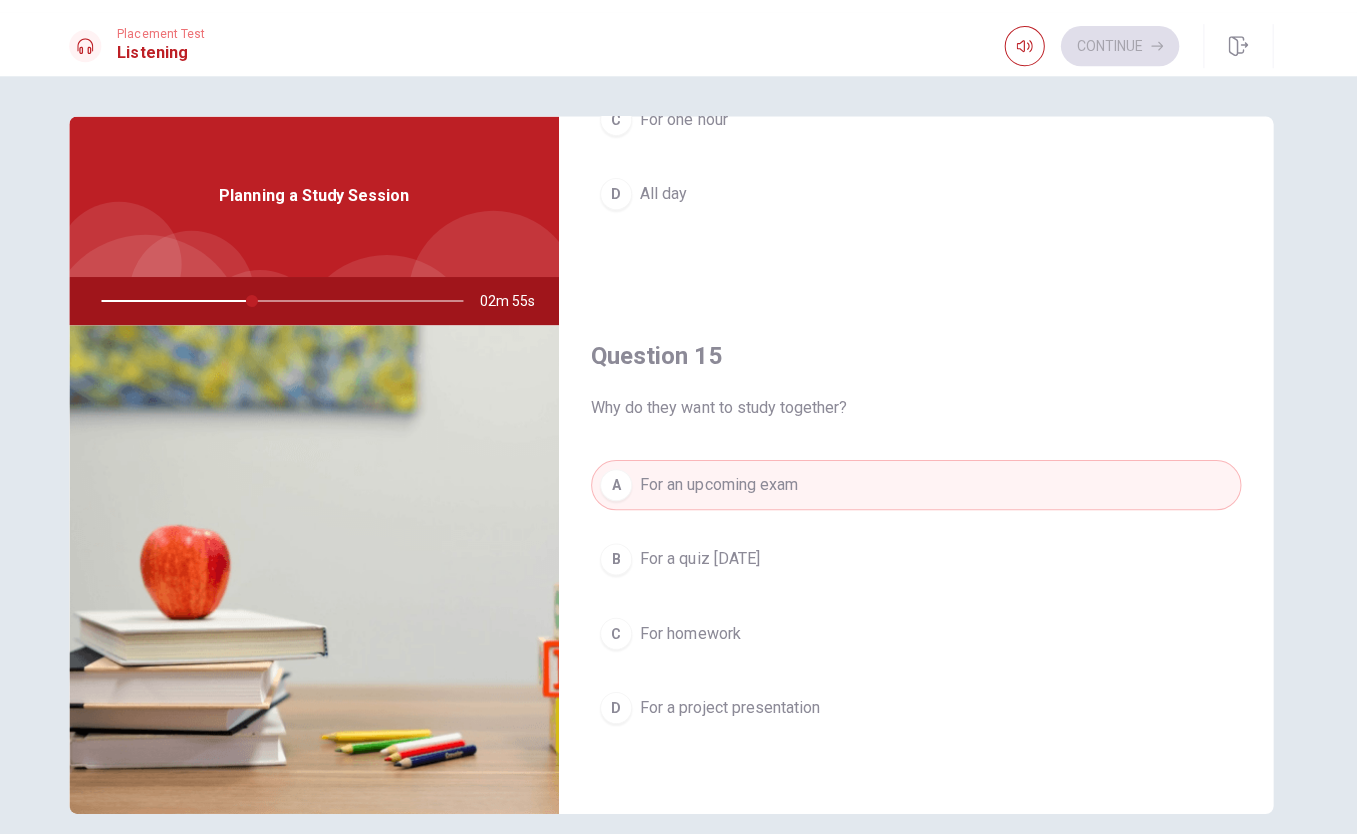 scroll, scrollTop: 0, scrollLeft: 0, axis: both 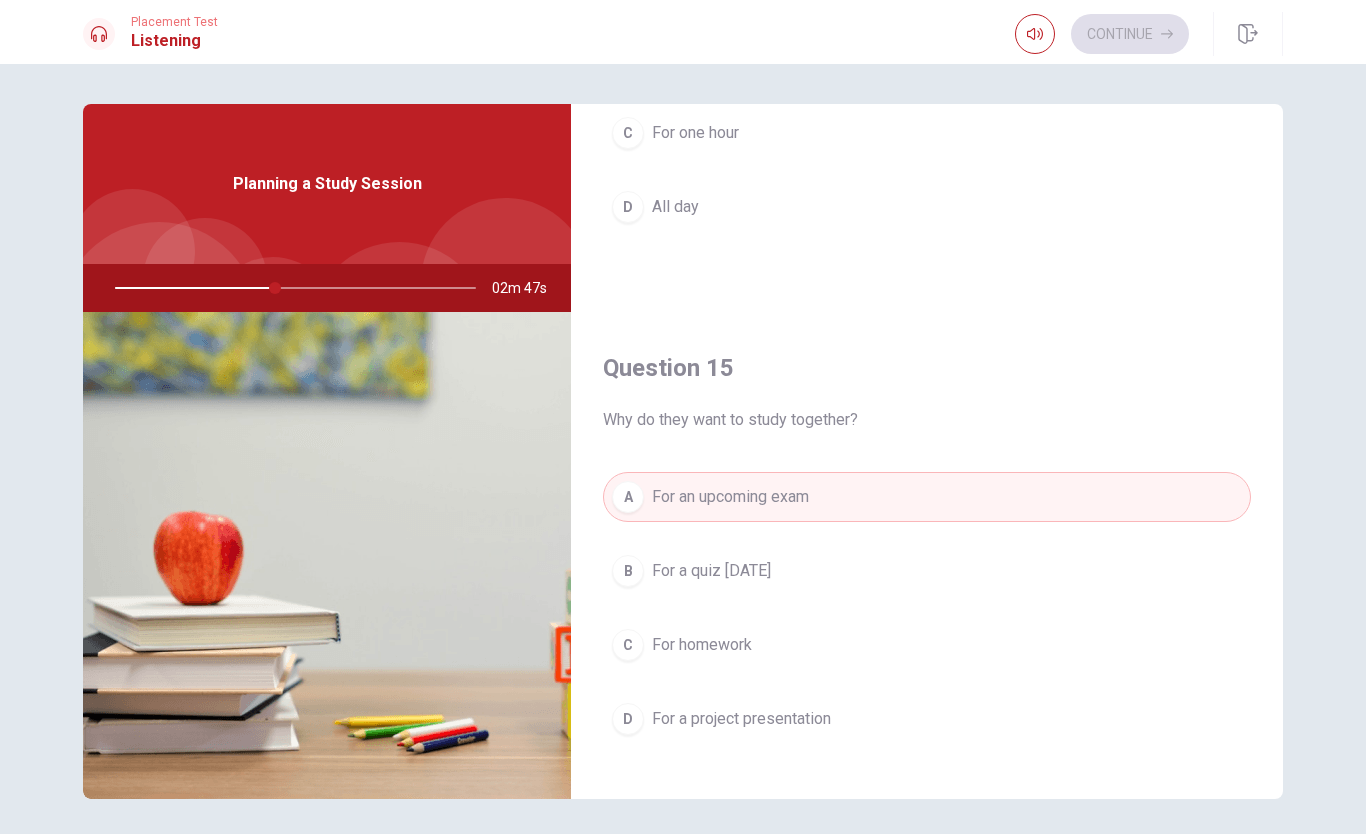 click on "For a project presentation" at bounding box center (741, 719) 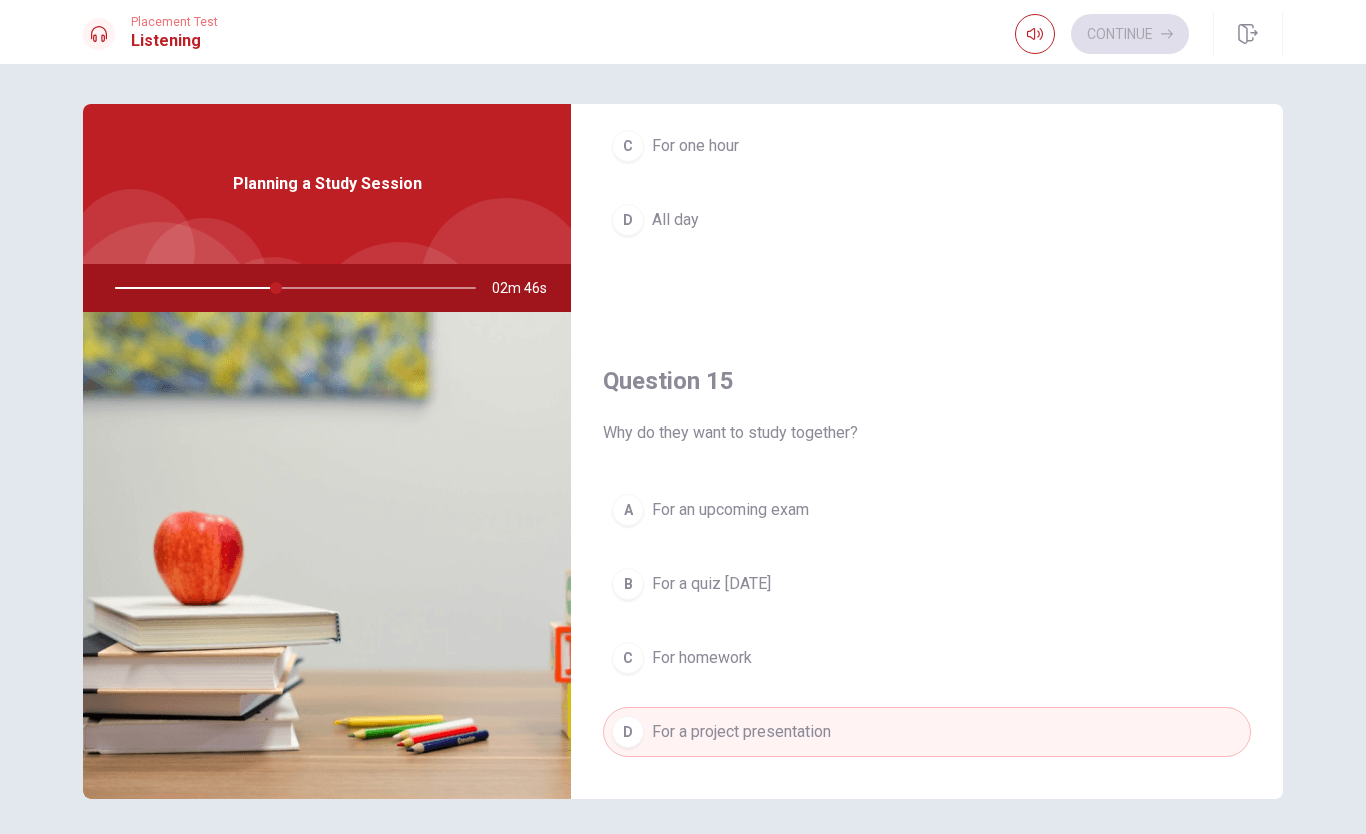 click on "A For an upcoming exam" at bounding box center [927, 510] 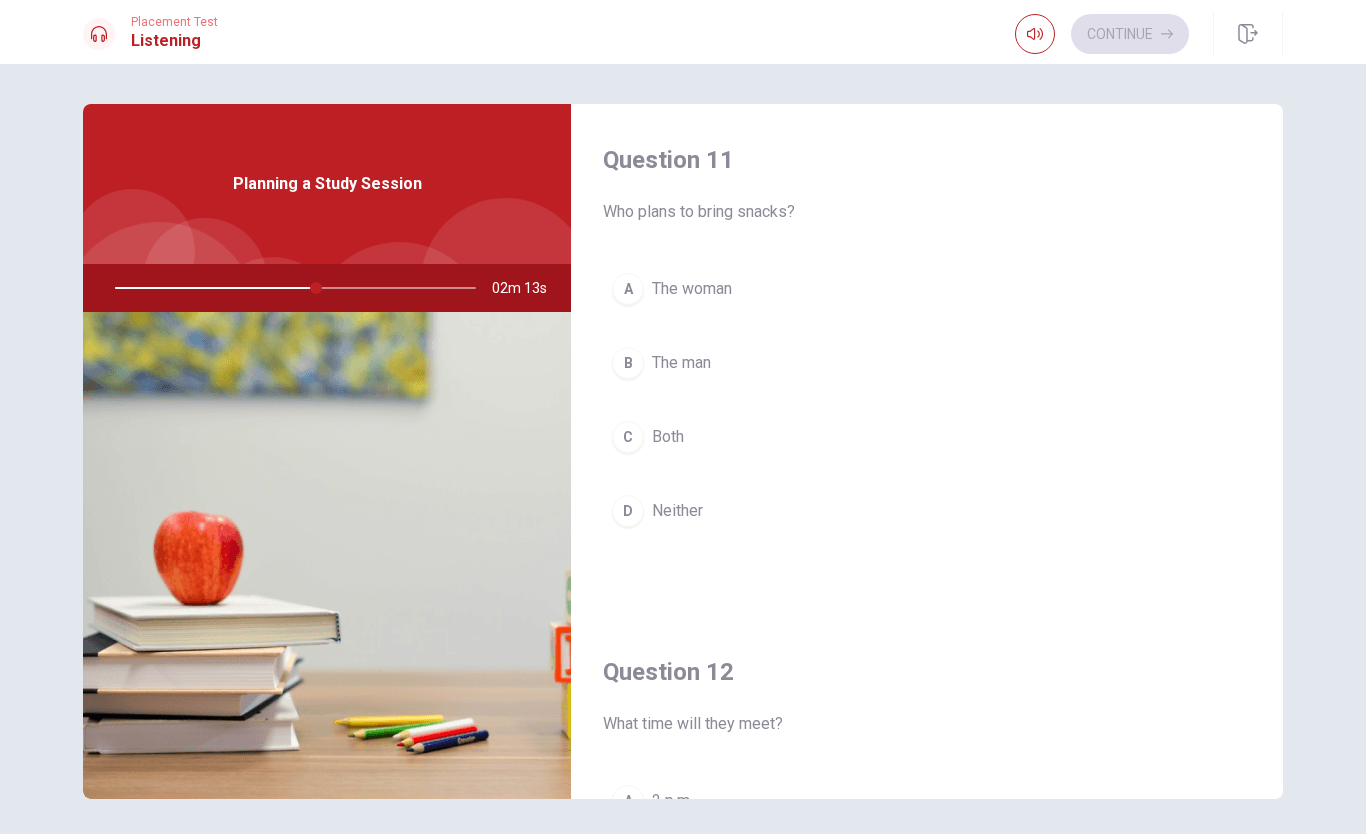 scroll, scrollTop: 0, scrollLeft: 0, axis: both 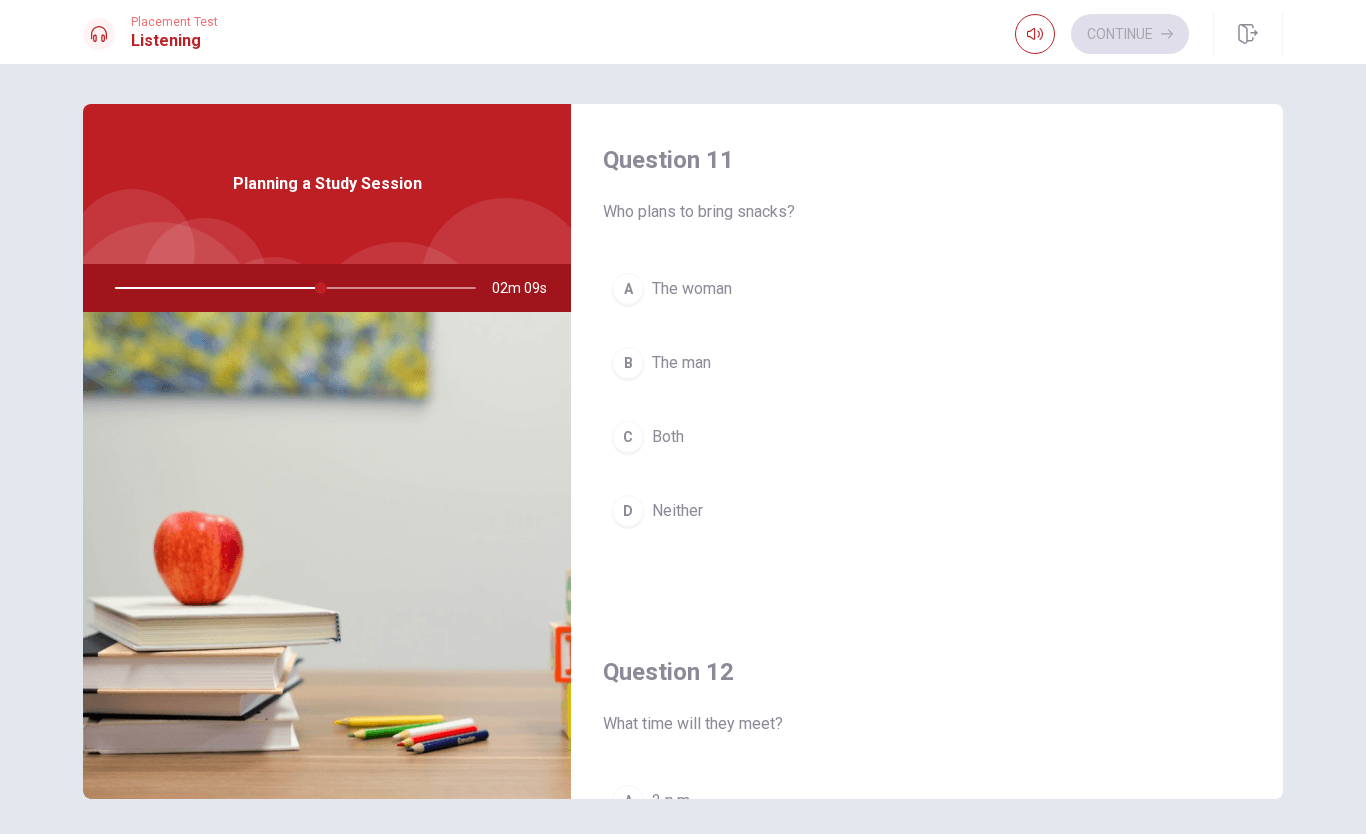 click on "The man" at bounding box center [681, 363] 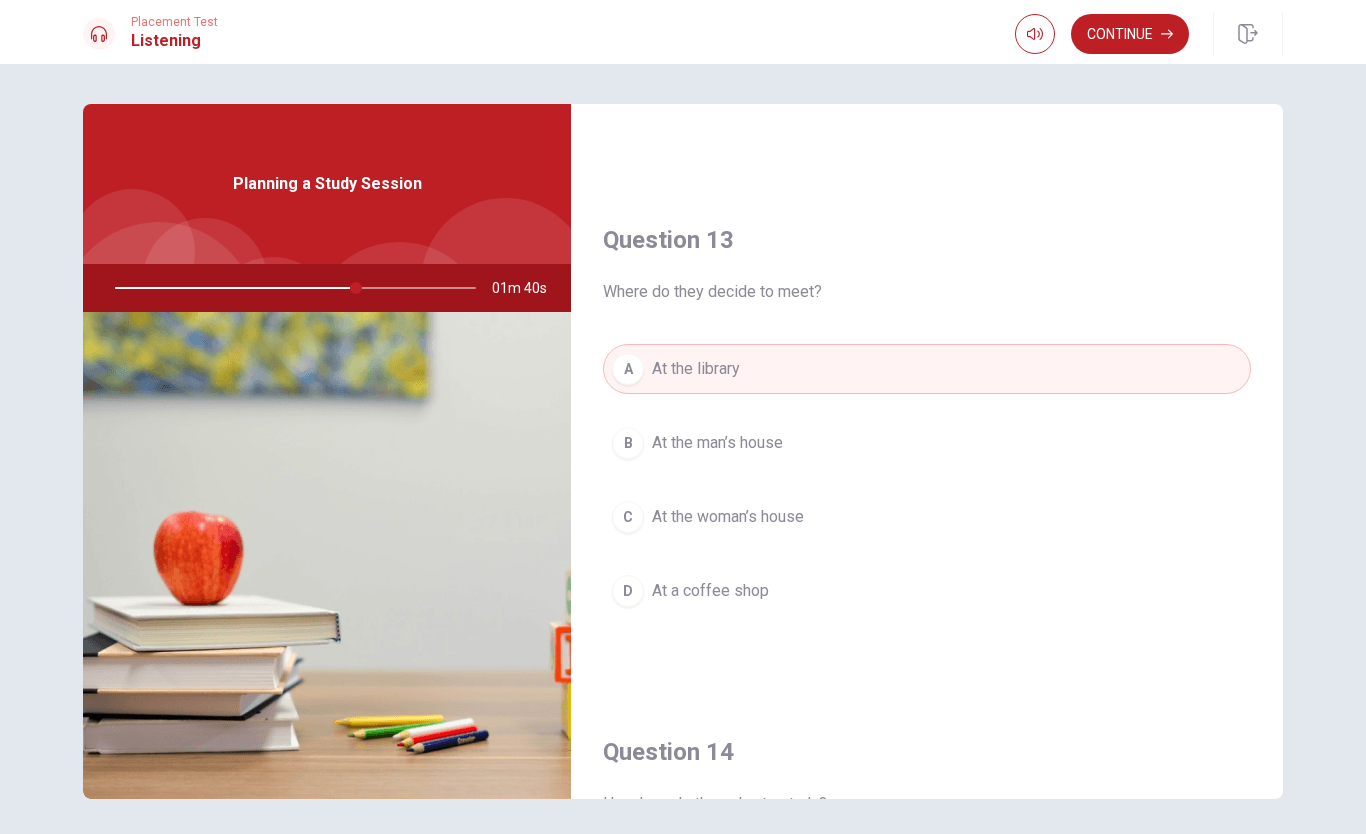 scroll, scrollTop: 955, scrollLeft: 0, axis: vertical 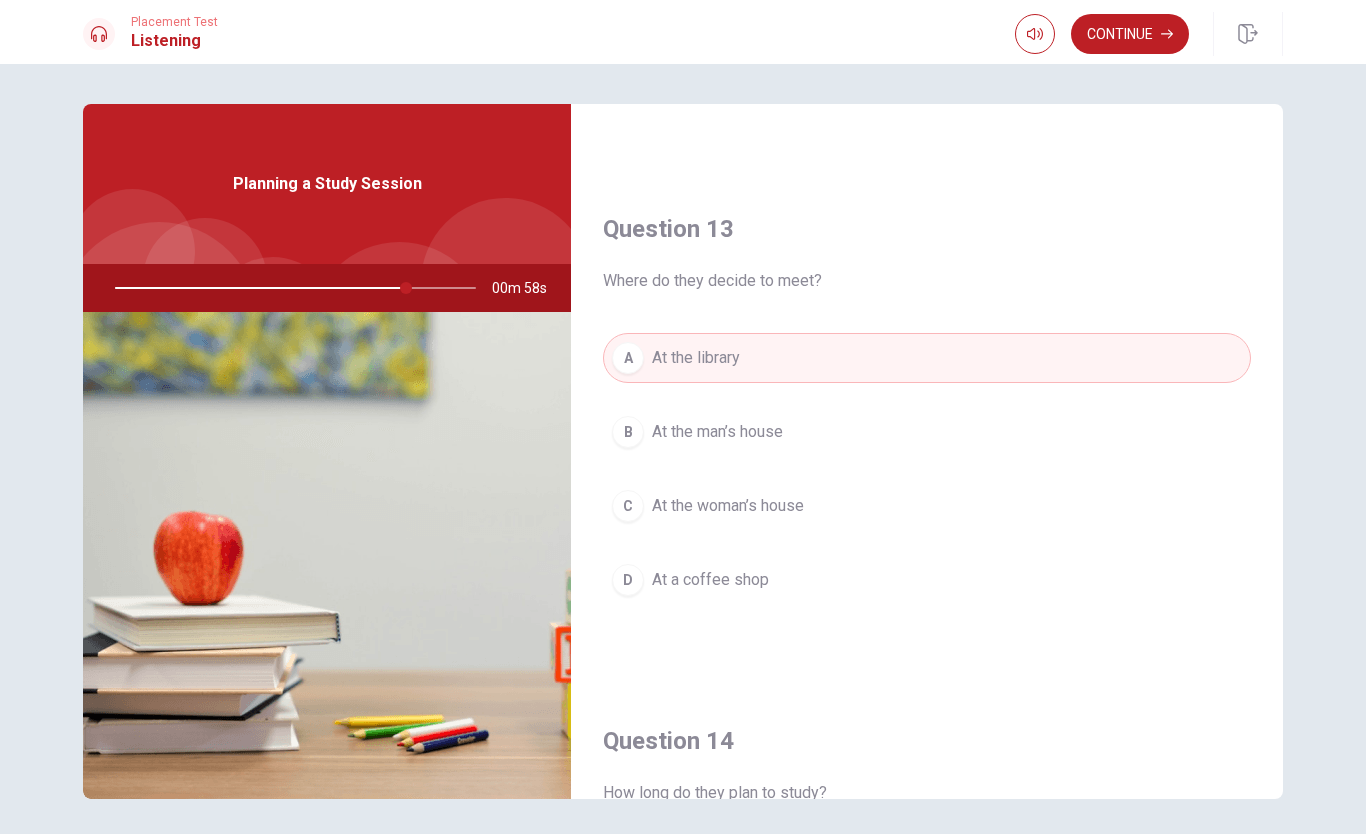 click on "Continue" at bounding box center (1130, 34) 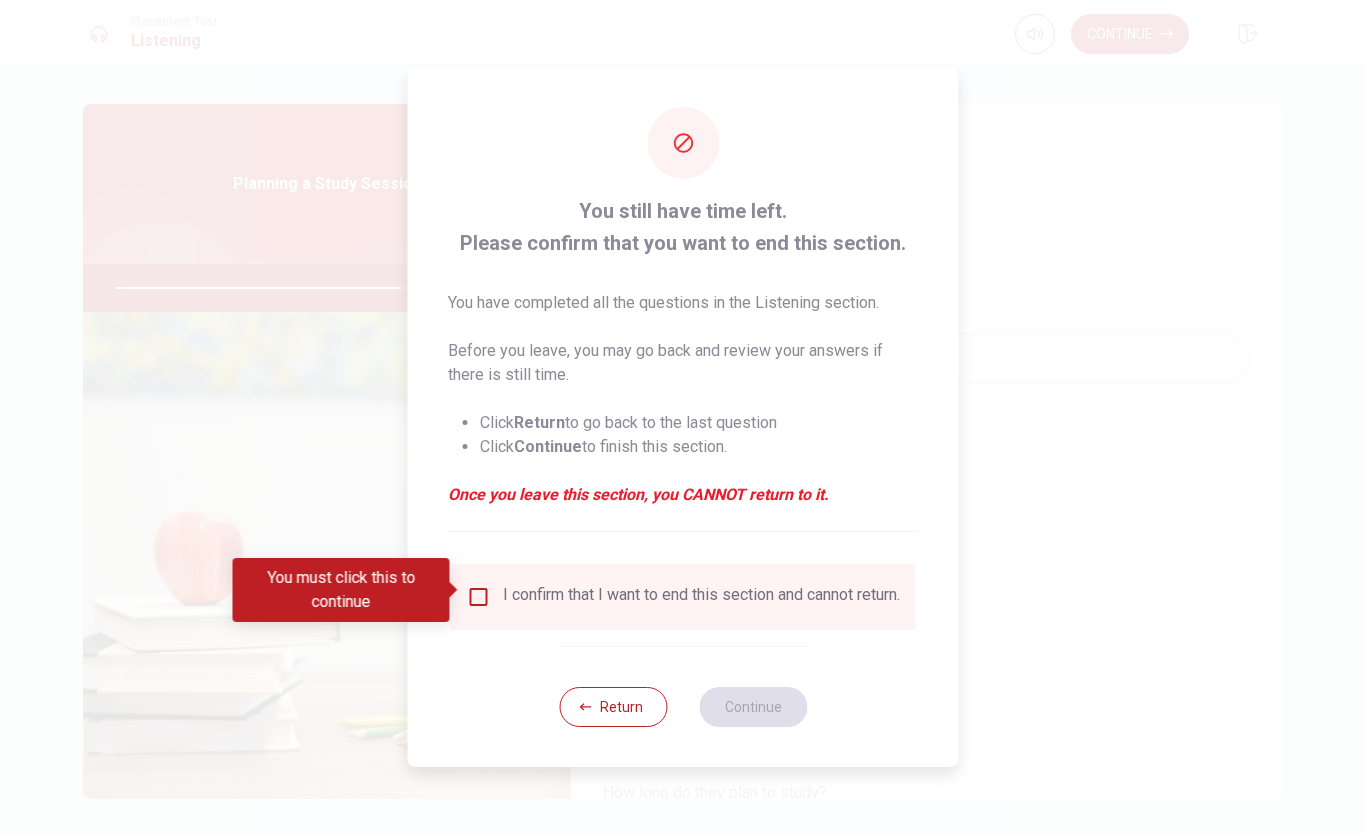 click on "I confirm that I want to end this section and cannot return." at bounding box center (701, 597) 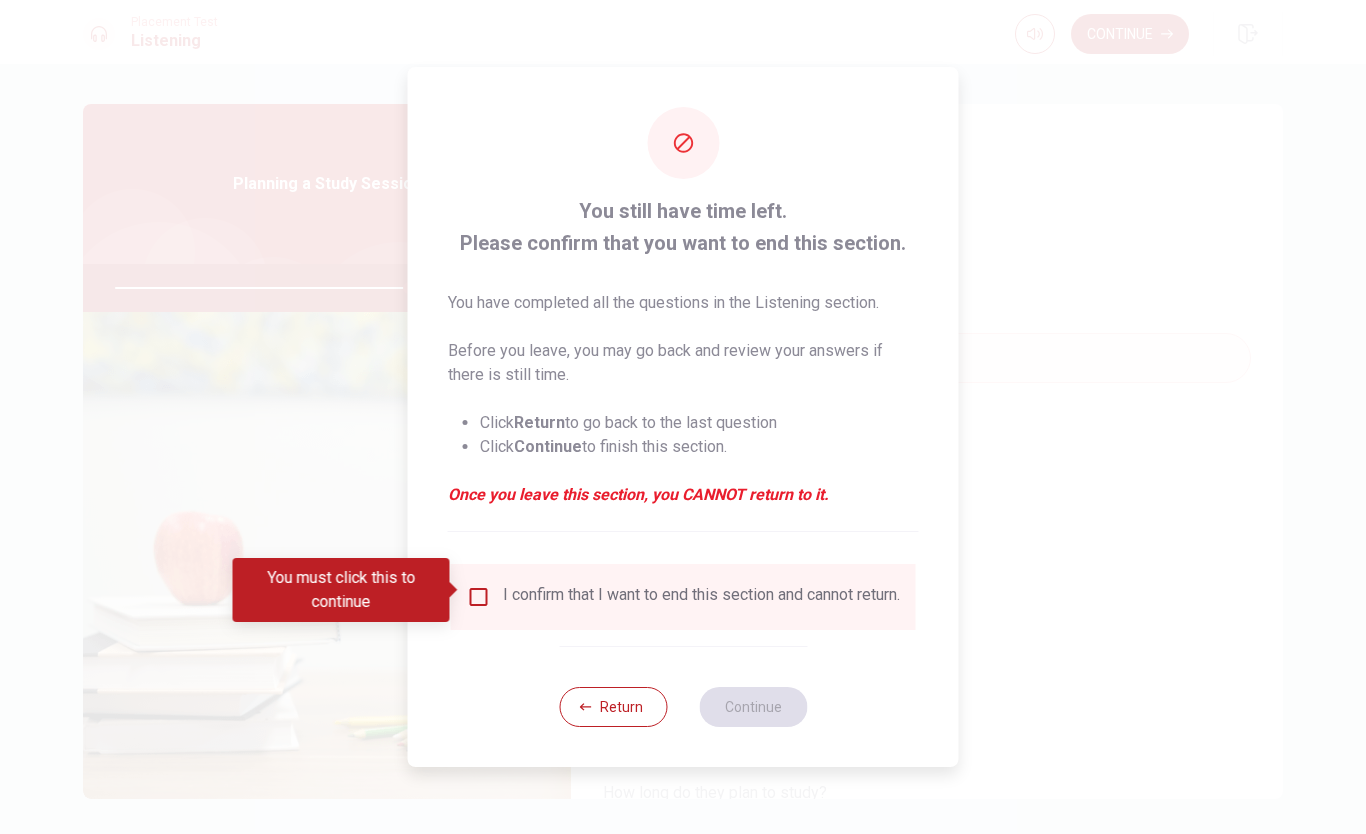 click at bounding box center [479, 597] 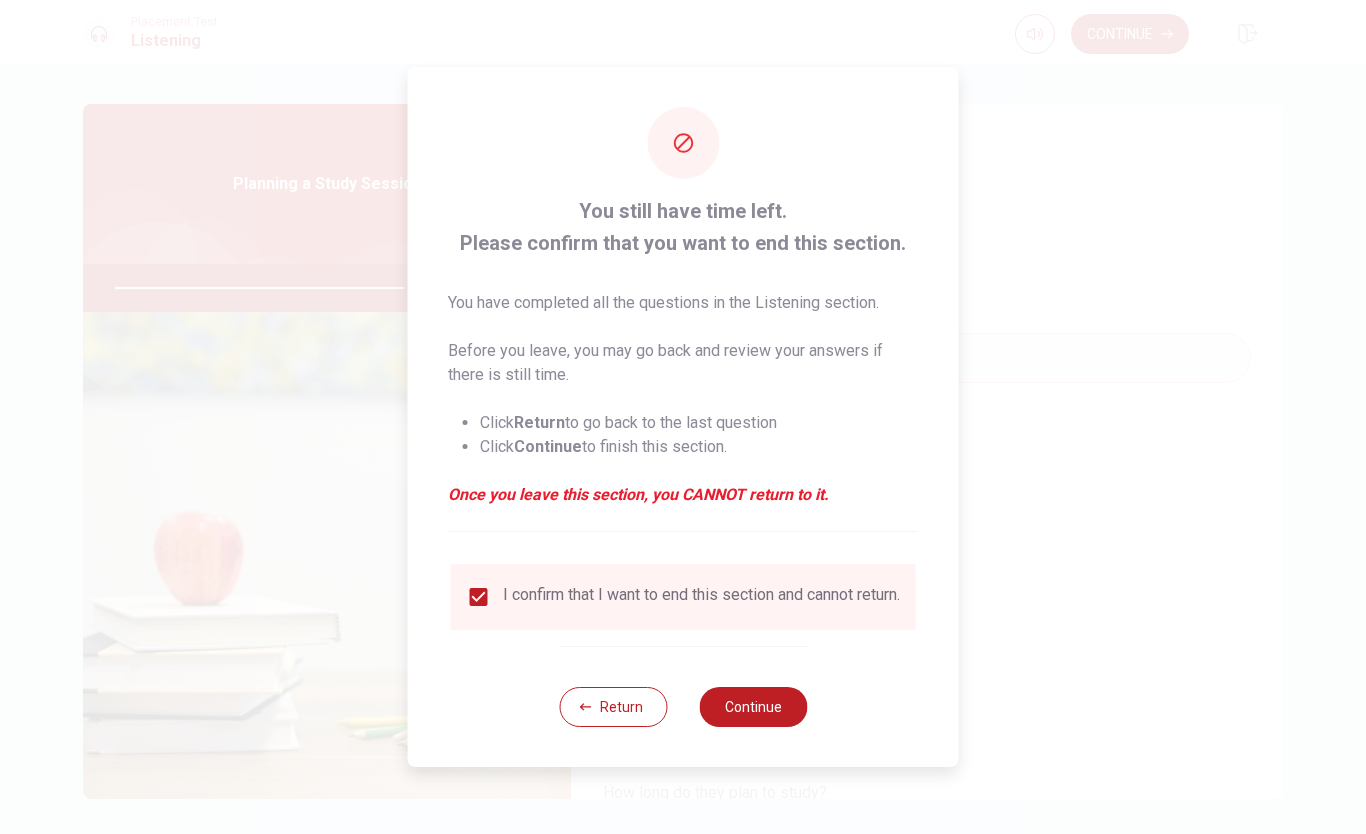 click on "Continue" at bounding box center (753, 707) 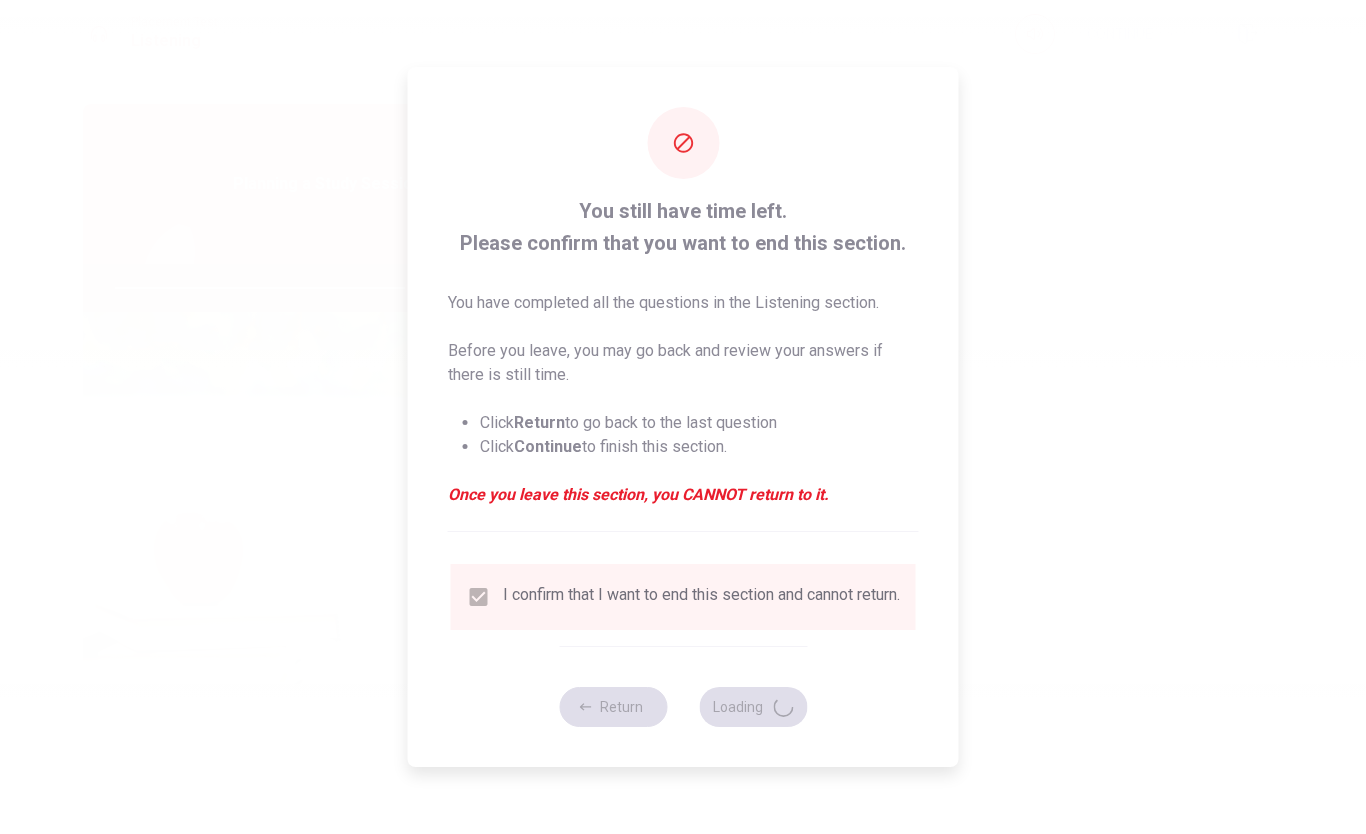 type on "82" 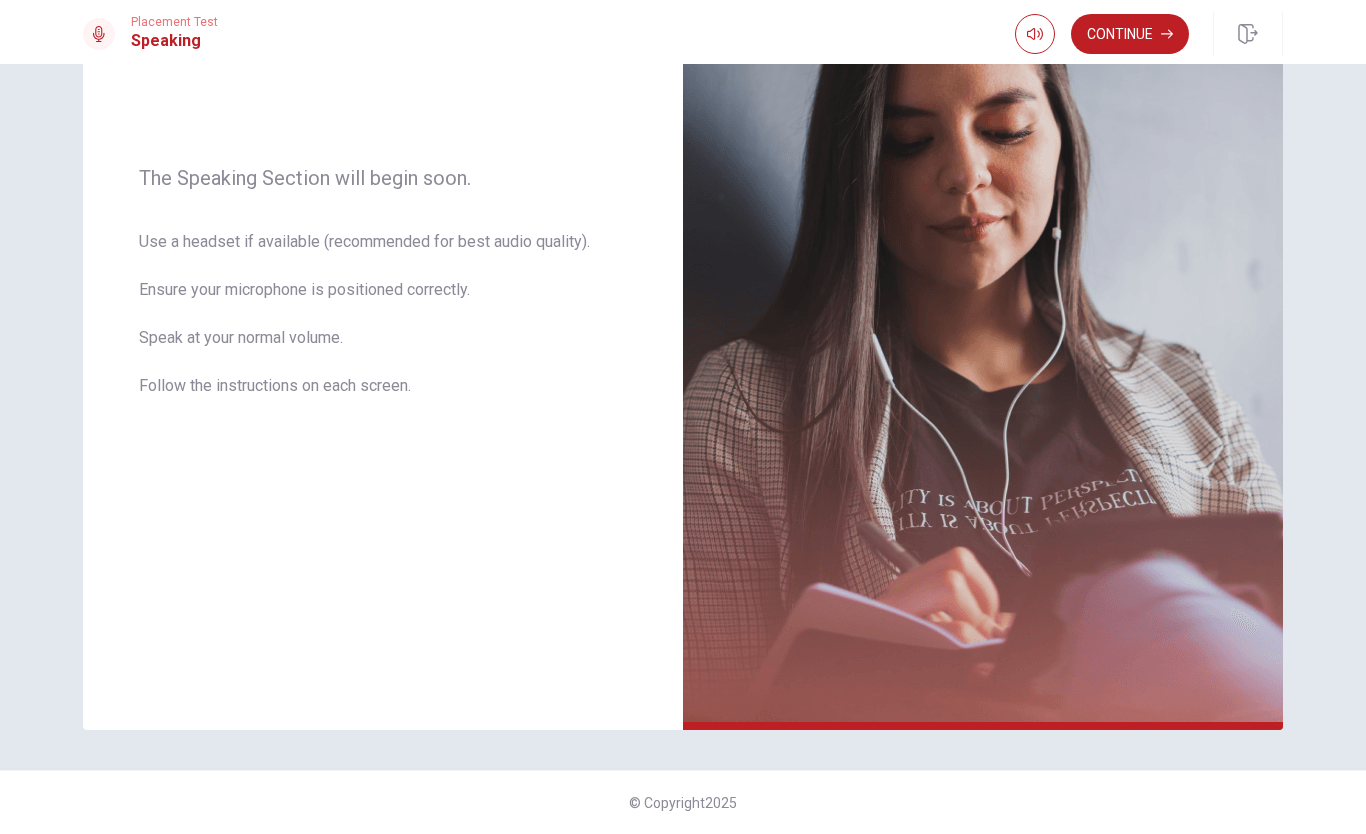 click on "Continue" at bounding box center (1130, 34) 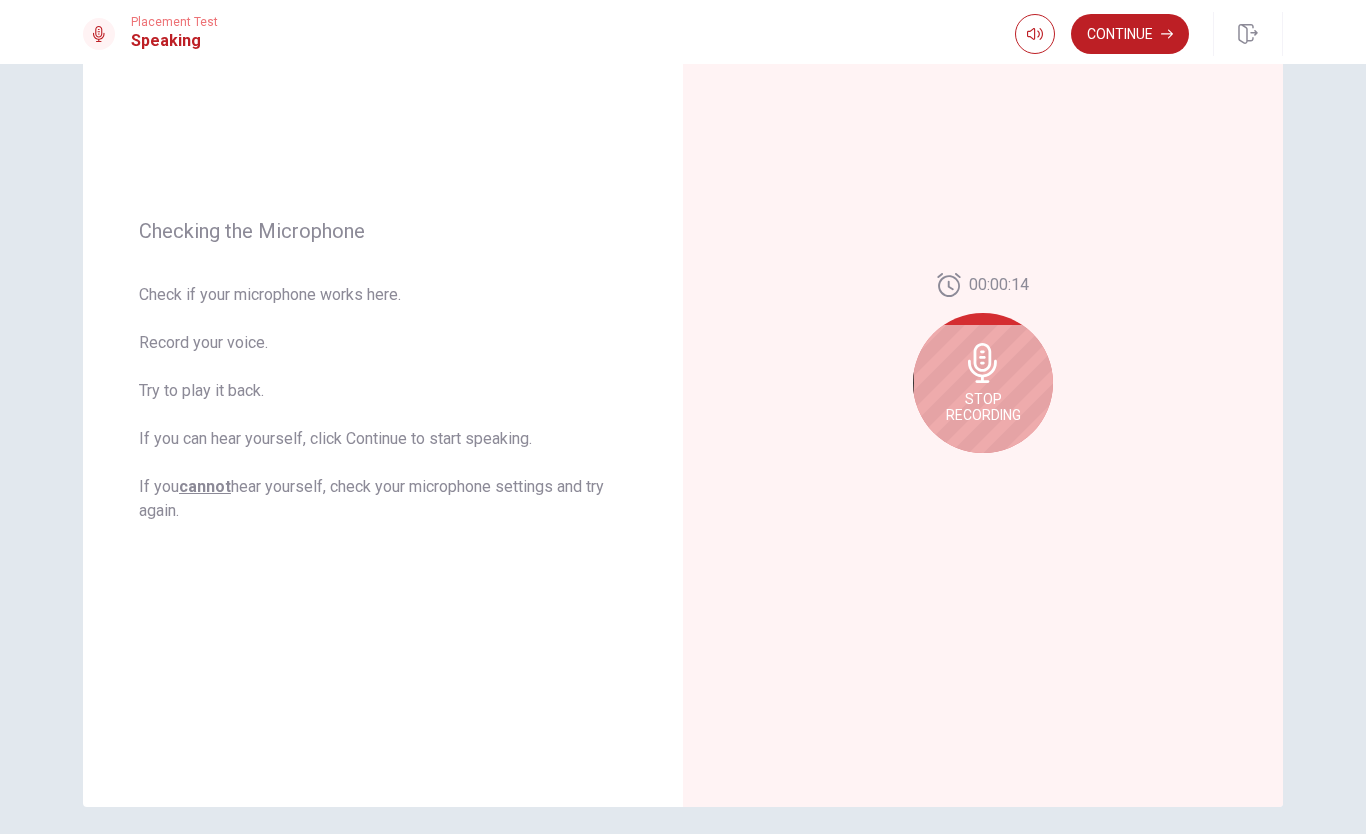 scroll, scrollTop: 163, scrollLeft: 0, axis: vertical 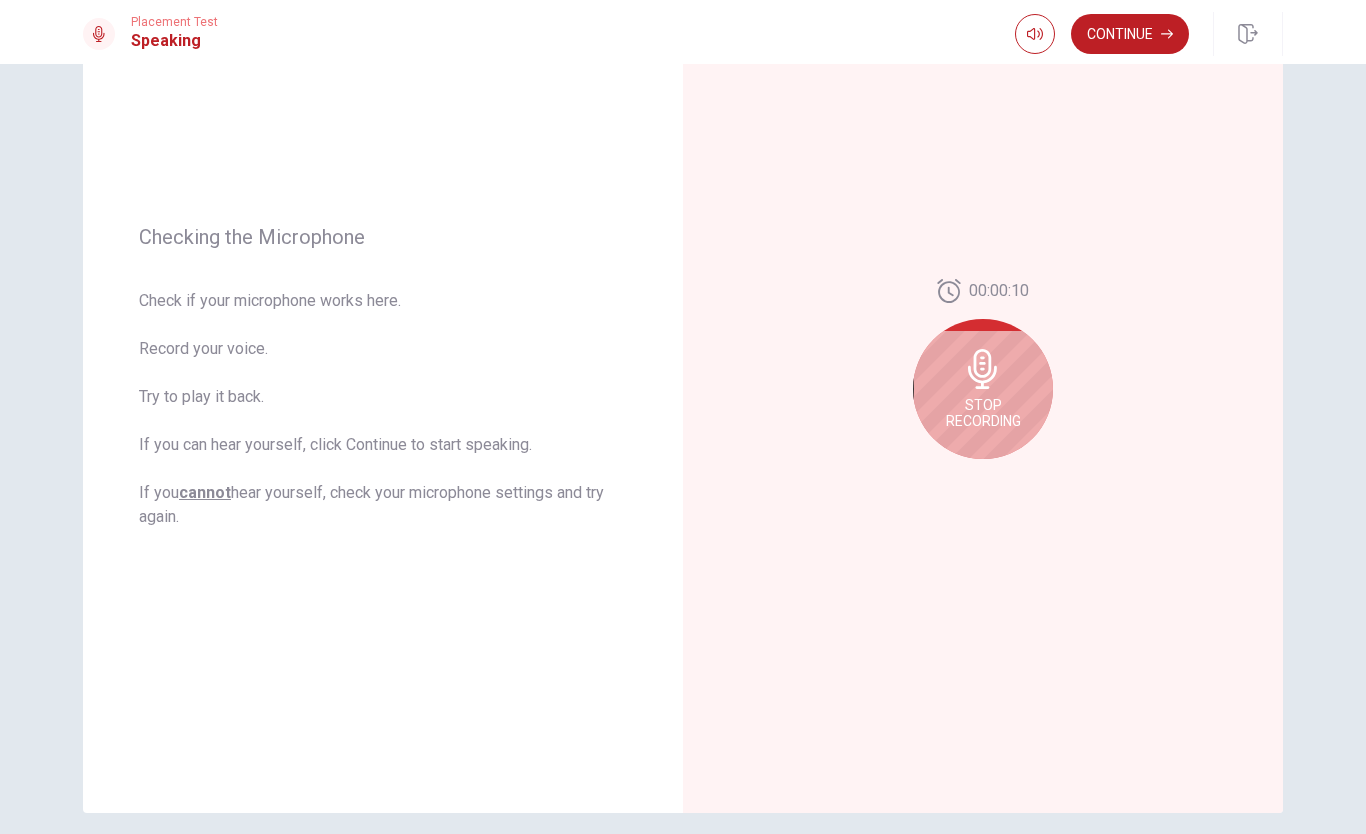 click on "Stop   Recording" at bounding box center [983, 413] 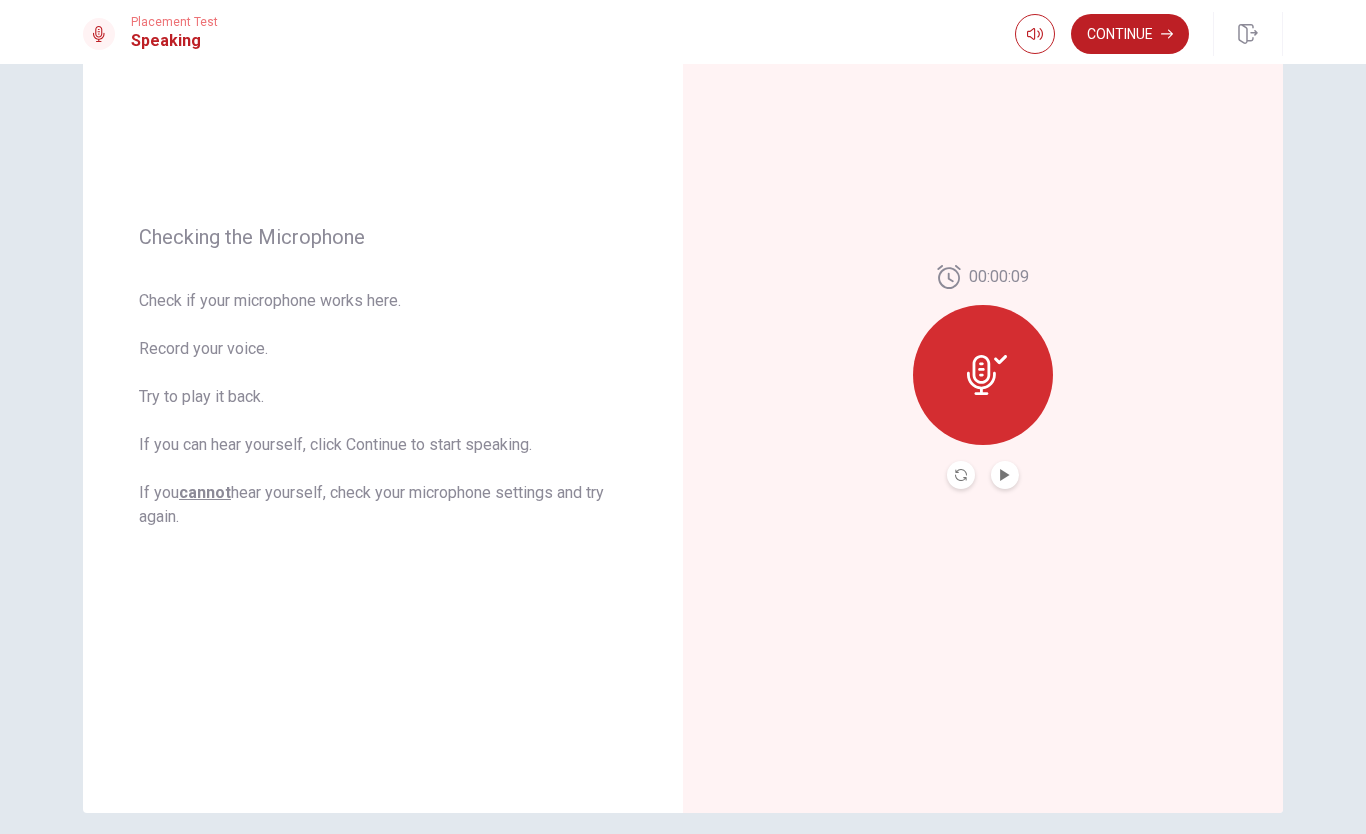click 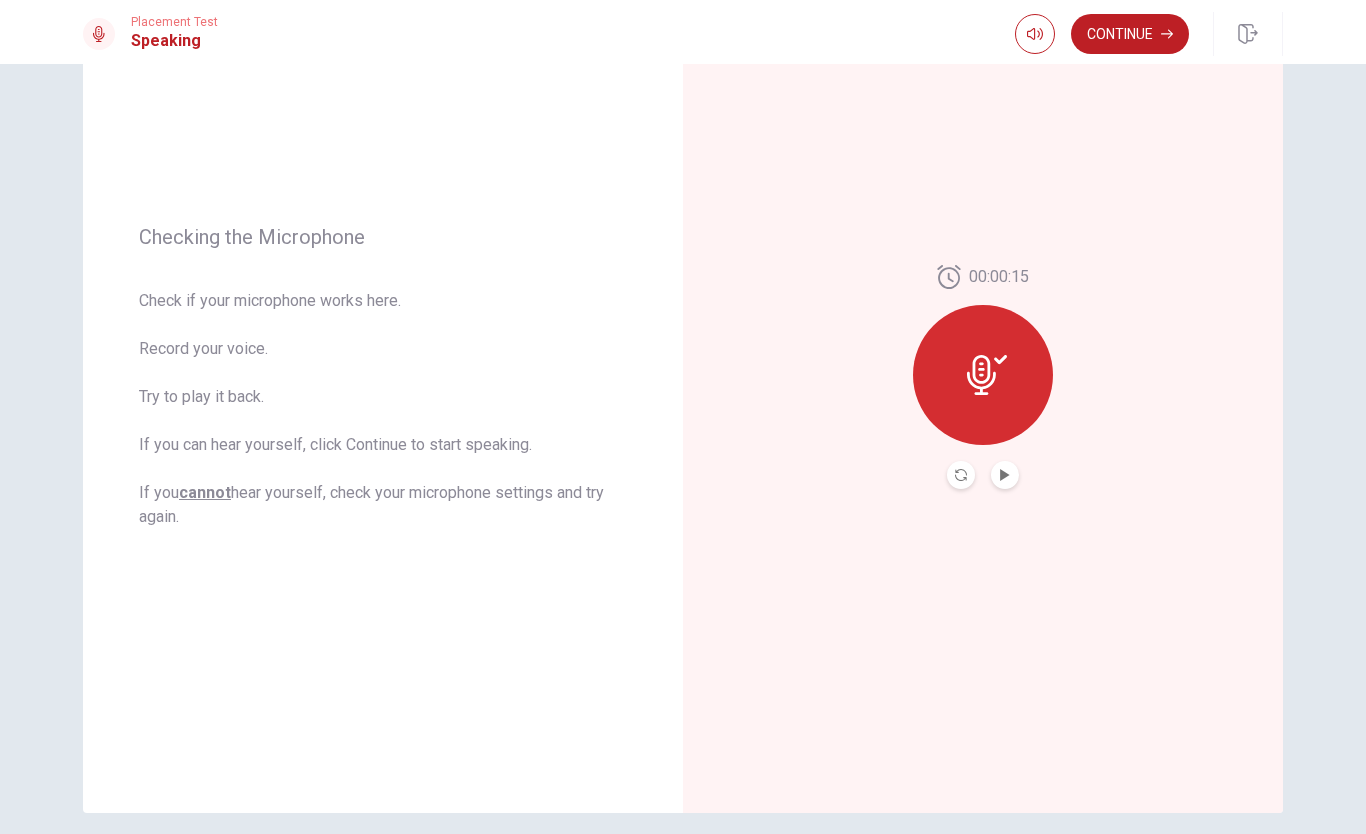 click at bounding box center (983, 375) 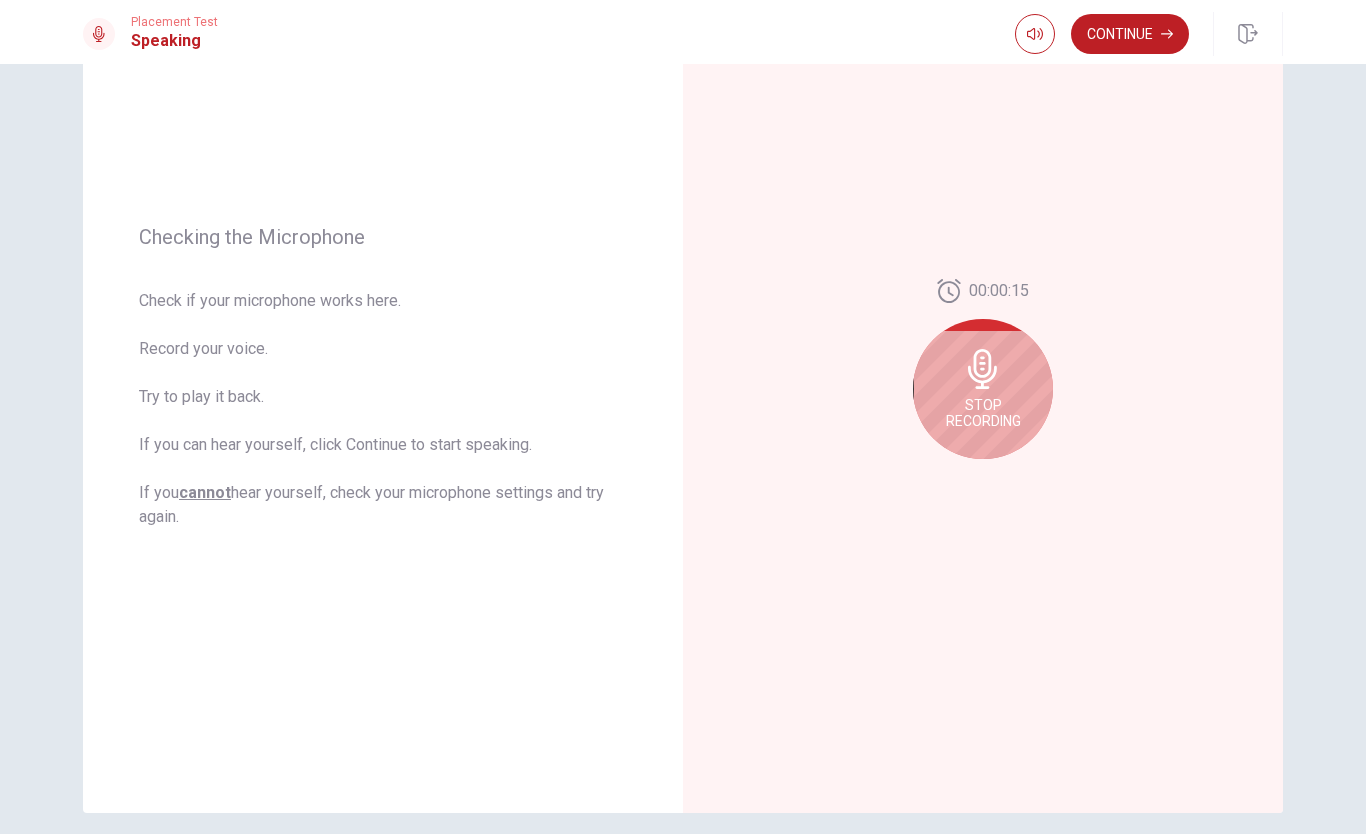 click on "Stop   Recording" at bounding box center (983, 413) 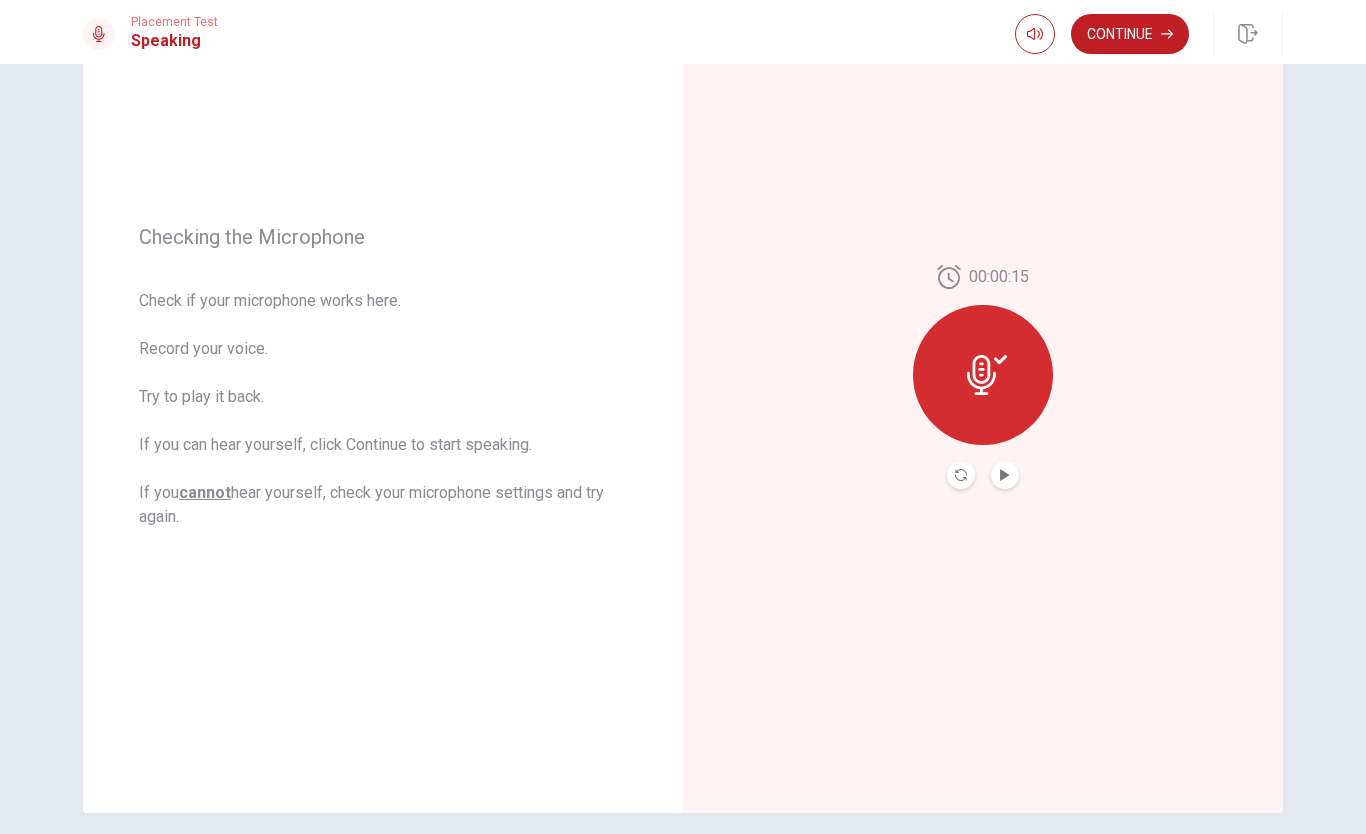click 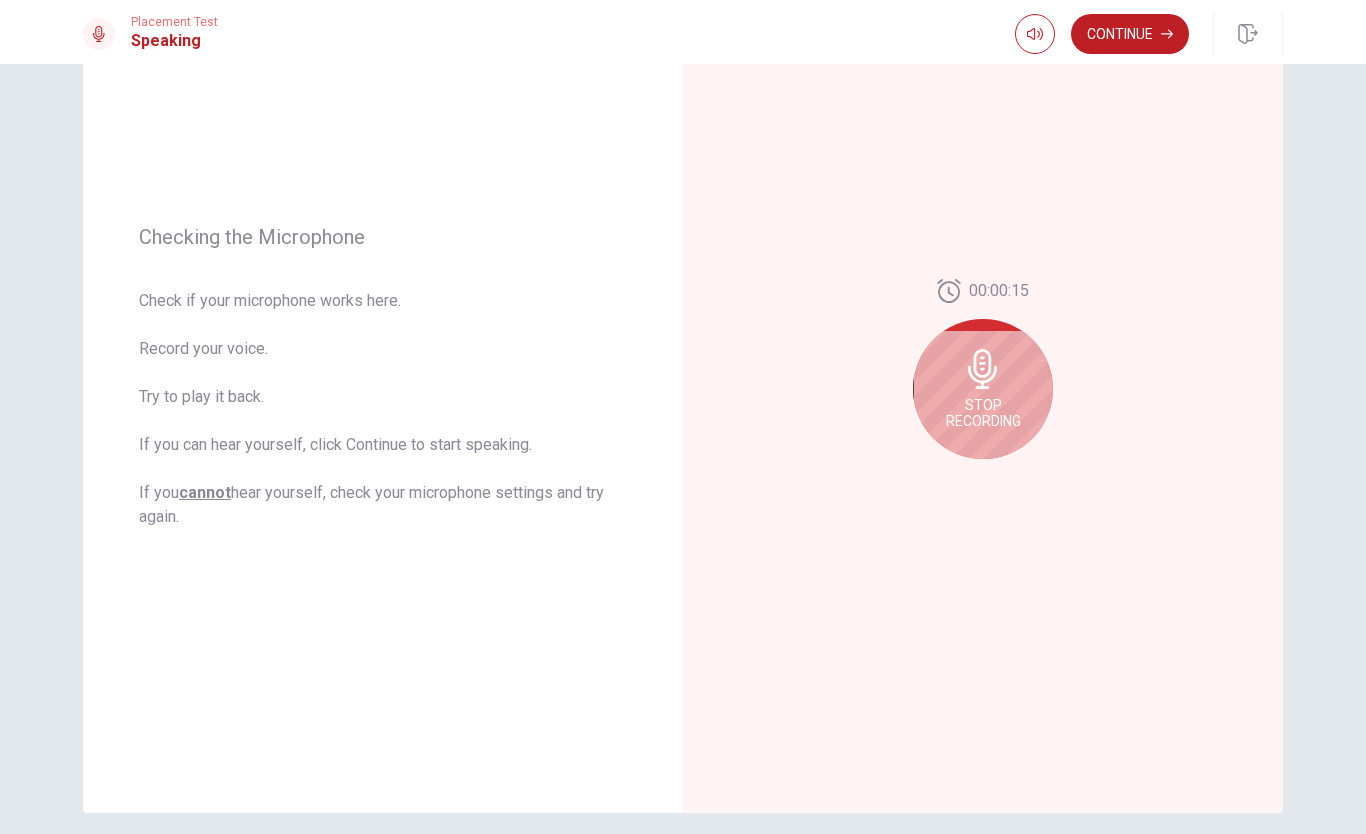 click on "Stop   Recording" at bounding box center (983, 413) 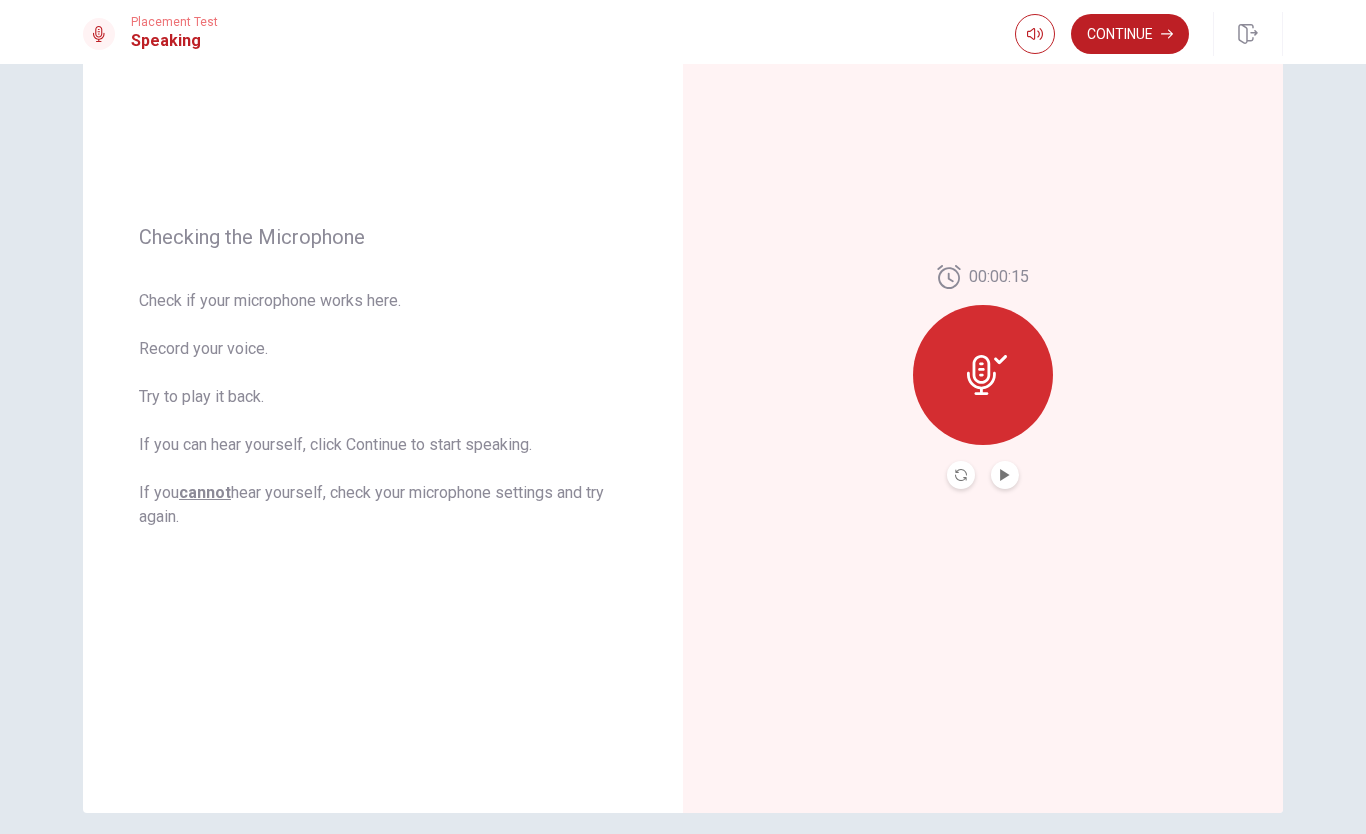 click 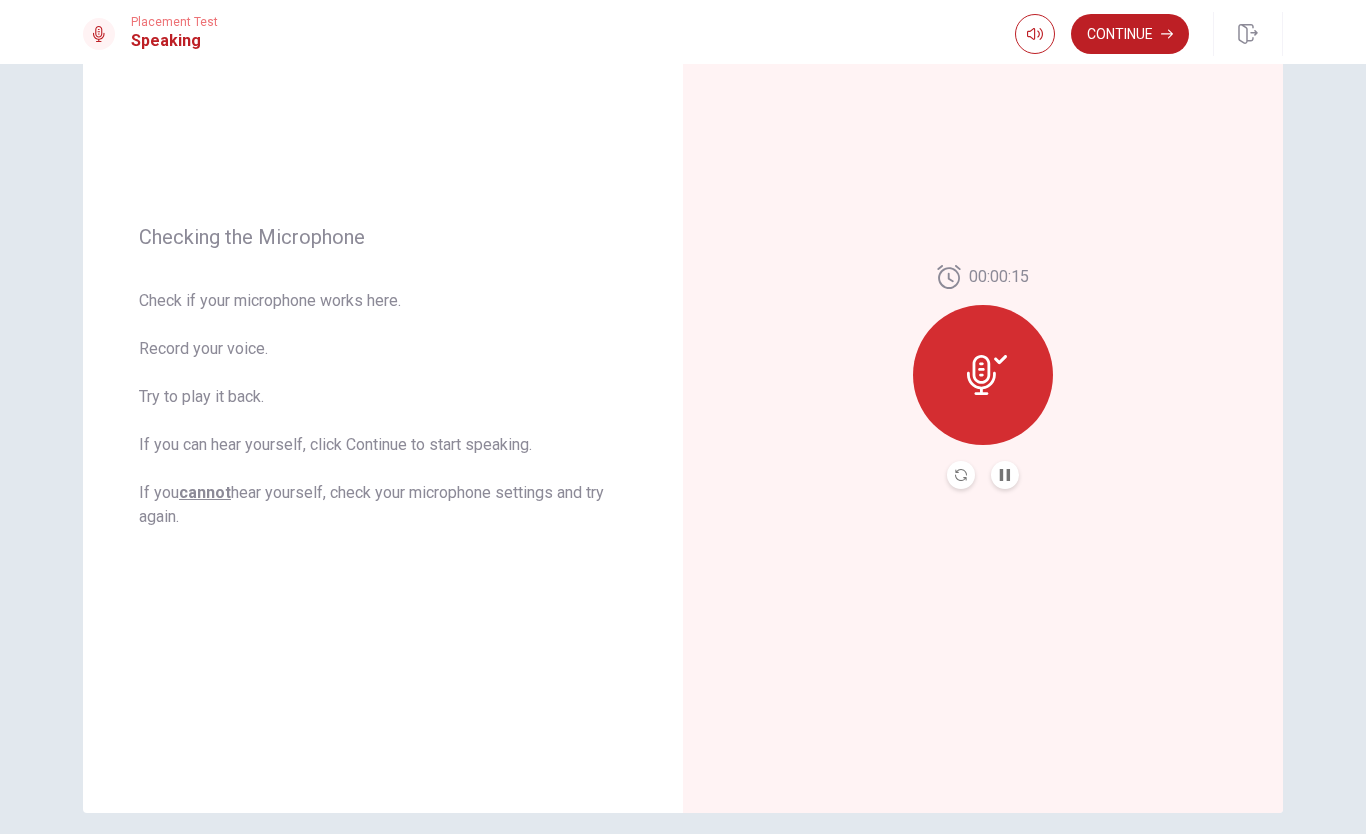 click 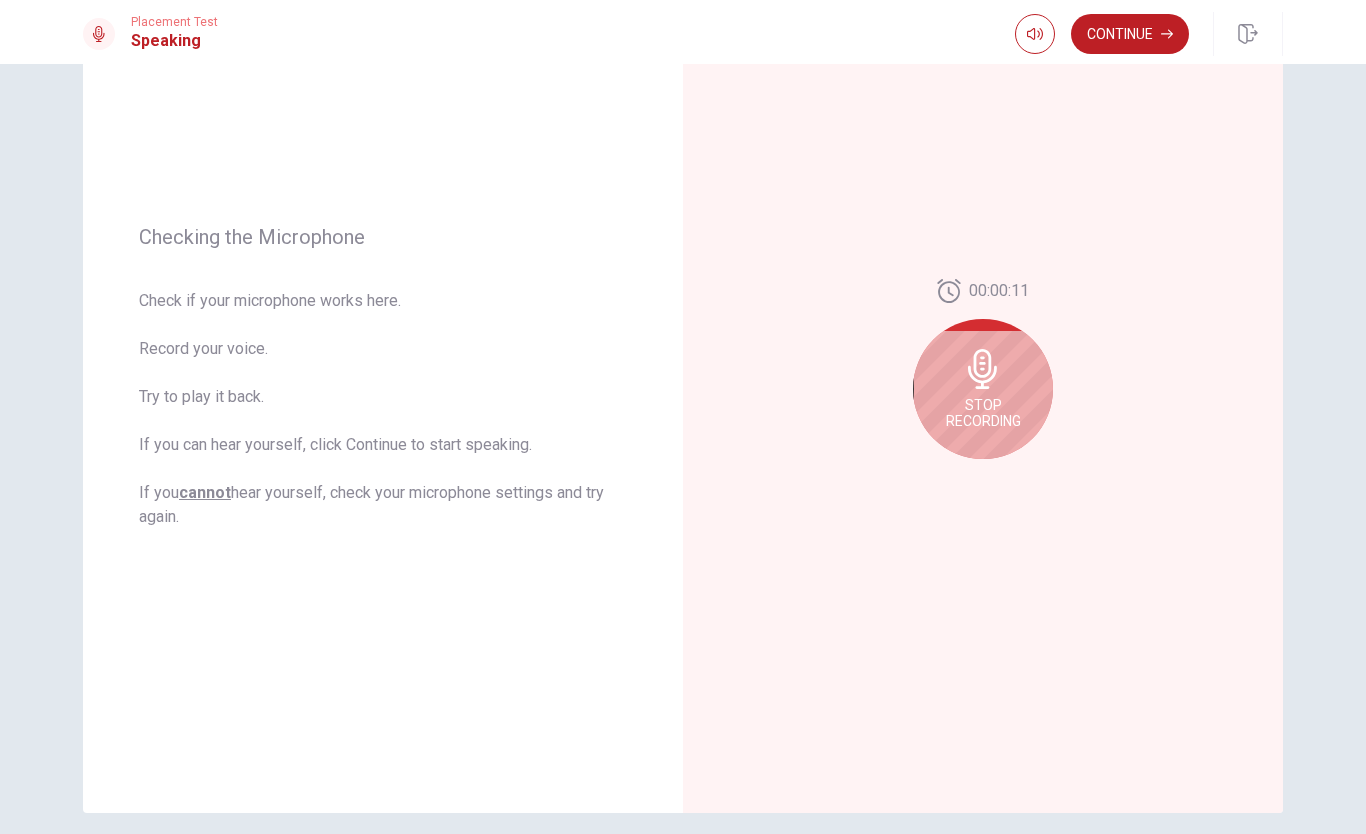 click on "Stop   Recording" at bounding box center [983, 389] 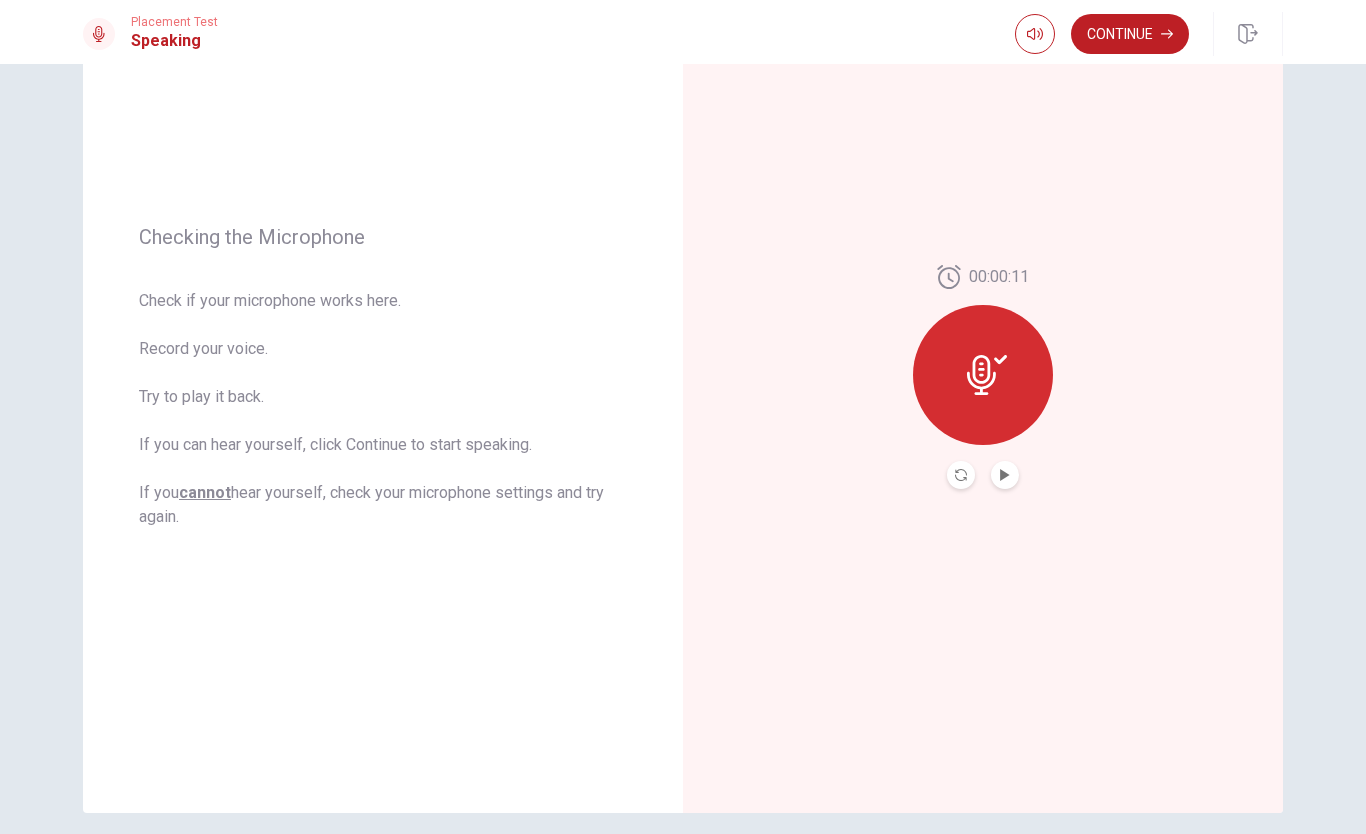 click at bounding box center (1005, 475) 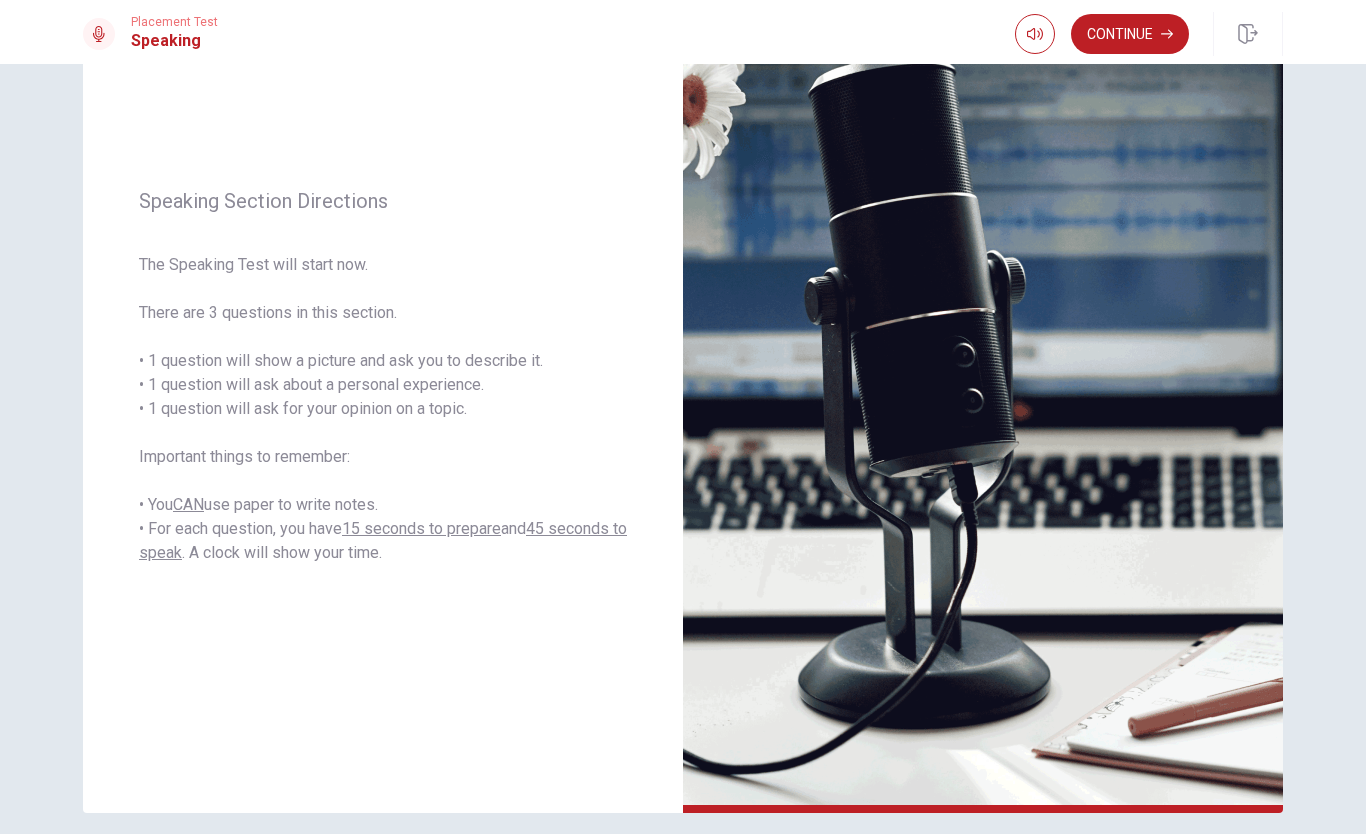 click on "Continue" at bounding box center [1130, 34] 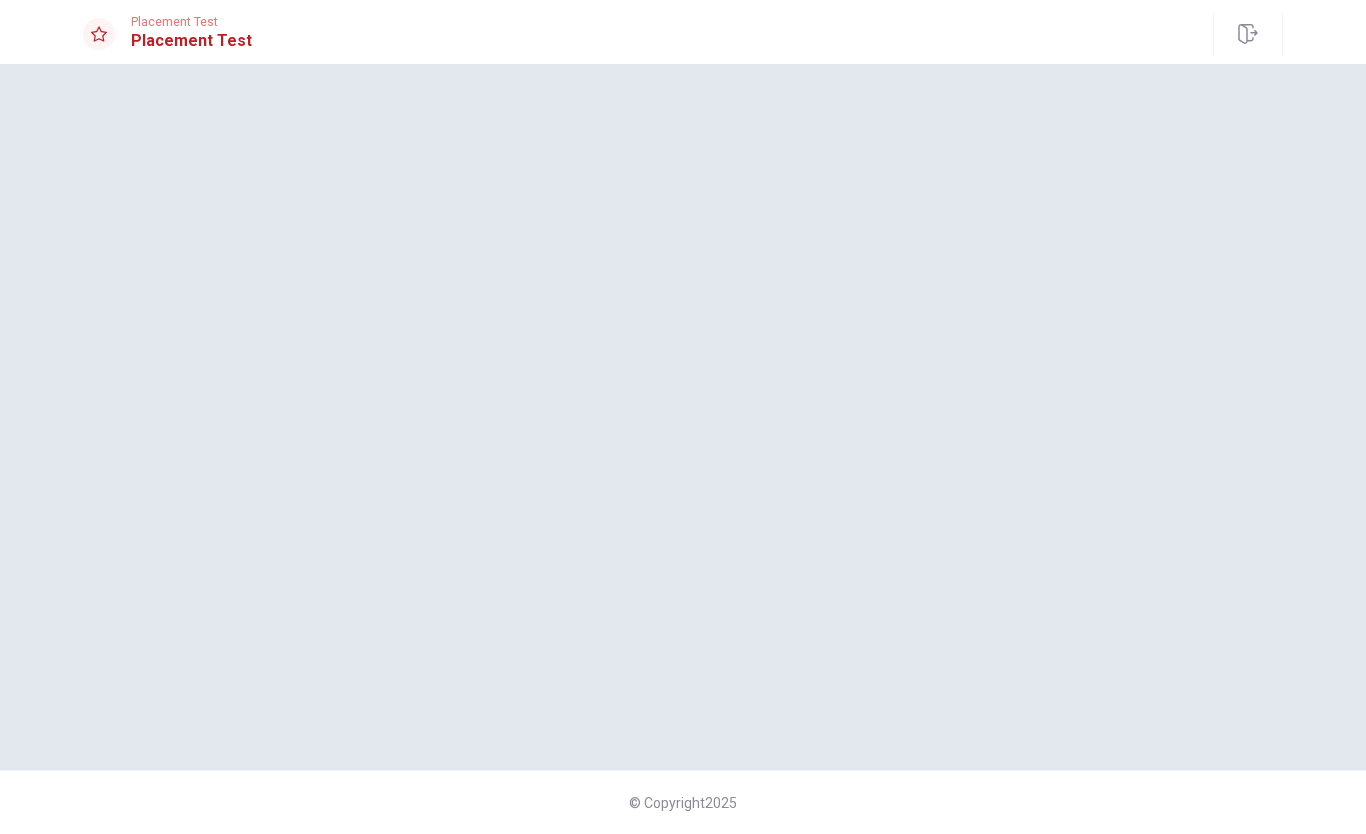 scroll, scrollTop: 0, scrollLeft: 0, axis: both 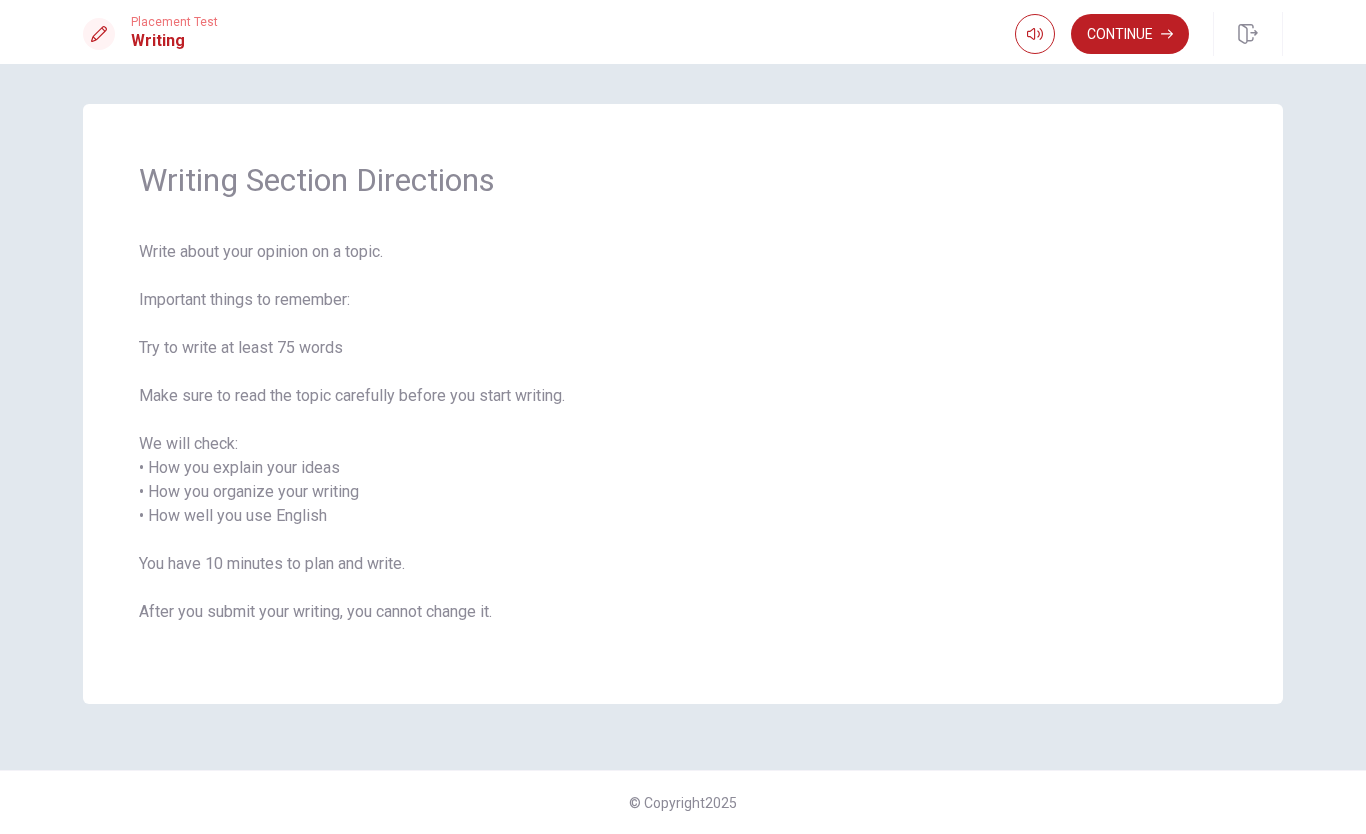 click on "Continue" at bounding box center (1130, 34) 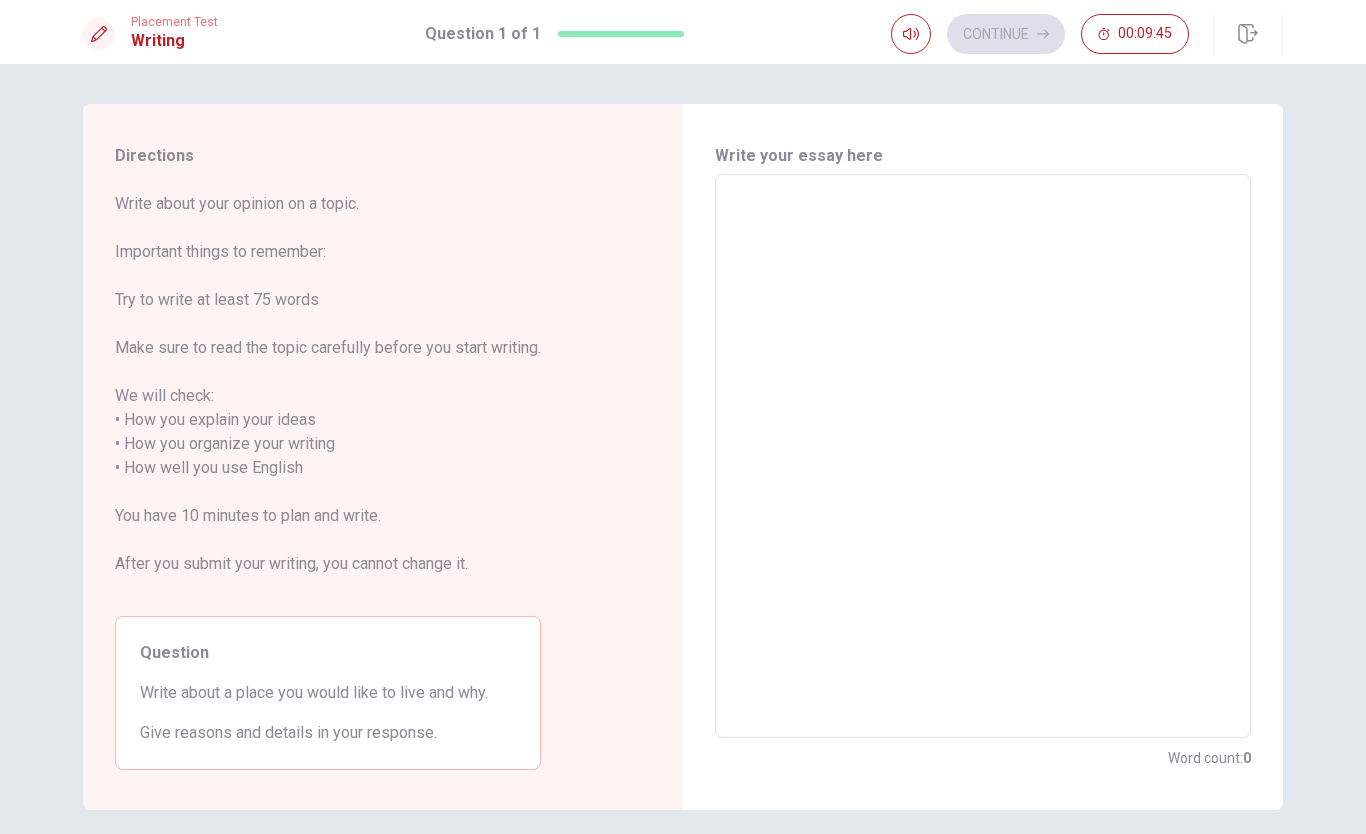 click at bounding box center (983, 456) 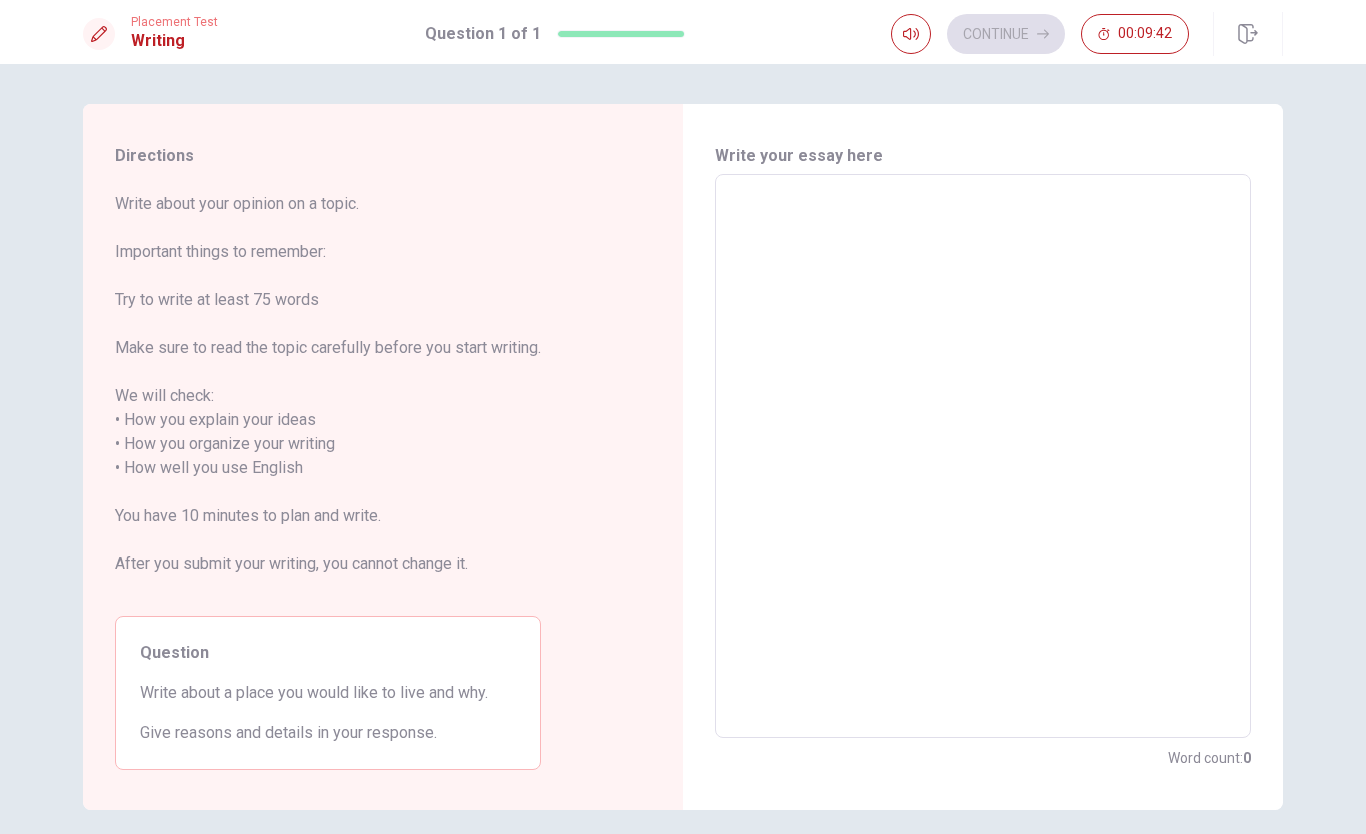 type on "I" 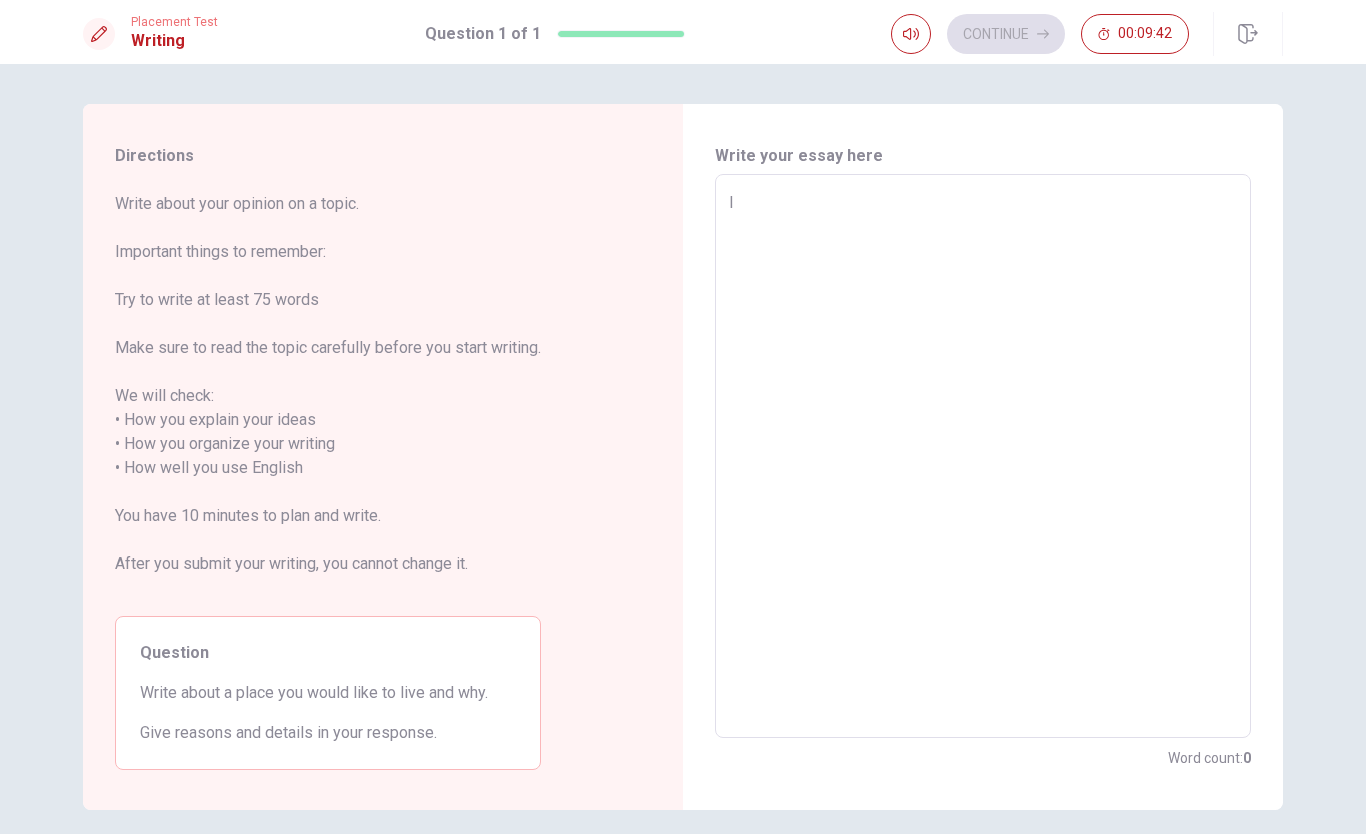 type on "x" 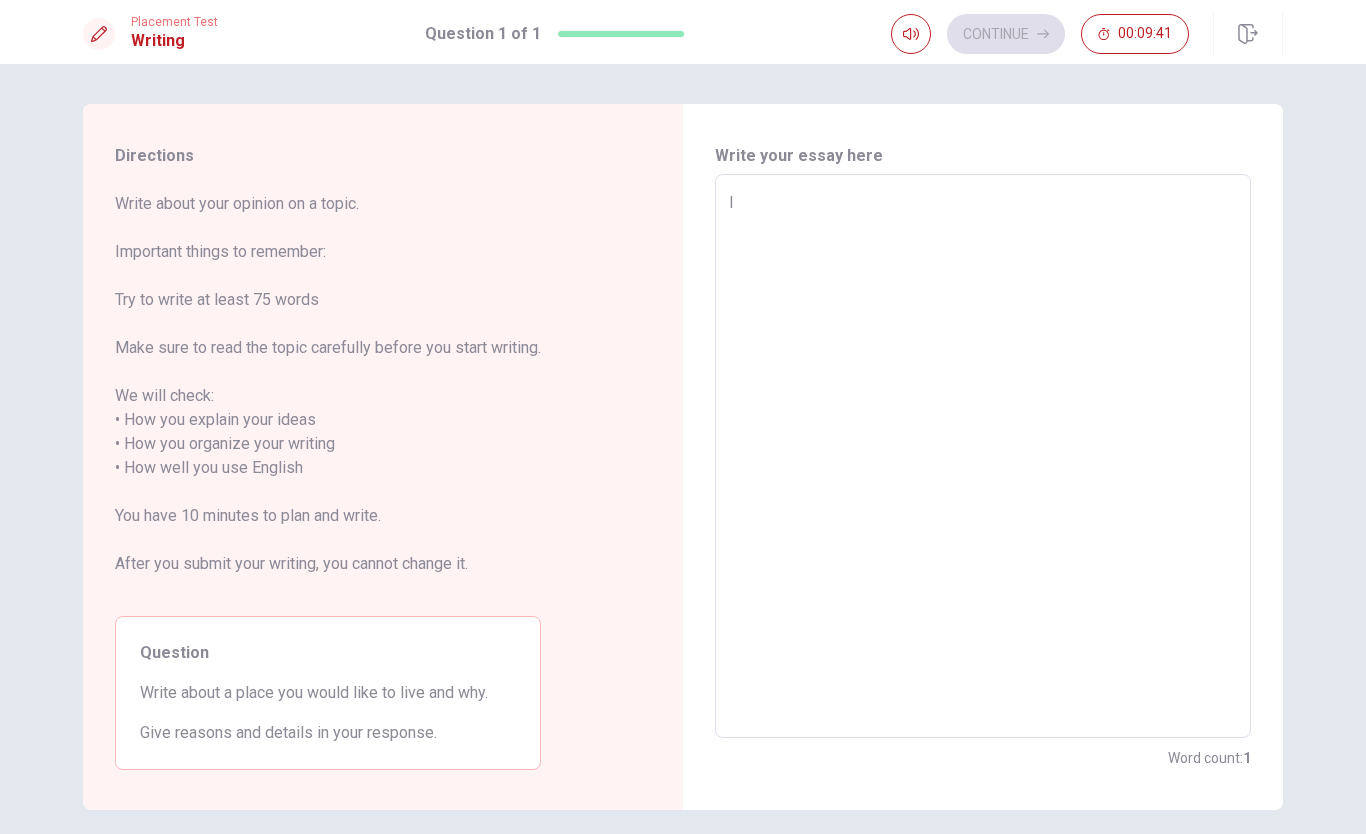 type on "I" 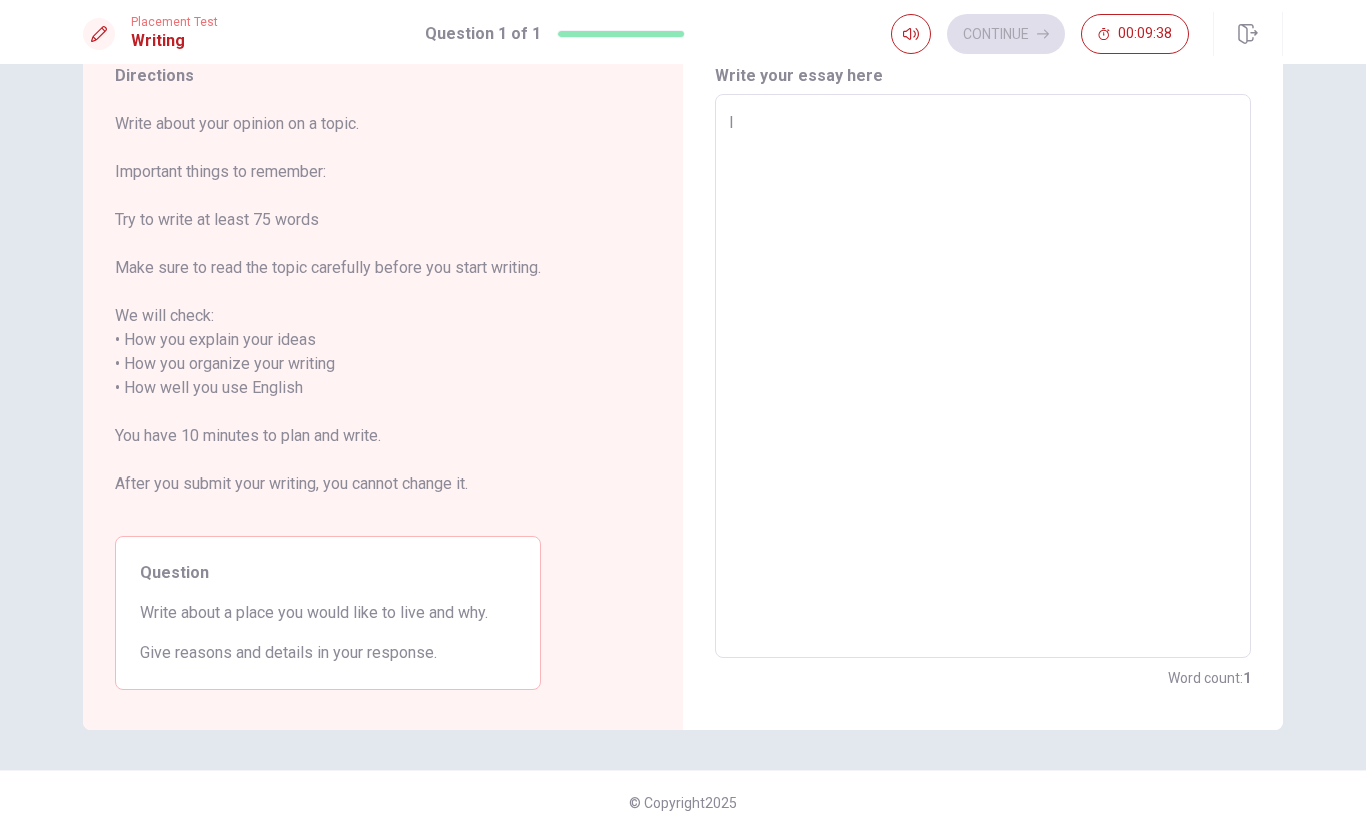 scroll, scrollTop: 80, scrollLeft: 0, axis: vertical 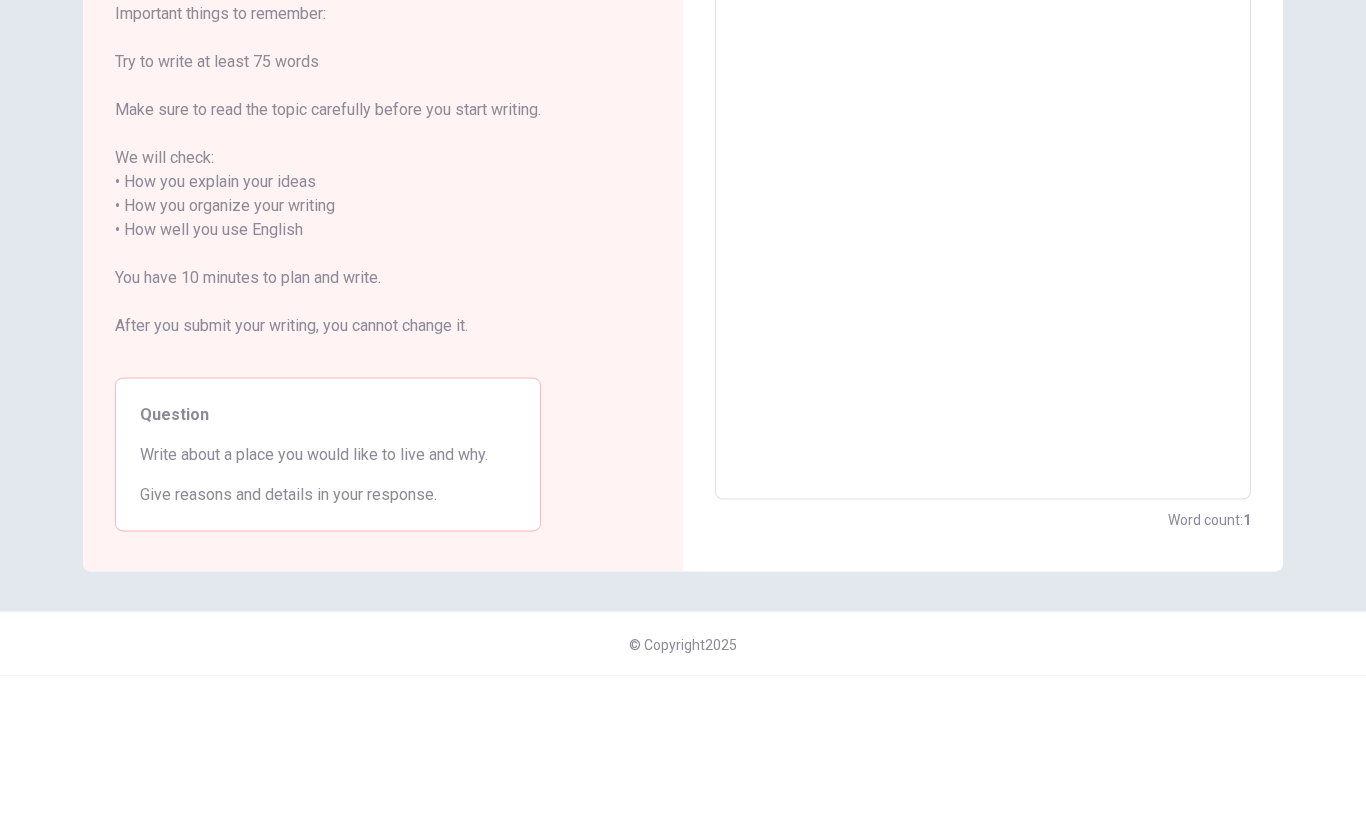 type on "I" 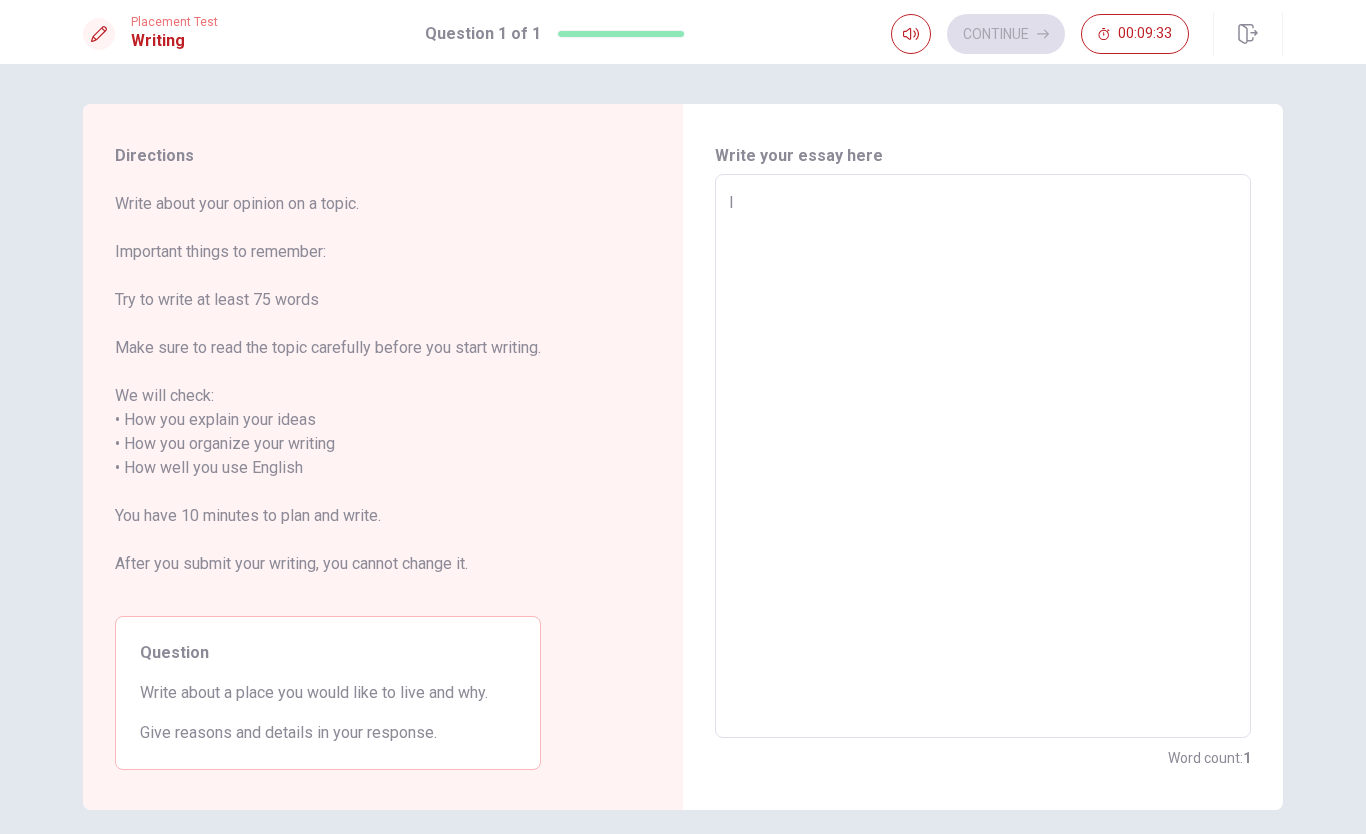 scroll, scrollTop: -1, scrollLeft: 0, axis: vertical 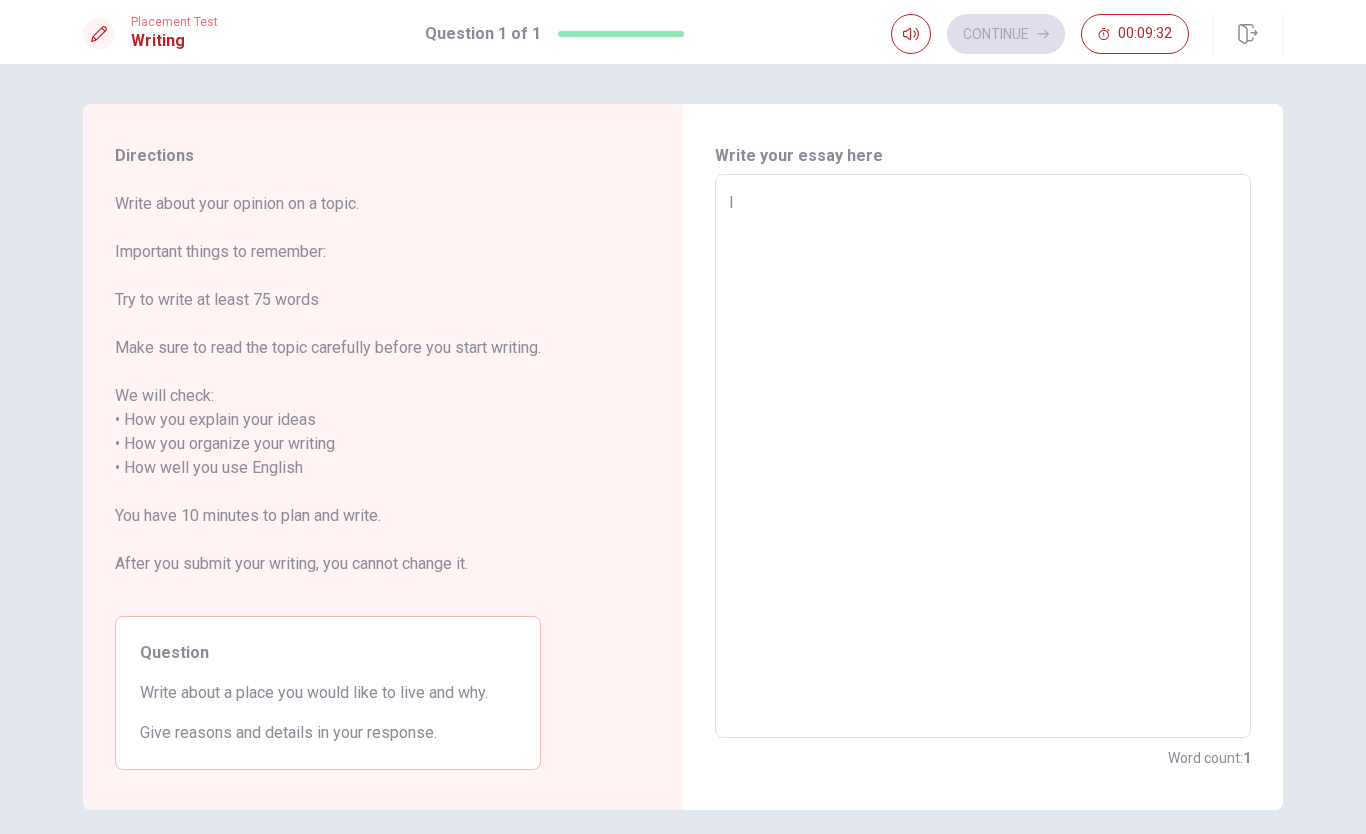 type on "I l" 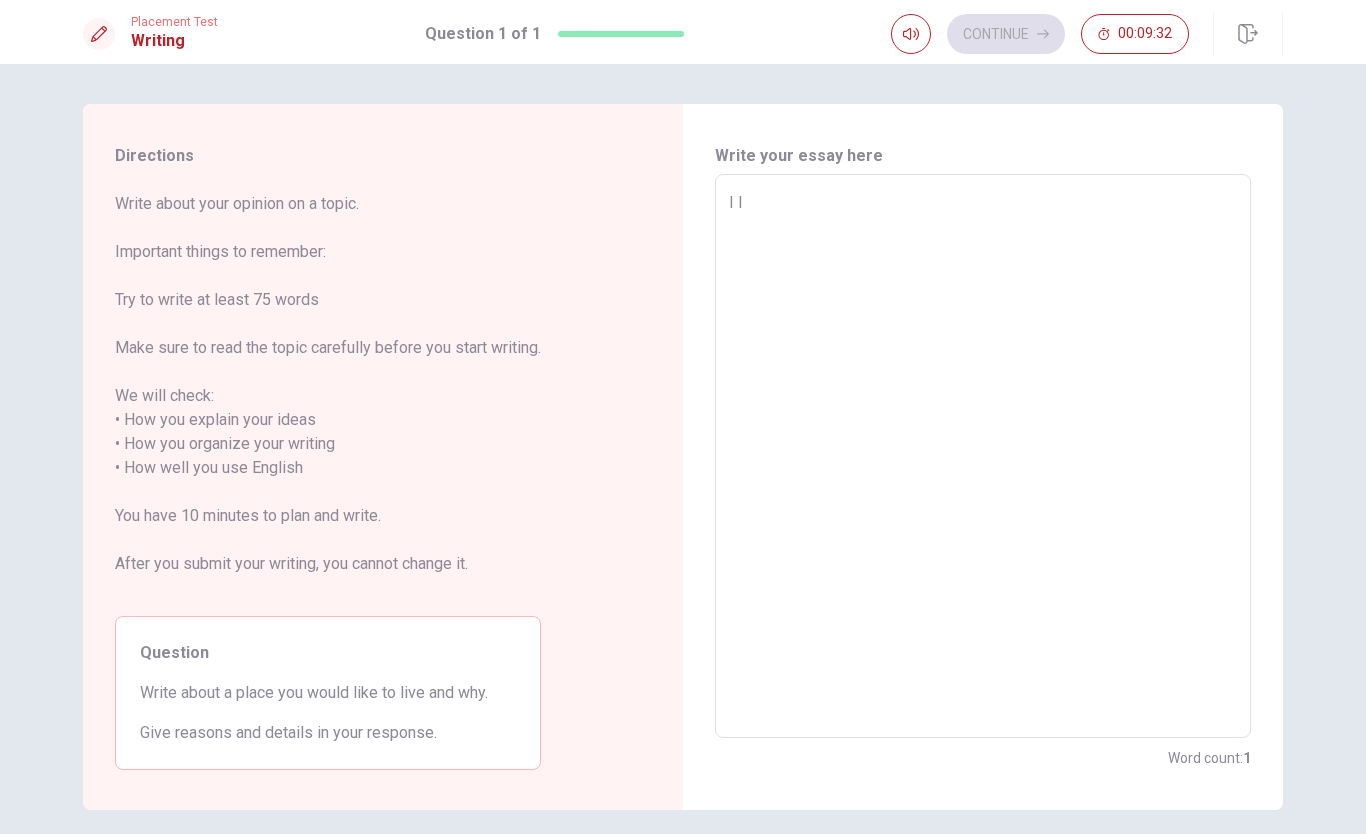 type on "x" 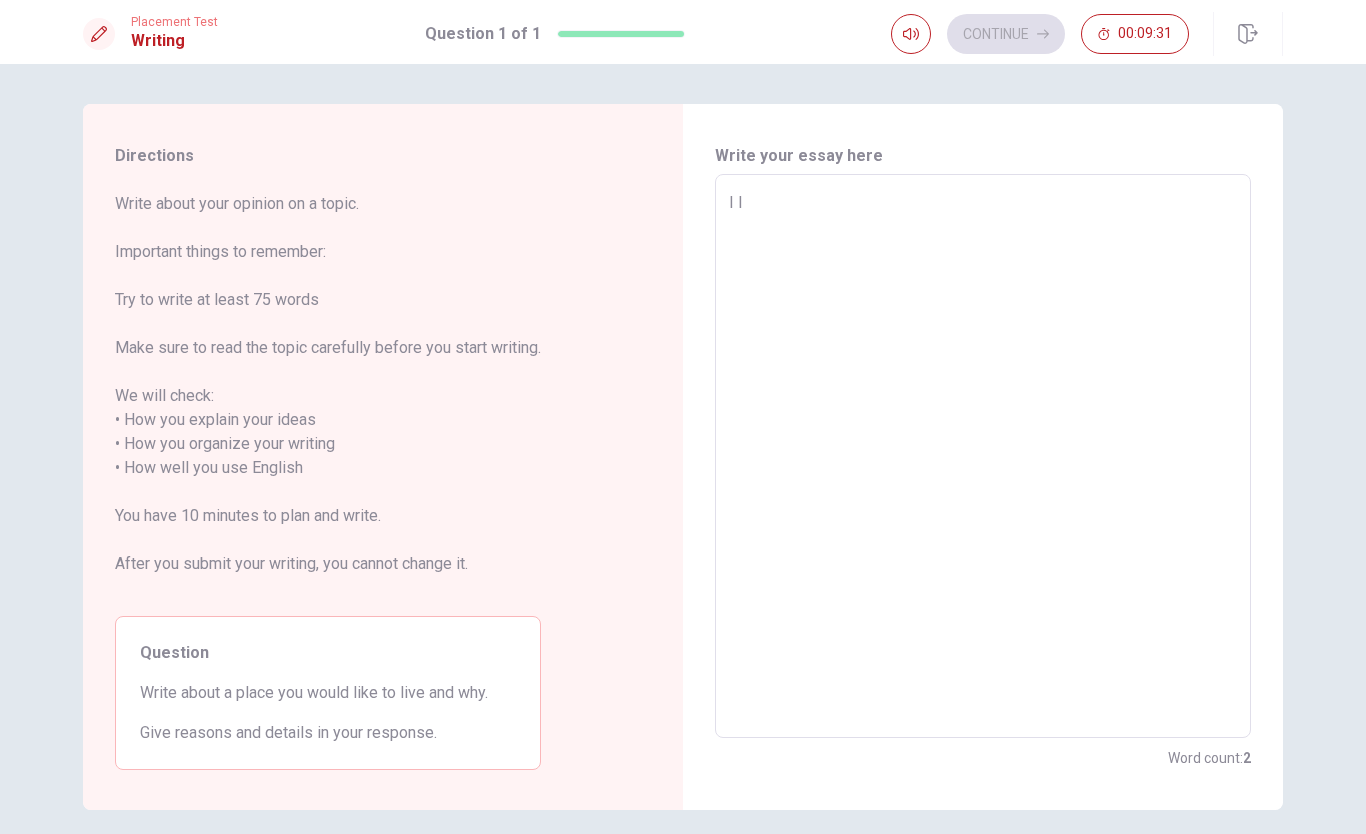 type on "I li" 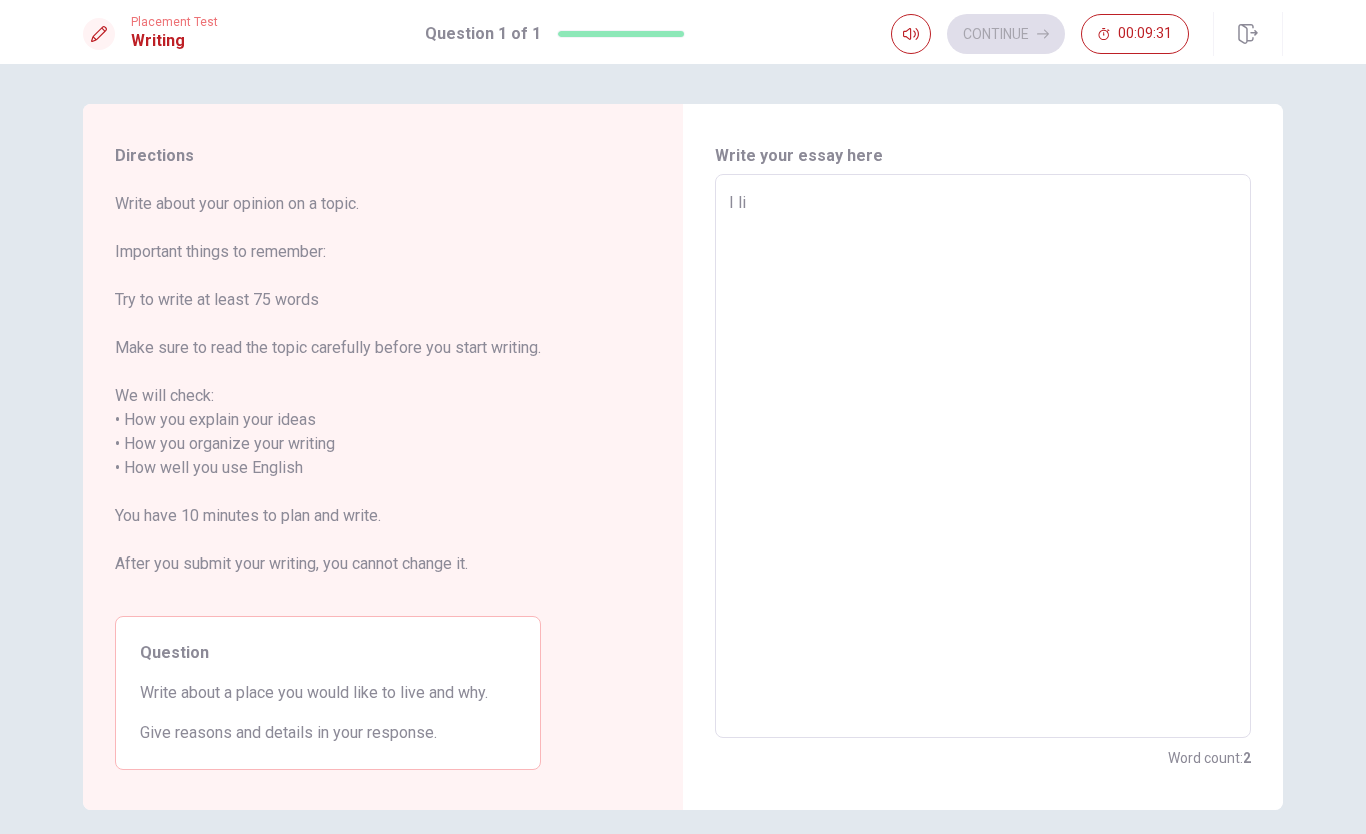 type on "x" 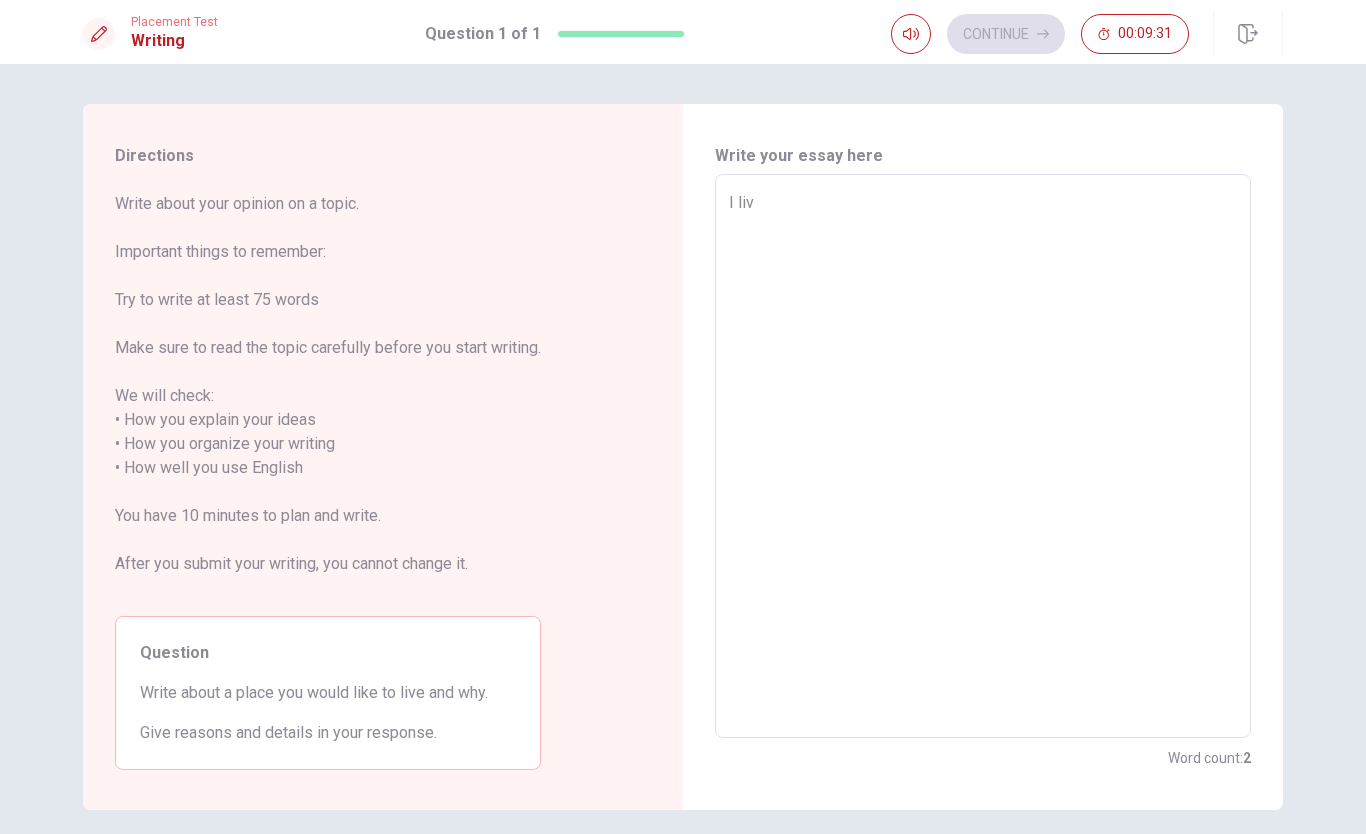 type on "x" 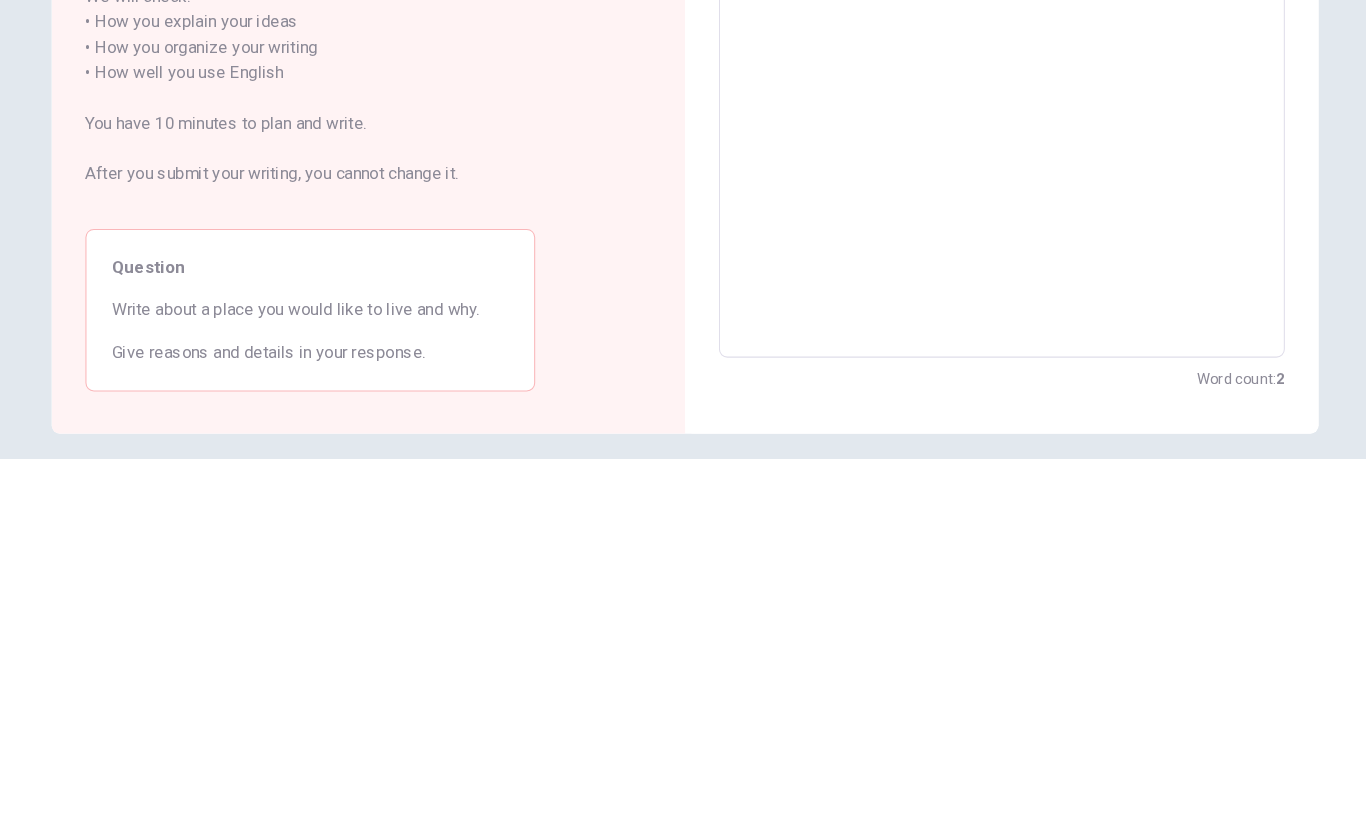 scroll, scrollTop: 0, scrollLeft: 0, axis: both 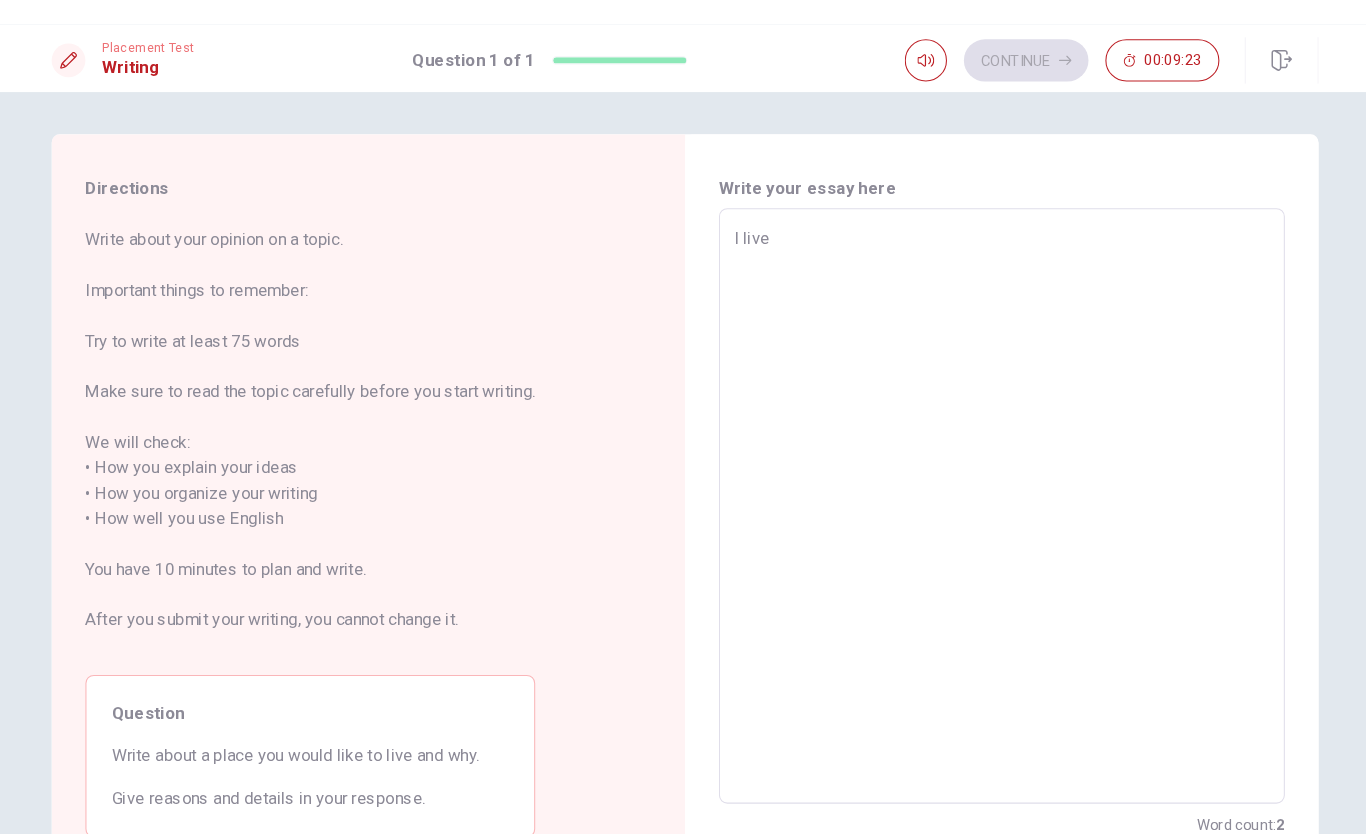 type on "x" 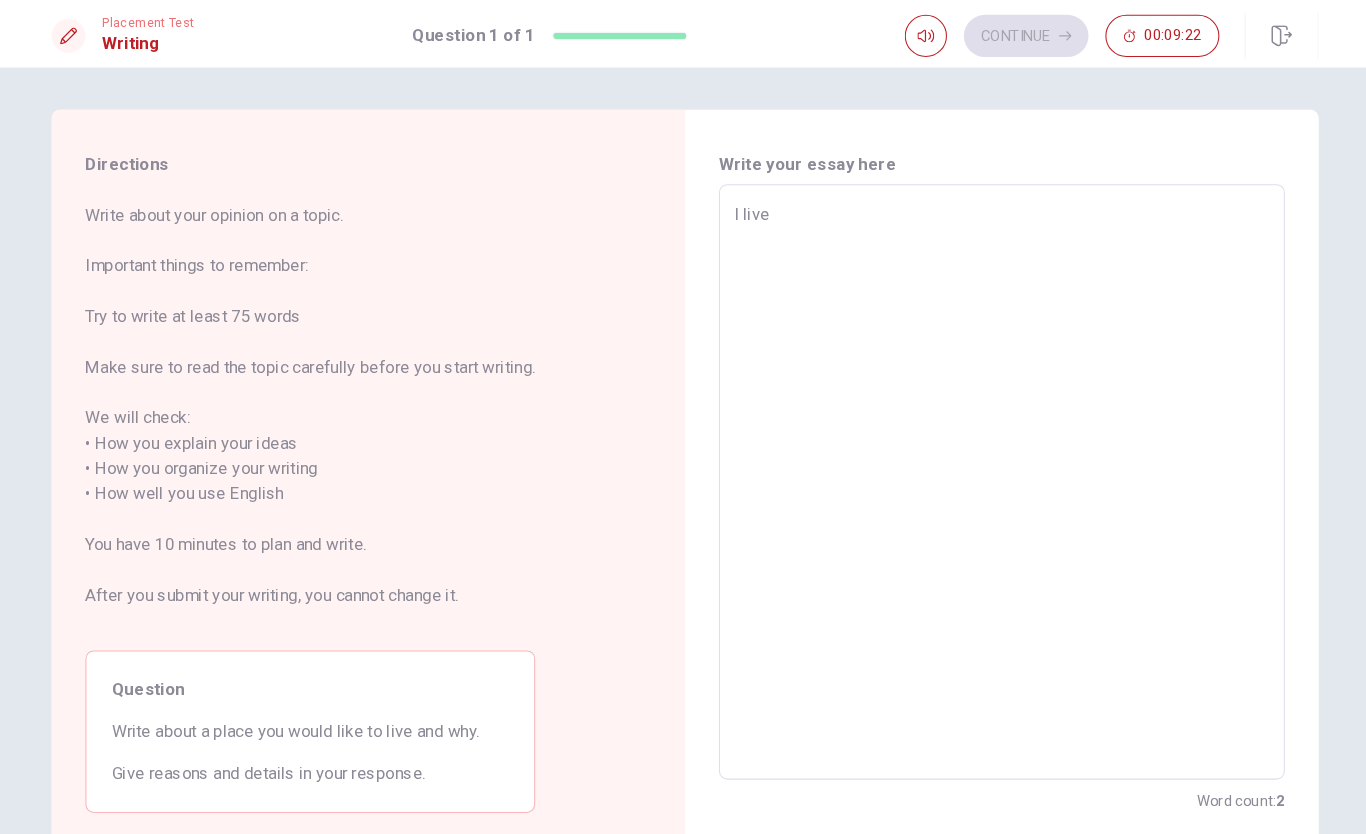 type on "I live" 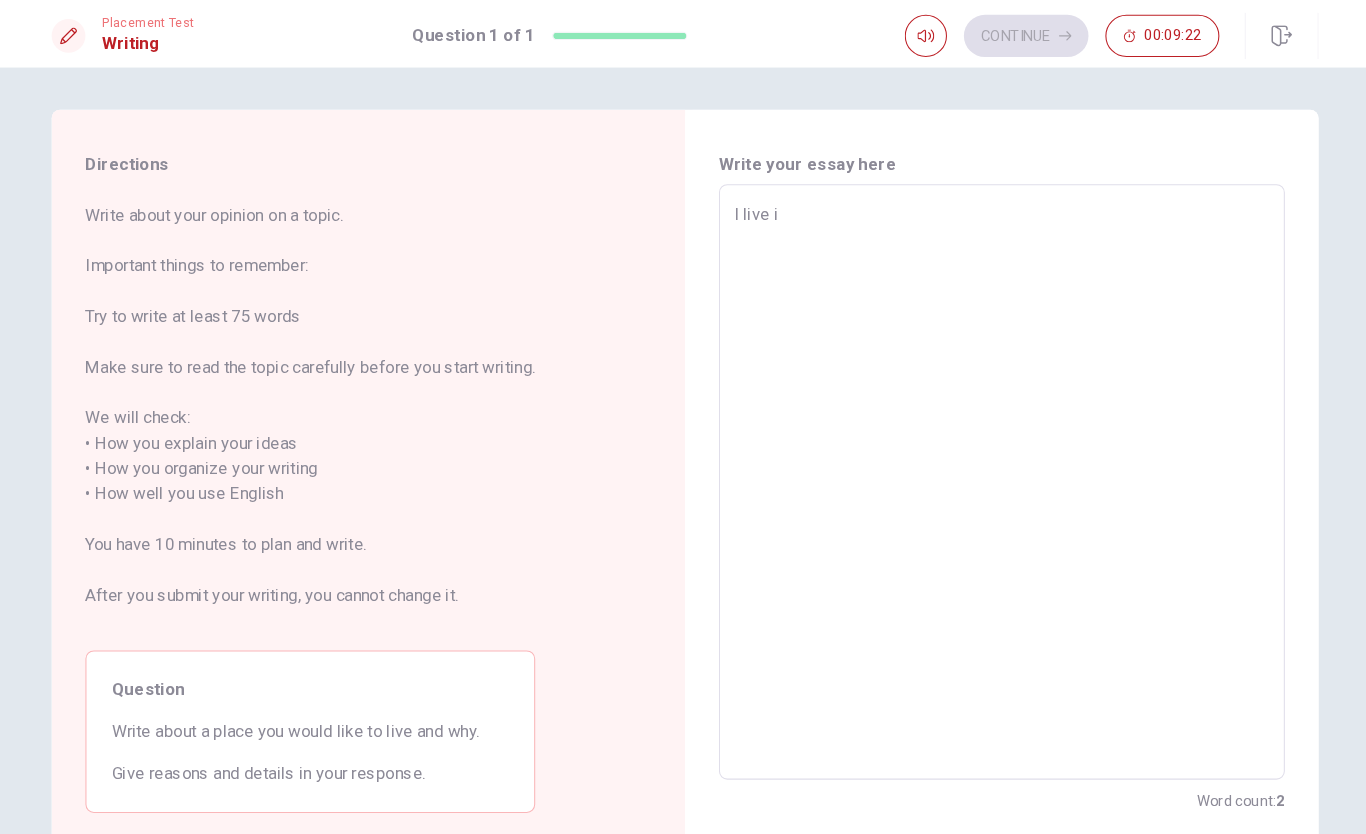 type on "x" 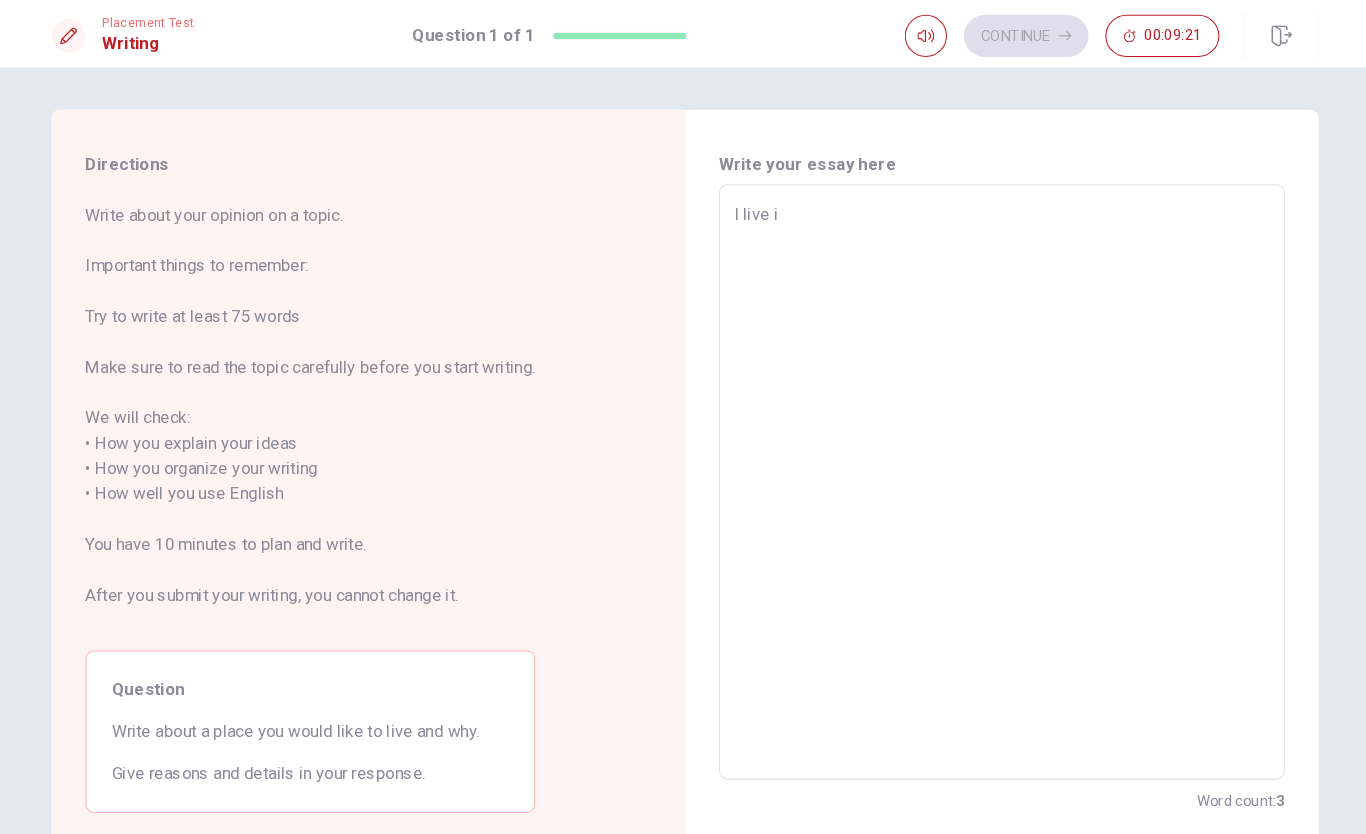 type on "I live in" 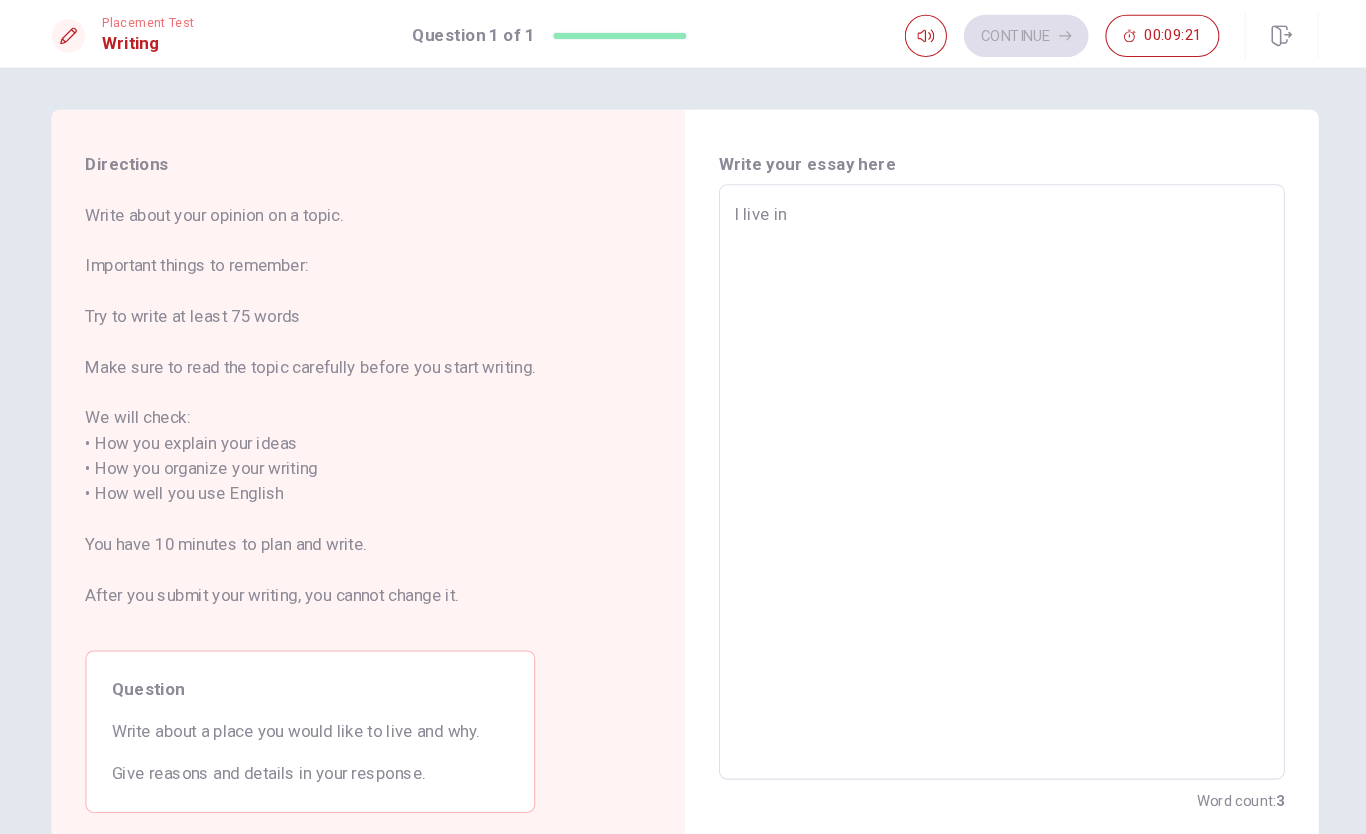 type on "x" 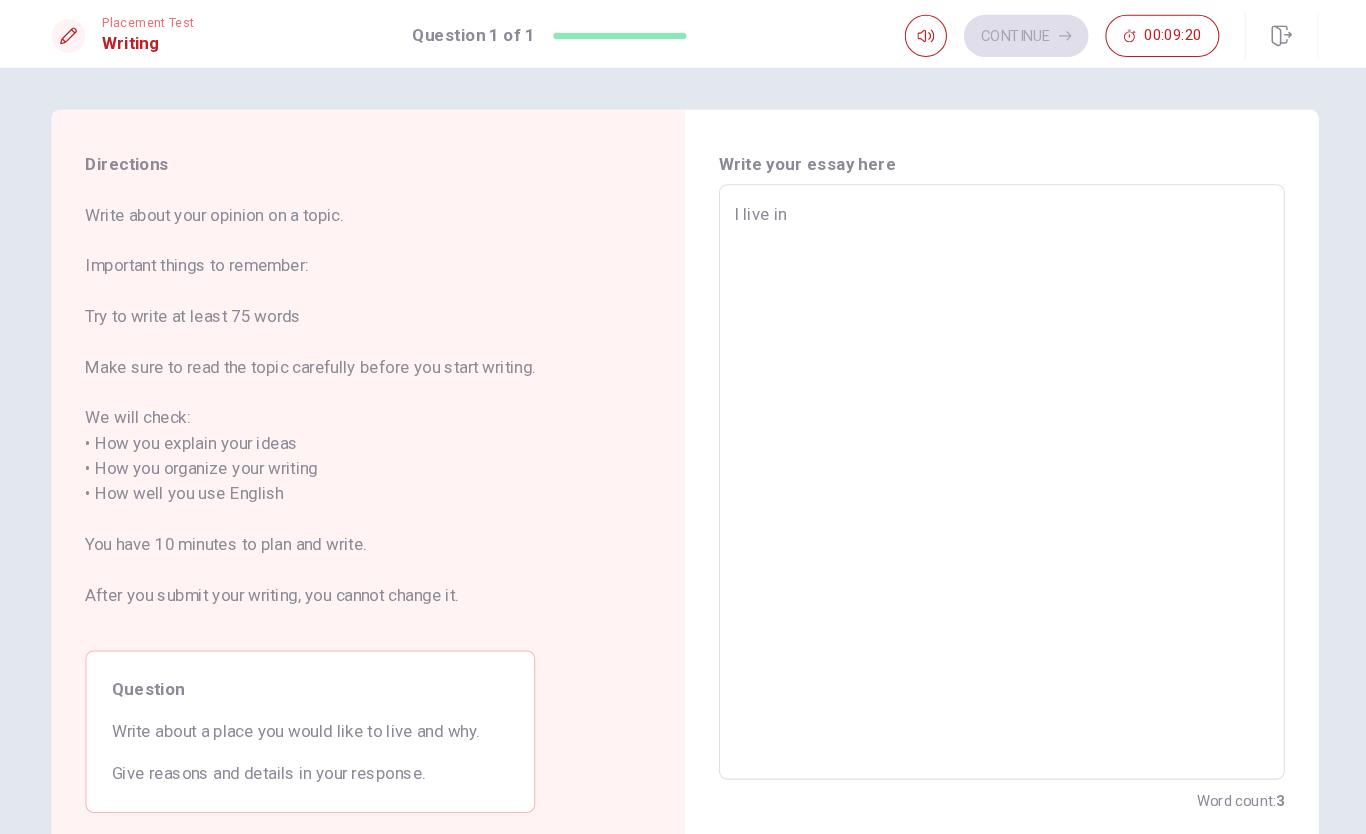 type on "I live in d" 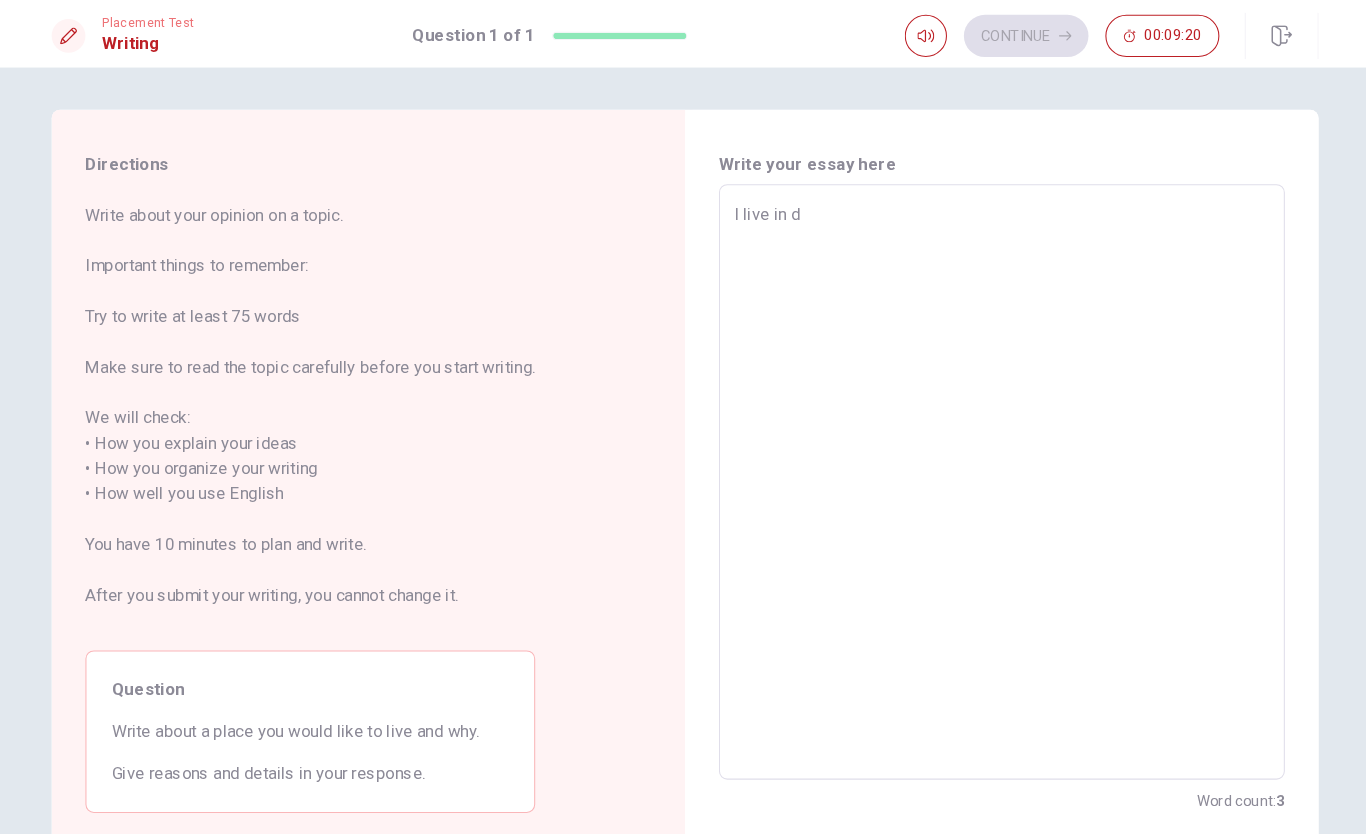 type on "x" 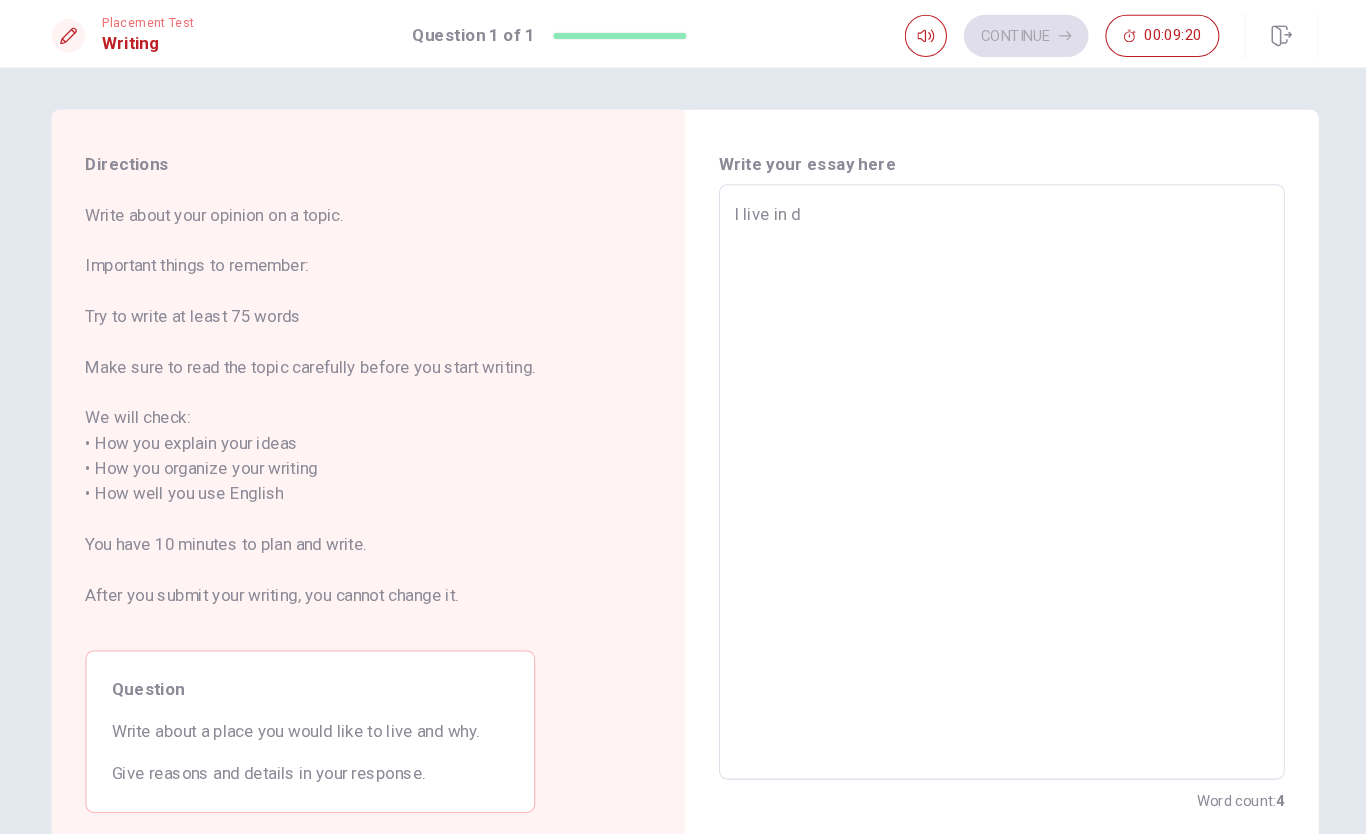 type on "I live in de" 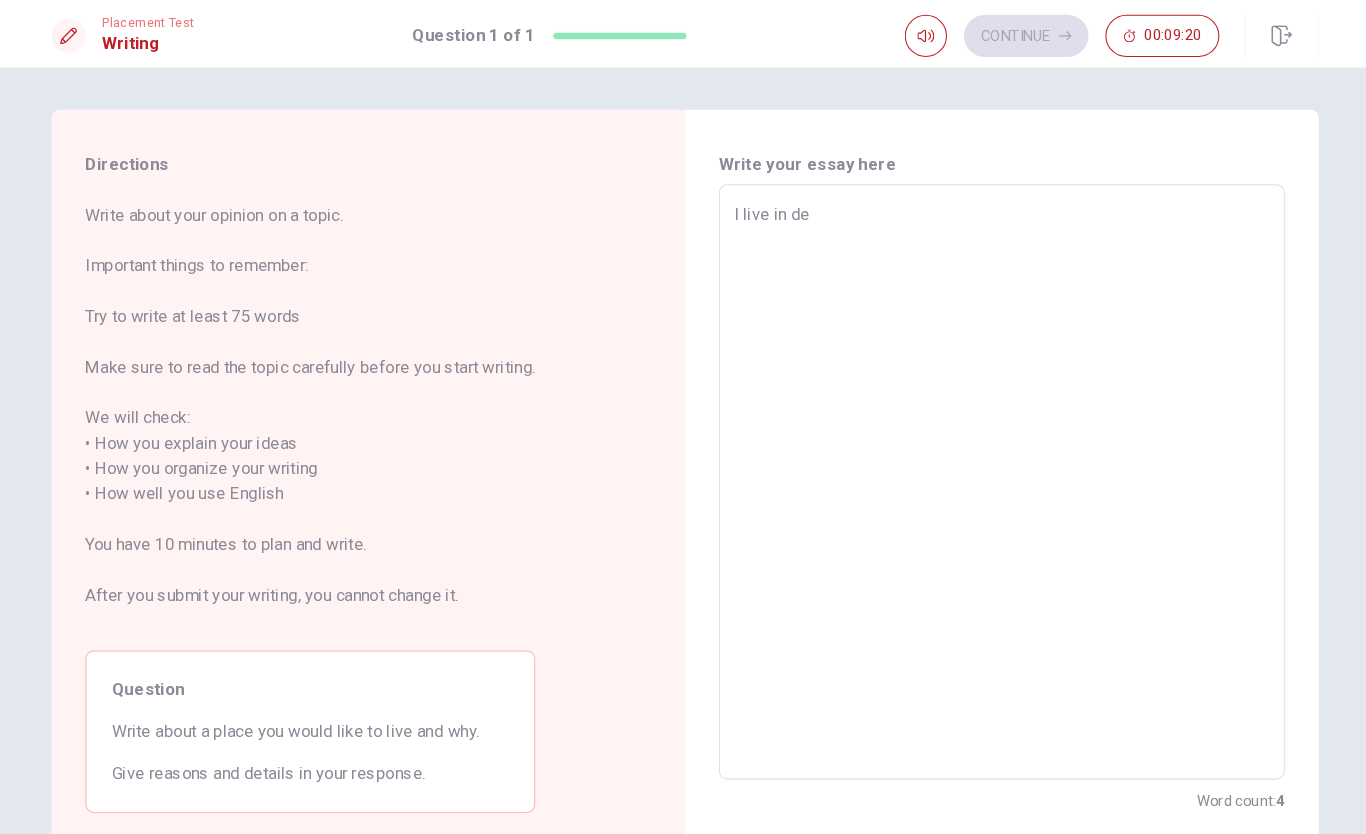 type on "x" 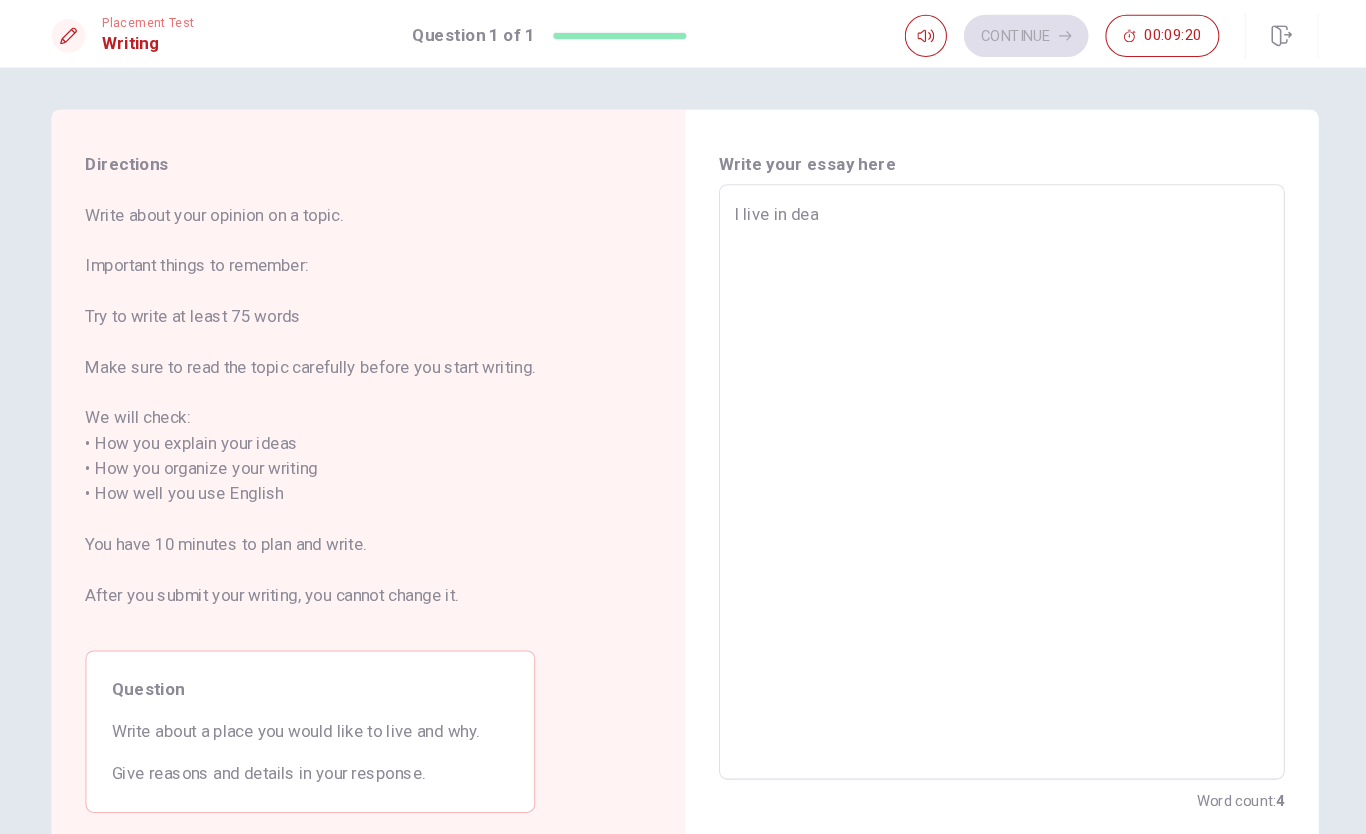 type on "x" 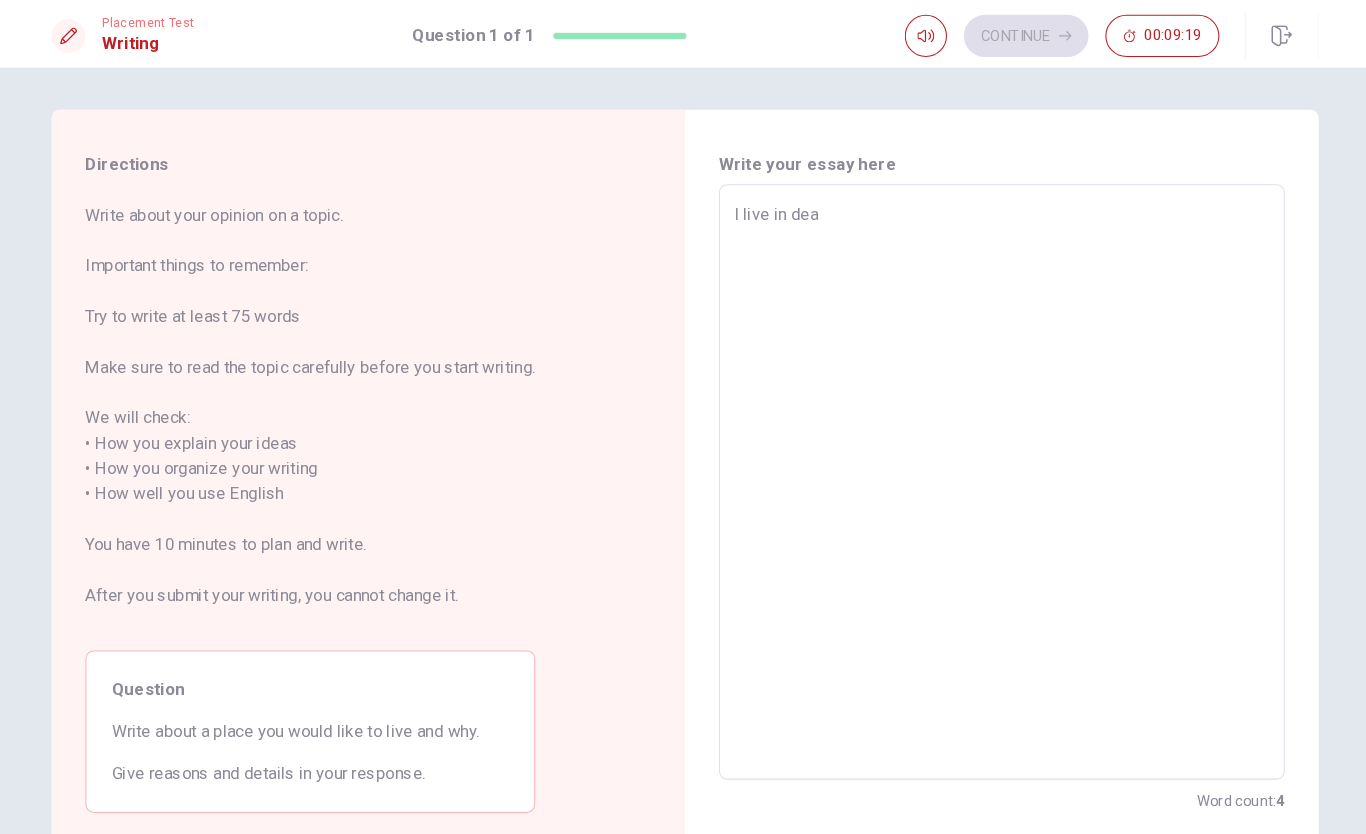 type on "I live in [GEOGRAPHIC_DATA]" 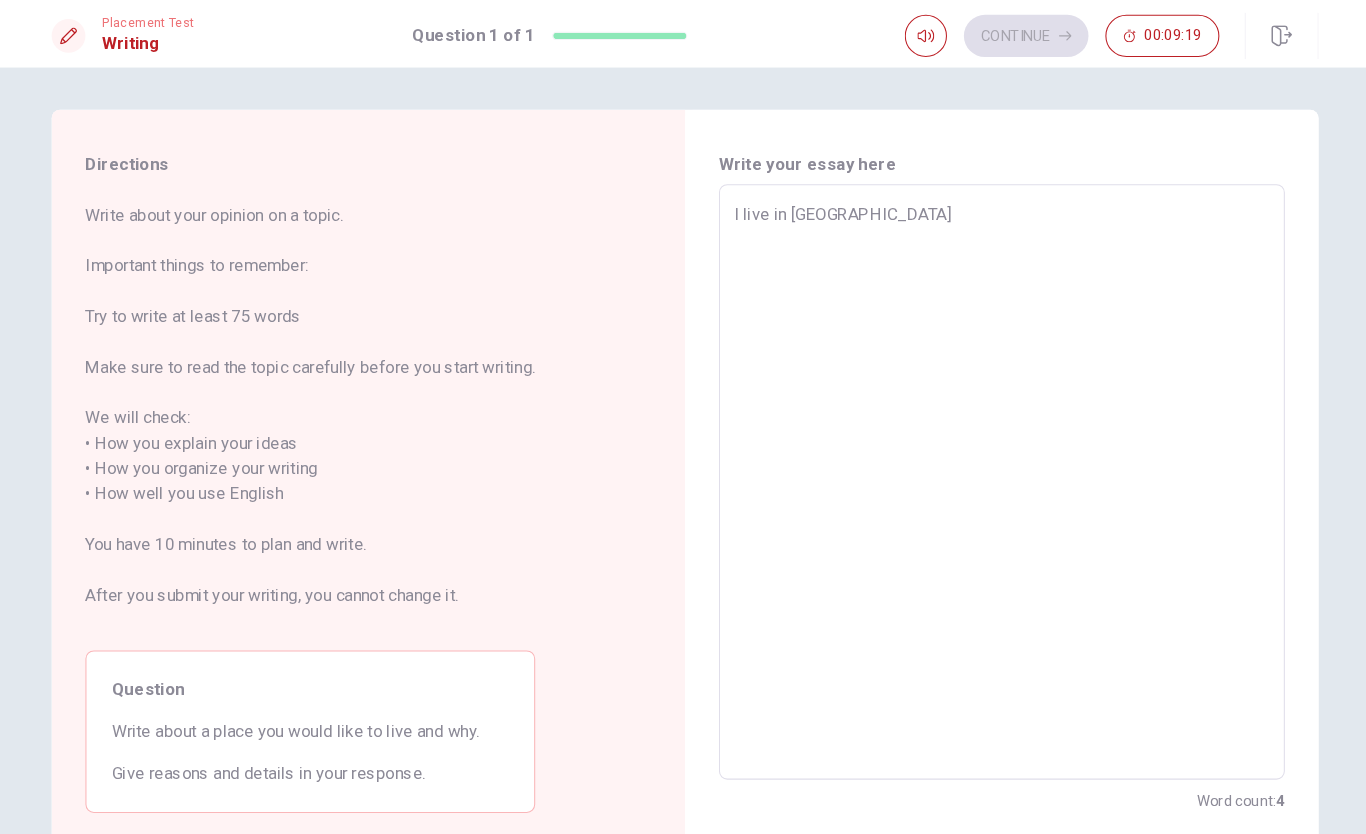 type on "x" 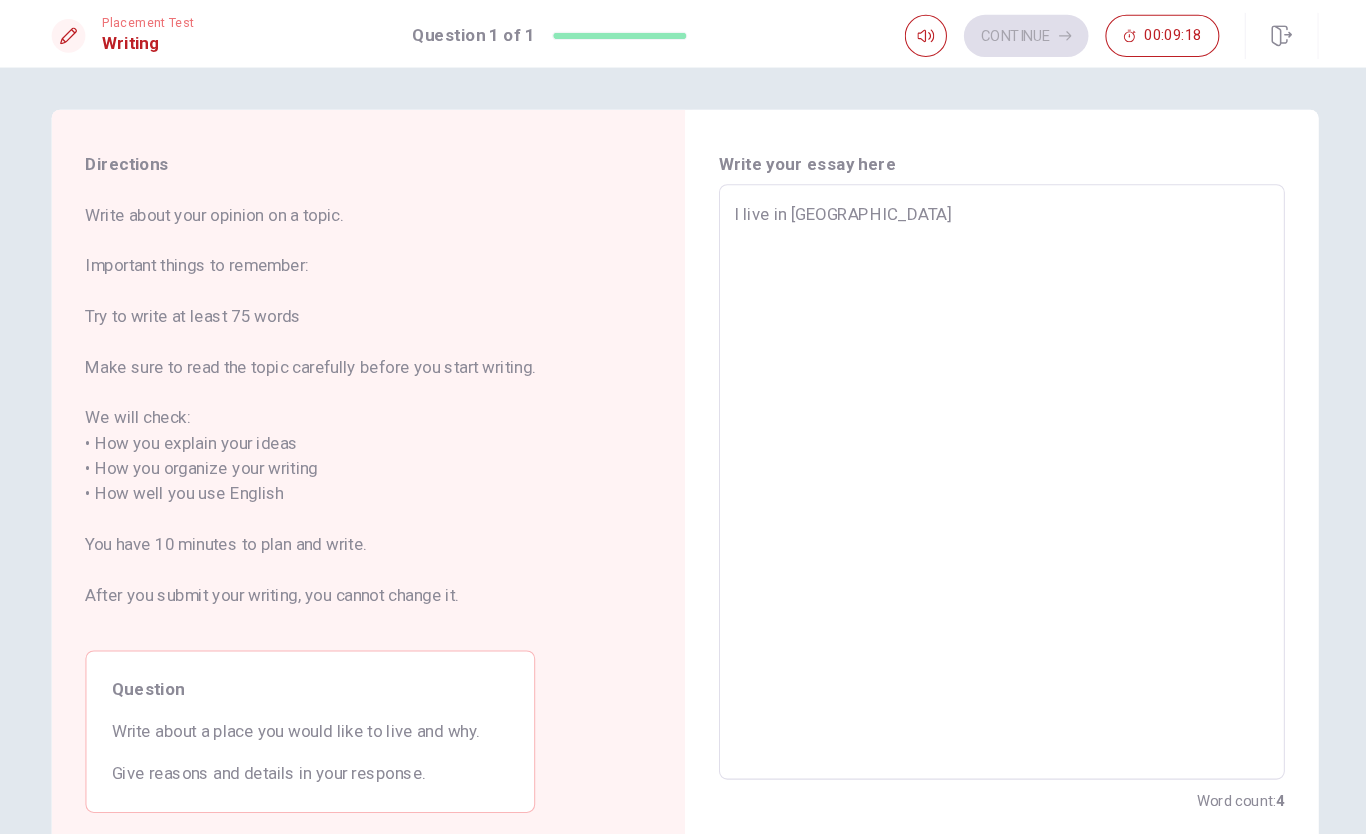 type on "I live in [GEOGRAPHIC_DATA]" 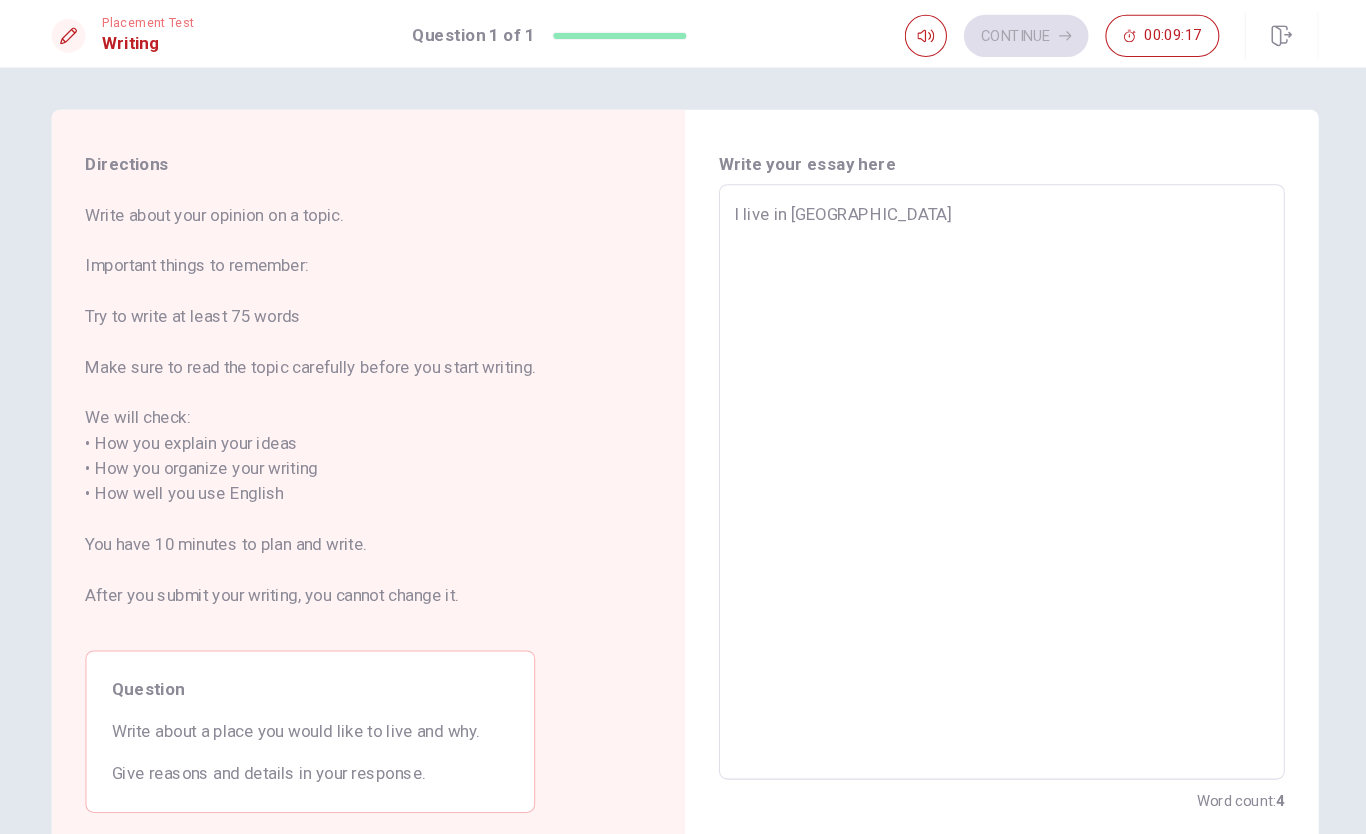 click on "I live in [GEOGRAPHIC_DATA]" at bounding box center (983, 456) 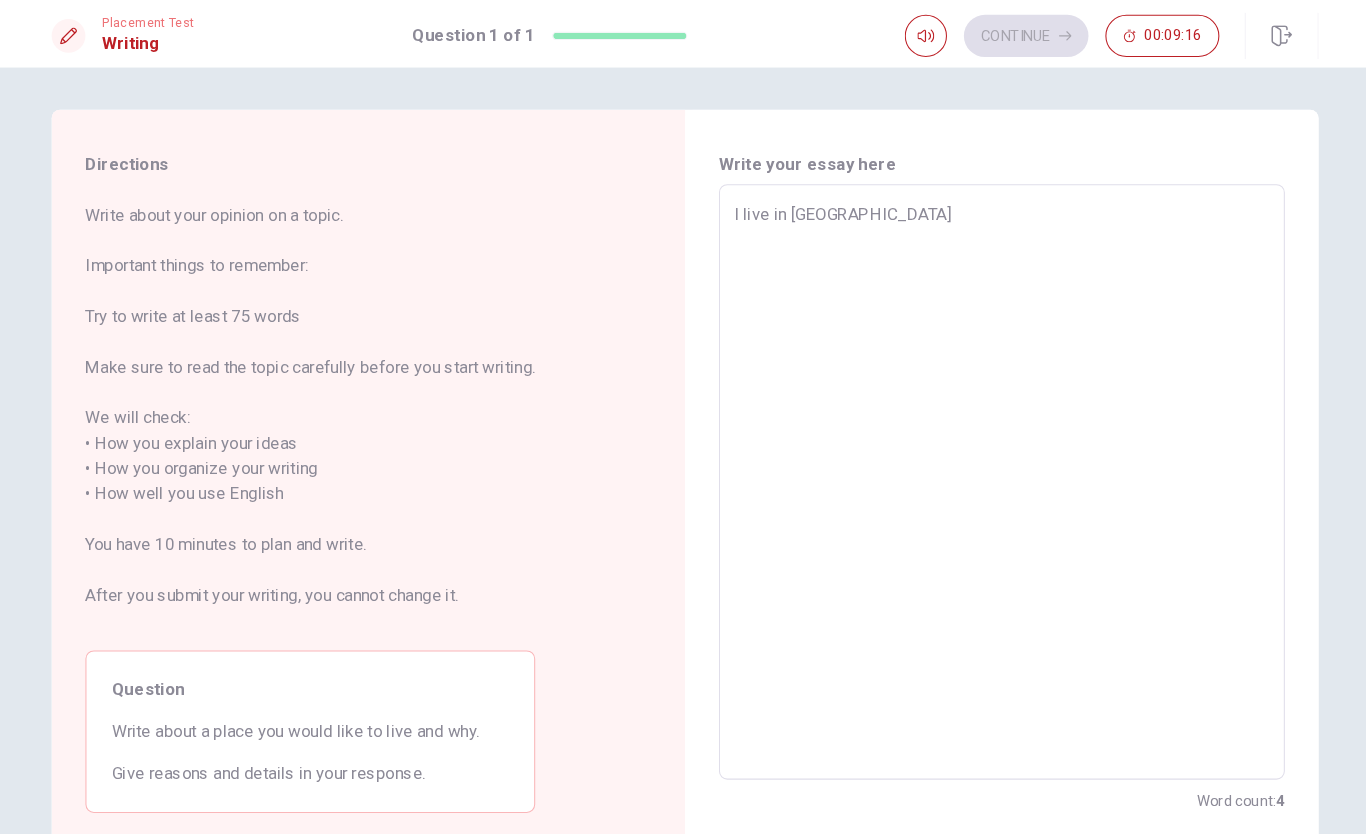 click on "I live in [GEOGRAPHIC_DATA]" at bounding box center (983, 456) 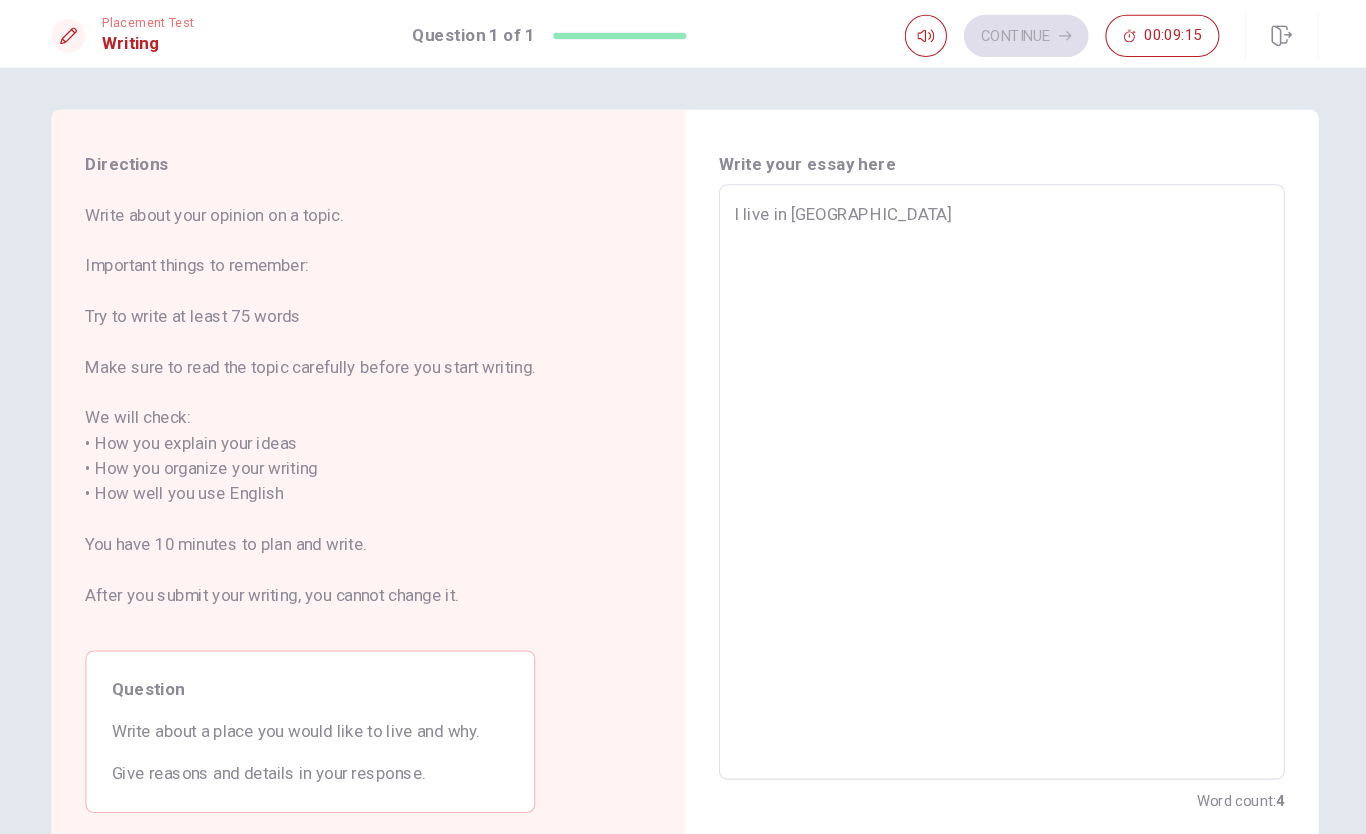 type on "I live in [GEOGRAPHIC_DATA]" 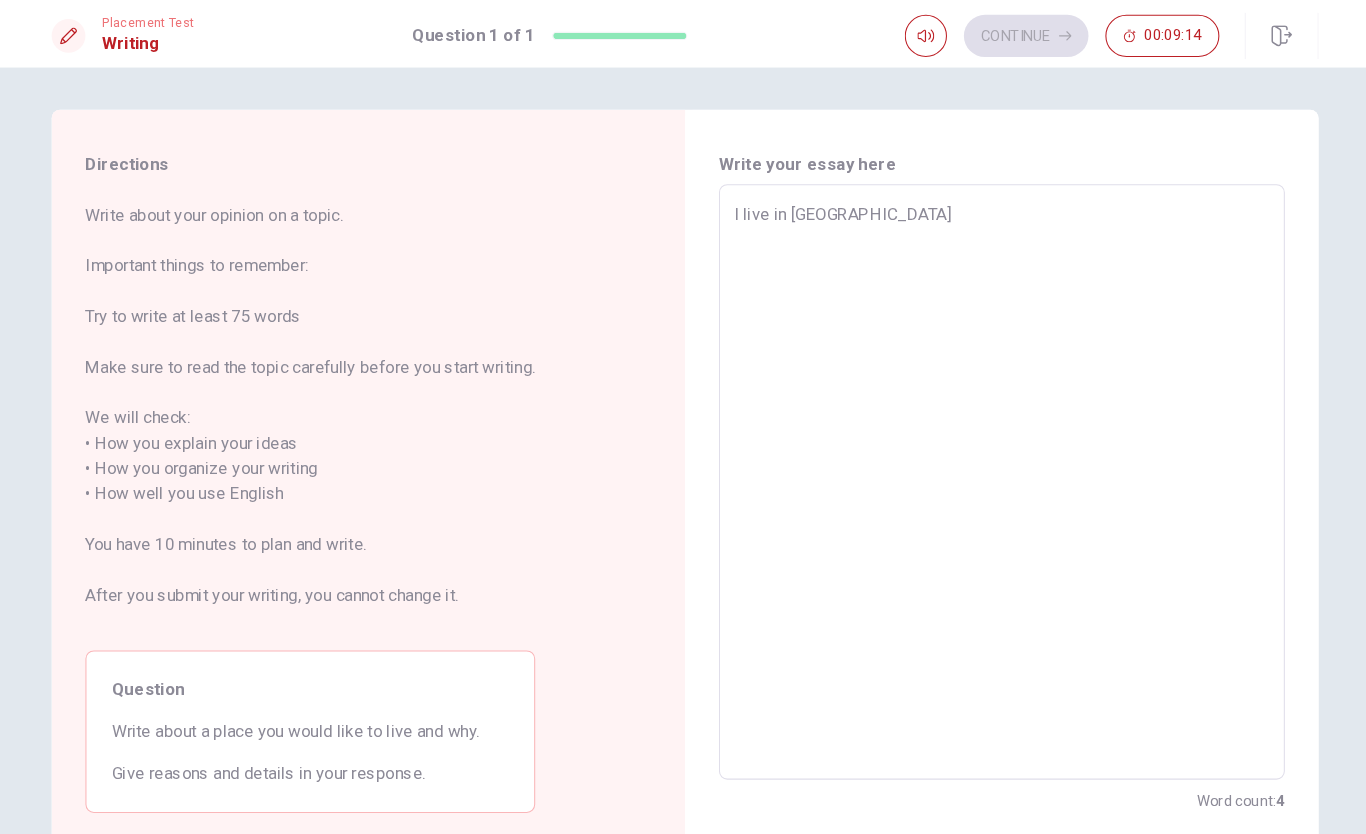 type on "I live in [GEOGRAPHIC_DATA]" 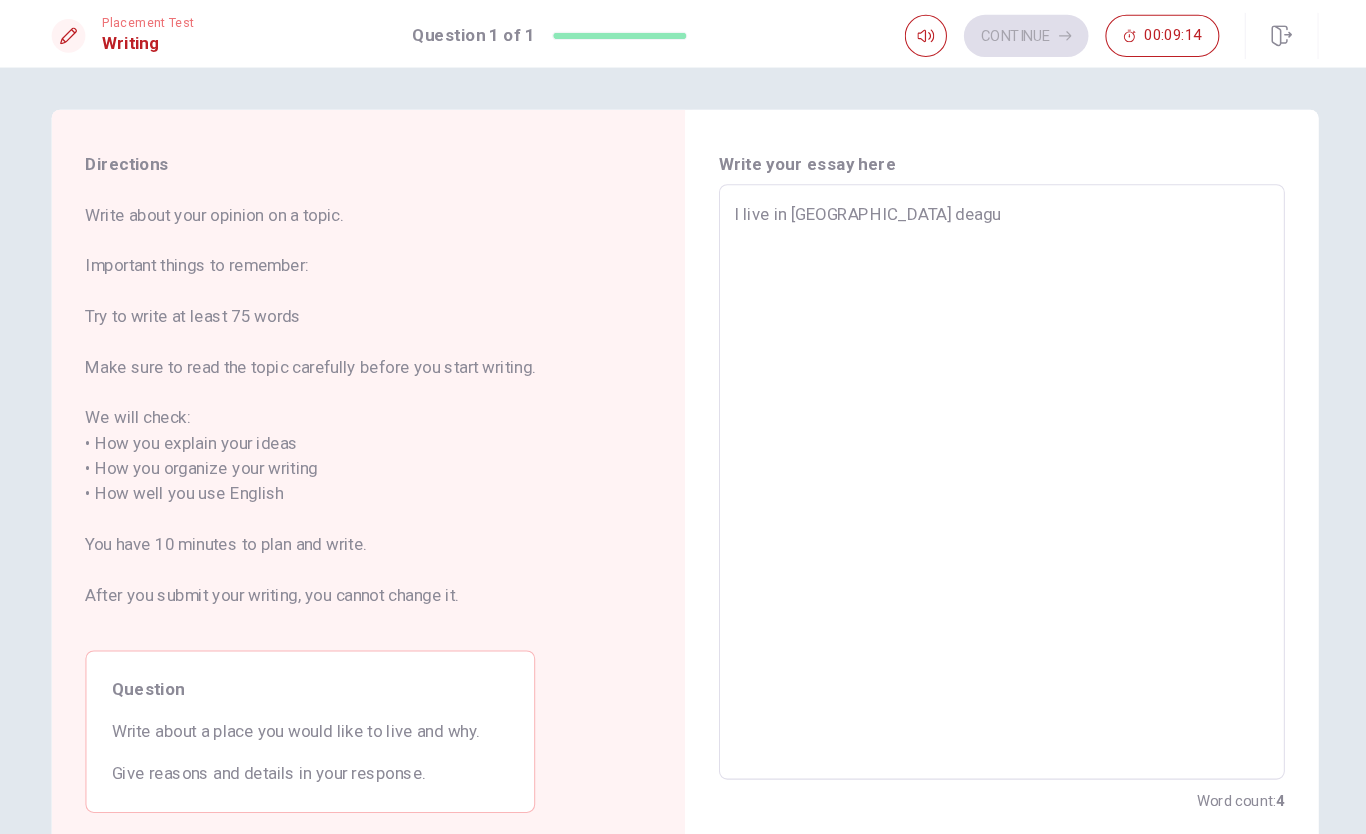 type on "x" 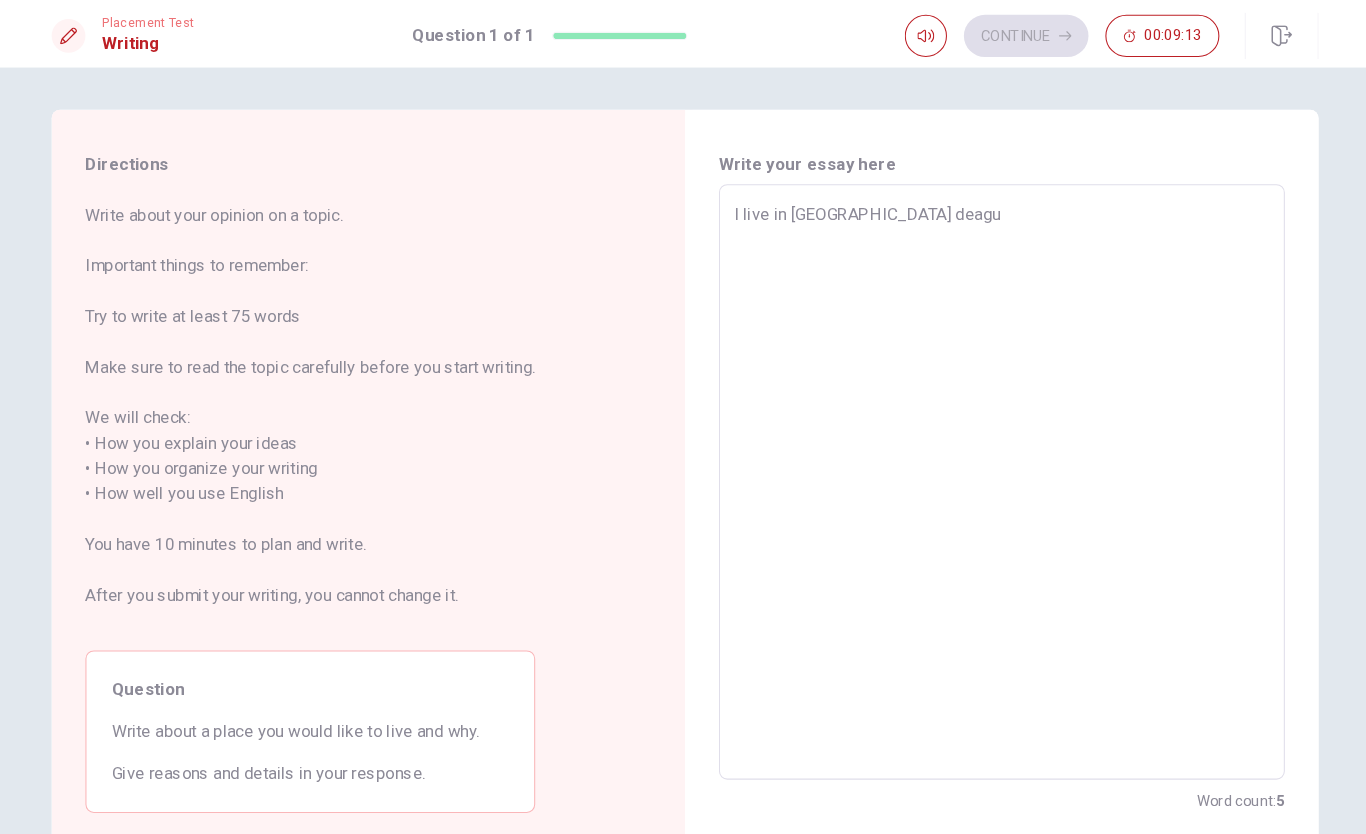 type on "I live in [GEOGRAPHIC_DATA] ideagu" 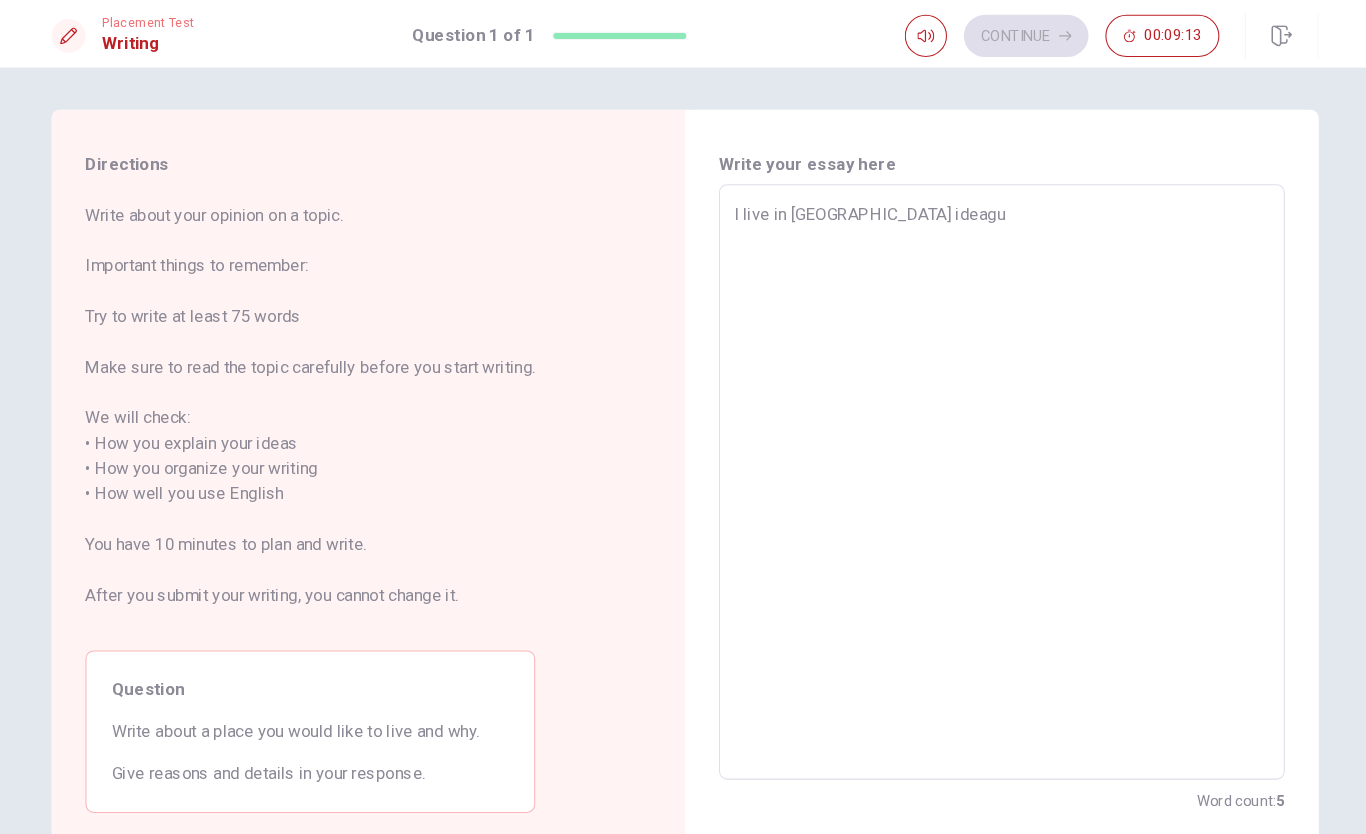 type on "x" 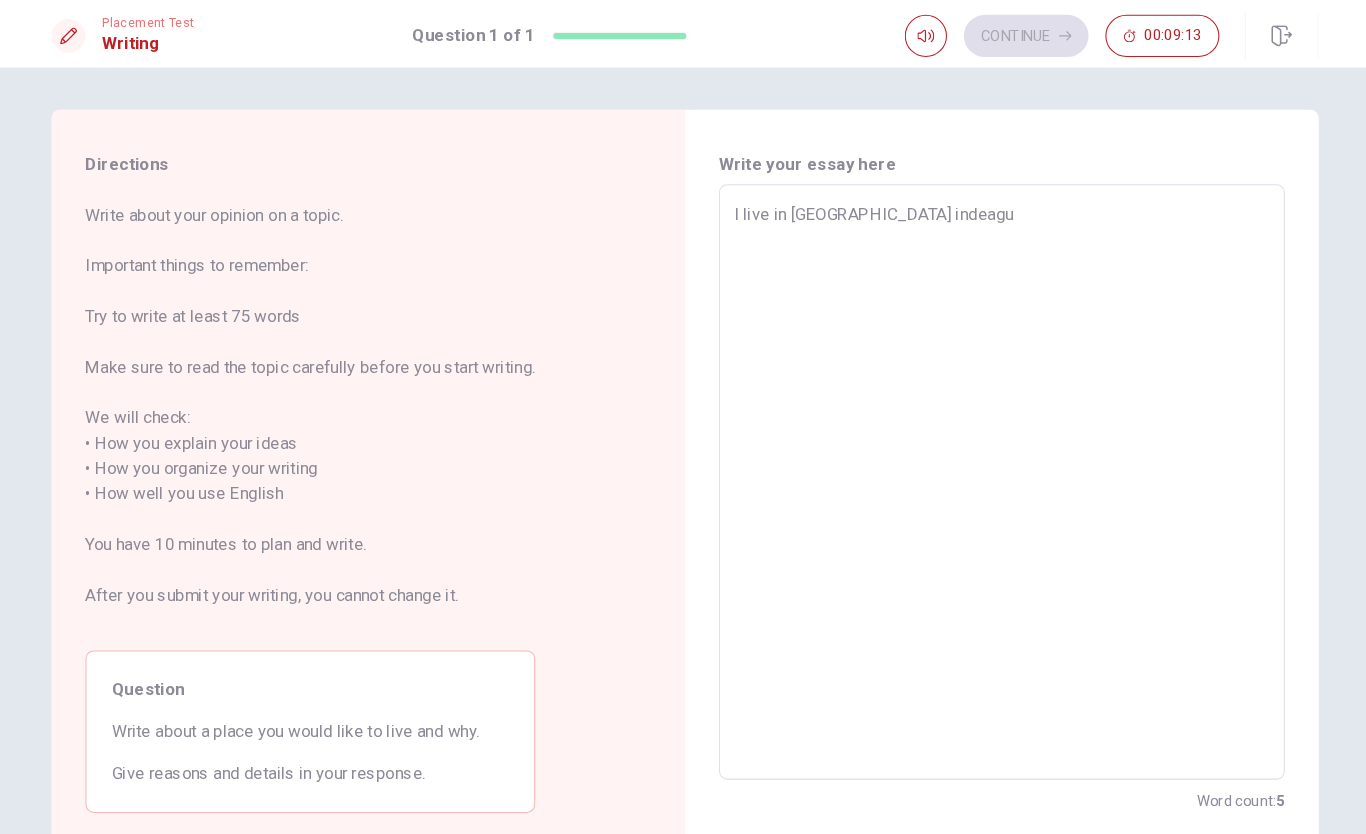 type on "x" 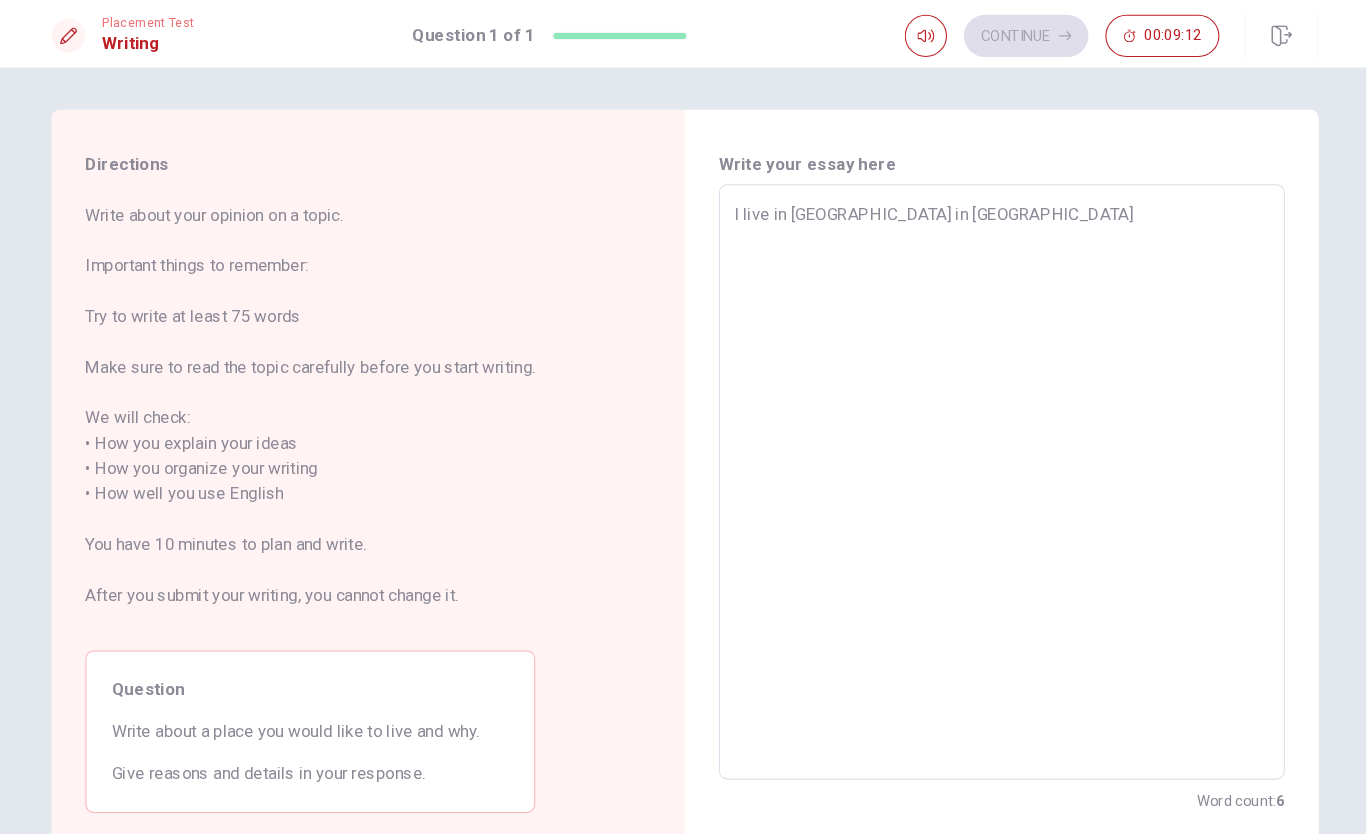 click on "I live in [GEOGRAPHIC_DATA] in [GEOGRAPHIC_DATA]" at bounding box center [983, 456] 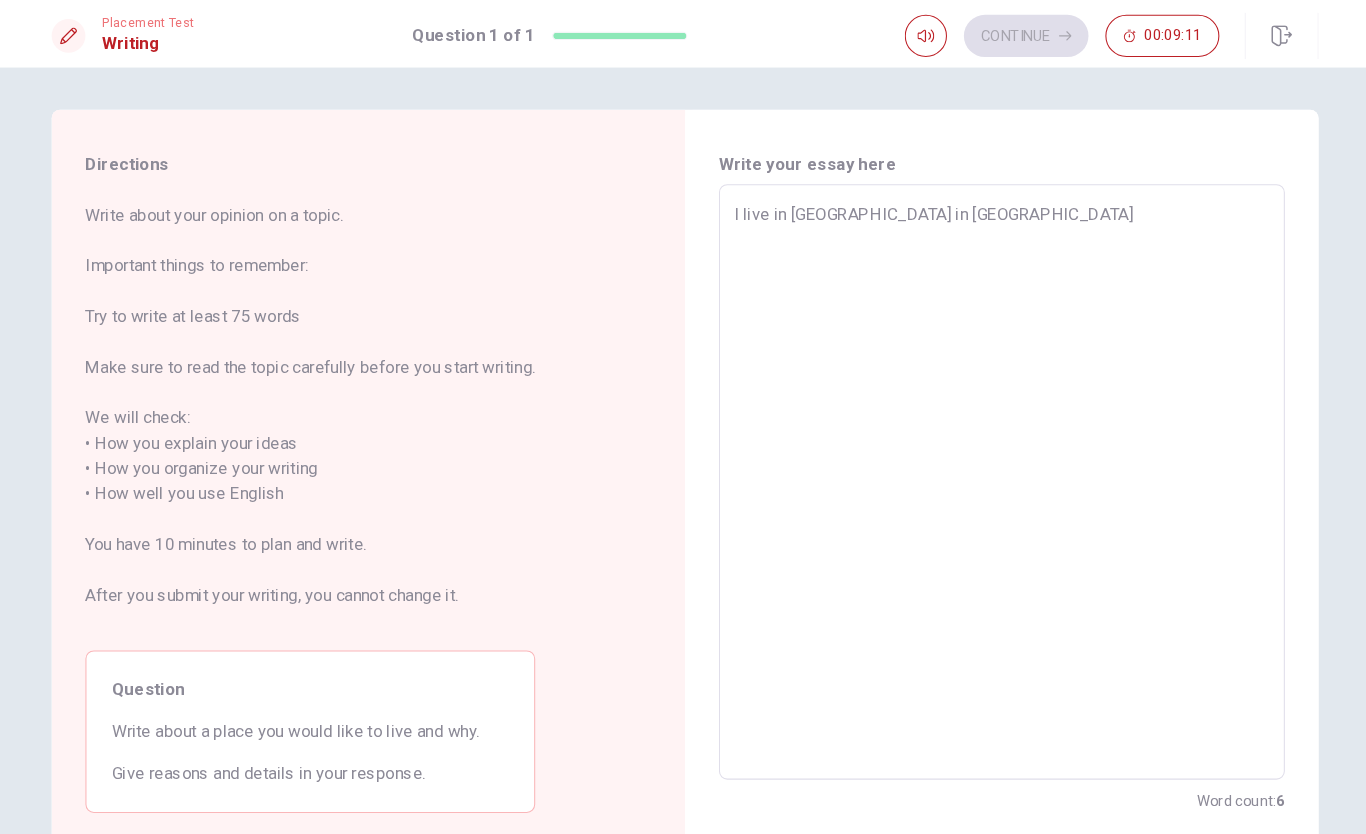 type on "I live in [GEOGRAPHIC_DATA] in [GEOGRAPHIC_DATA] d" 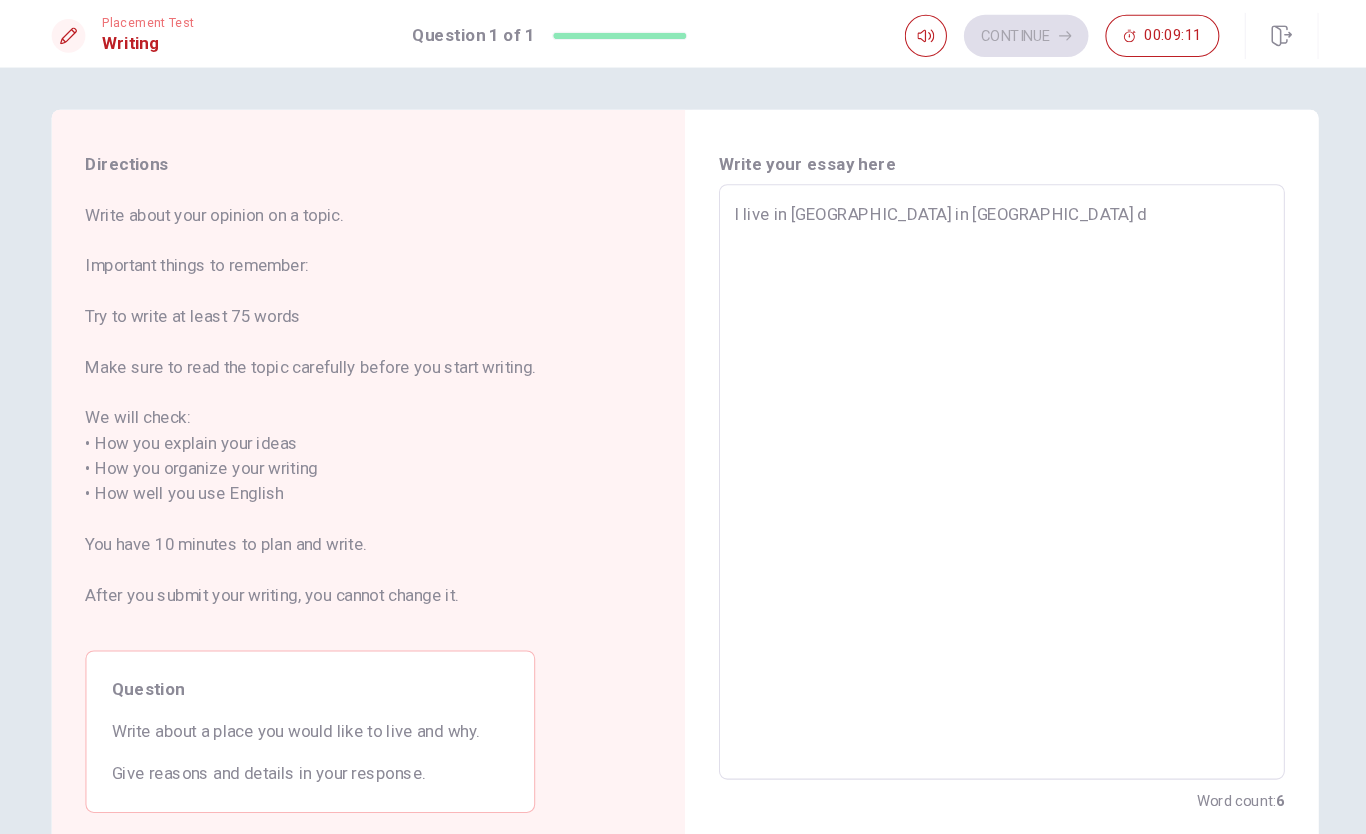 type on "x" 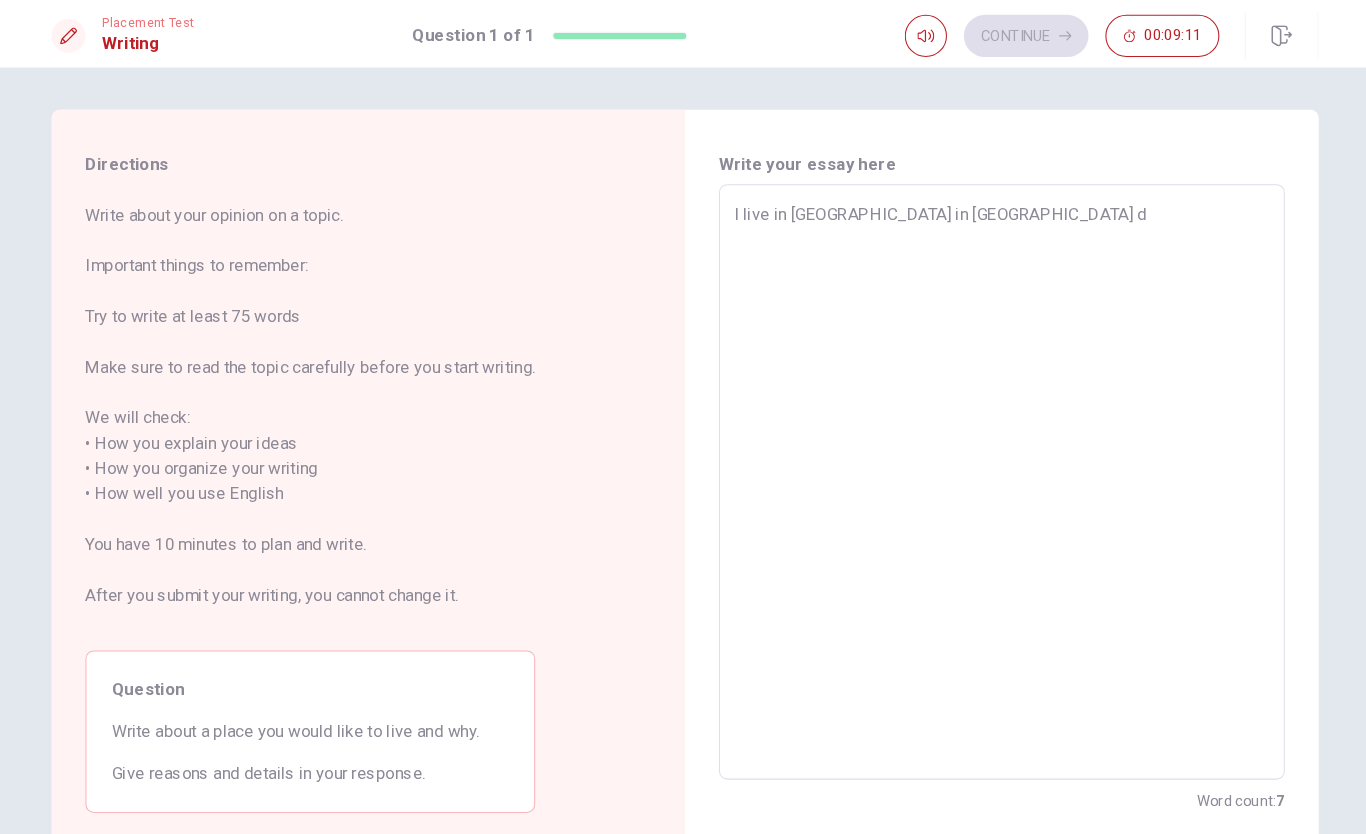 type on "I live in [GEOGRAPHIC_DATA] in [GEOGRAPHIC_DATA] de" 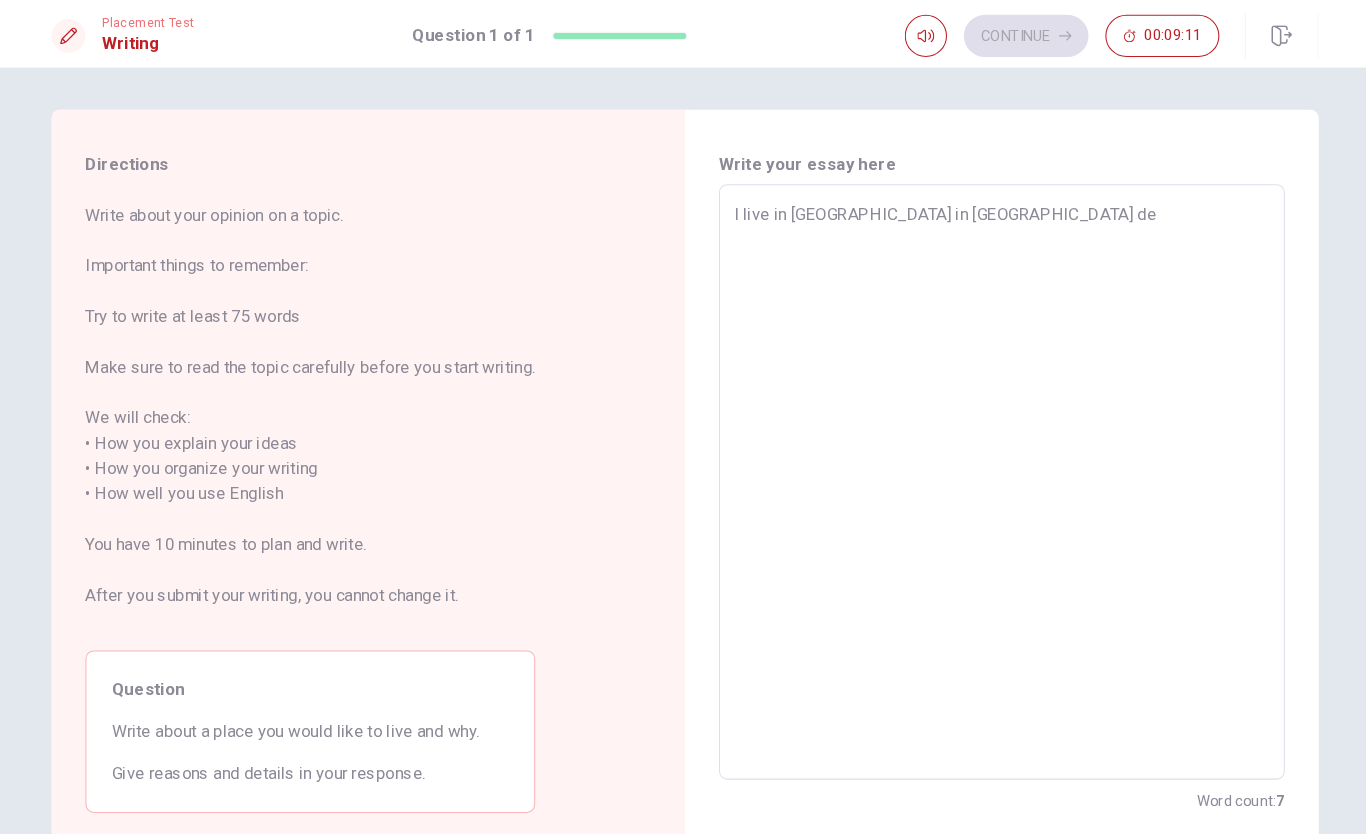 type on "x" 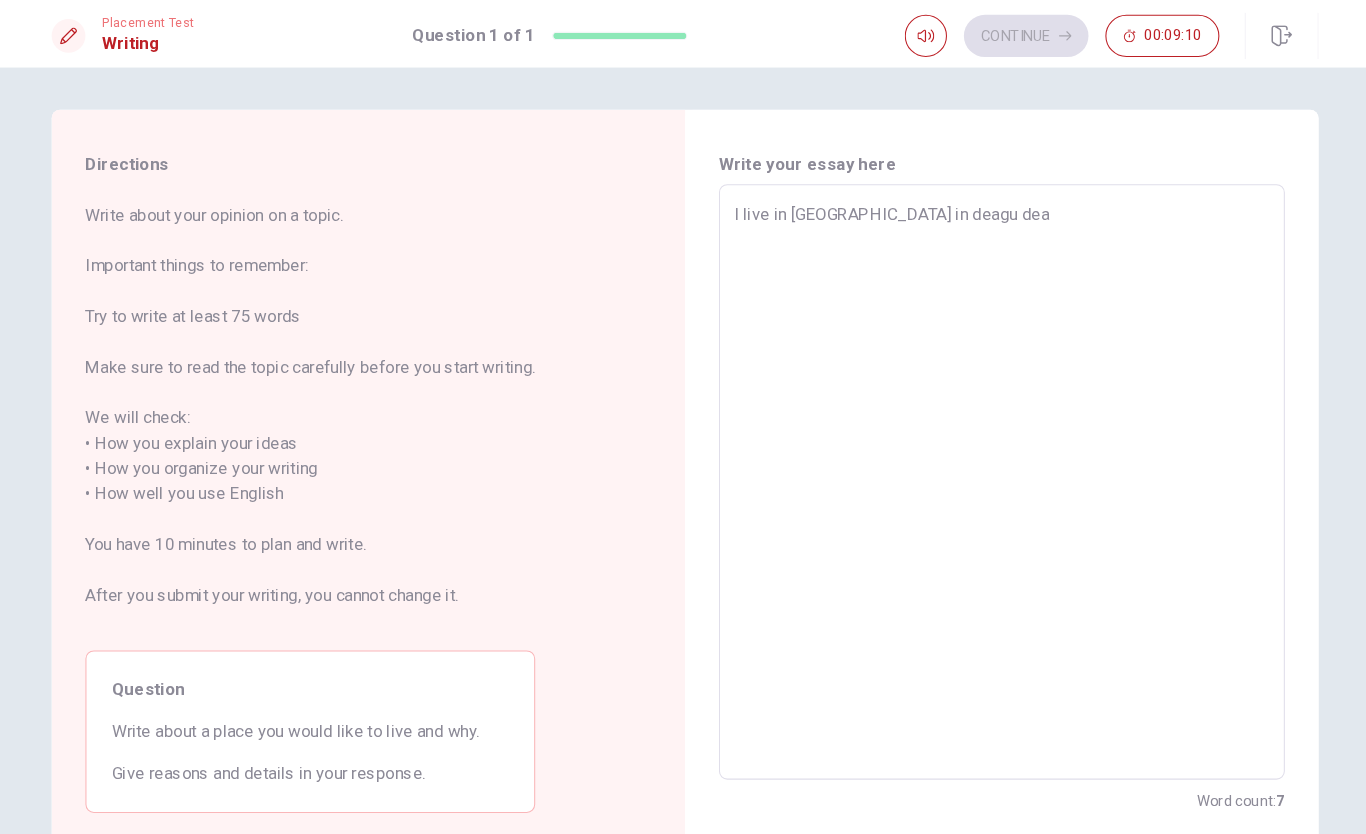 type on "x" 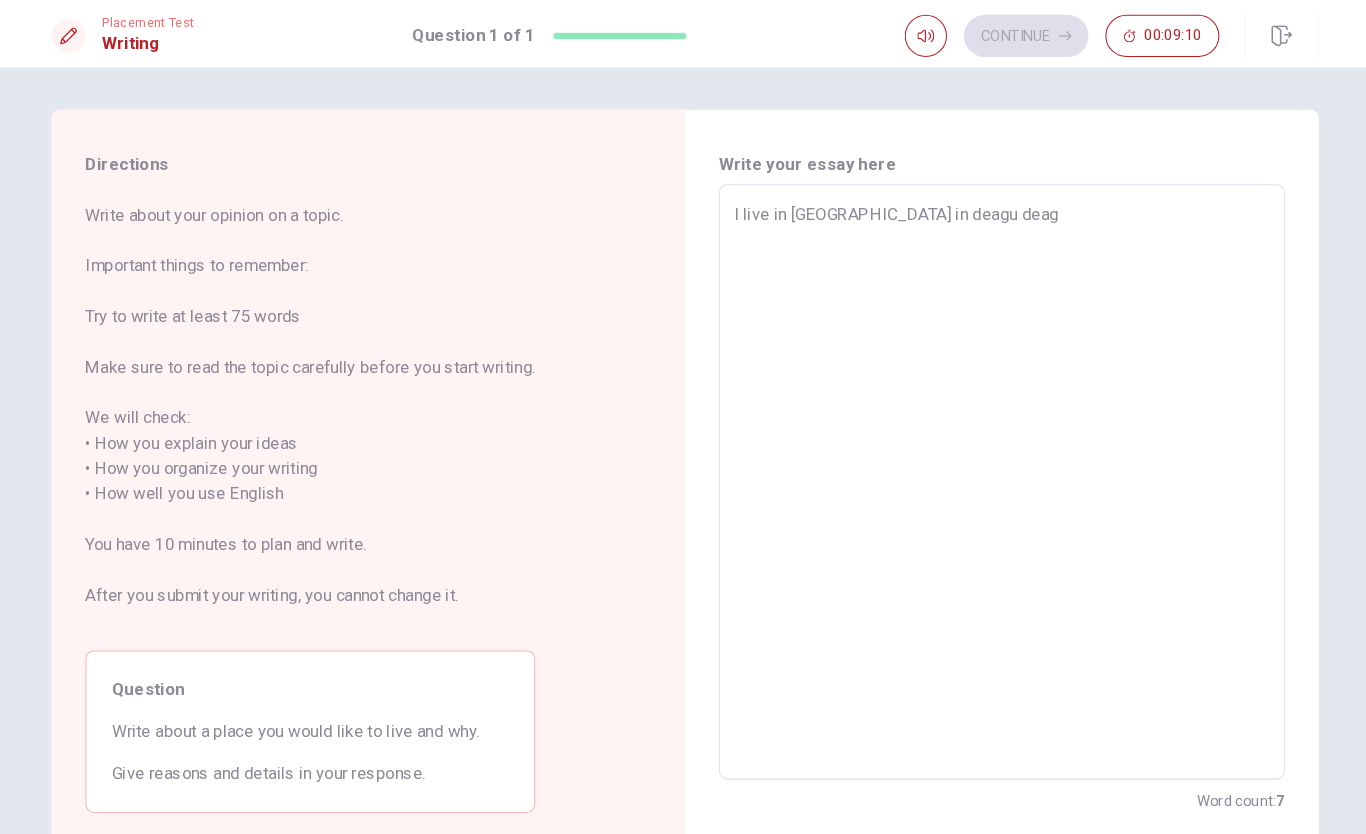 type on "x" 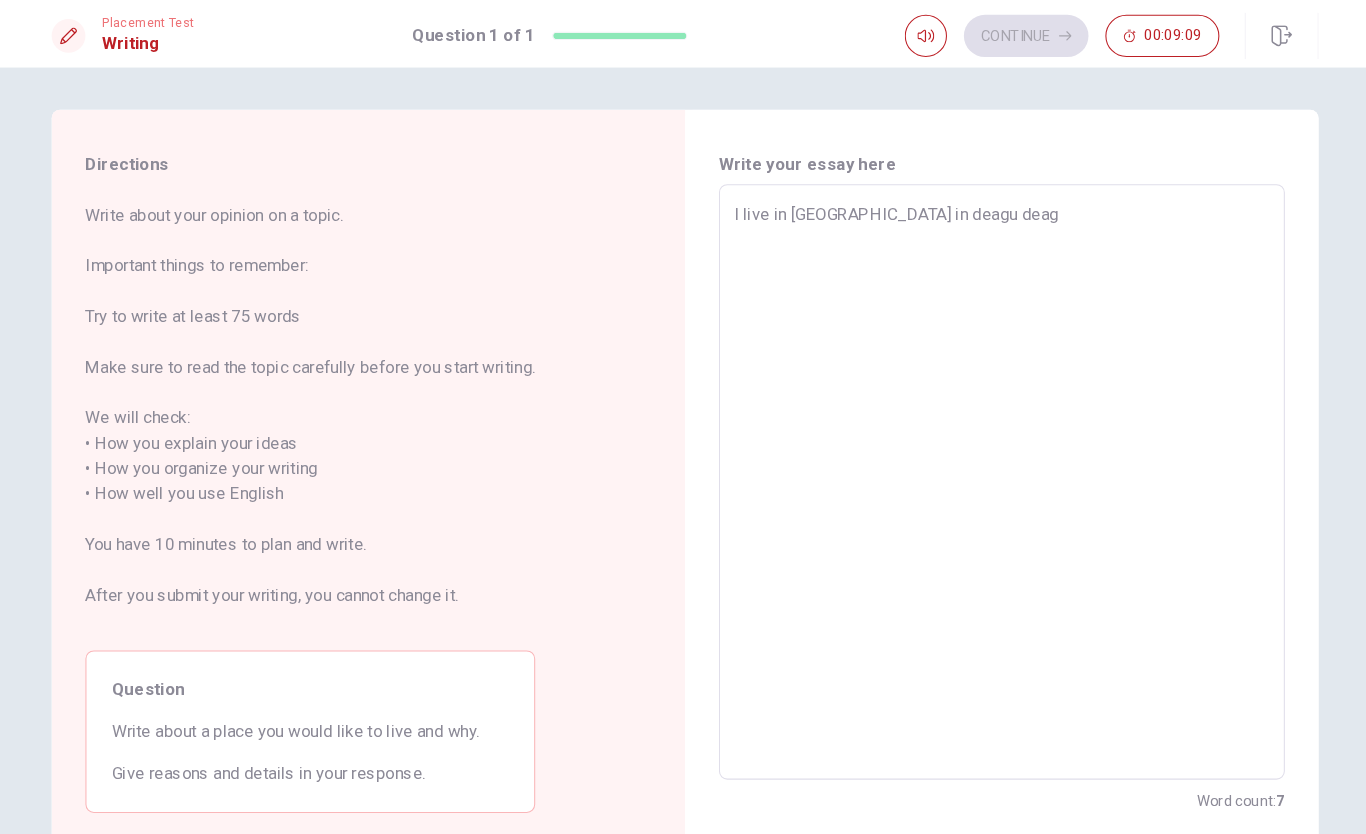type on "I live in [GEOGRAPHIC_DATA] in deagu deagu" 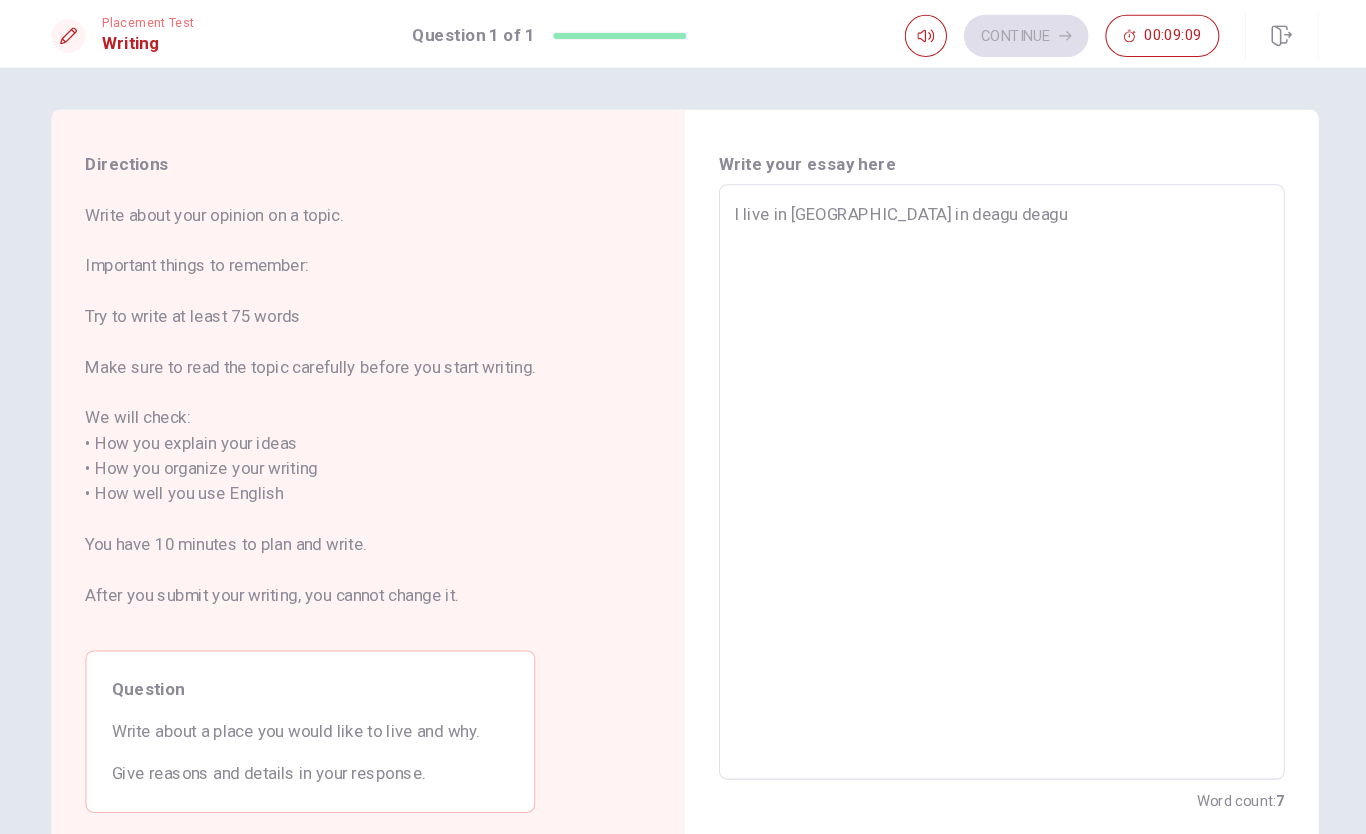 type on "x" 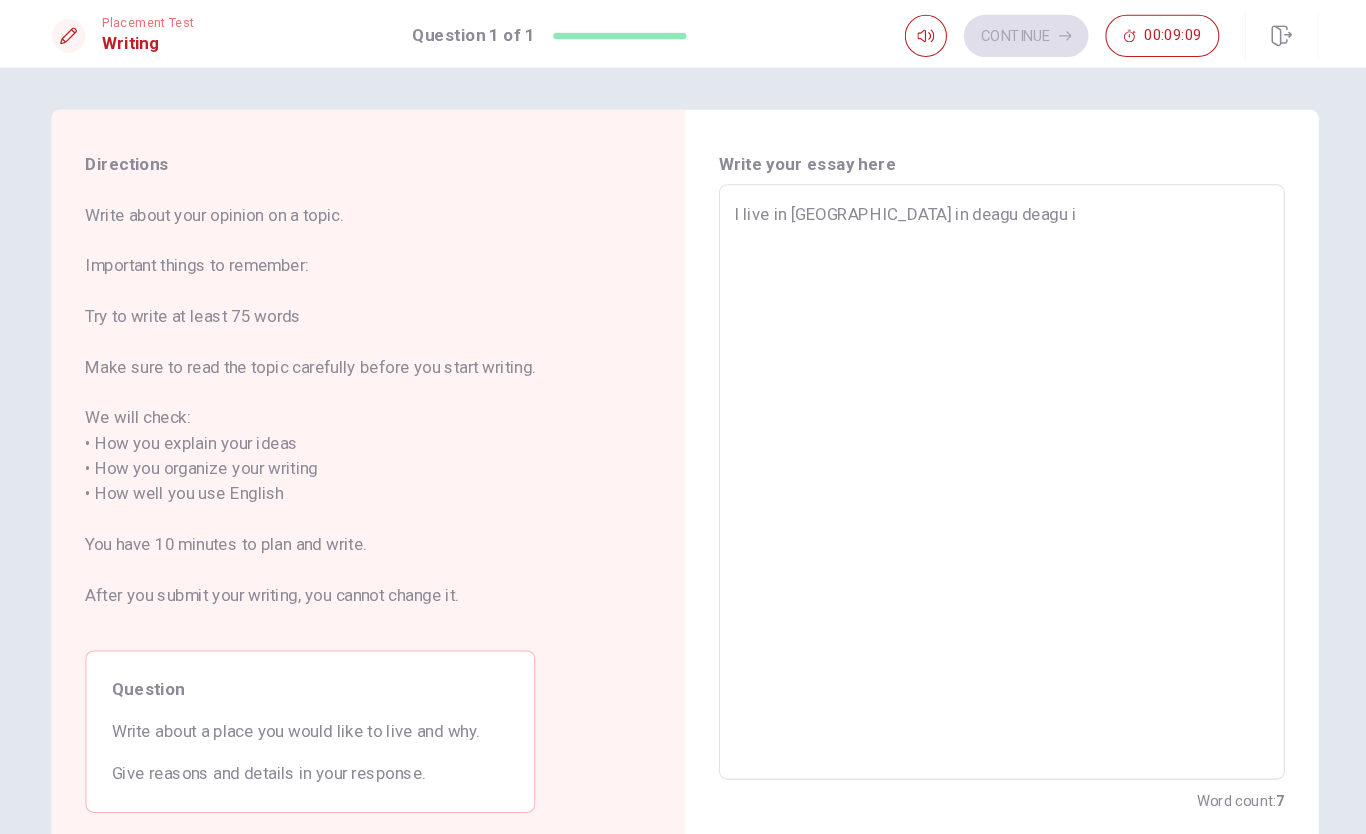 type on "x" 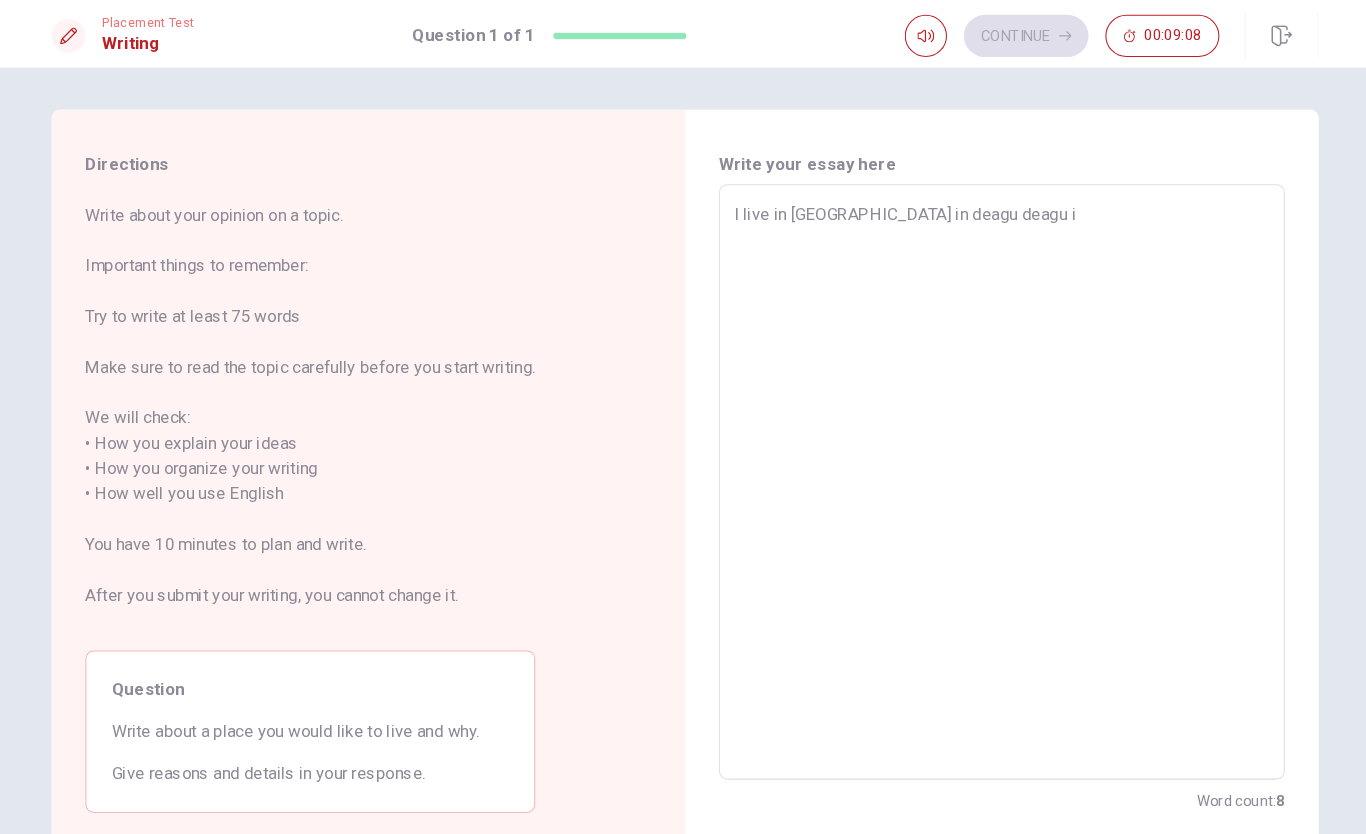 type on "I live in [GEOGRAPHIC_DATA] in deagu deagu is" 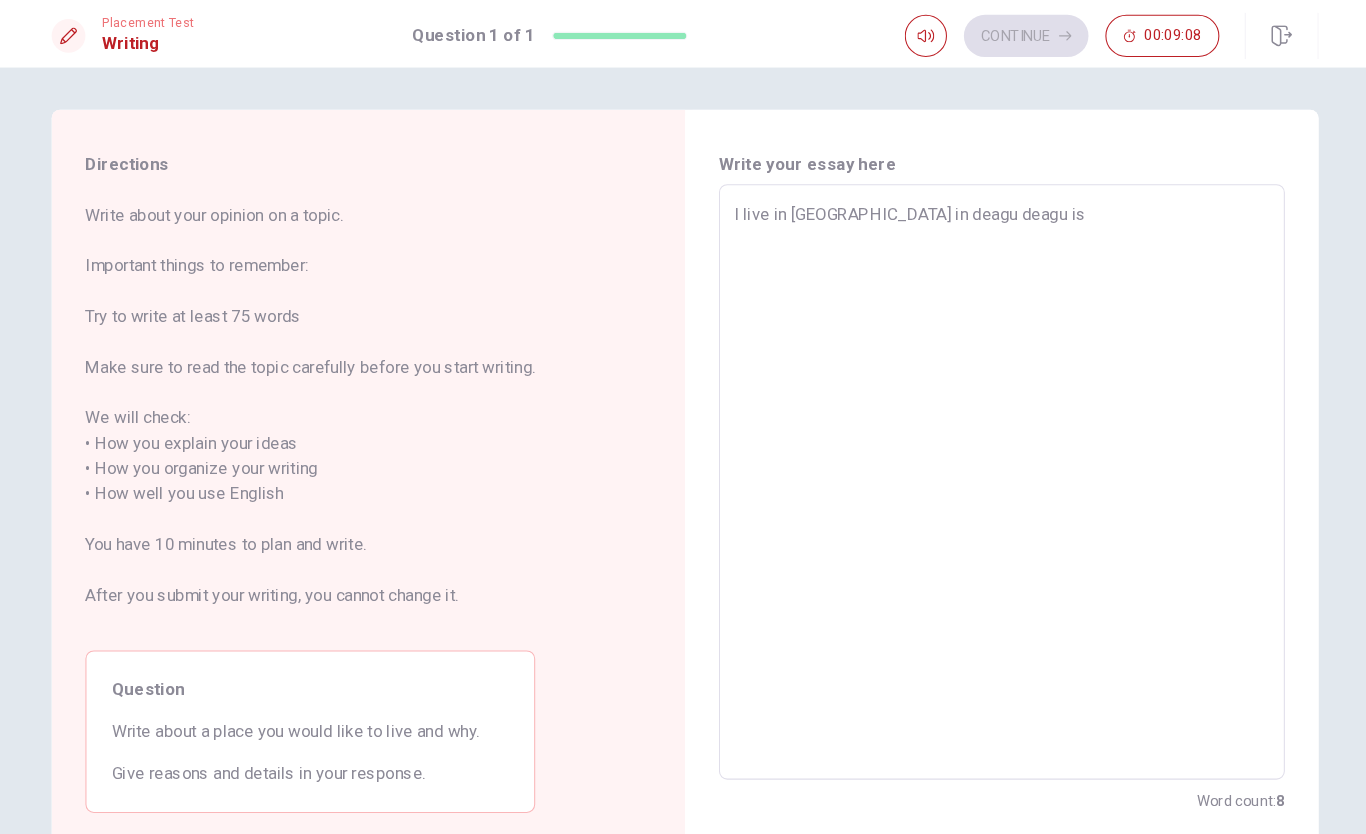 type on "x" 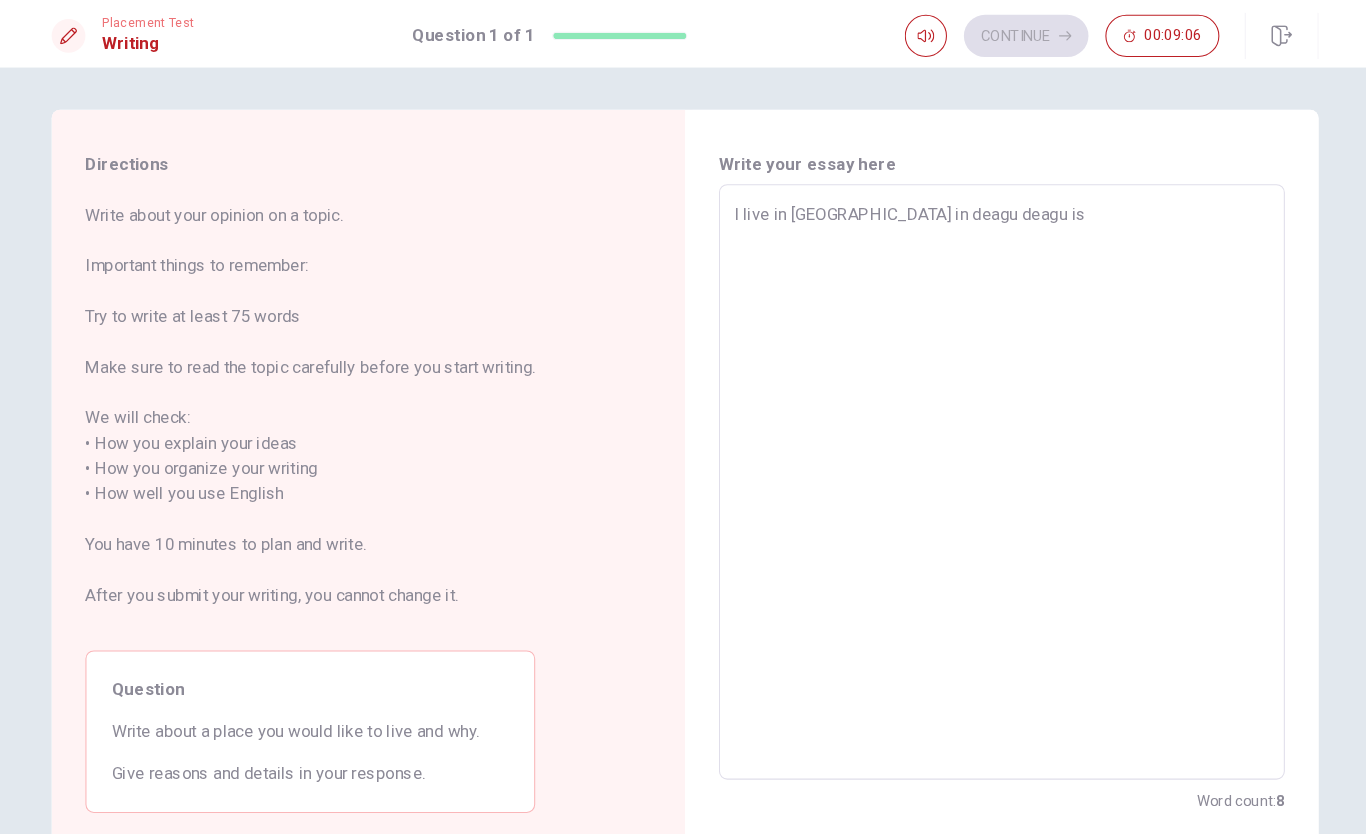 type on "x" 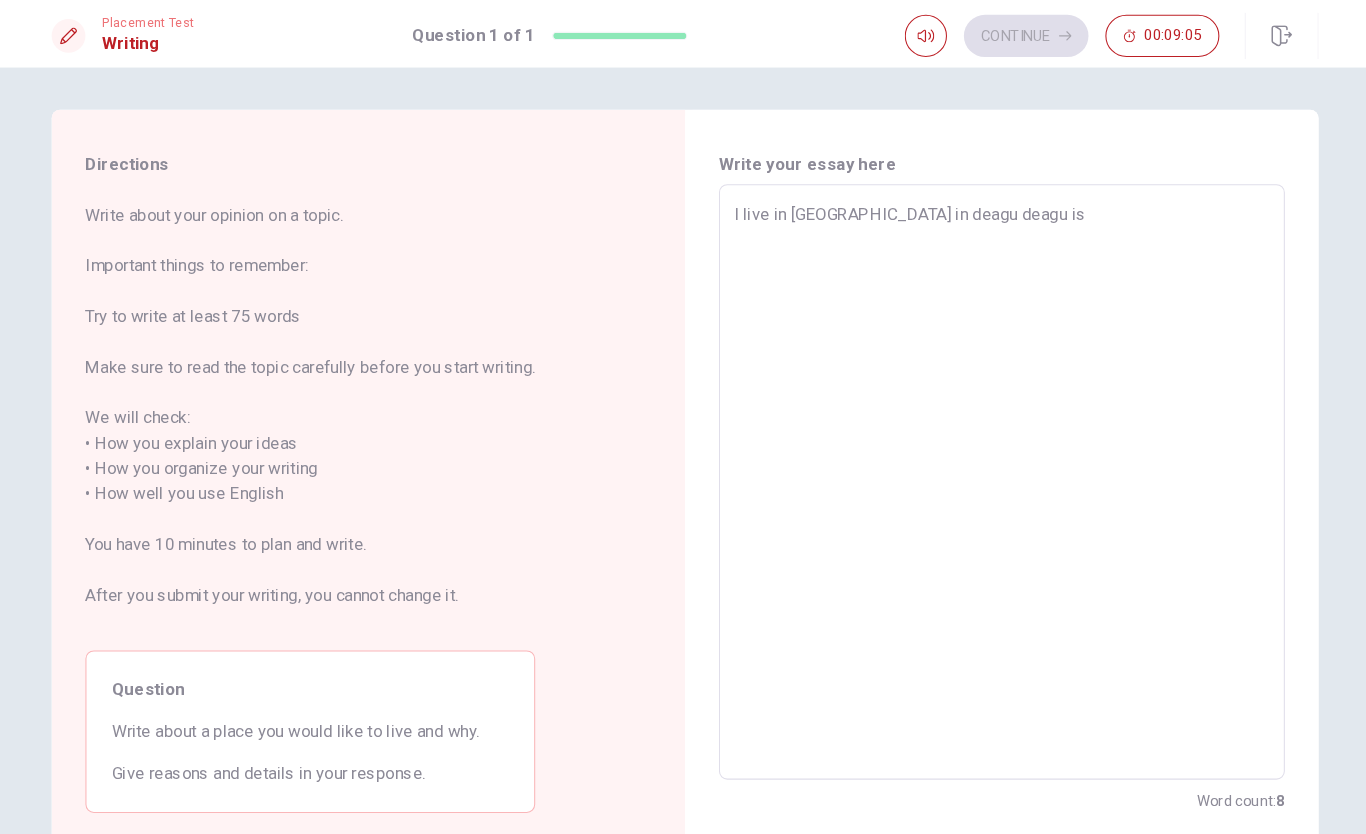 type on "I live in [GEOGRAPHIC_DATA] in deagu deagu is n" 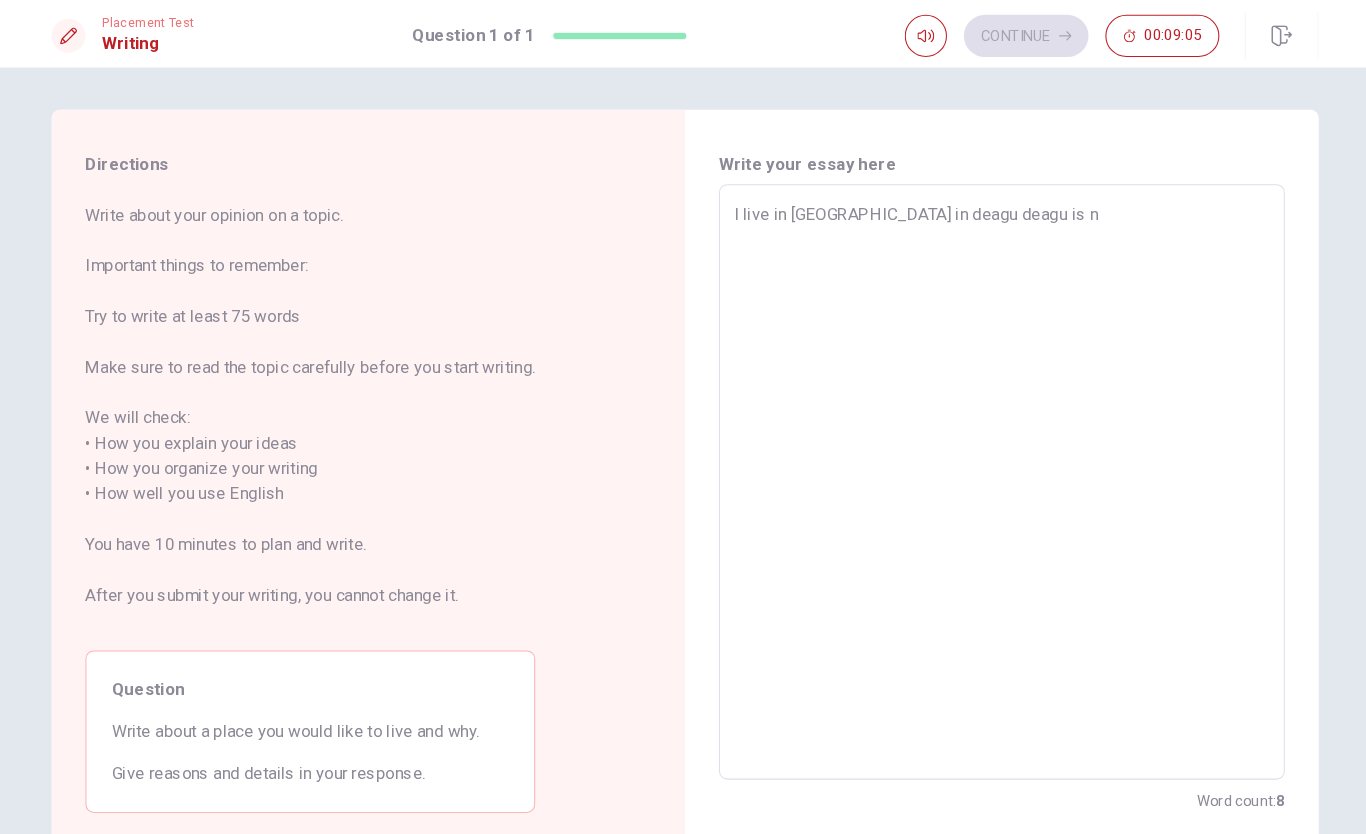 type on "x" 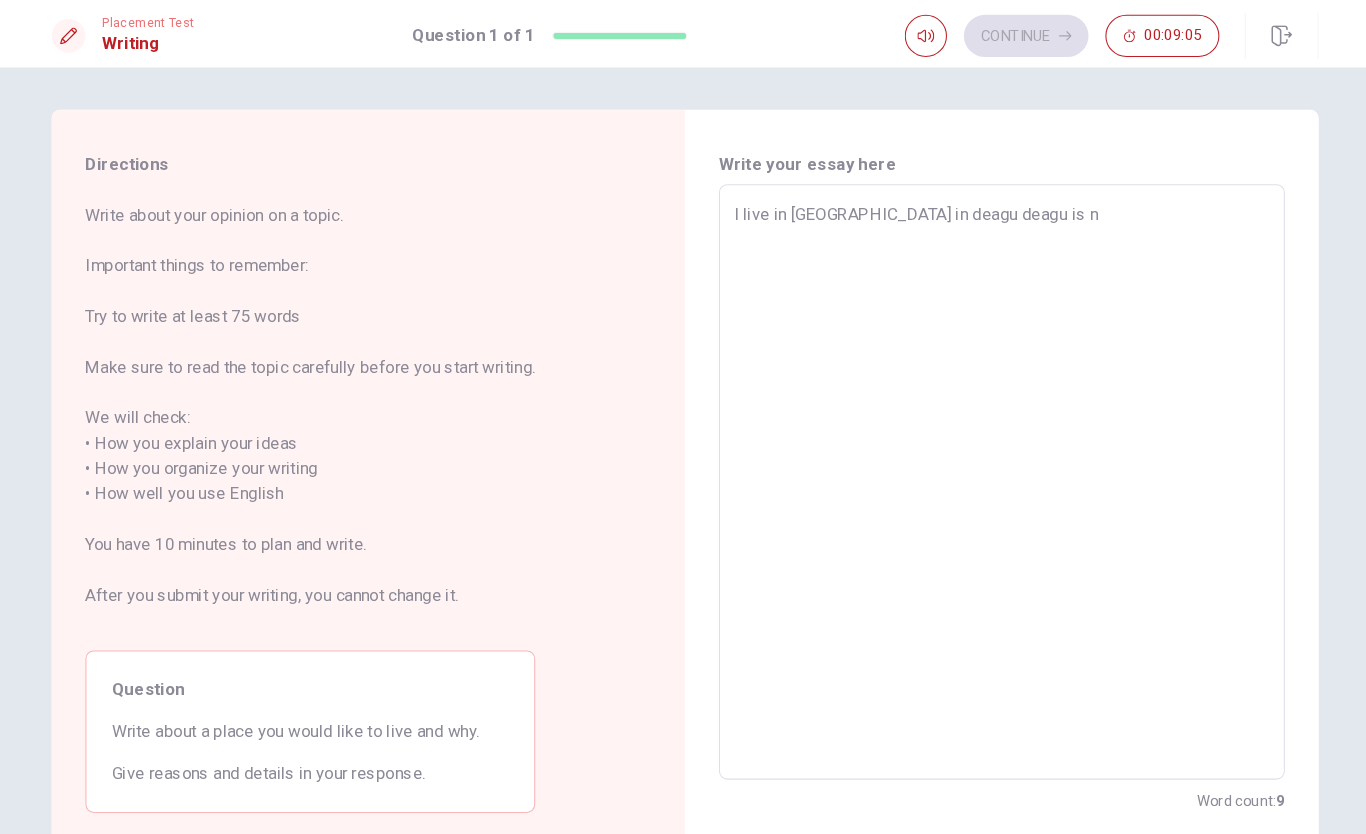 type on "I live in [GEOGRAPHIC_DATA] in deagu deagu is no" 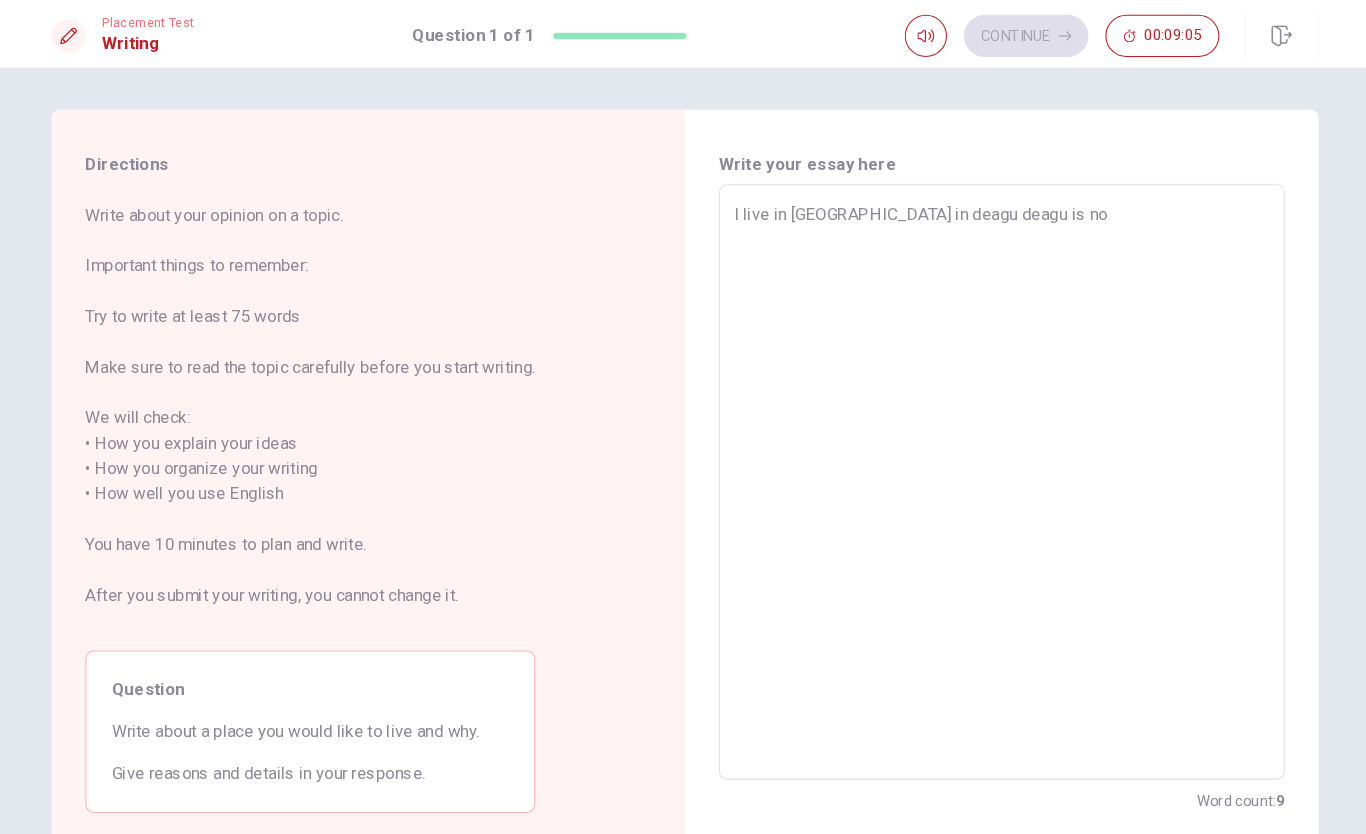 type on "x" 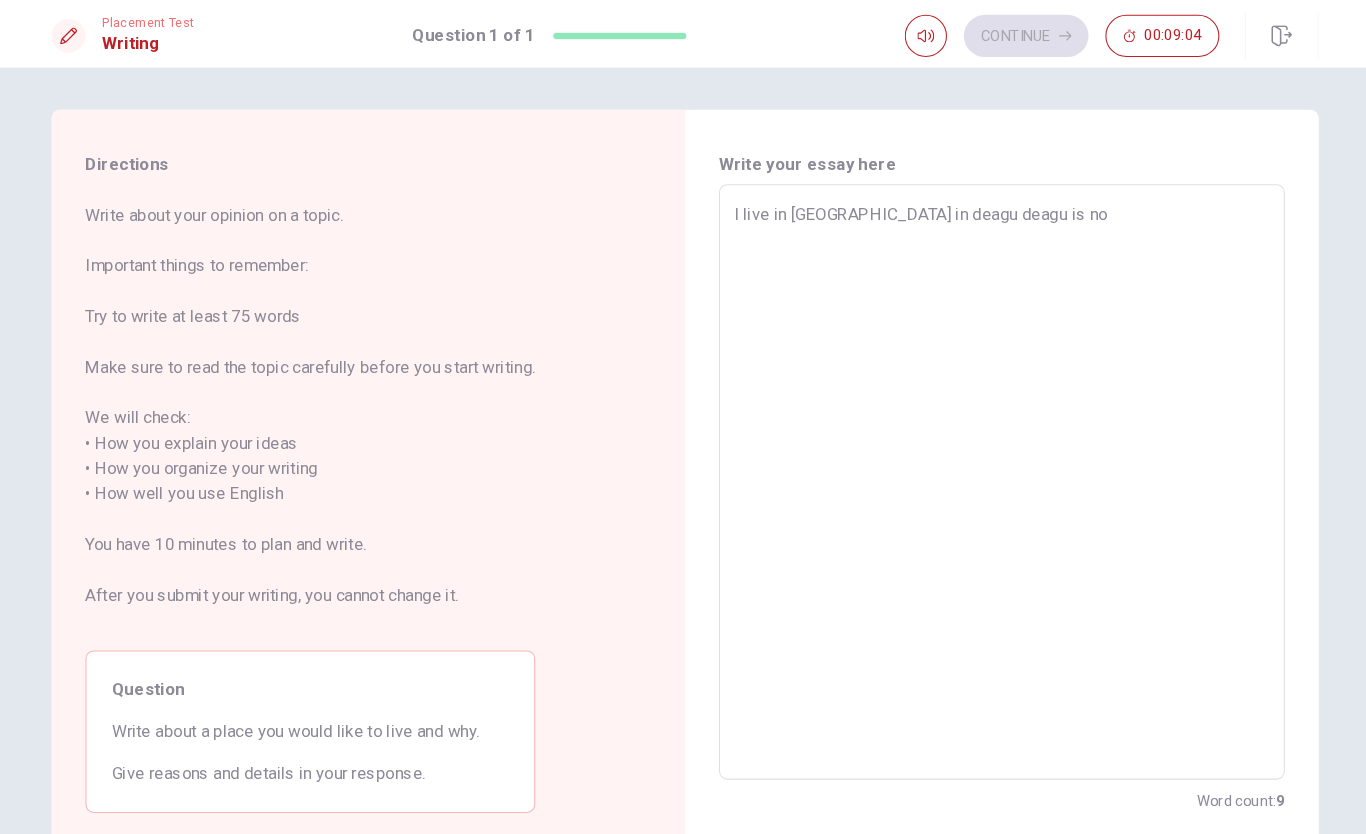 type on "I live in [GEOGRAPHIC_DATA] in deagu deagu is now" 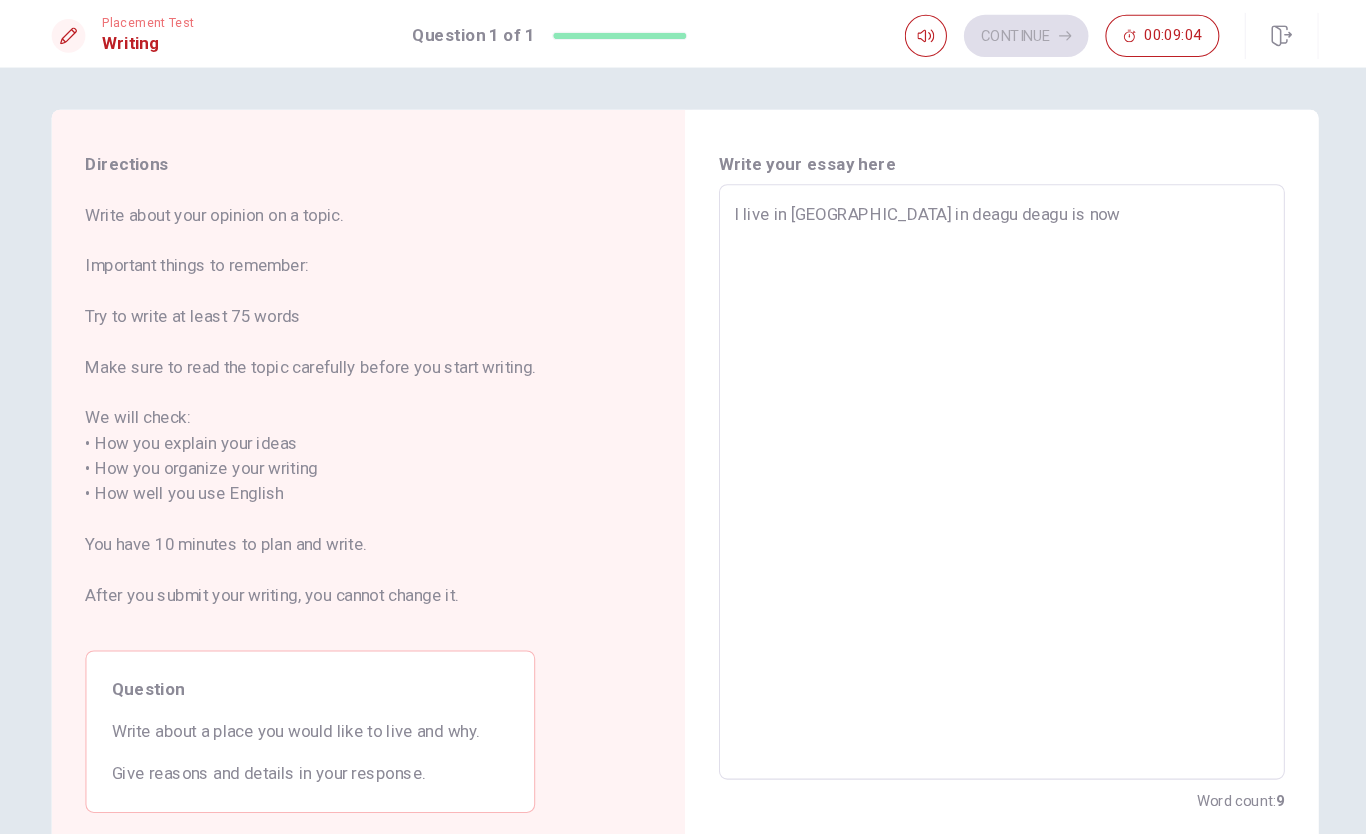 type on "x" 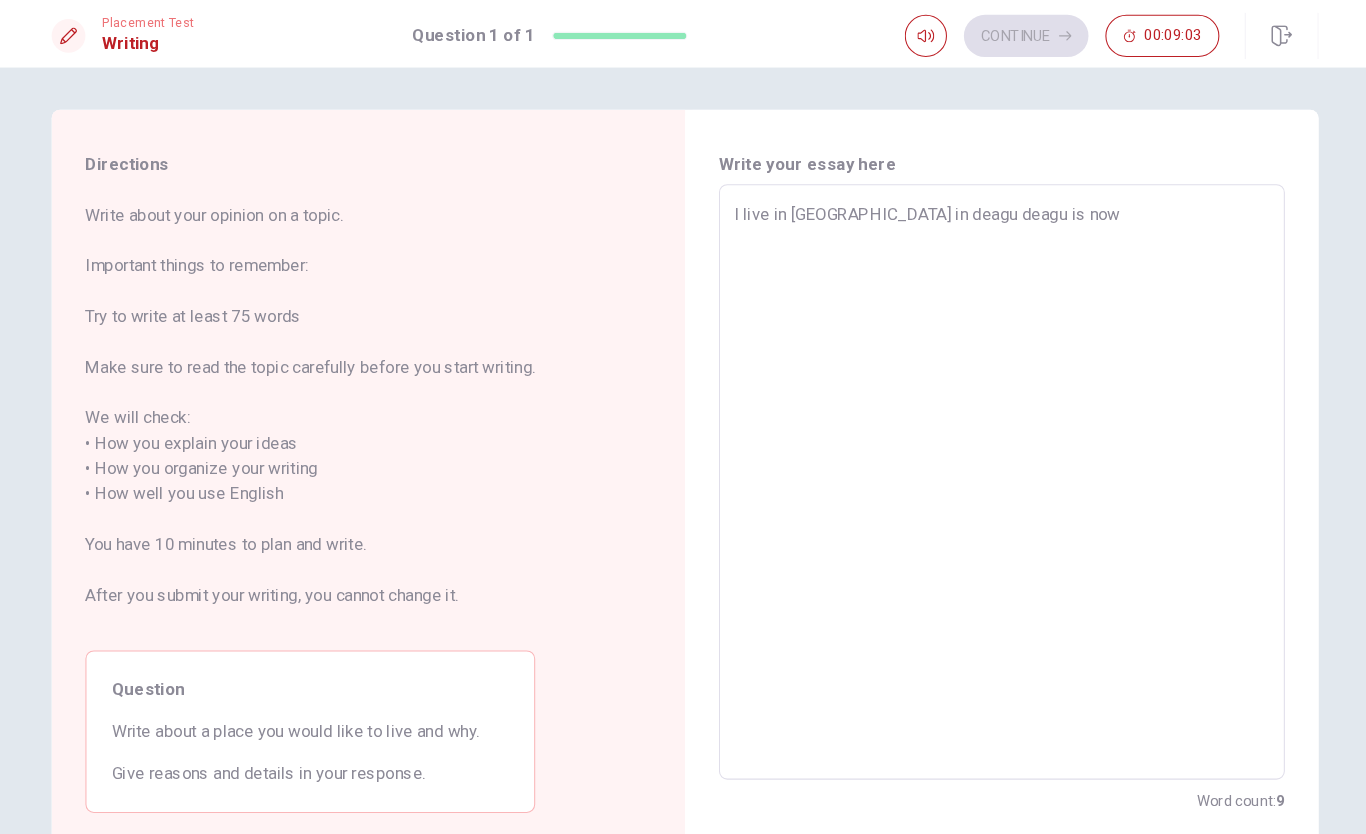 type on "I live in [GEOGRAPHIC_DATA] in deagu deagu is now" 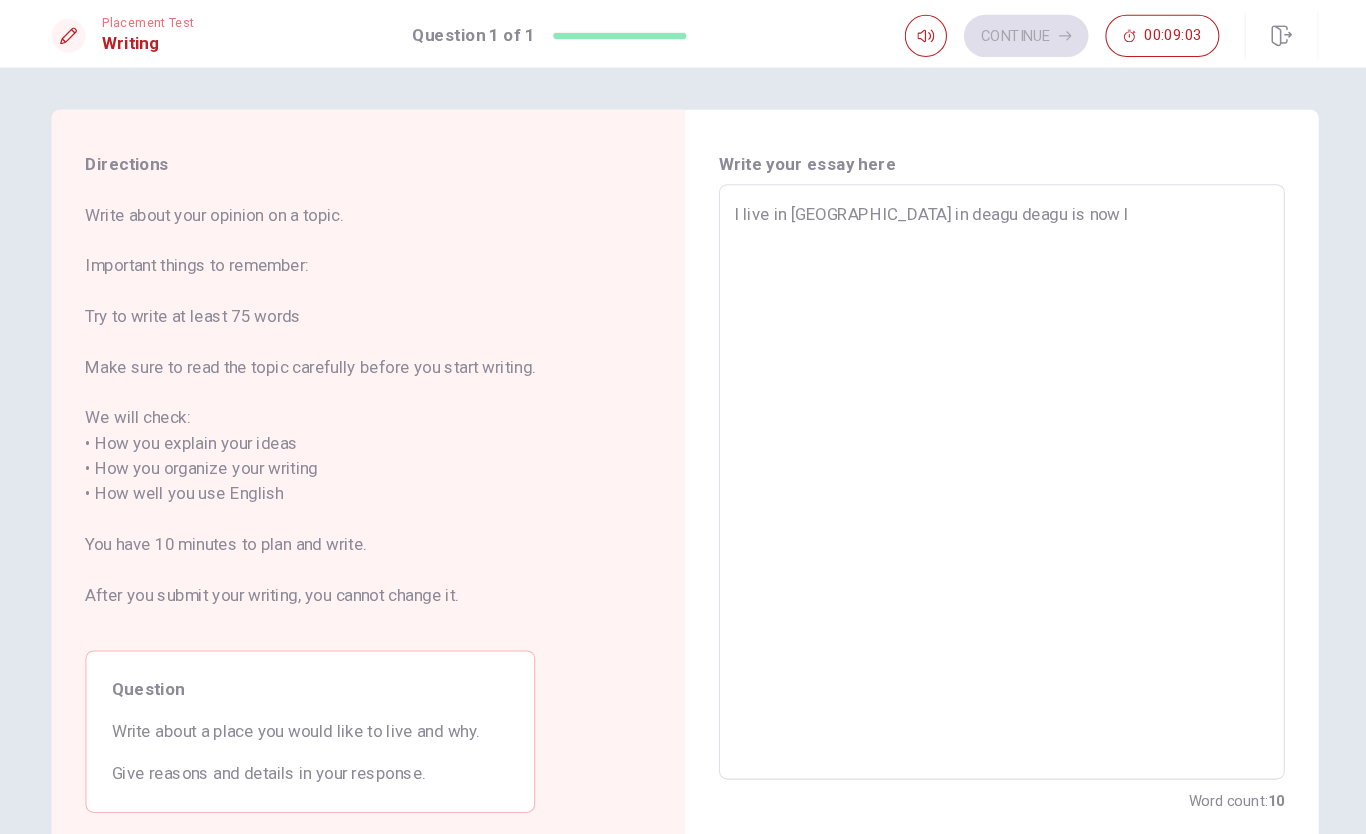 type on "x" 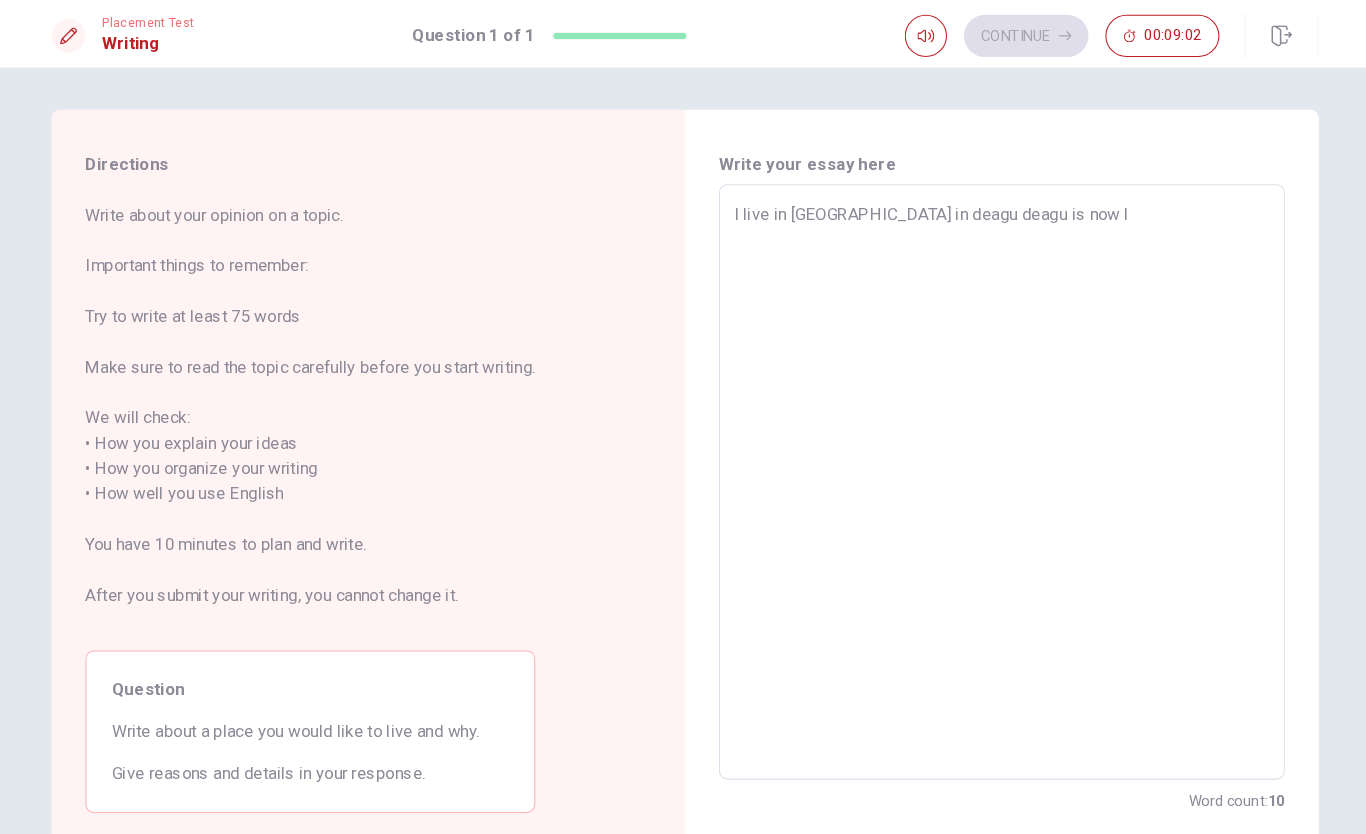 type on "I live in [GEOGRAPHIC_DATA] in deagu deagu is now li" 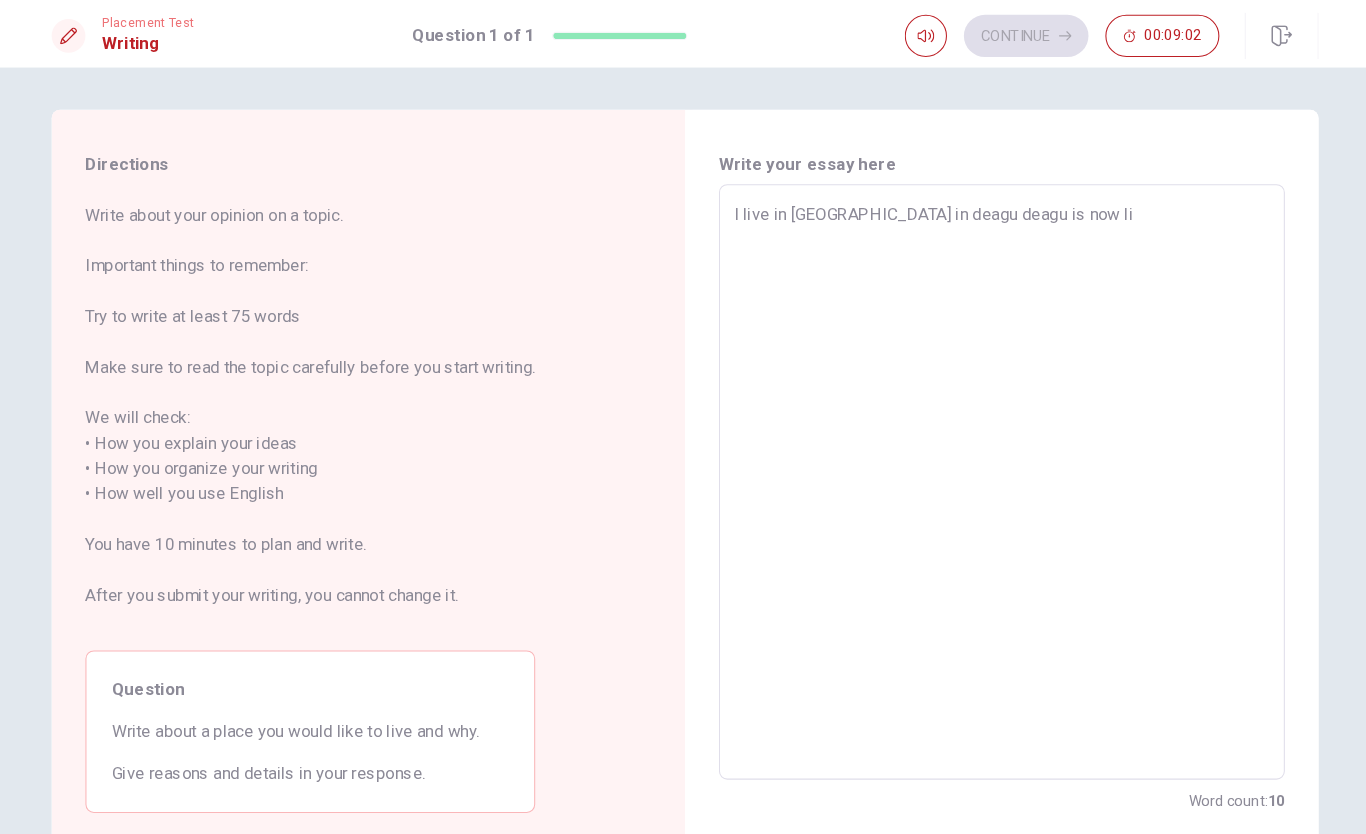 type on "x" 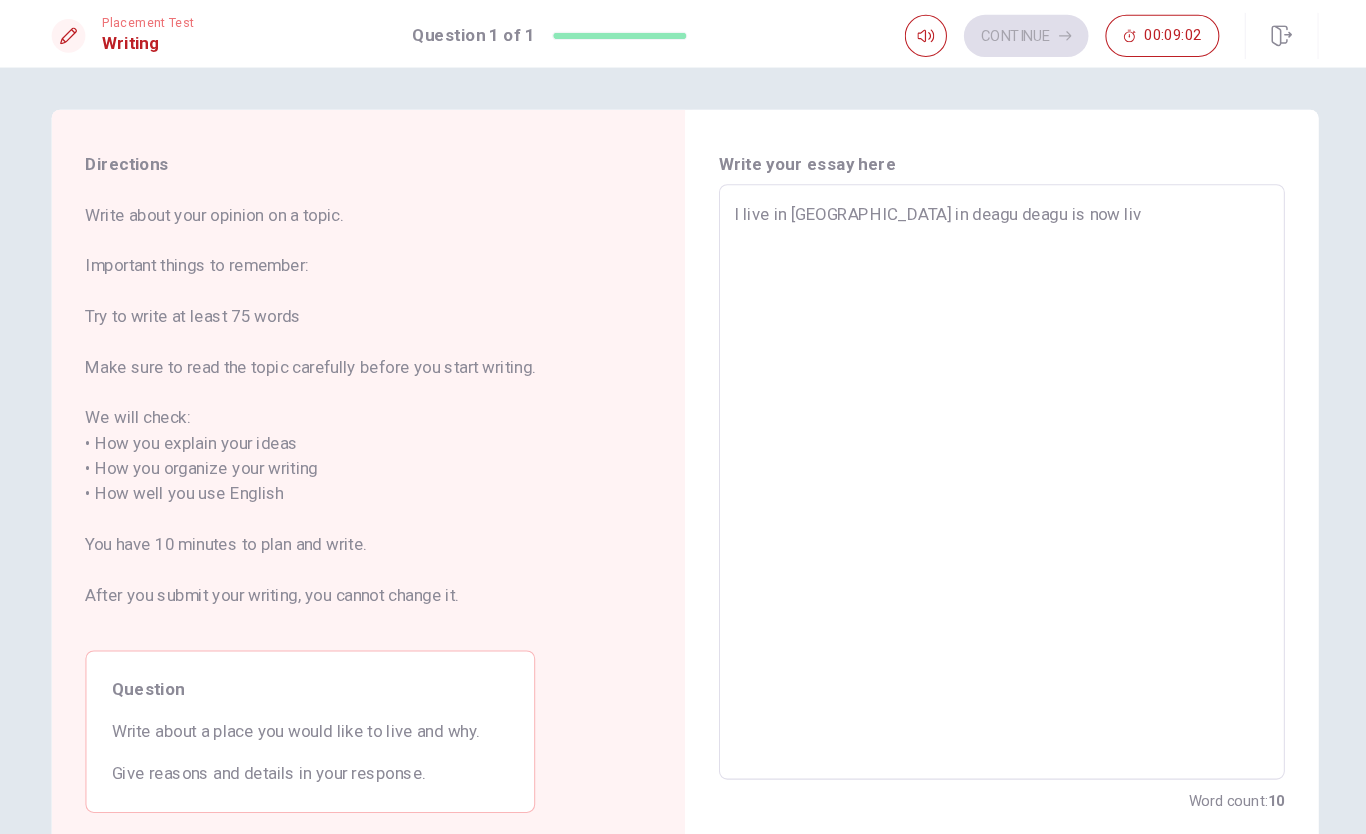 type on "x" 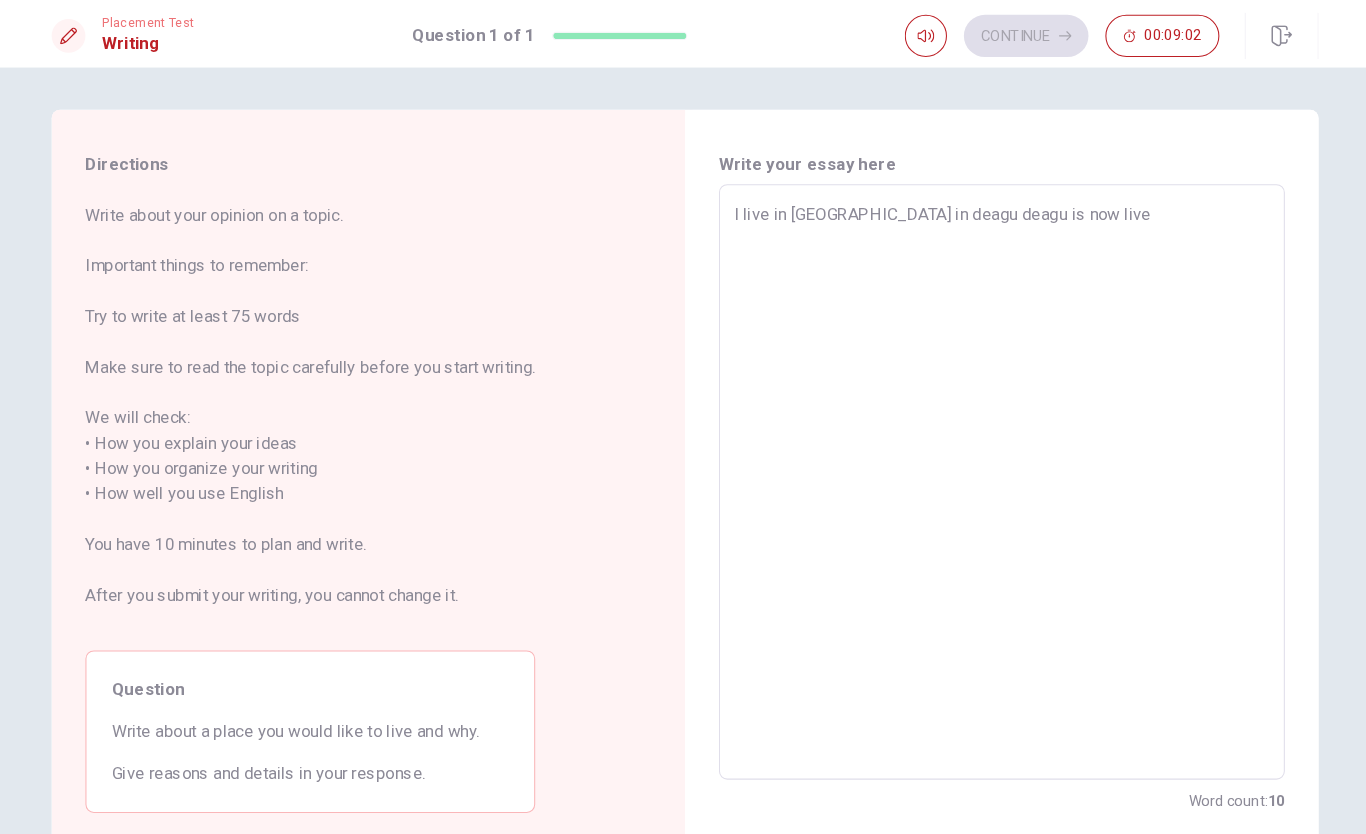 type on "x" 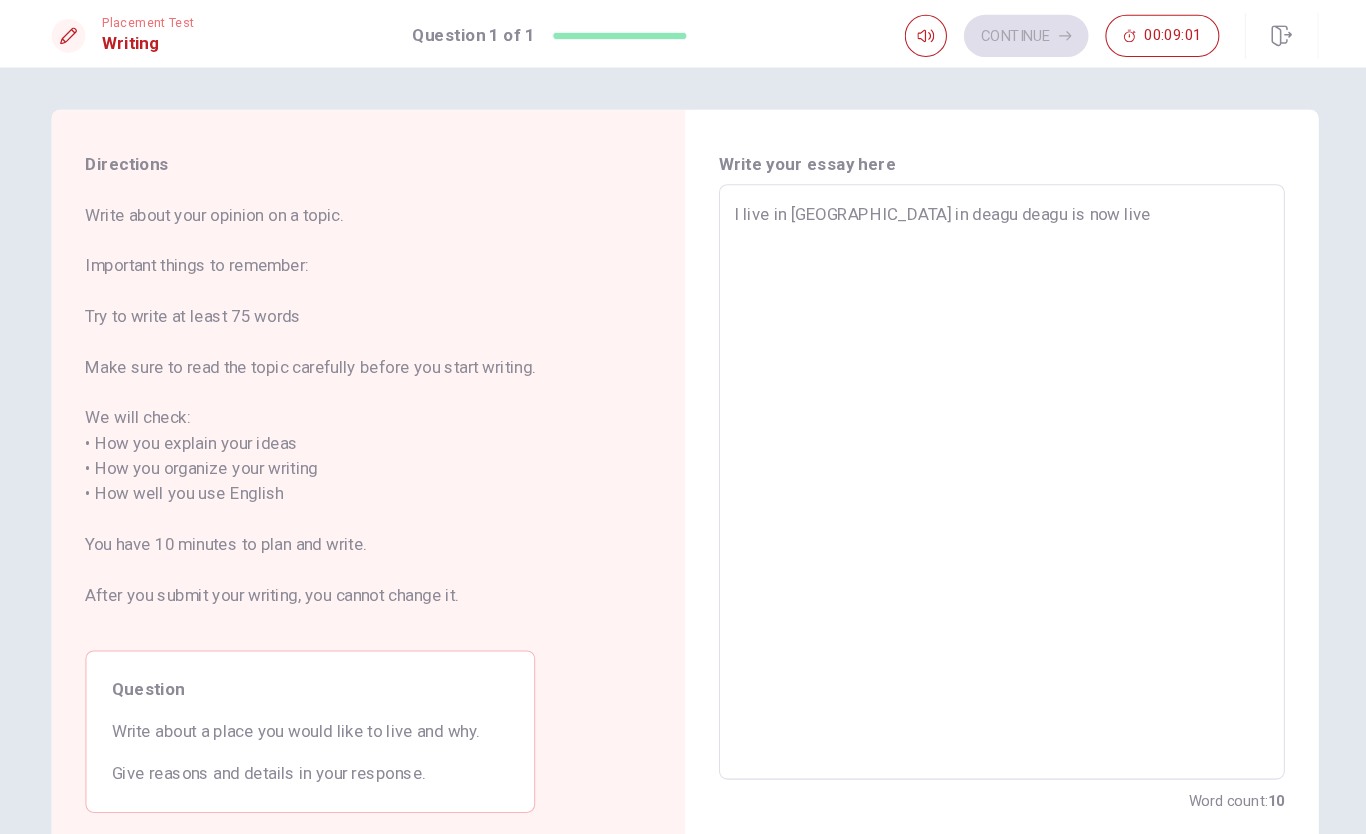 type on "I live in [GEOGRAPHIC_DATA] in deagu deagu is now live" 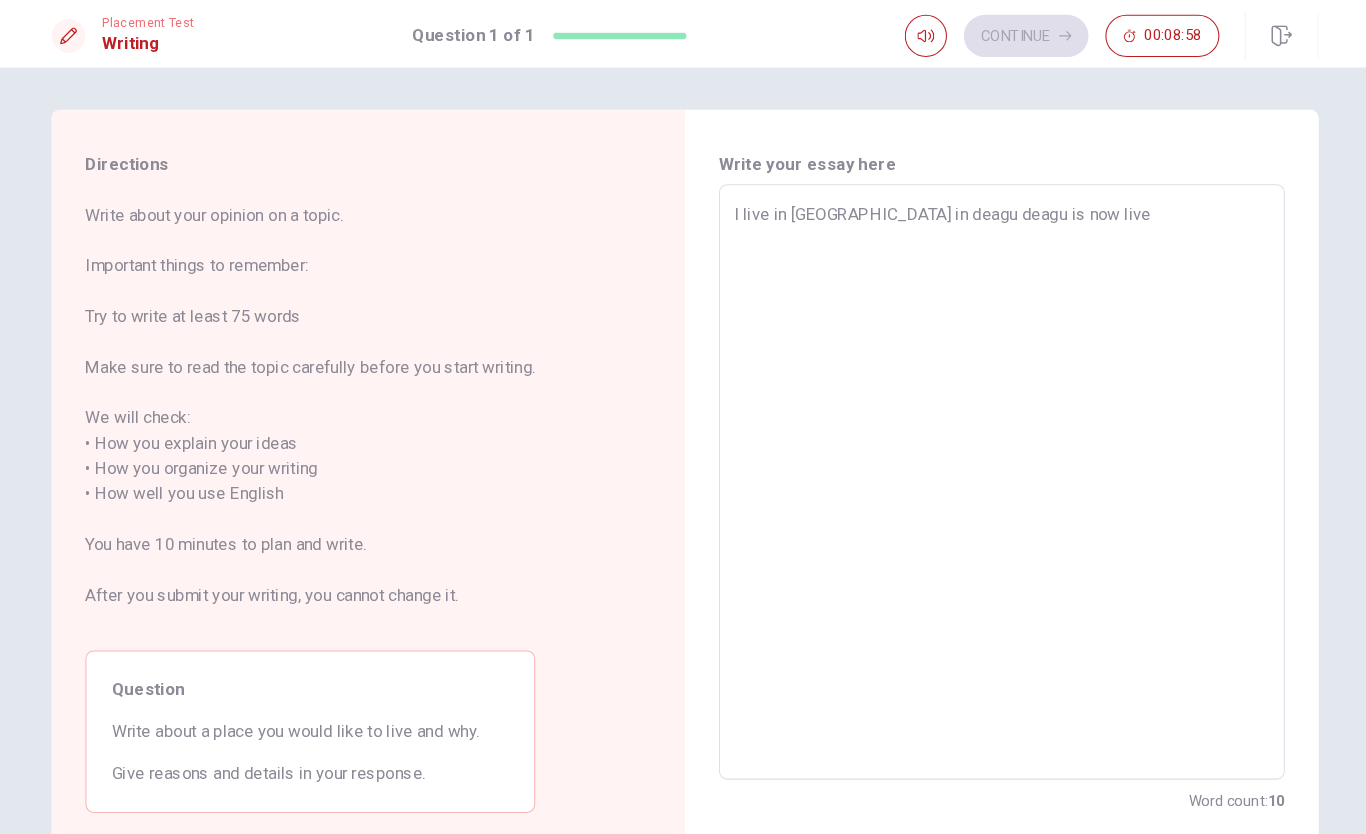 type on "x" 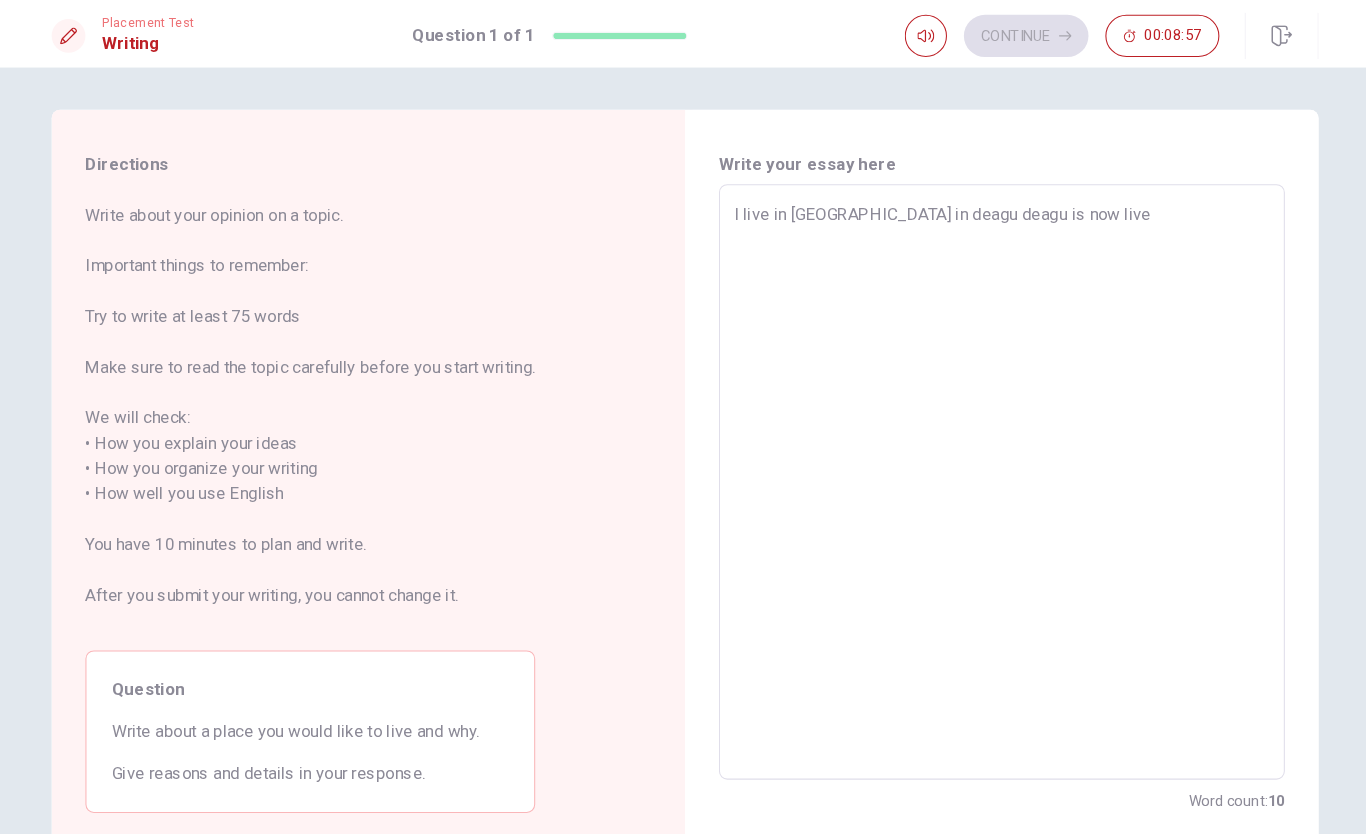 type on "I live in [GEOGRAPHIC_DATA] in deagu deagu is now live" 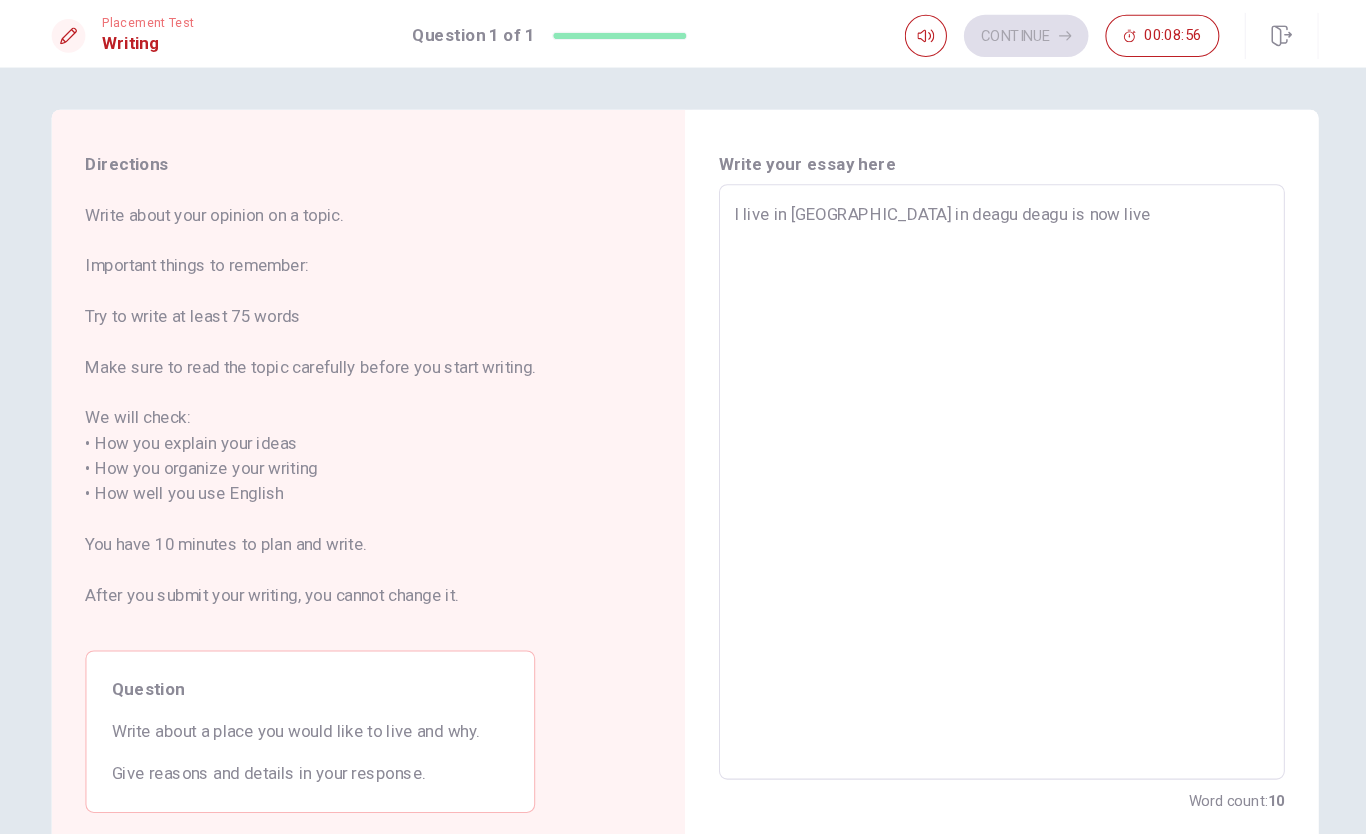 type on "x" 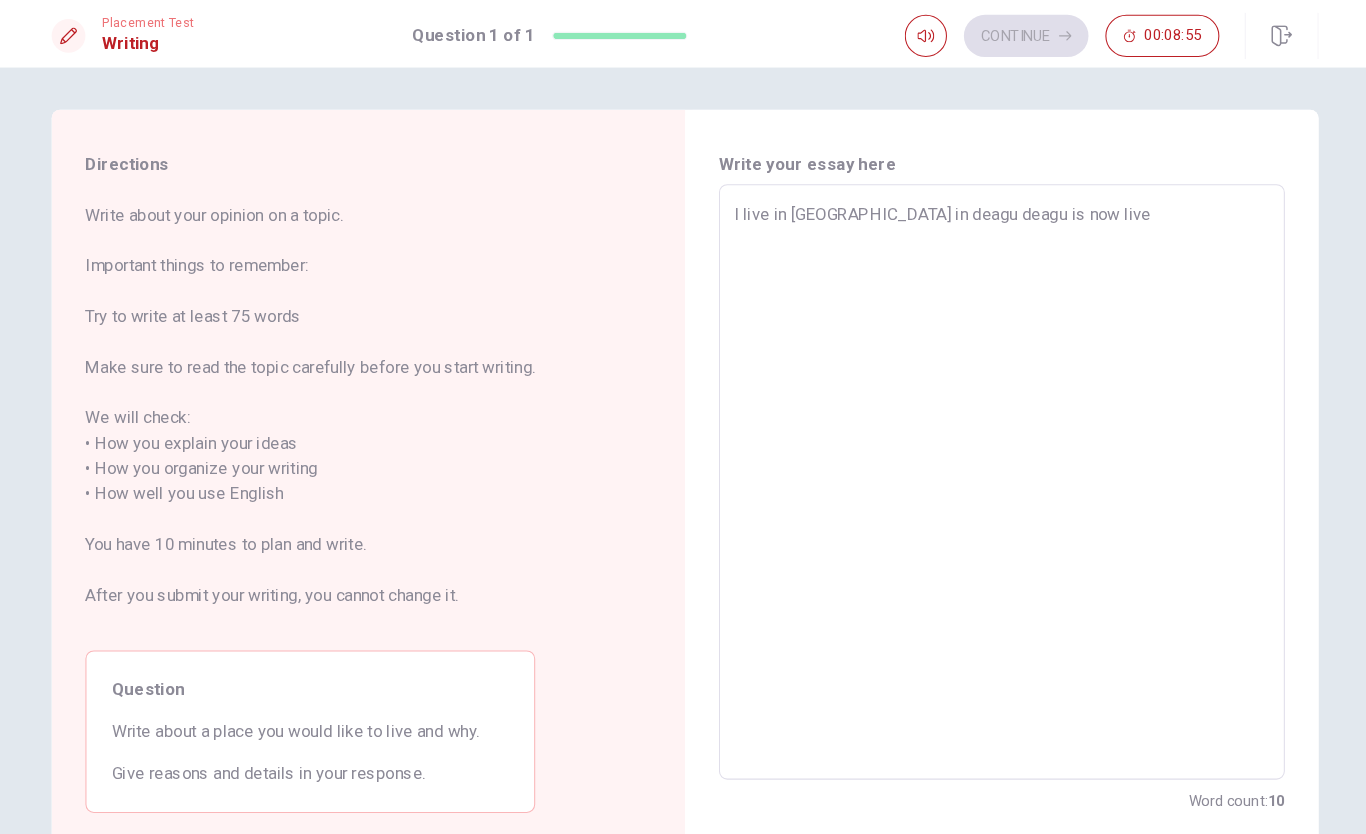 type on "I live in [GEOGRAPHIC_DATA] in deagu deagu is now live" 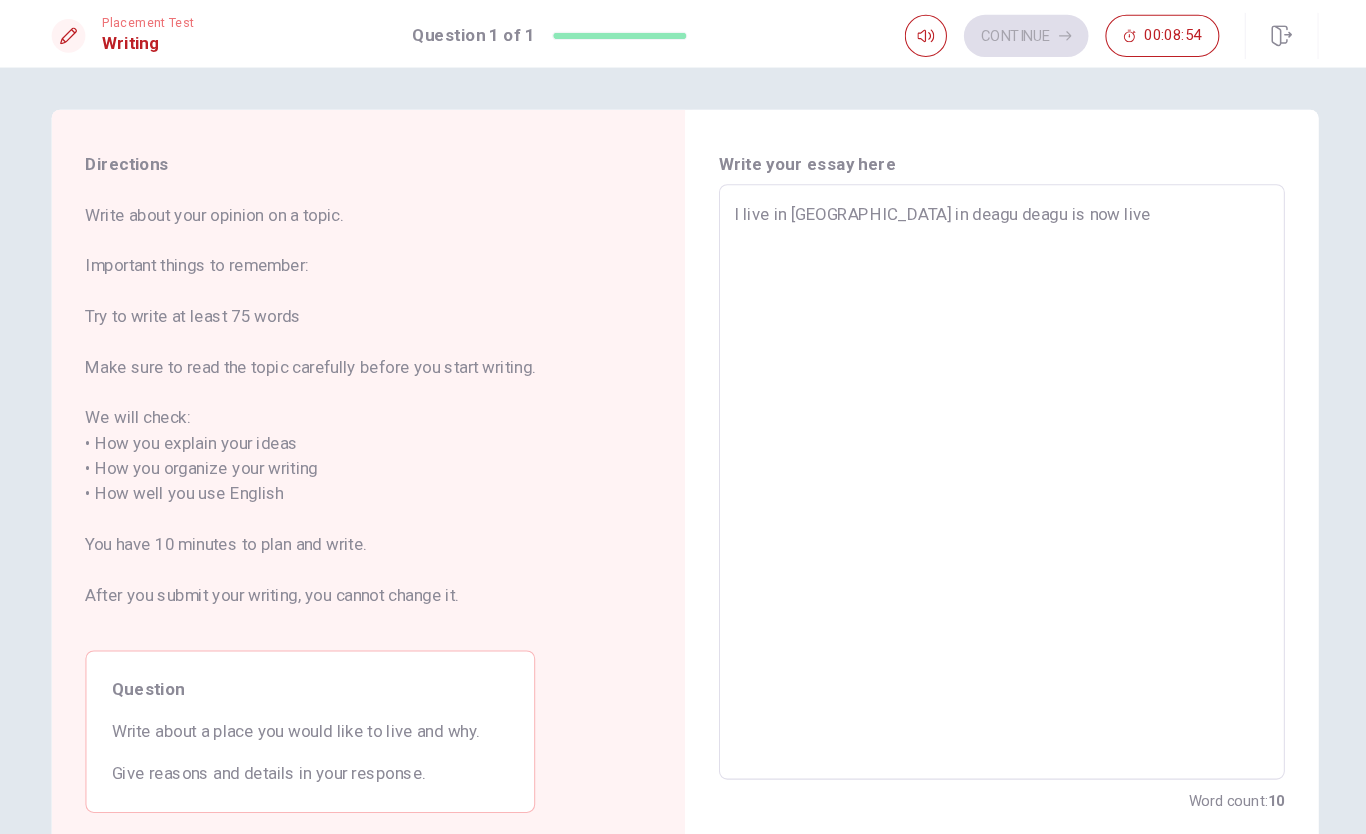type on "I live in [GEOGRAPHIC_DATA] in deagu deagu is now liv" 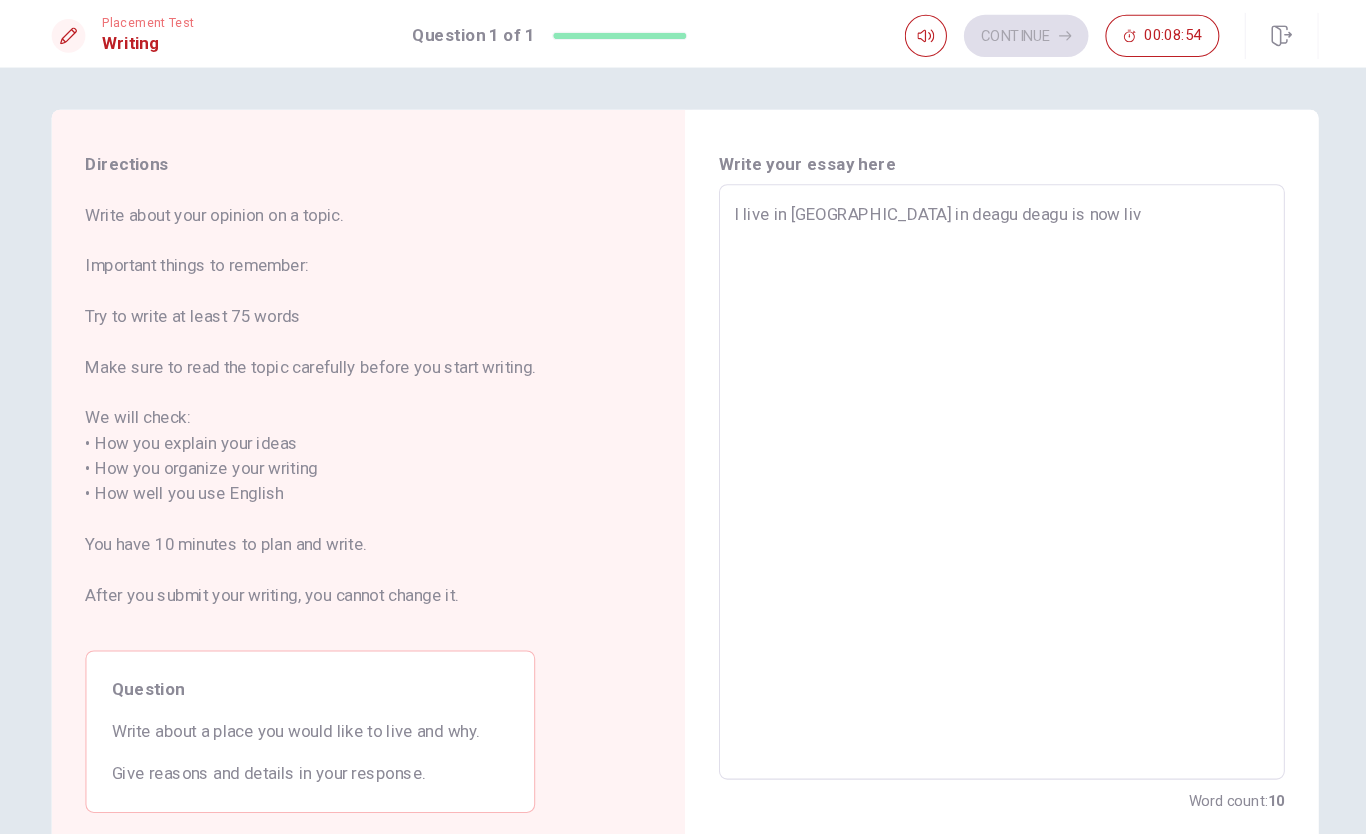 type on "x" 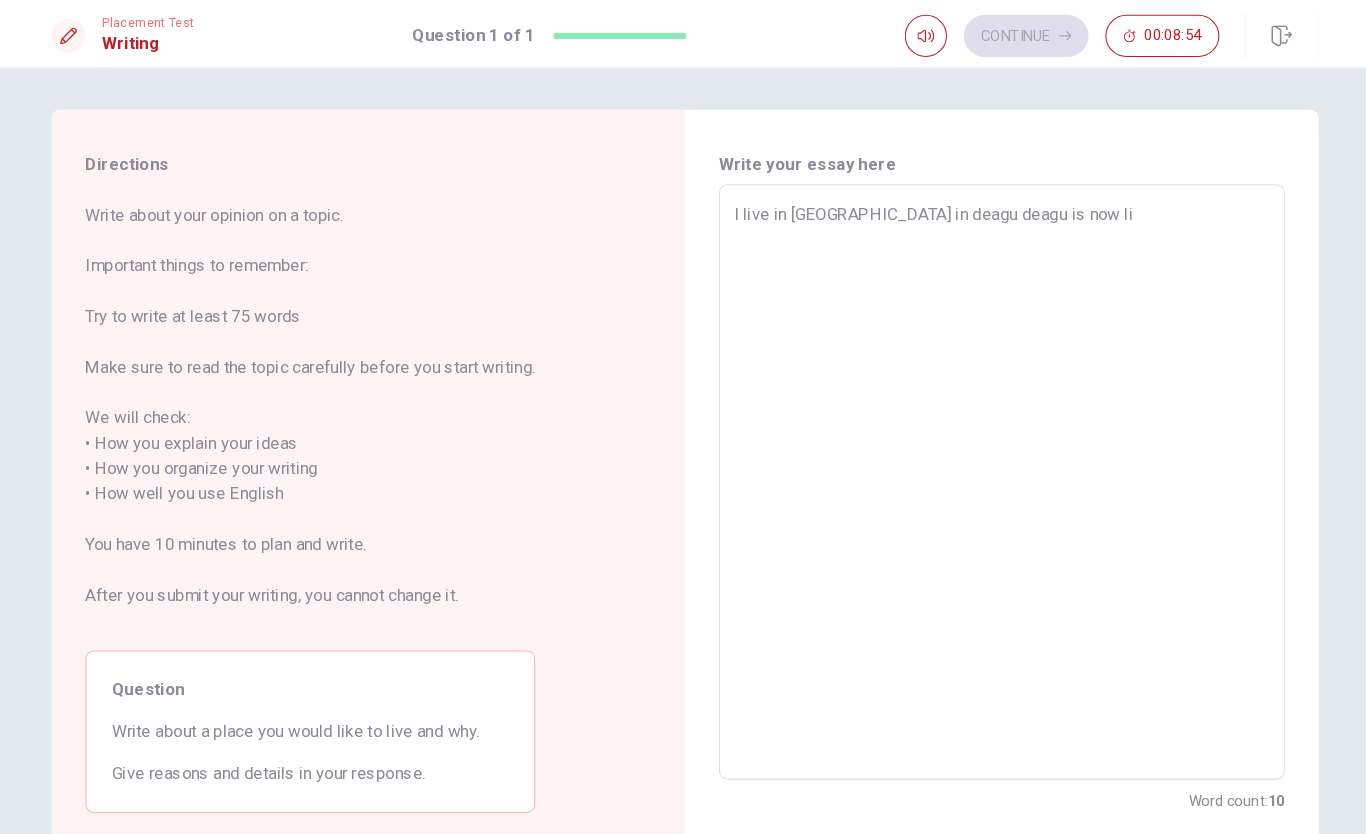 type on "x" 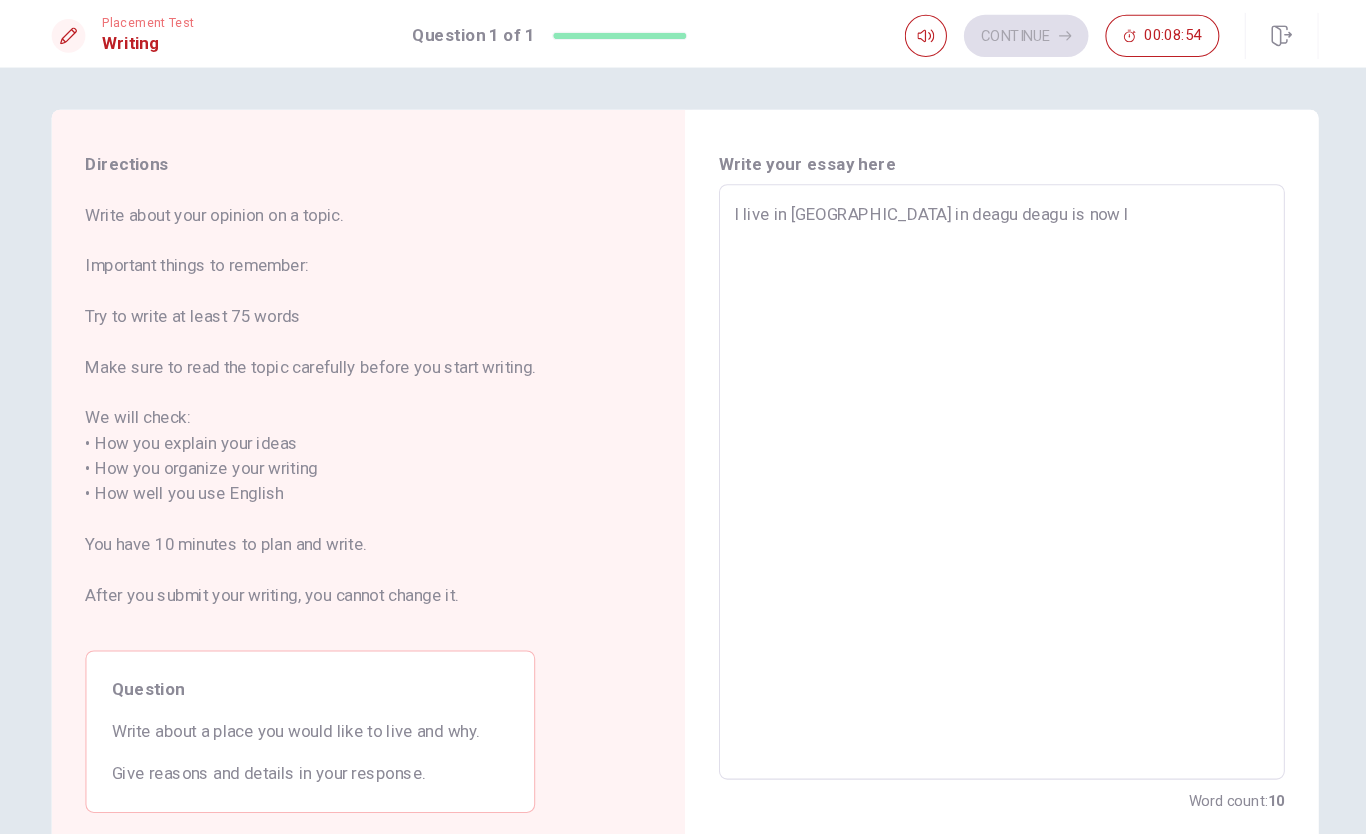 type on "x" 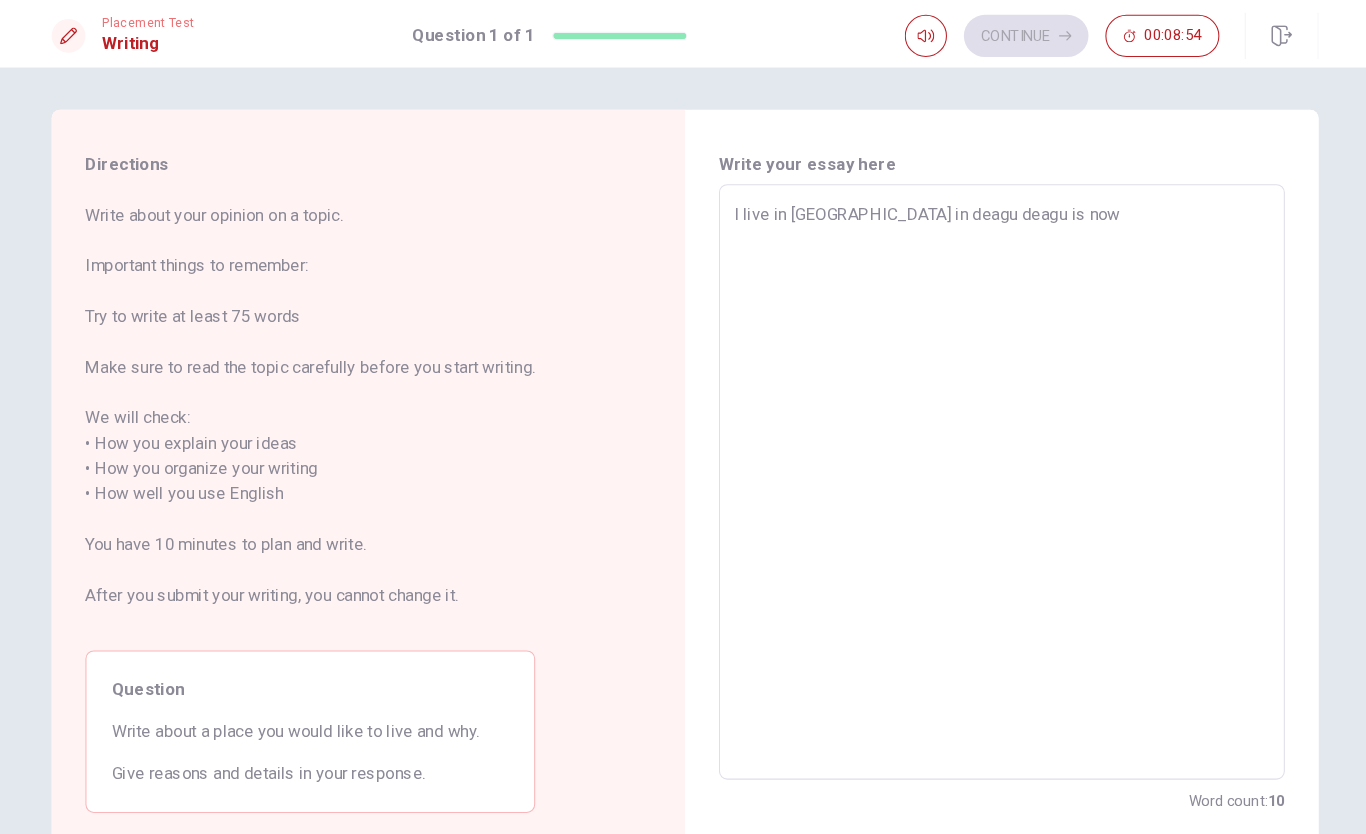 type on "x" 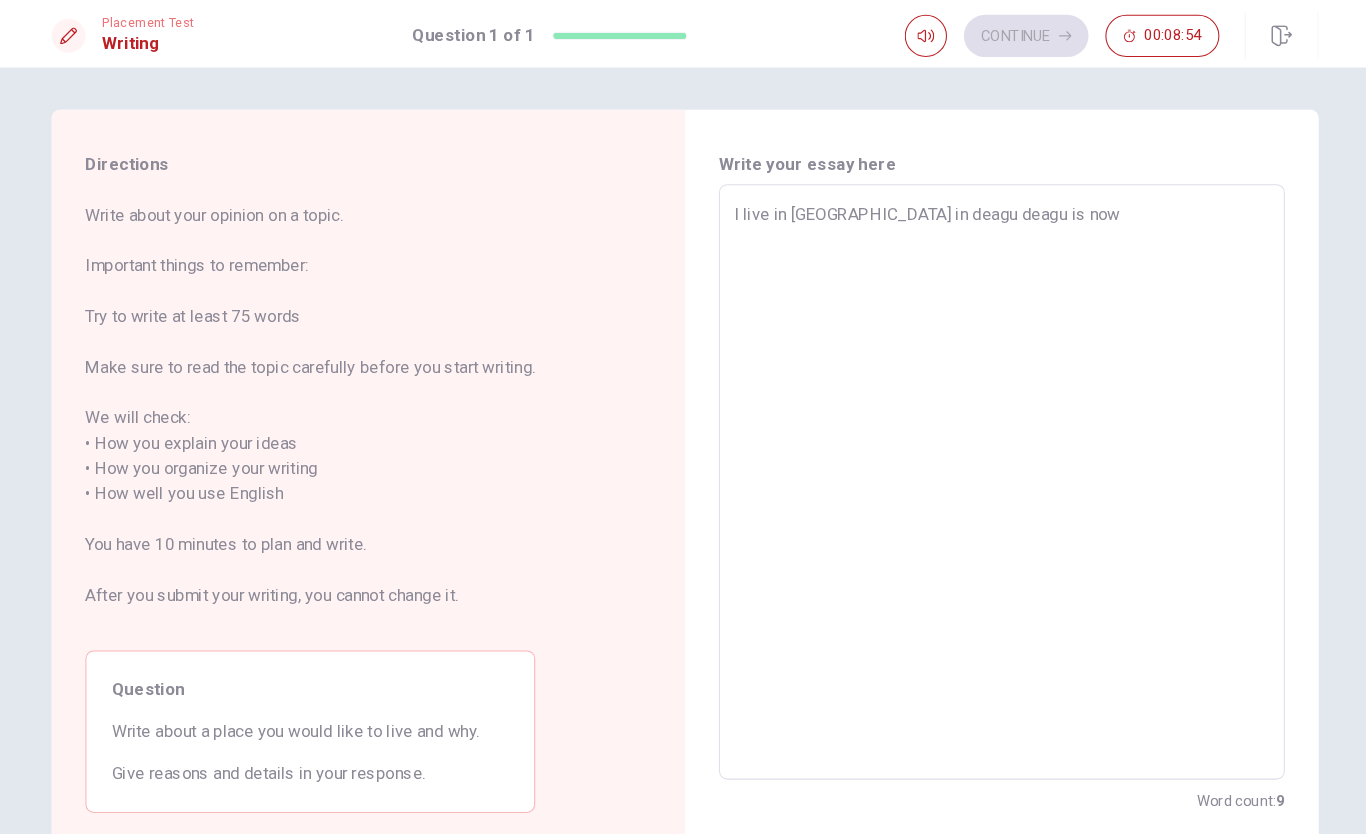 type on "I live in [GEOGRAPHIC_DATA] in deagu deagu is no" 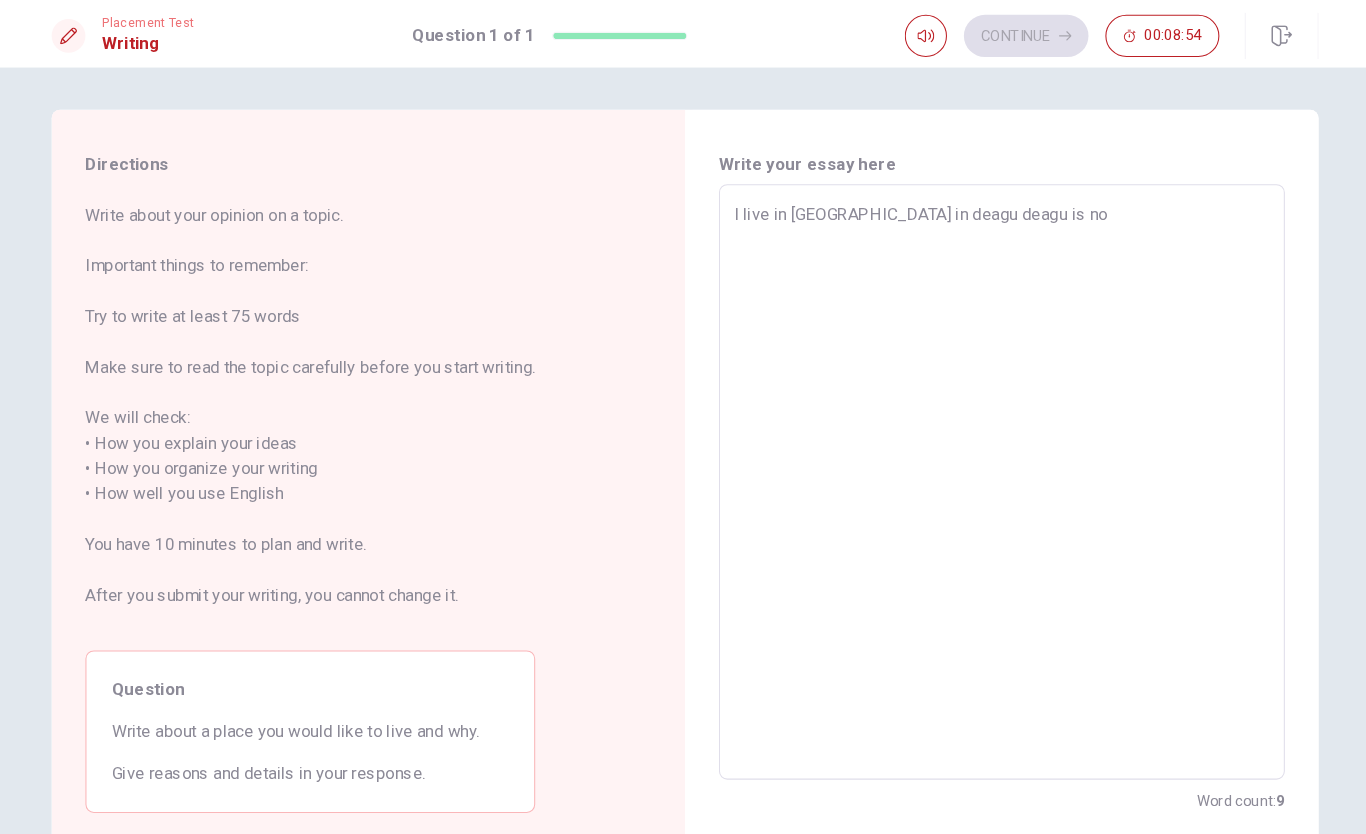 type on "x" 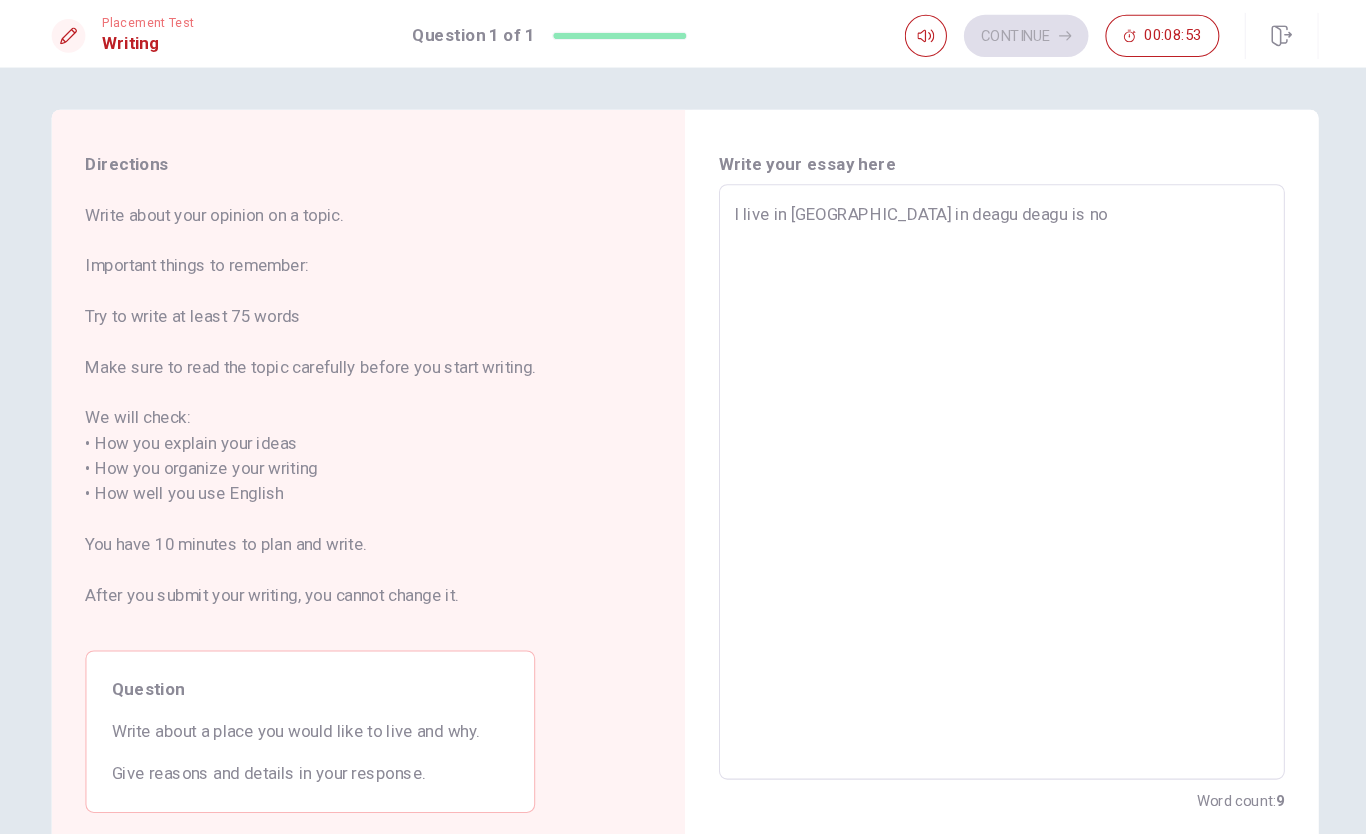 type on "I live in [GEOGRAPHIC_DATA] in deagu deagu is n" 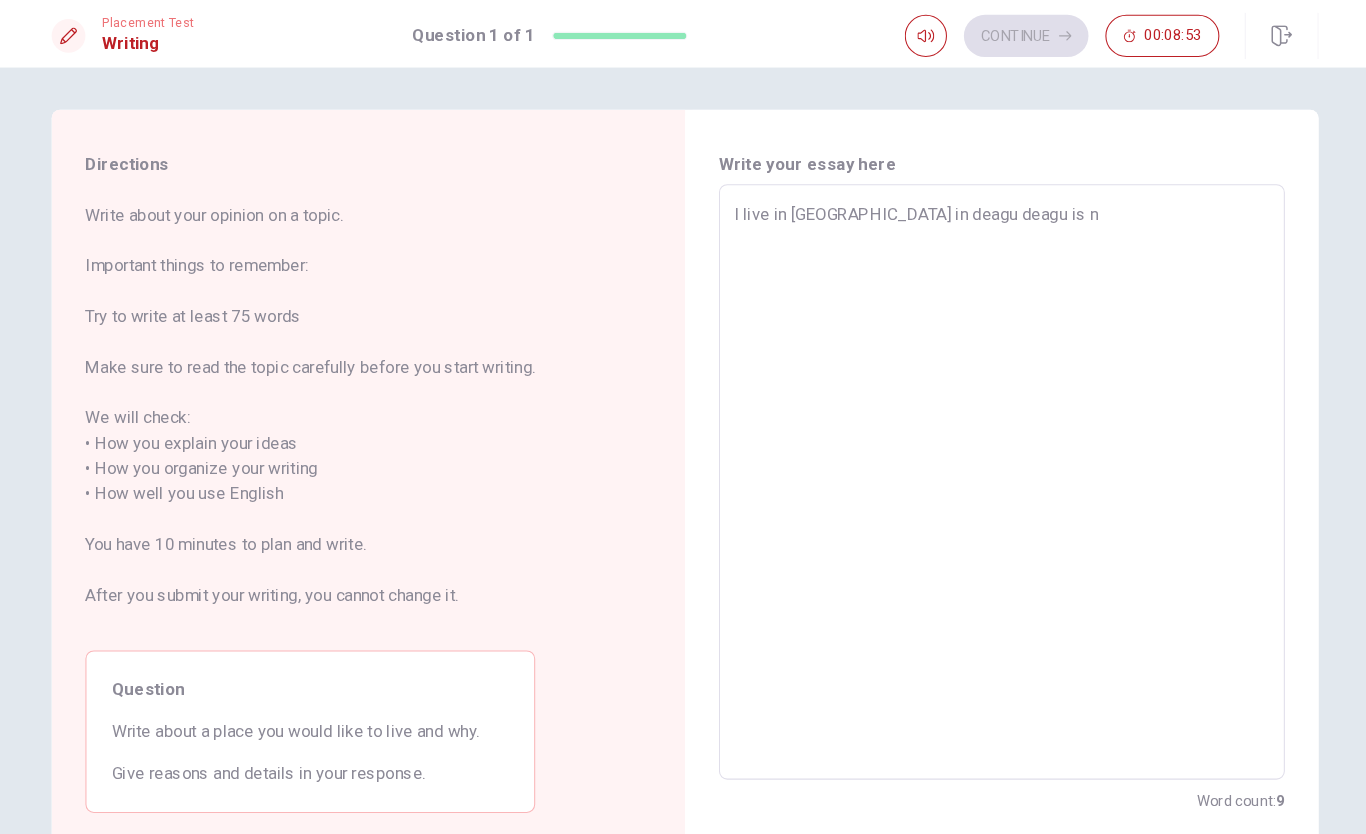 type on "x" 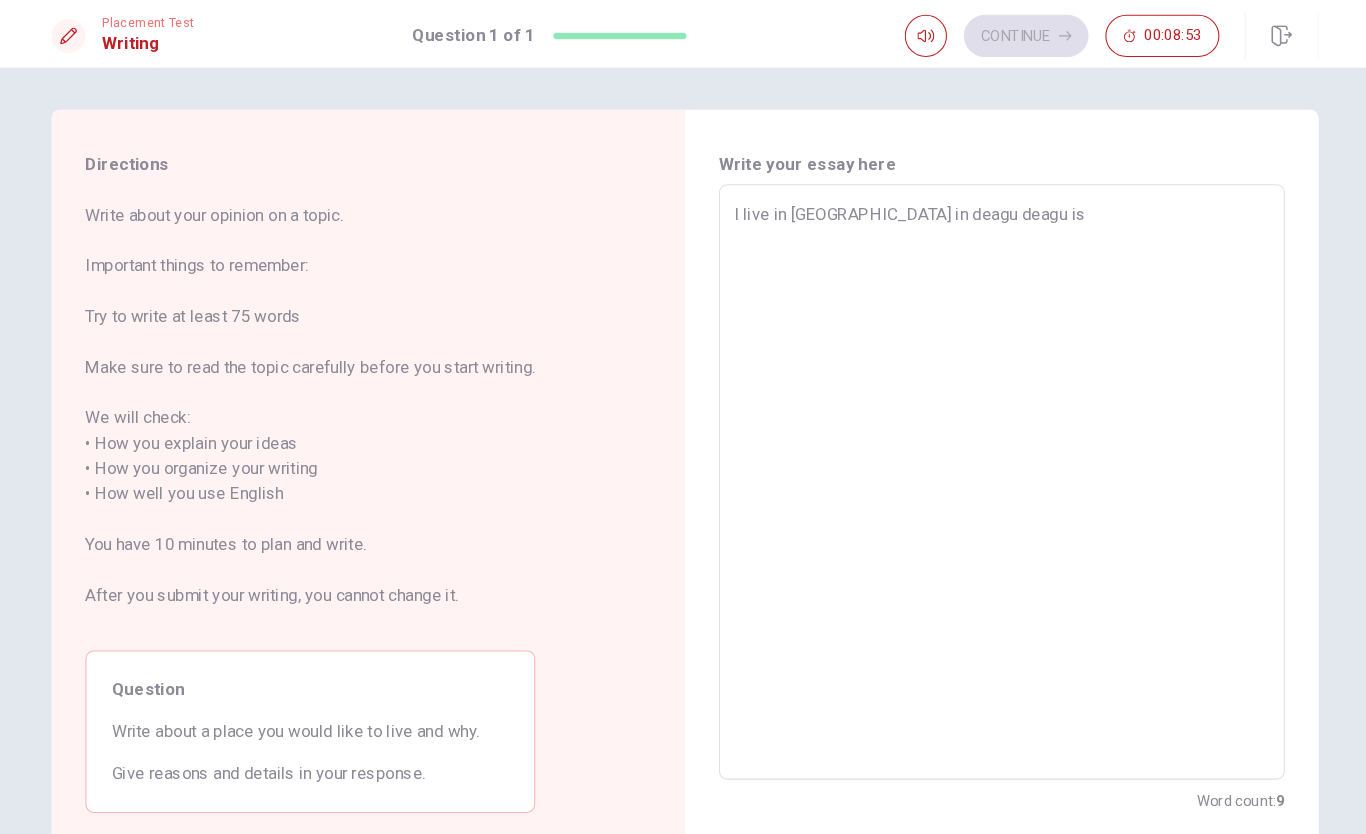 type on "x" 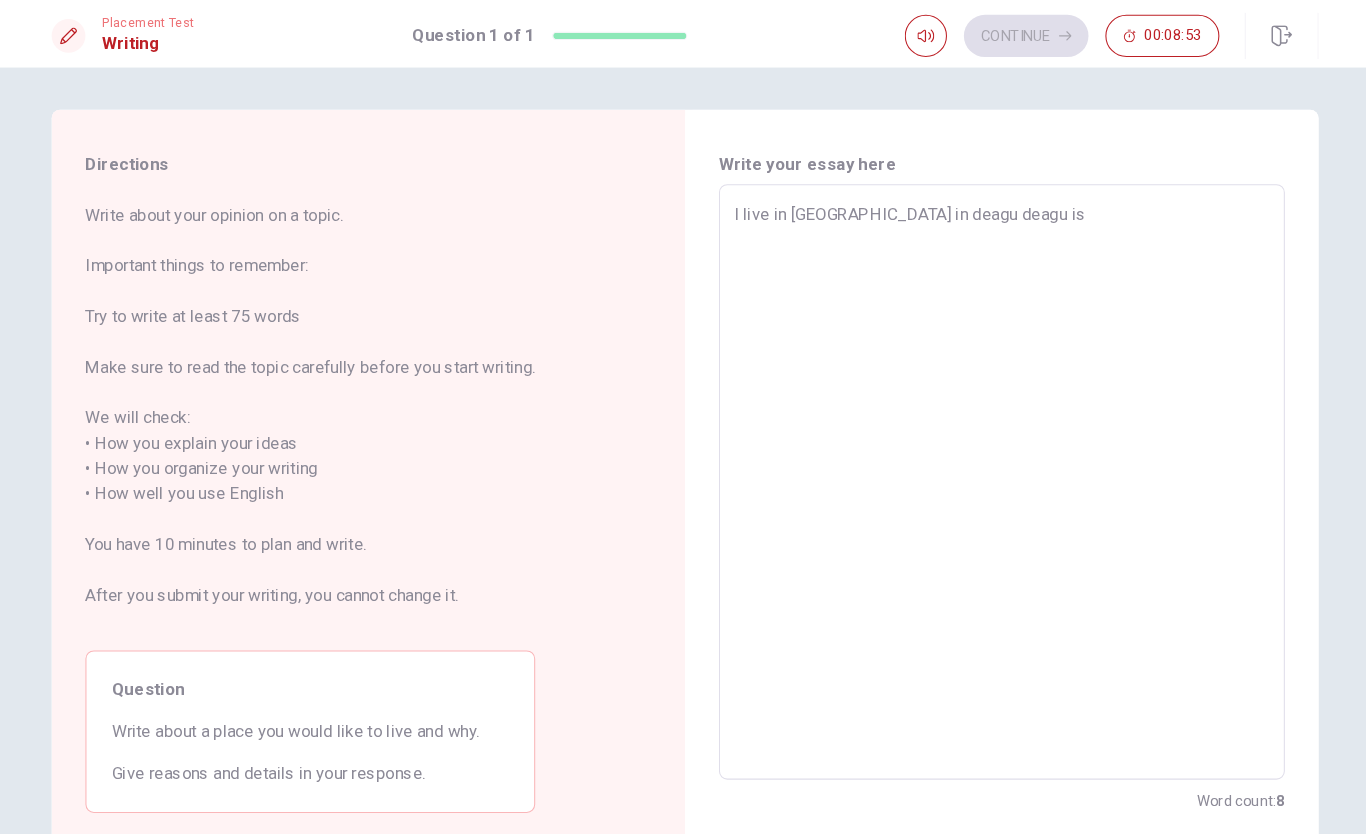 type on "I live in [GEOGRAPHIC_DATA] in deagu deagu is" 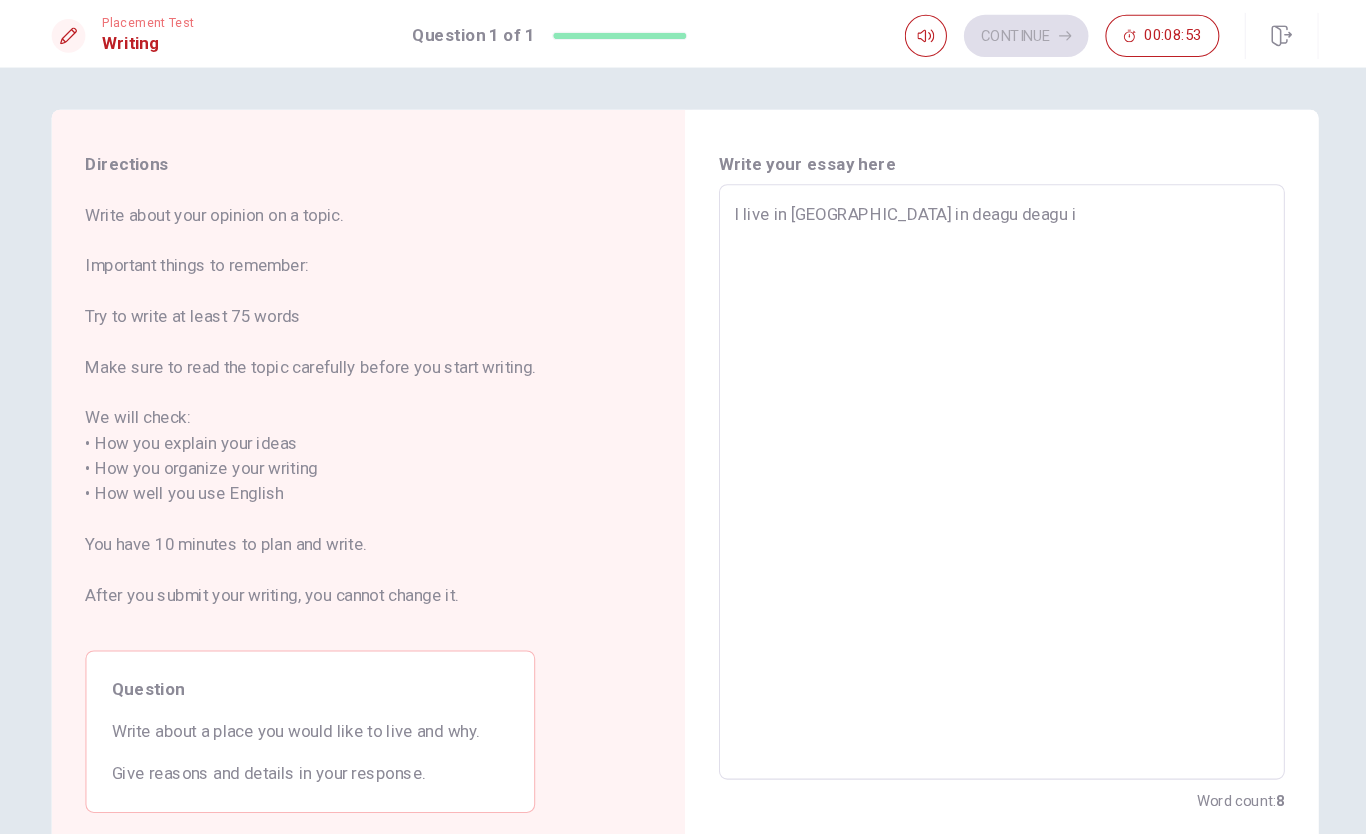 type on "x" 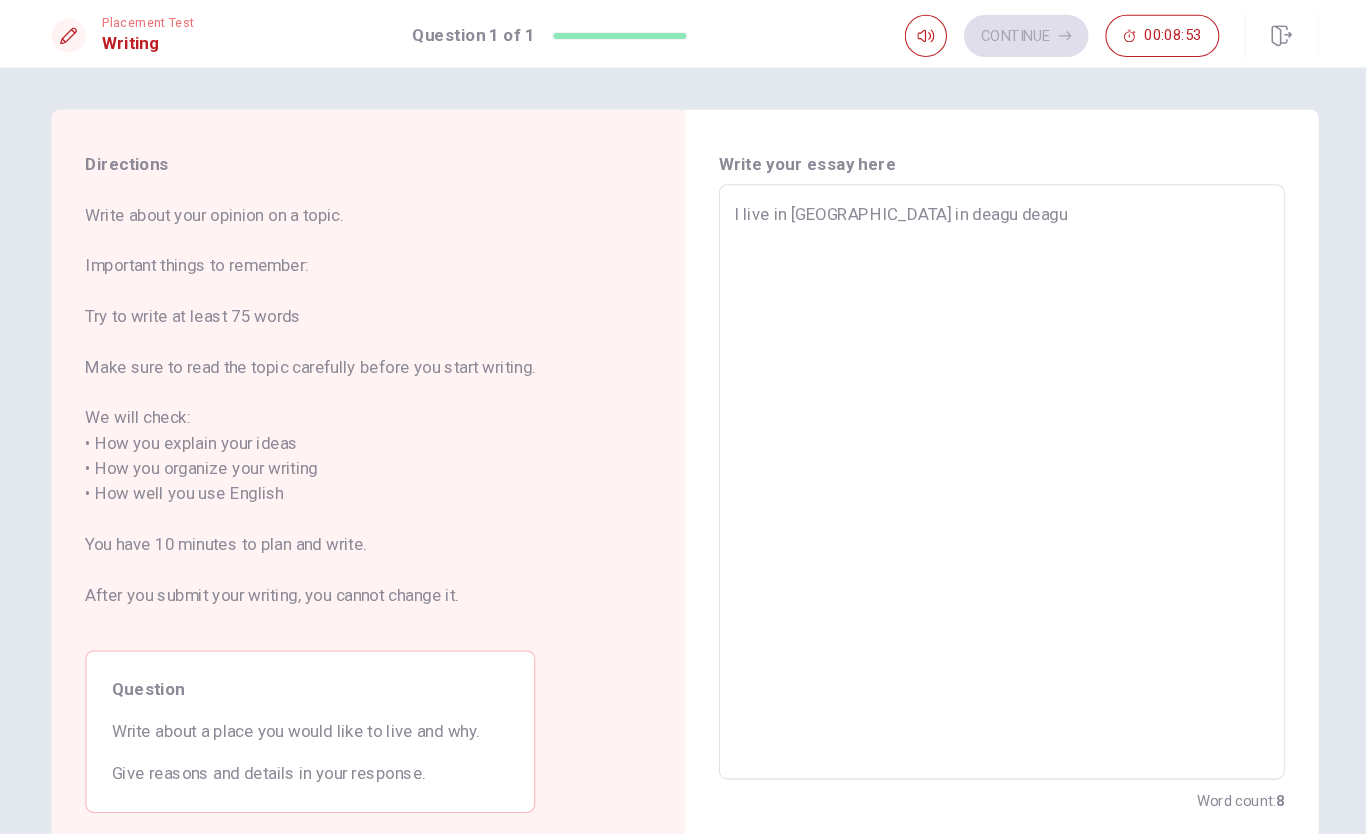 type on "x" 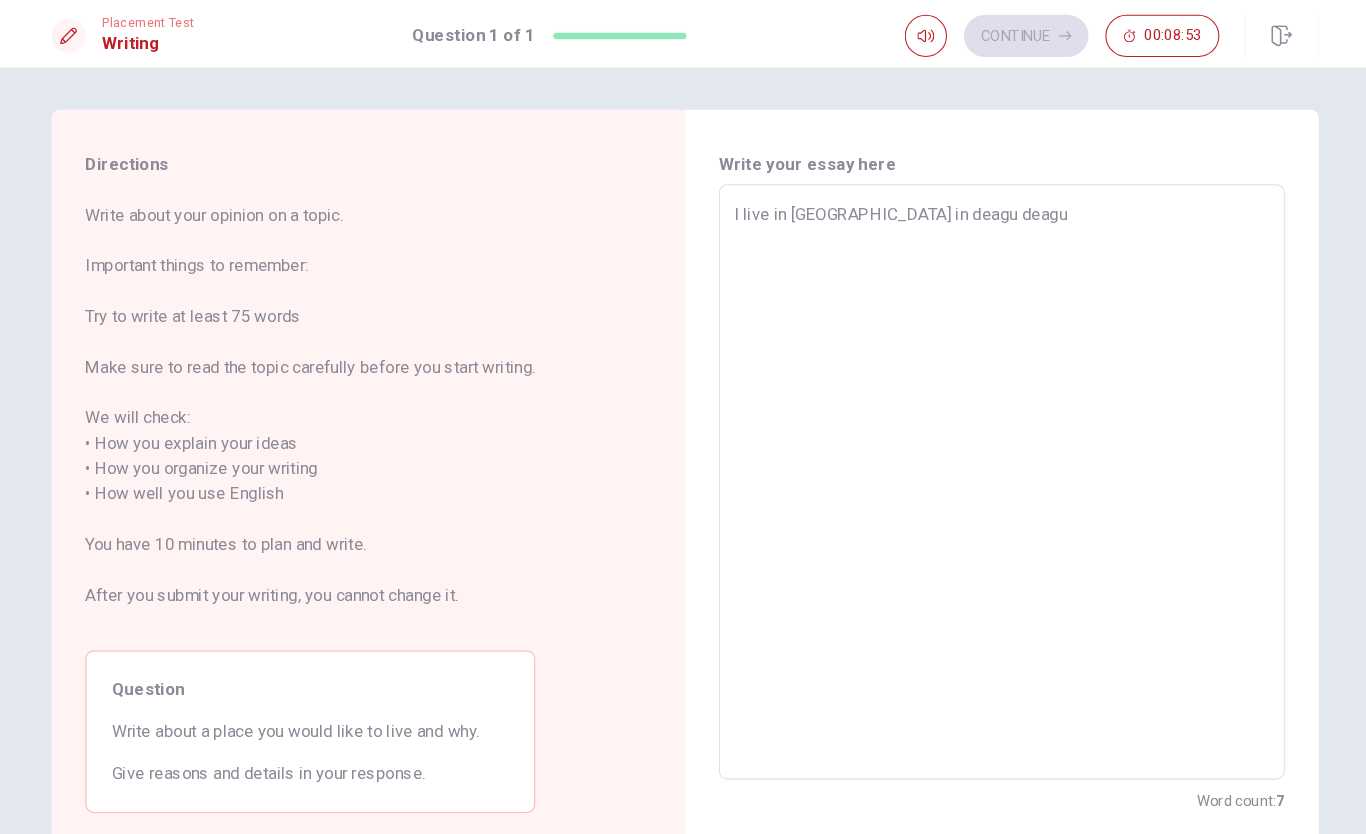 type on "I live in [GEOGRAPHIC_DATA] in deagu deagu" 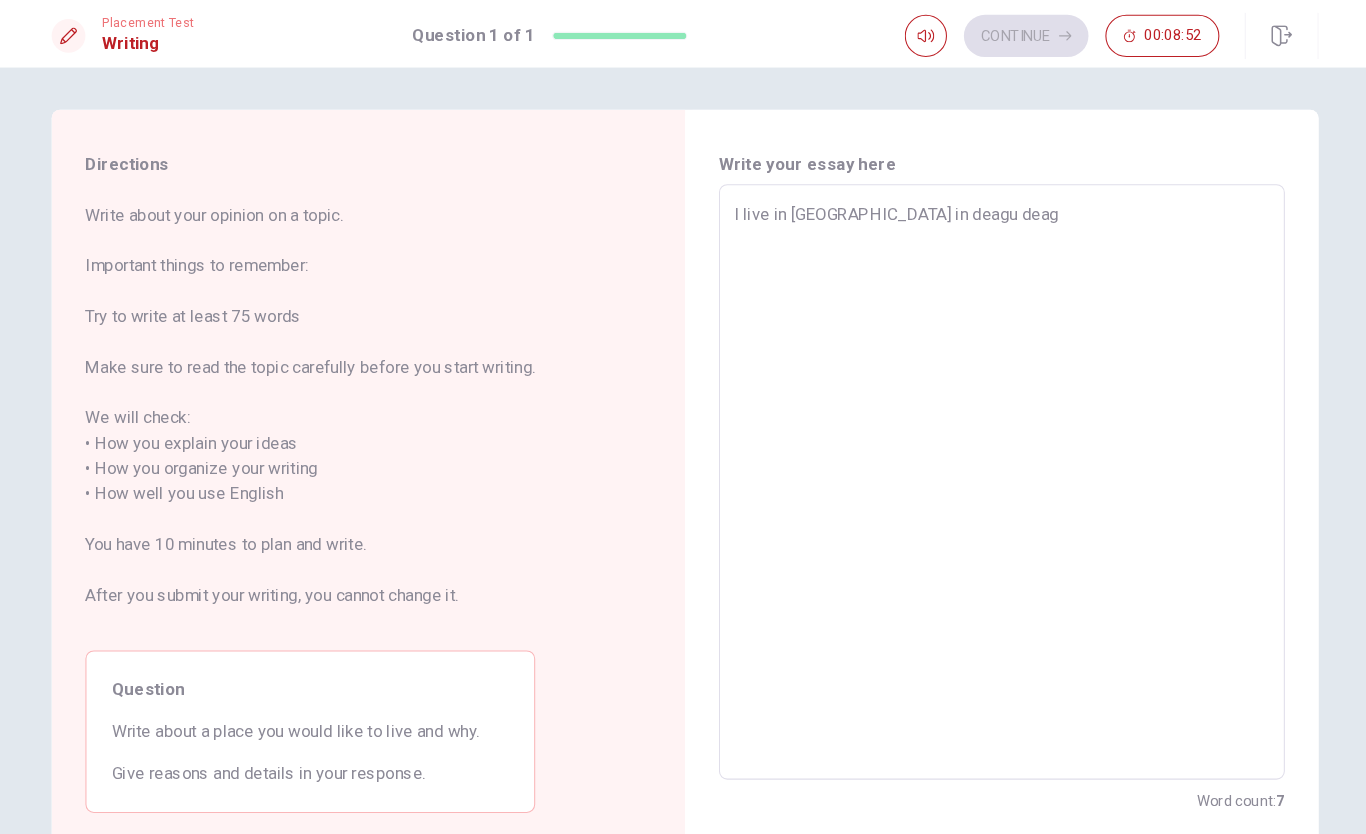 type on "x" 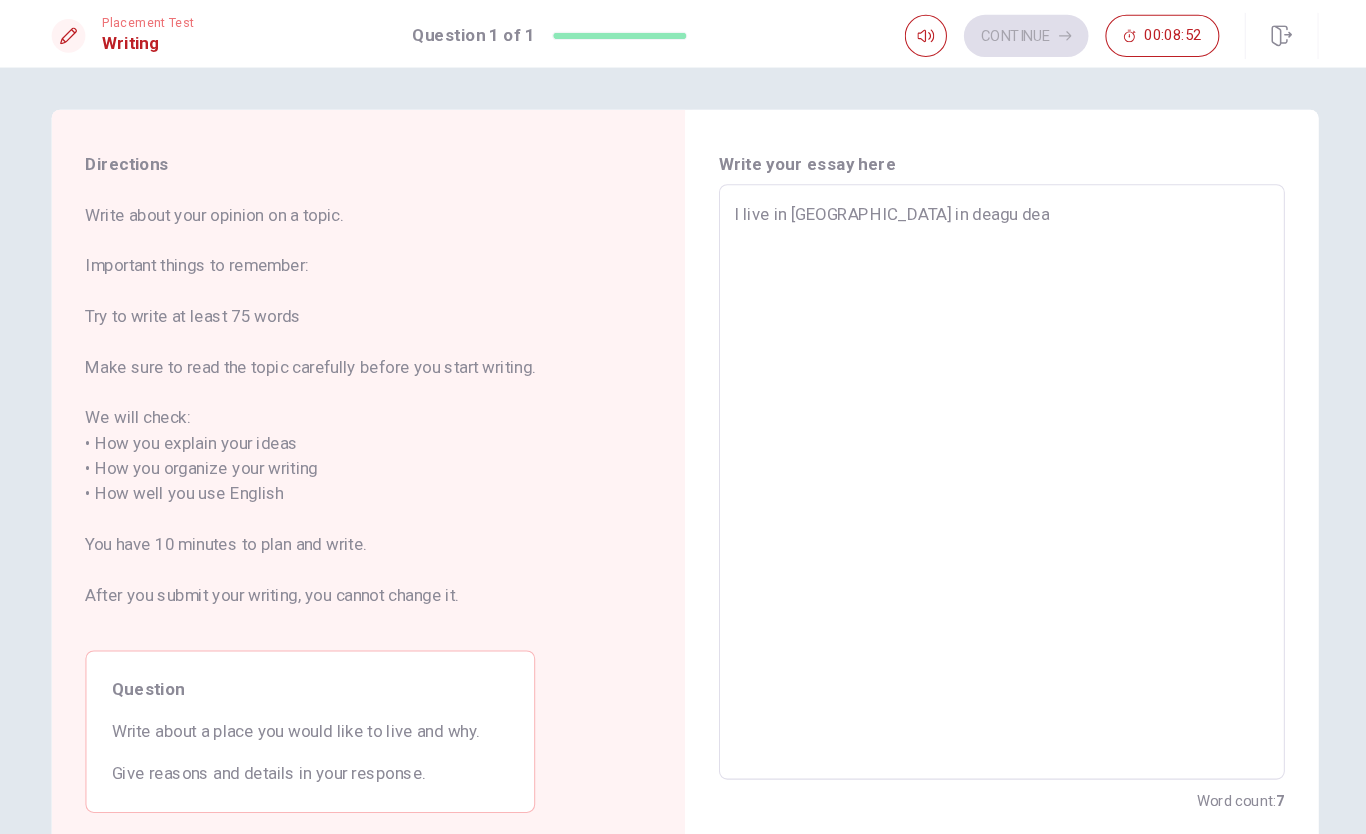 type on "x" 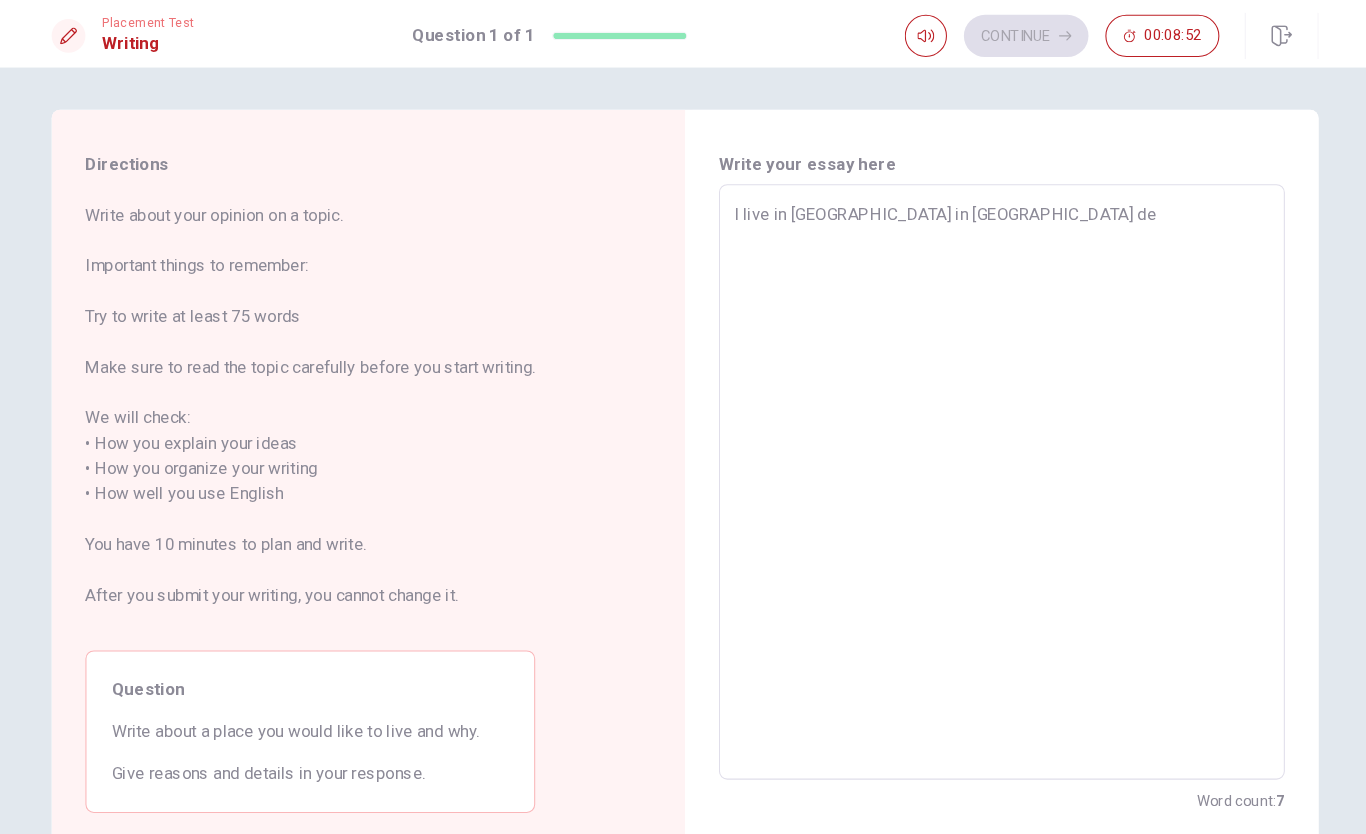 type on "x" 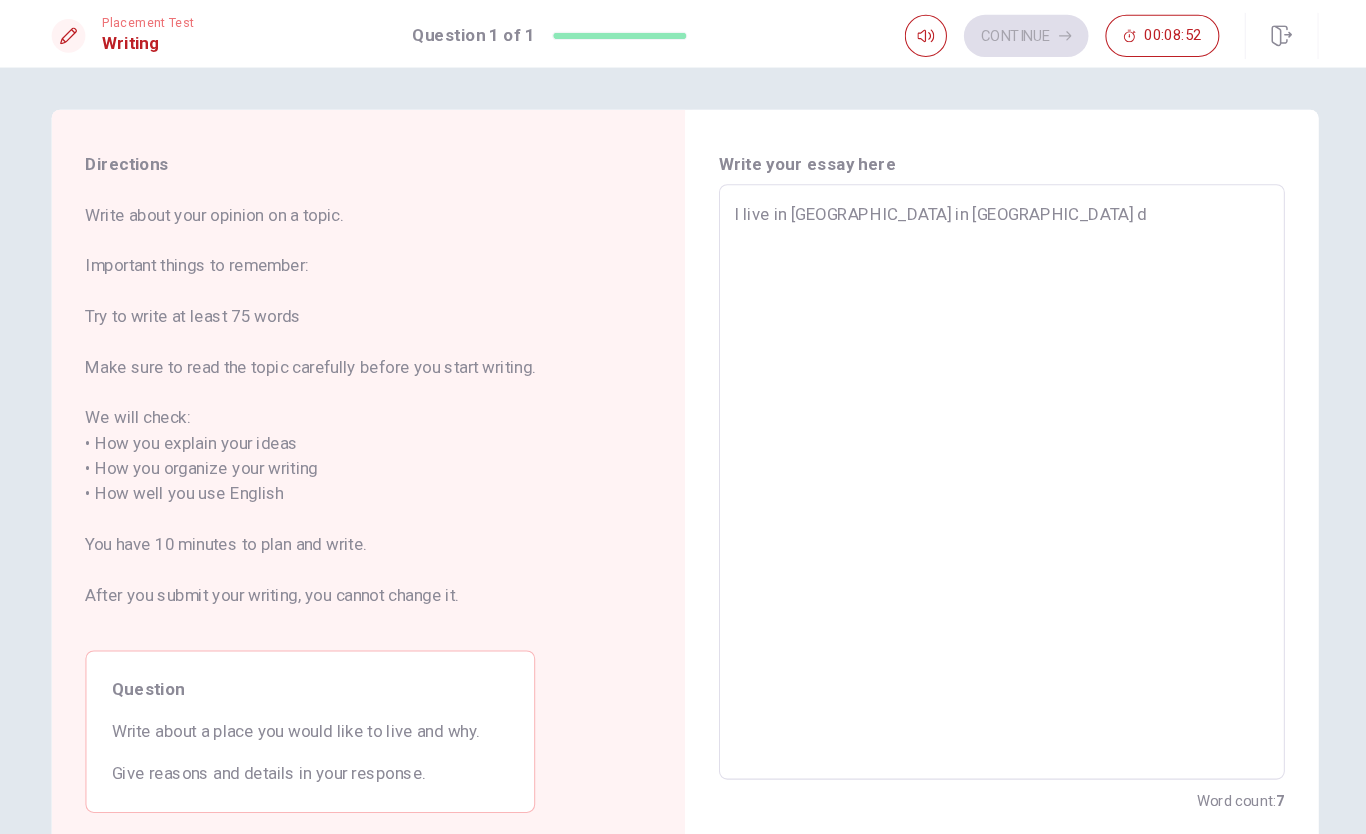 type on "x" 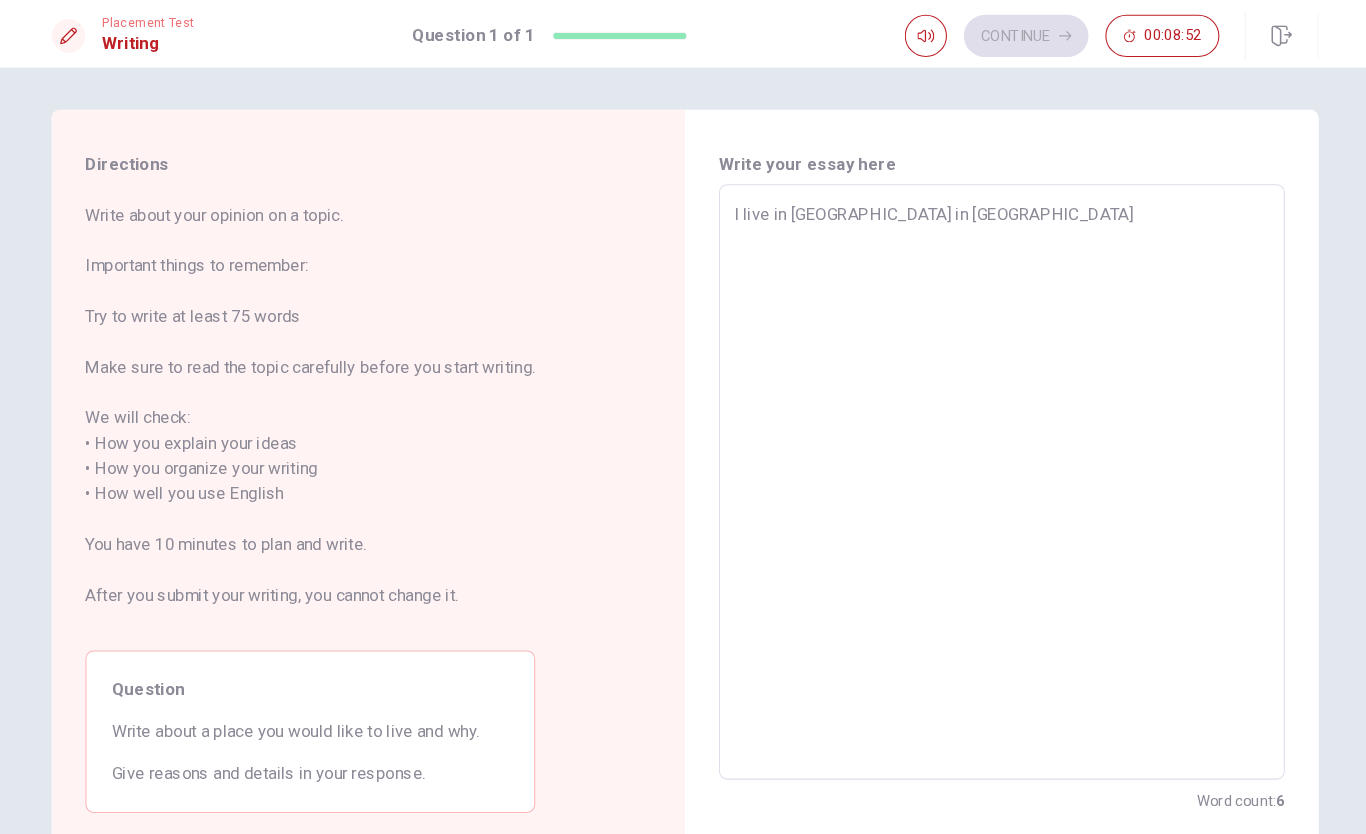 type on "x" 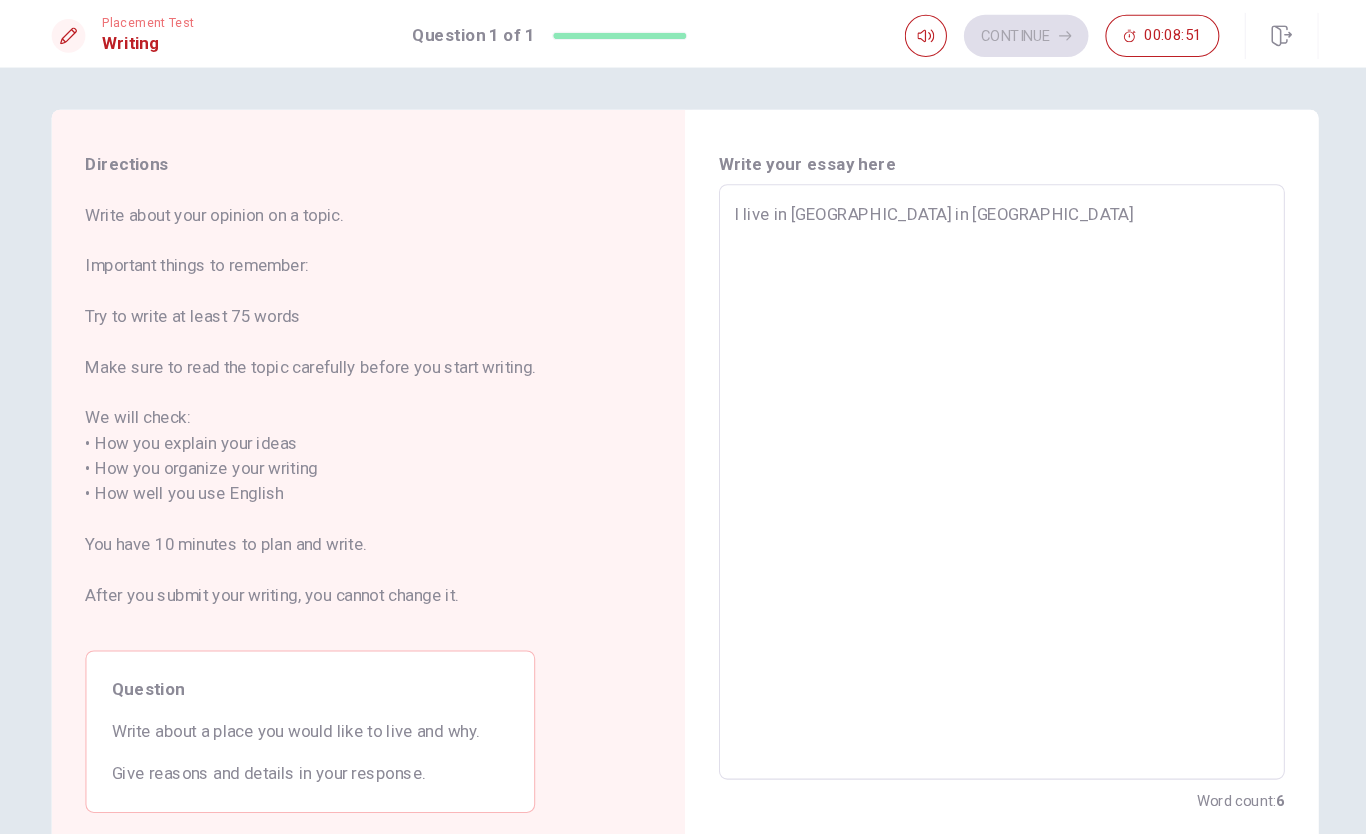 type on "I live in [GEOGRAPHIC_DATA] in [GEOGRAPHIC_DATA]" 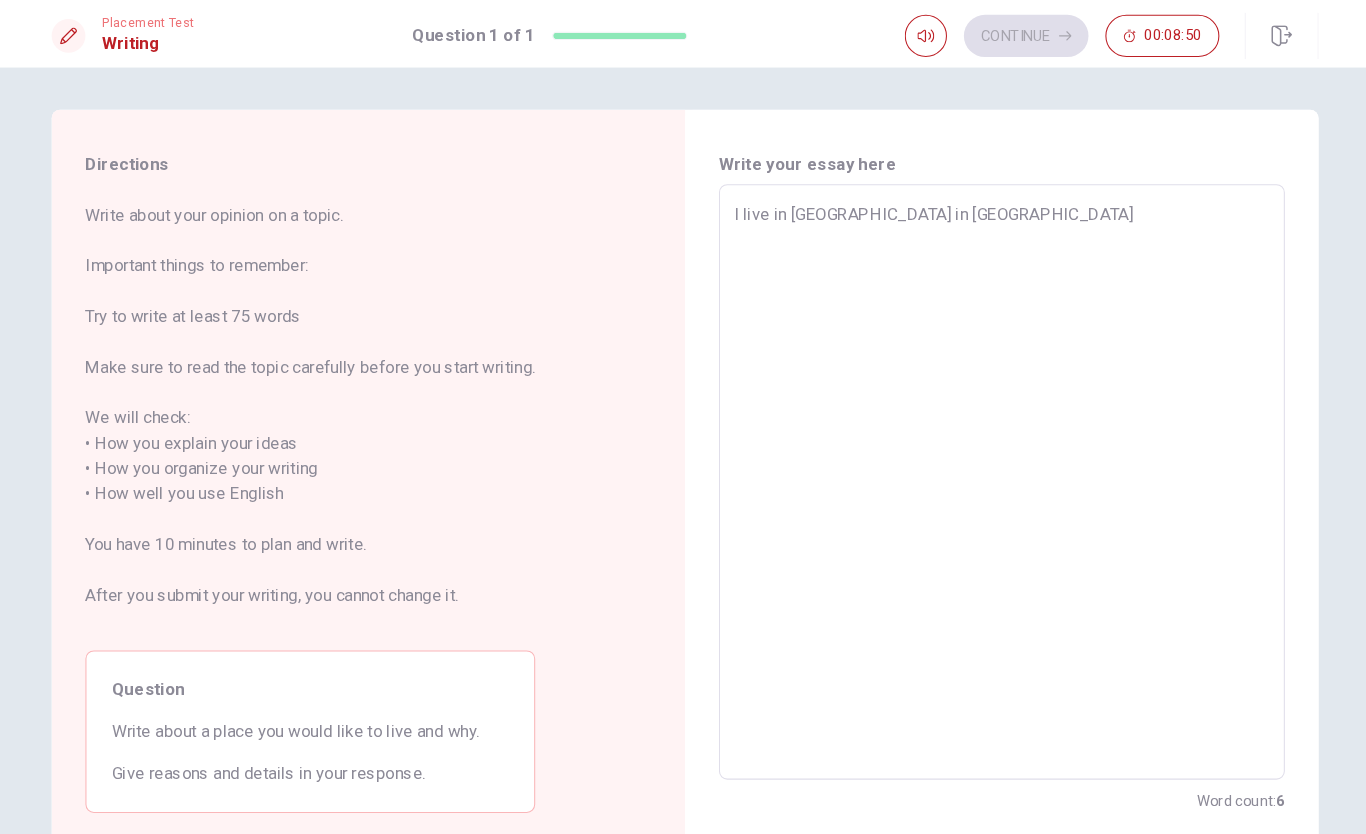 type on "I live in [GEOGRAPHIC_DATA] in [GEOGRAPHIC_DATA]" 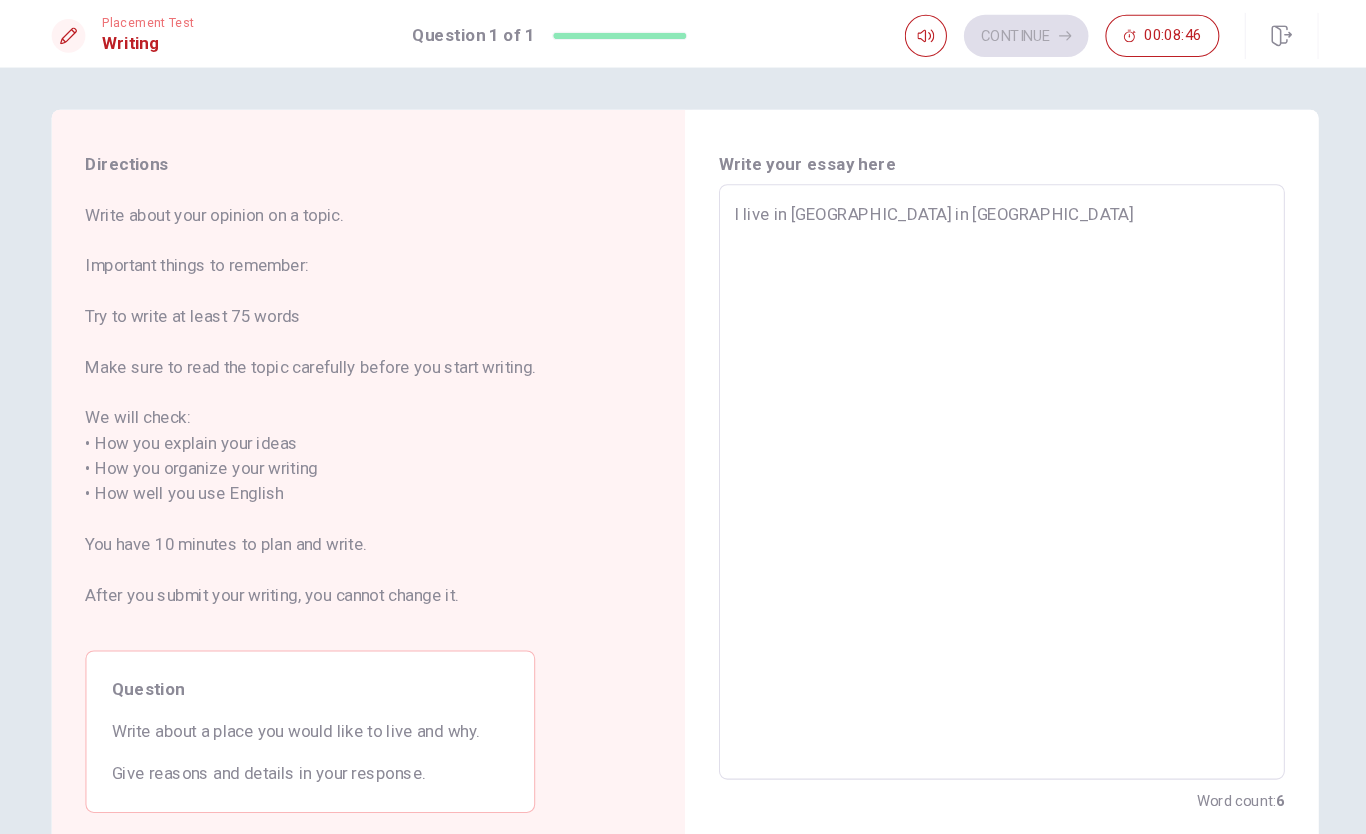 type on "x" 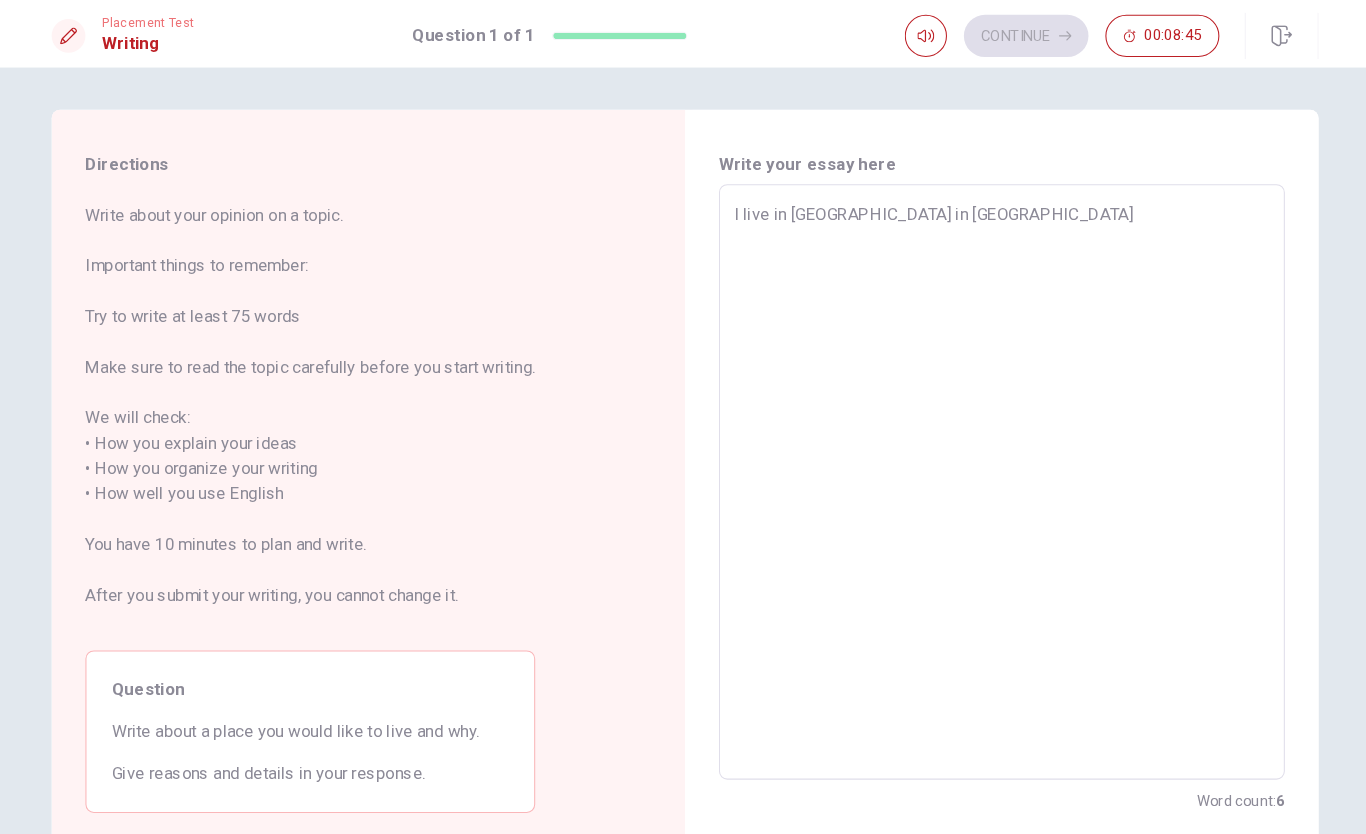 type on "I live in [GEOGRAPHIC_DATA] in deagu
D" 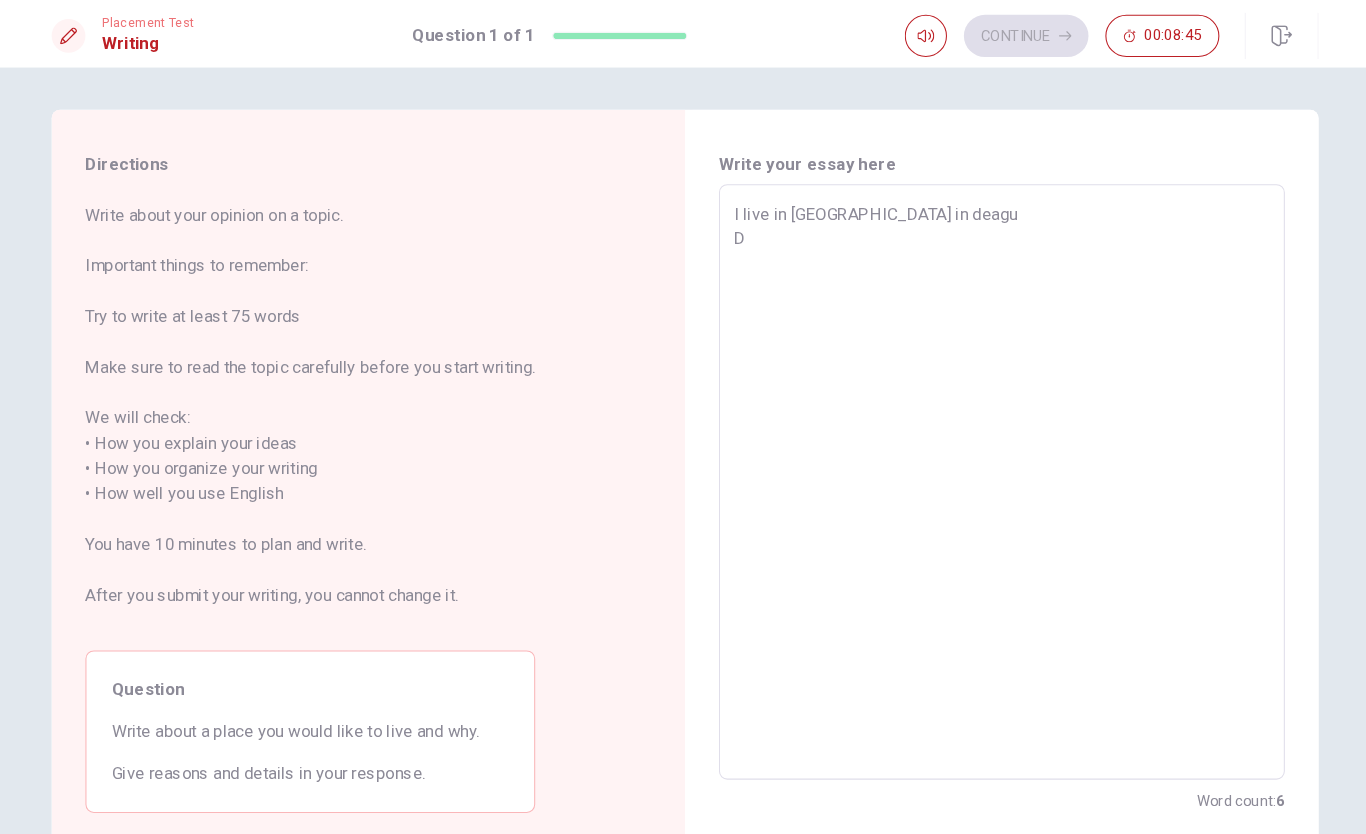 type on "x" 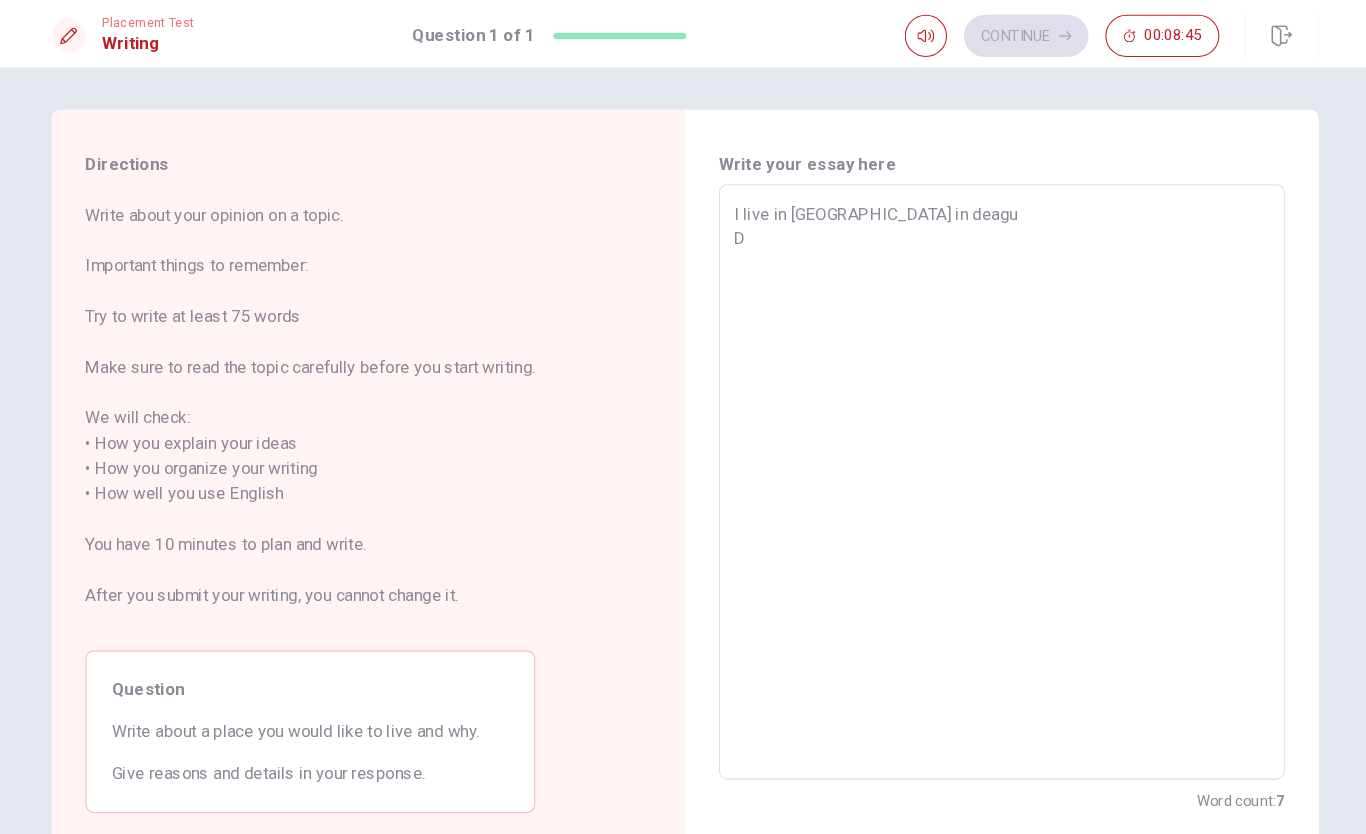type on "I live in [GEOGRAPHIC_DATA] in [GEOGRAPHIC_DATA]
[PERSON_NAME]" 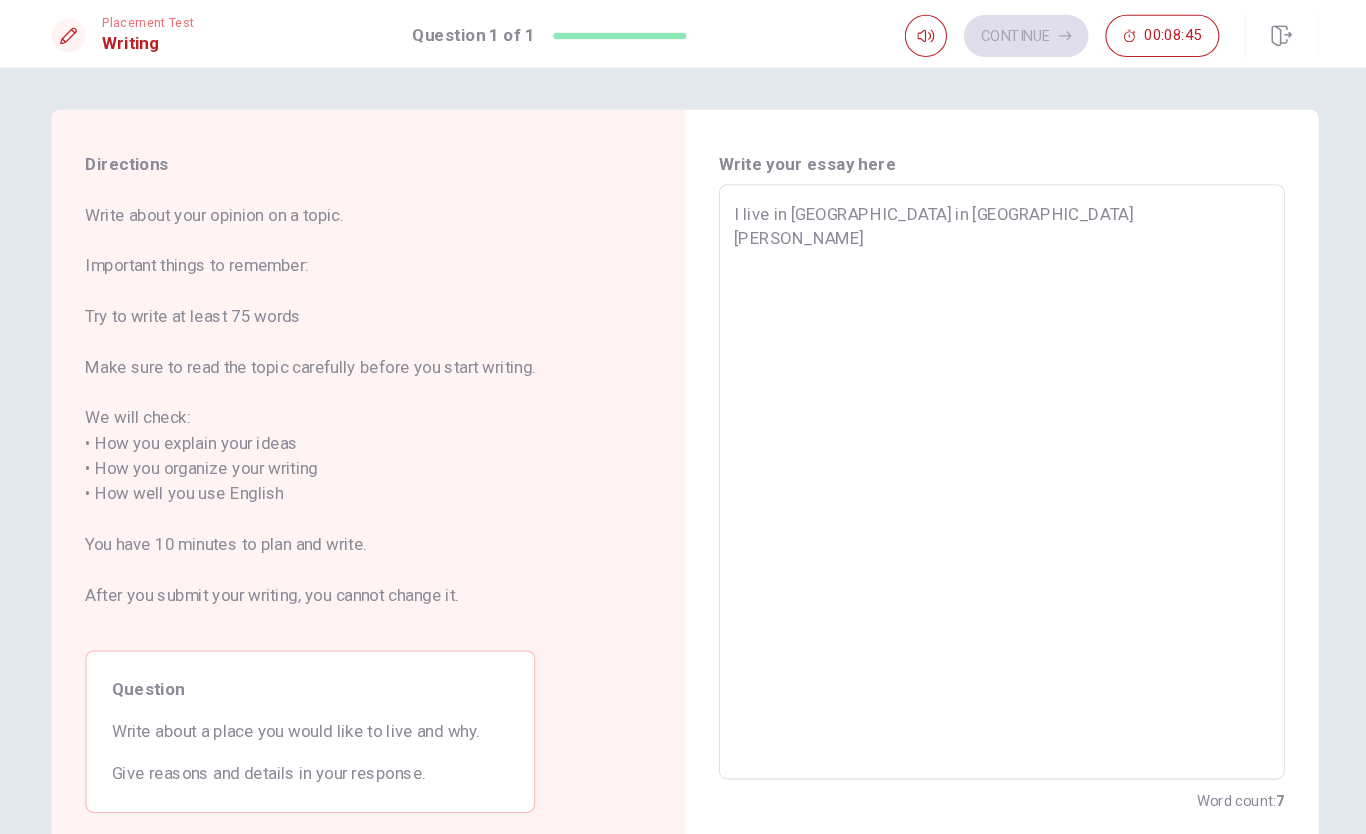 type on "x" 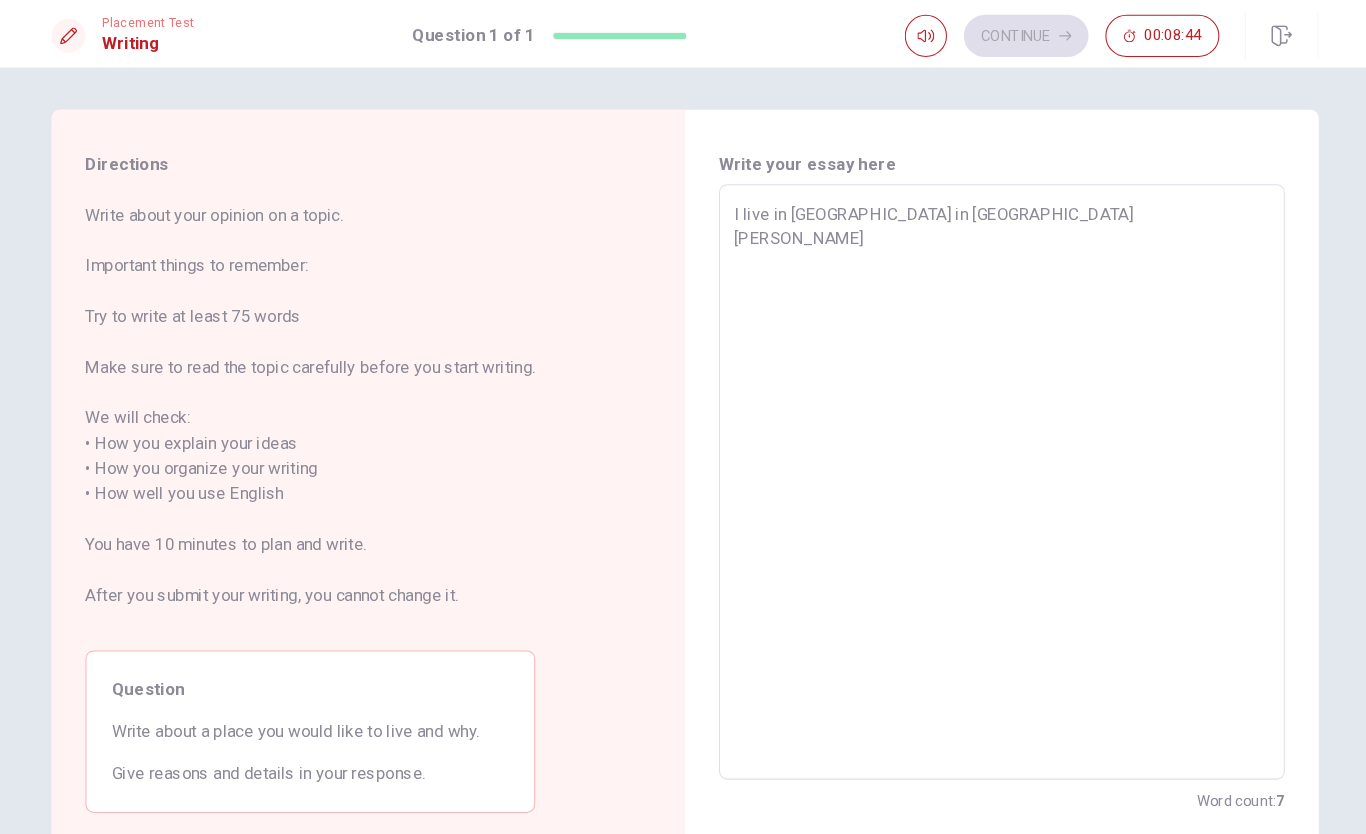 type on "I live in [GEOGRAPHIC_DATA] in deagu
Dae" 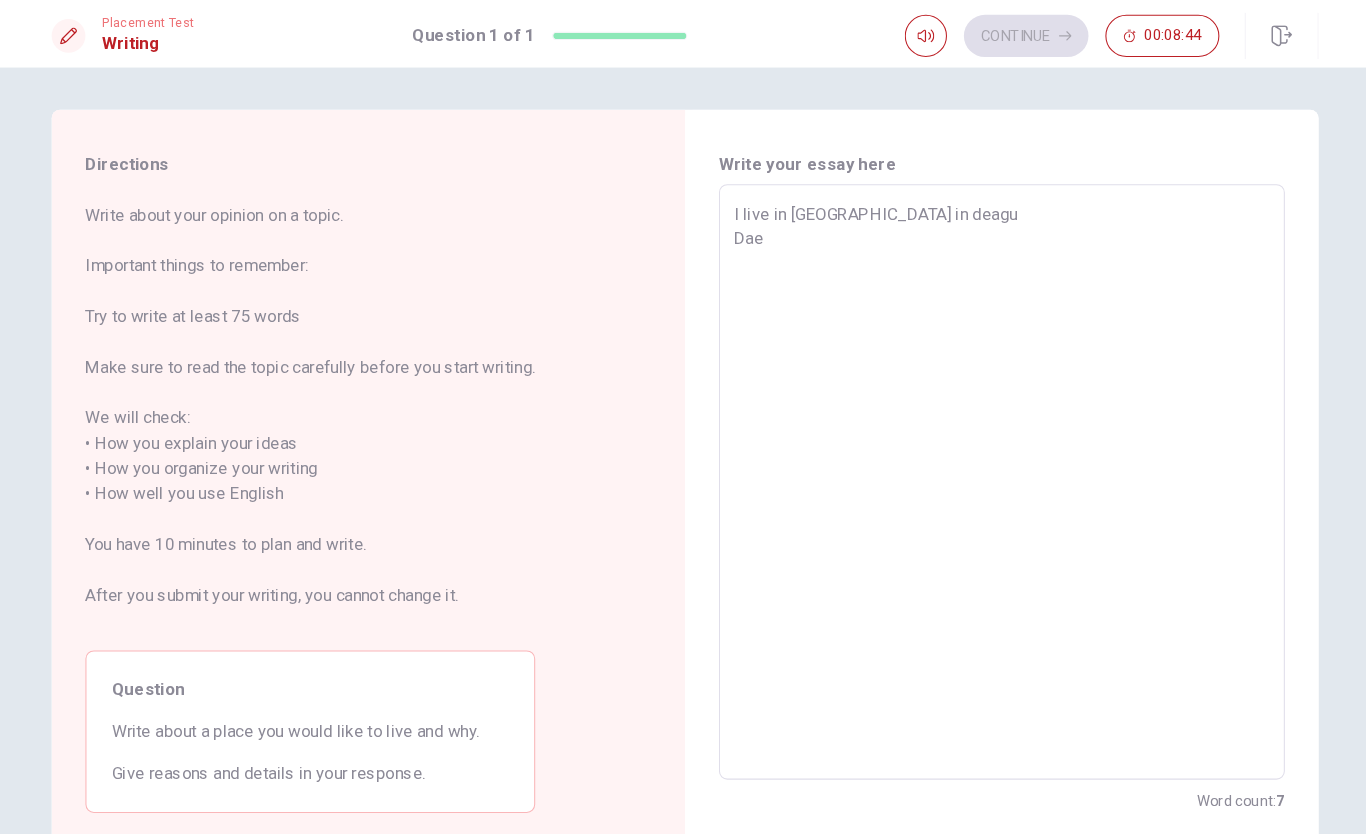type on "x" 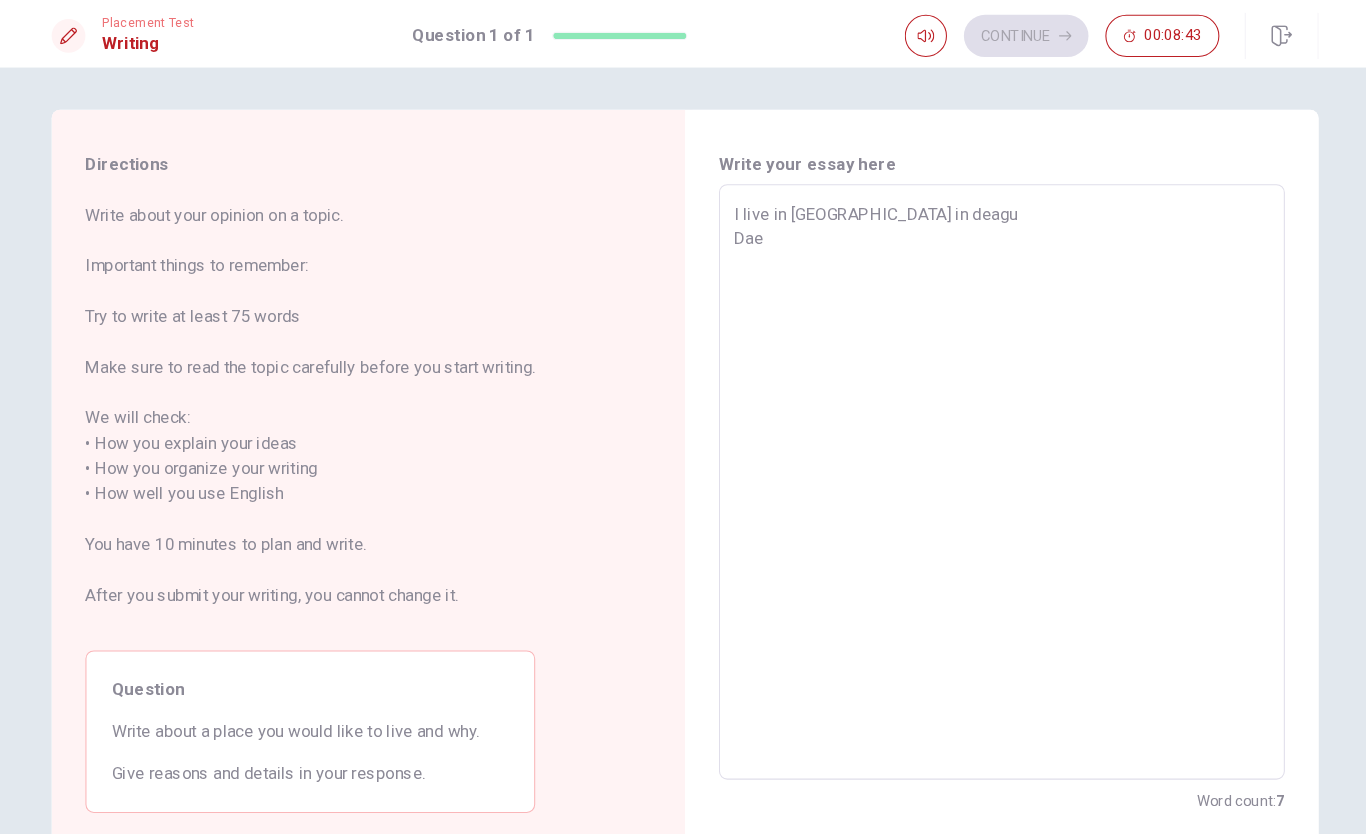 type on "I live in [GEOGRAPHIC_DATA] in deagu
Daeg" 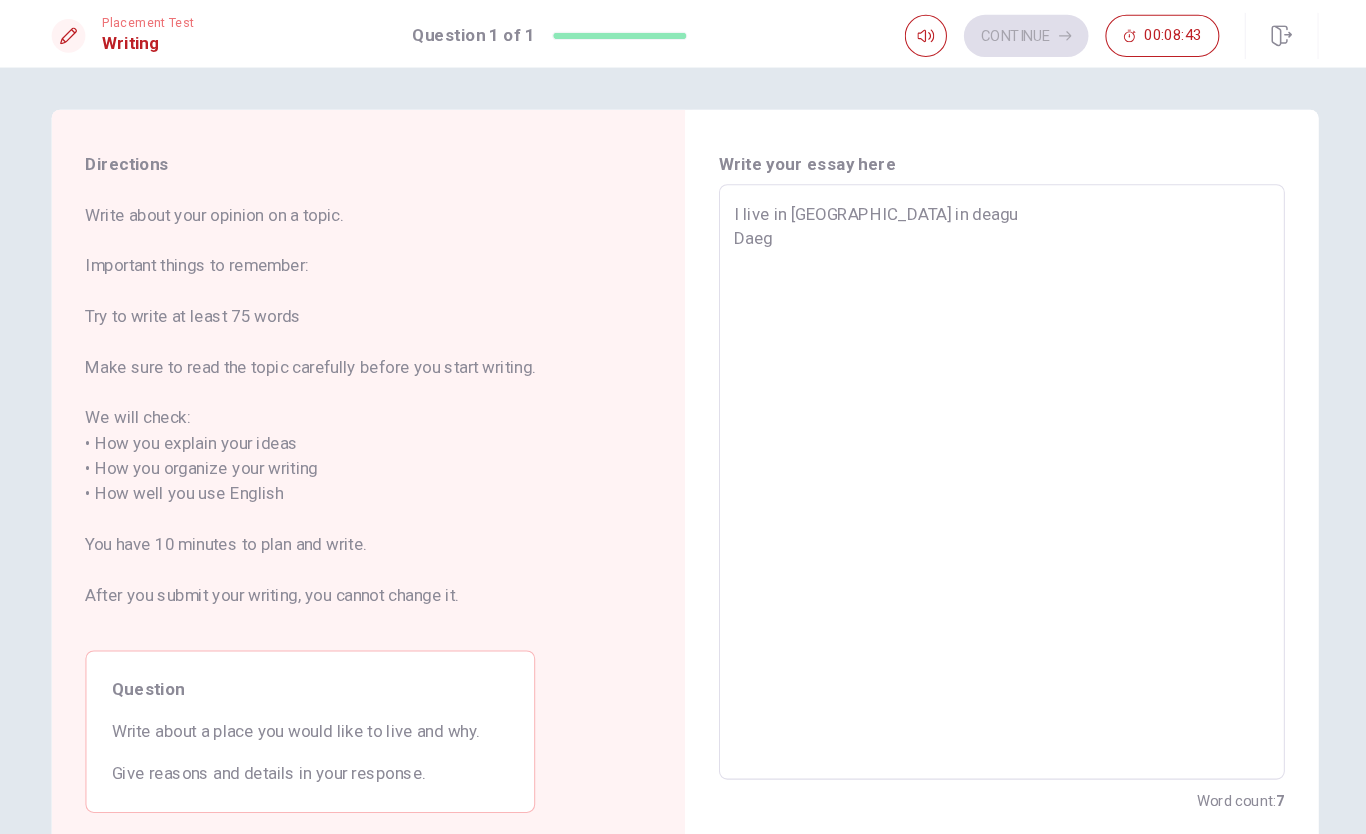 type on "x" 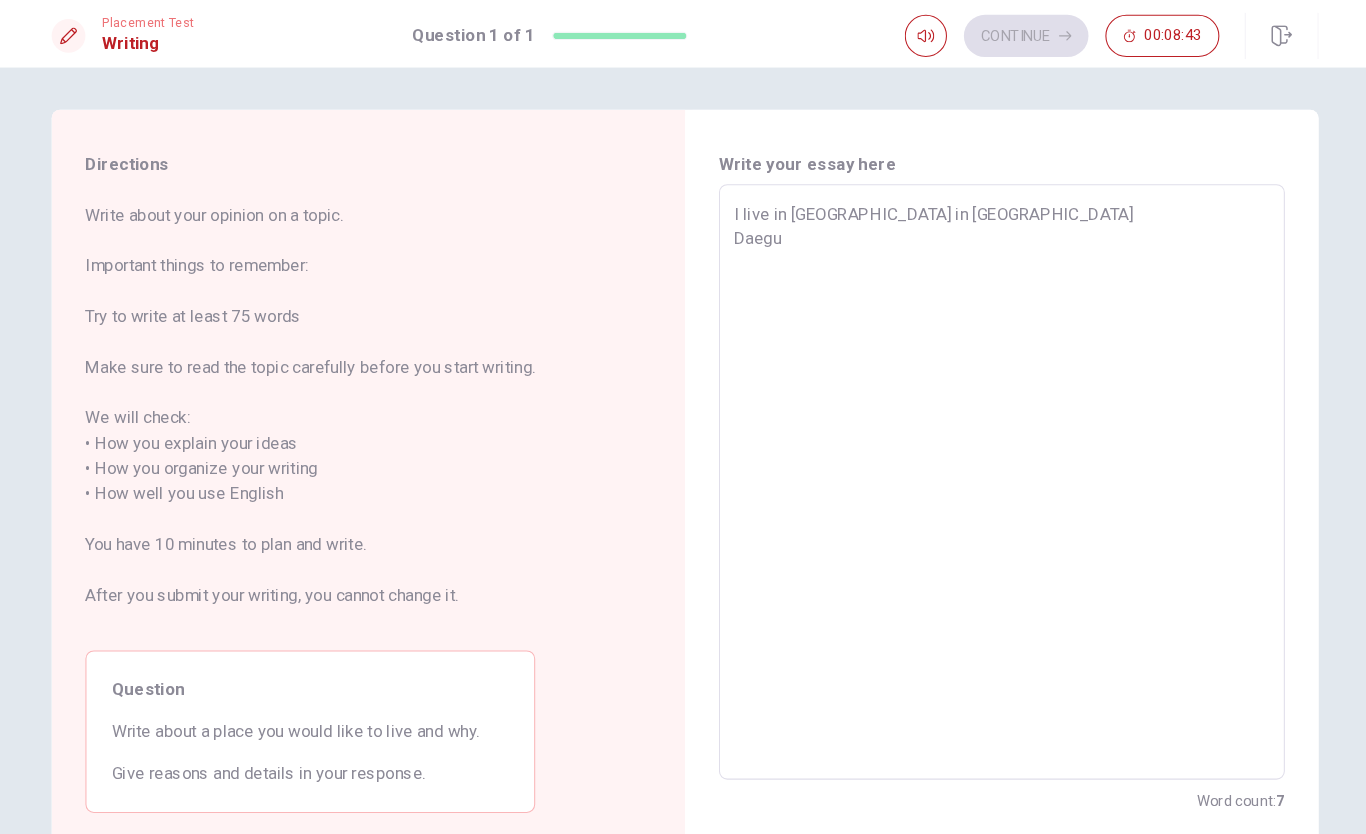 type on "x" 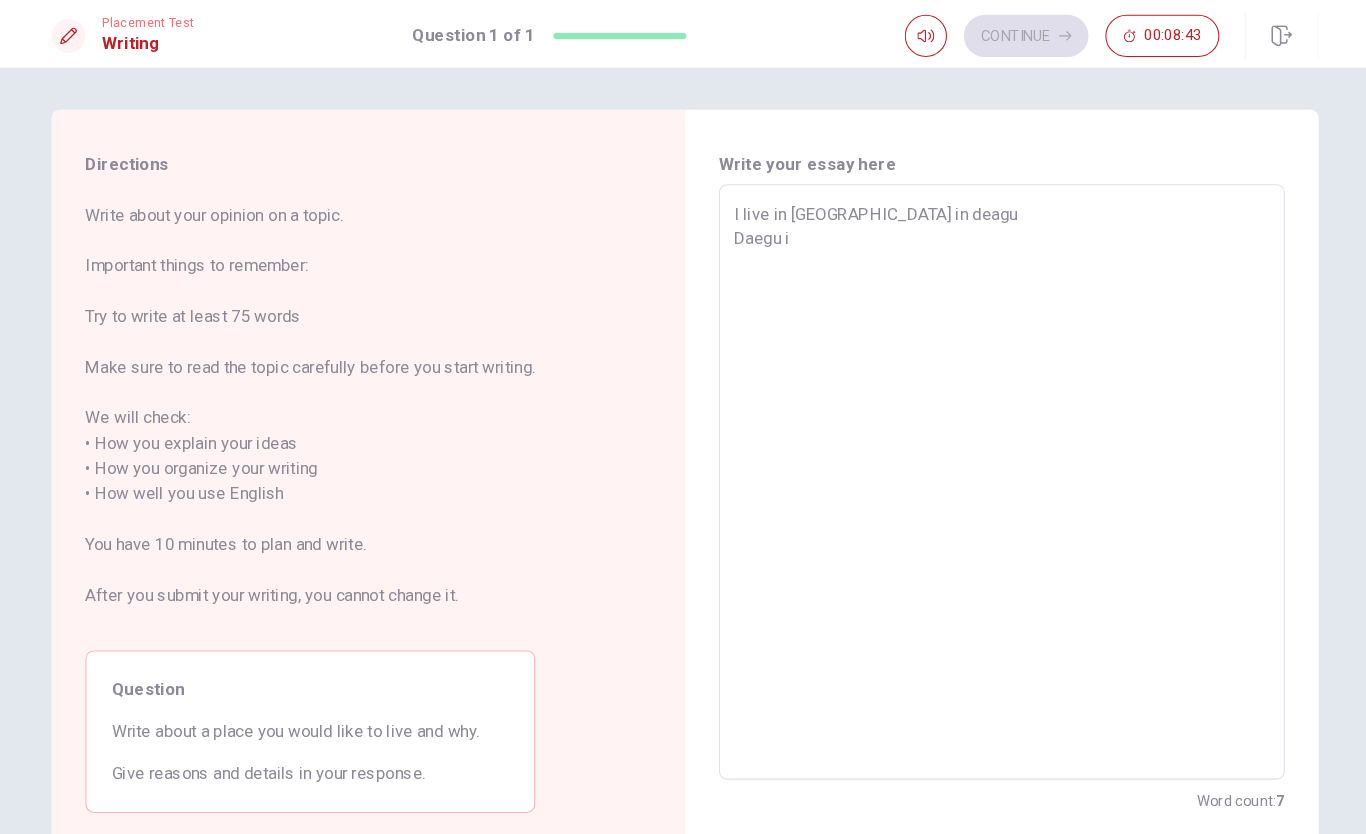 type on "x" 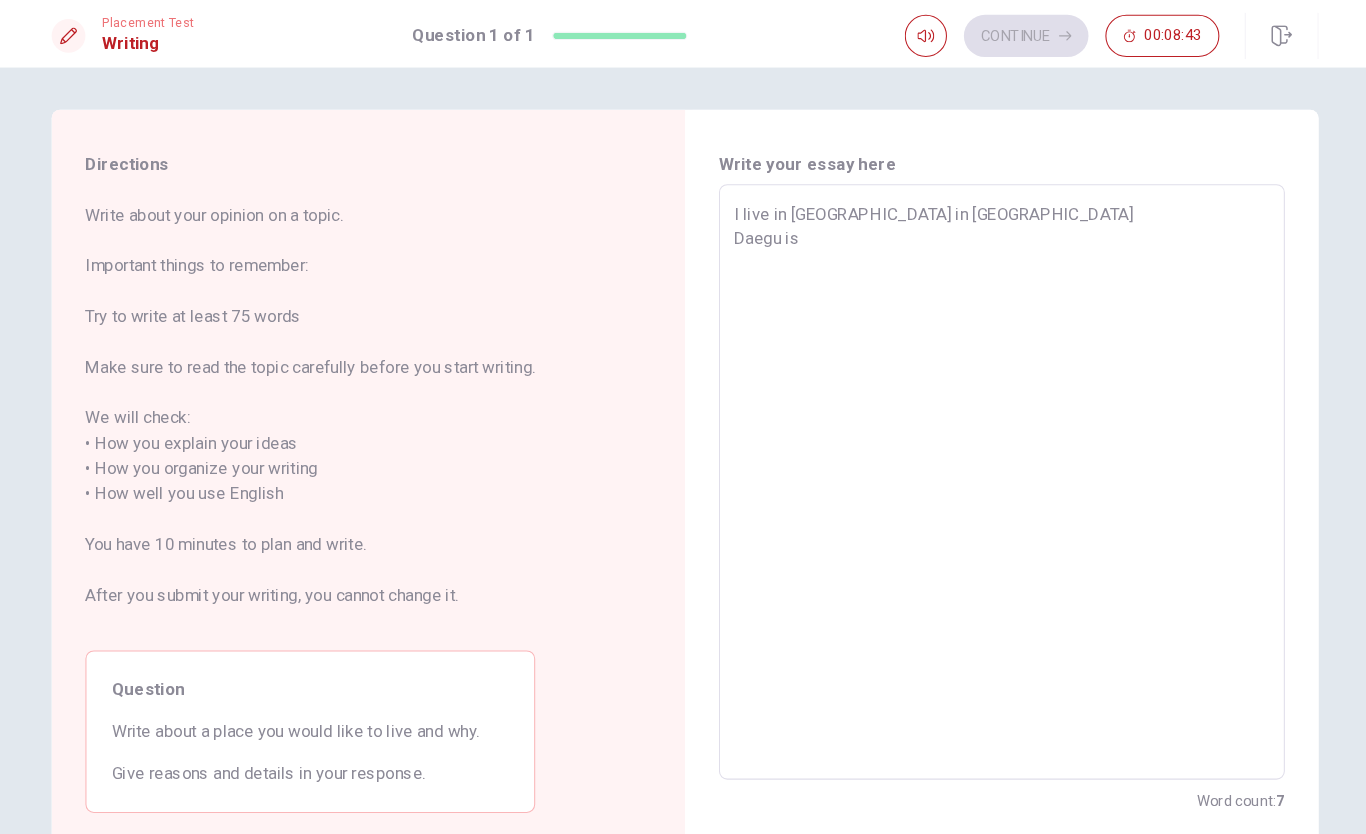 type on "x" 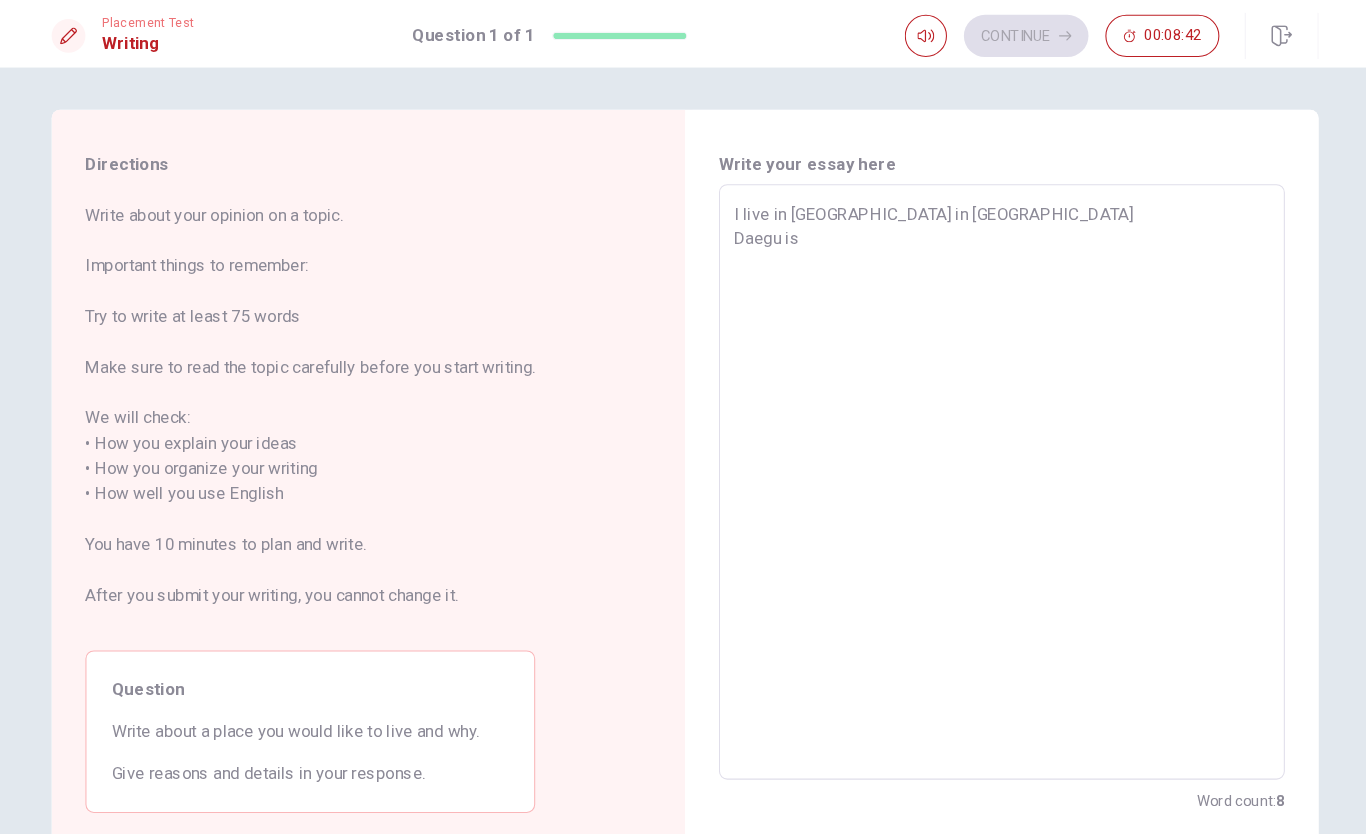 type on "I live in [GEOGRAPHIC_DATA] in [GEOGRAPHIC_DATA]
Daegu is" 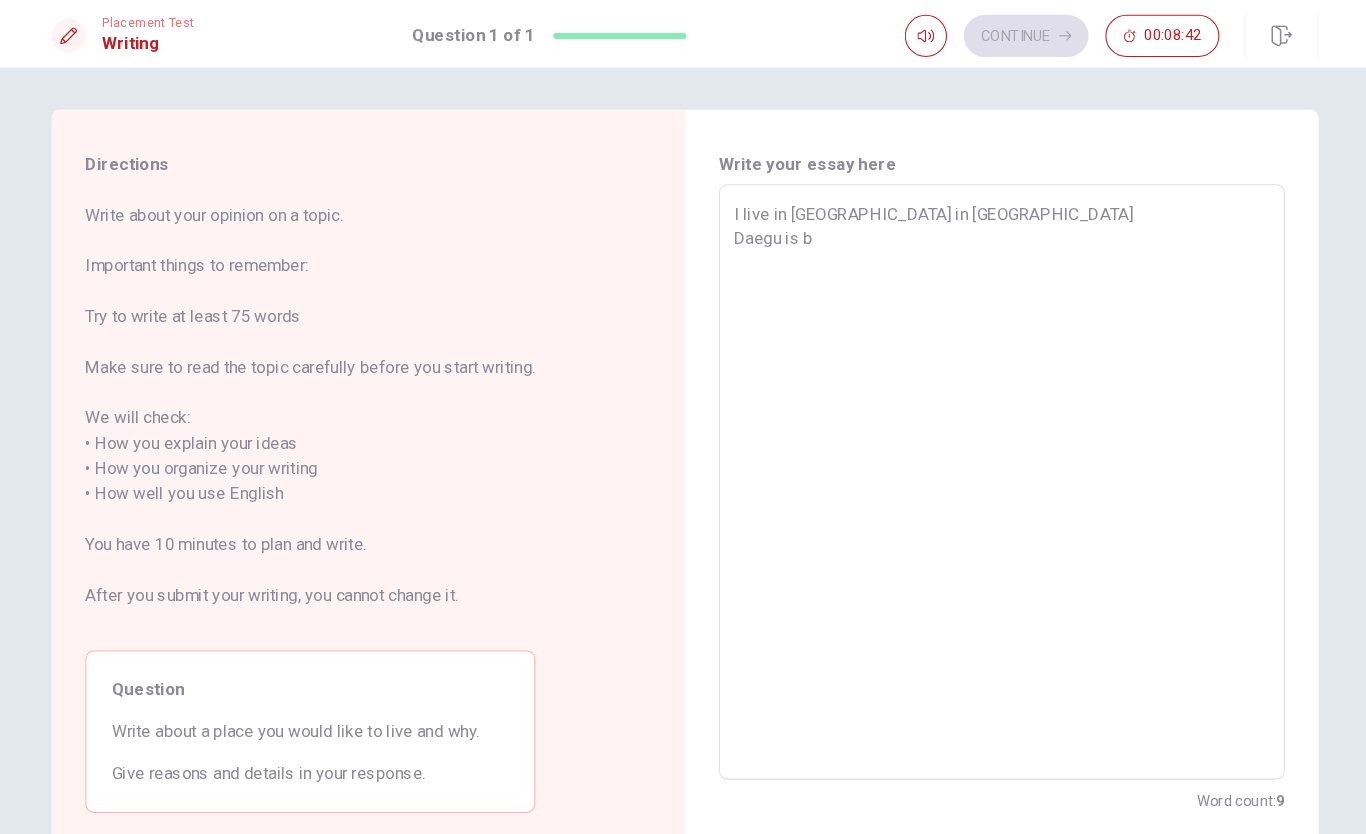 type on "x" 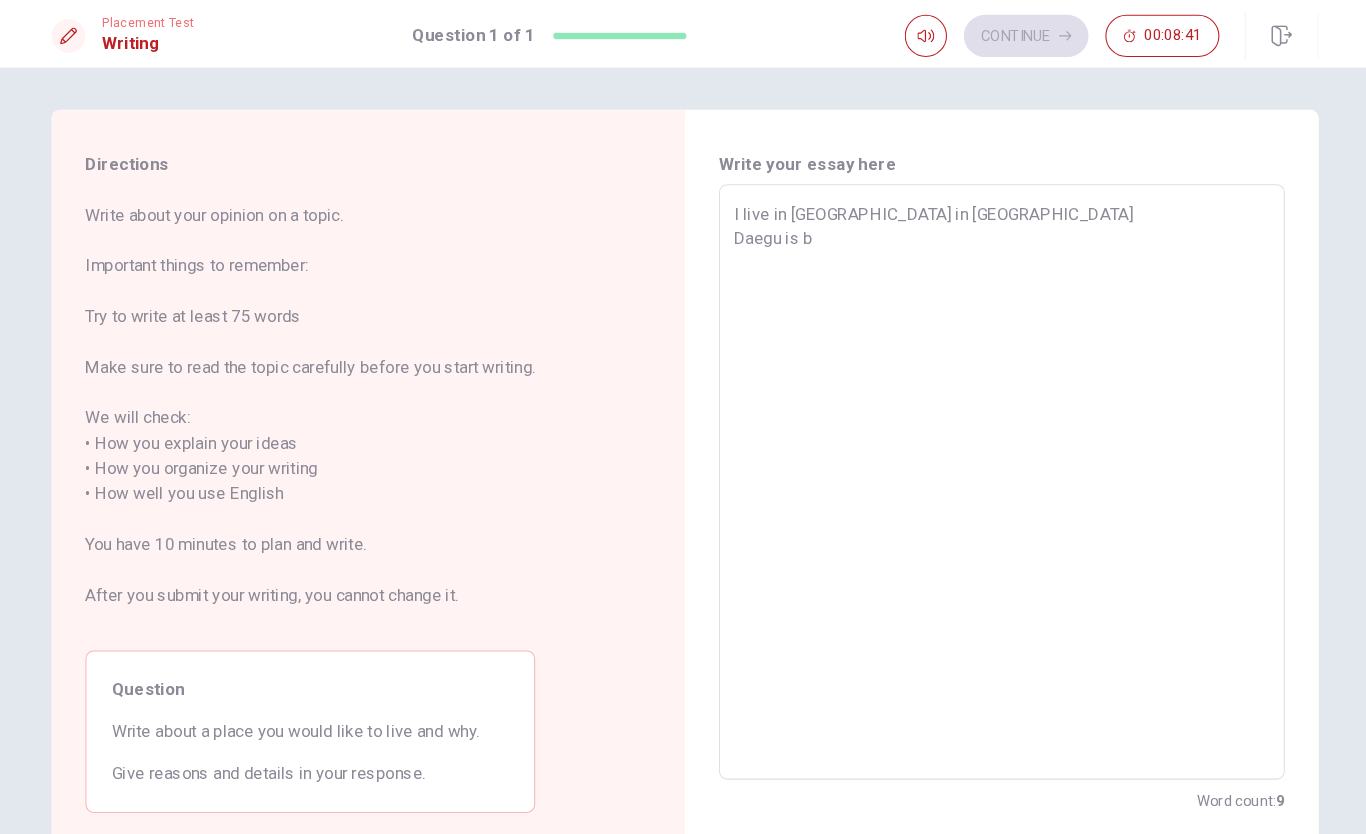 type on "I live in [GEOGRAPHIC_DATA] in [GEOGRAPHIC_DATA]
Daegu is" 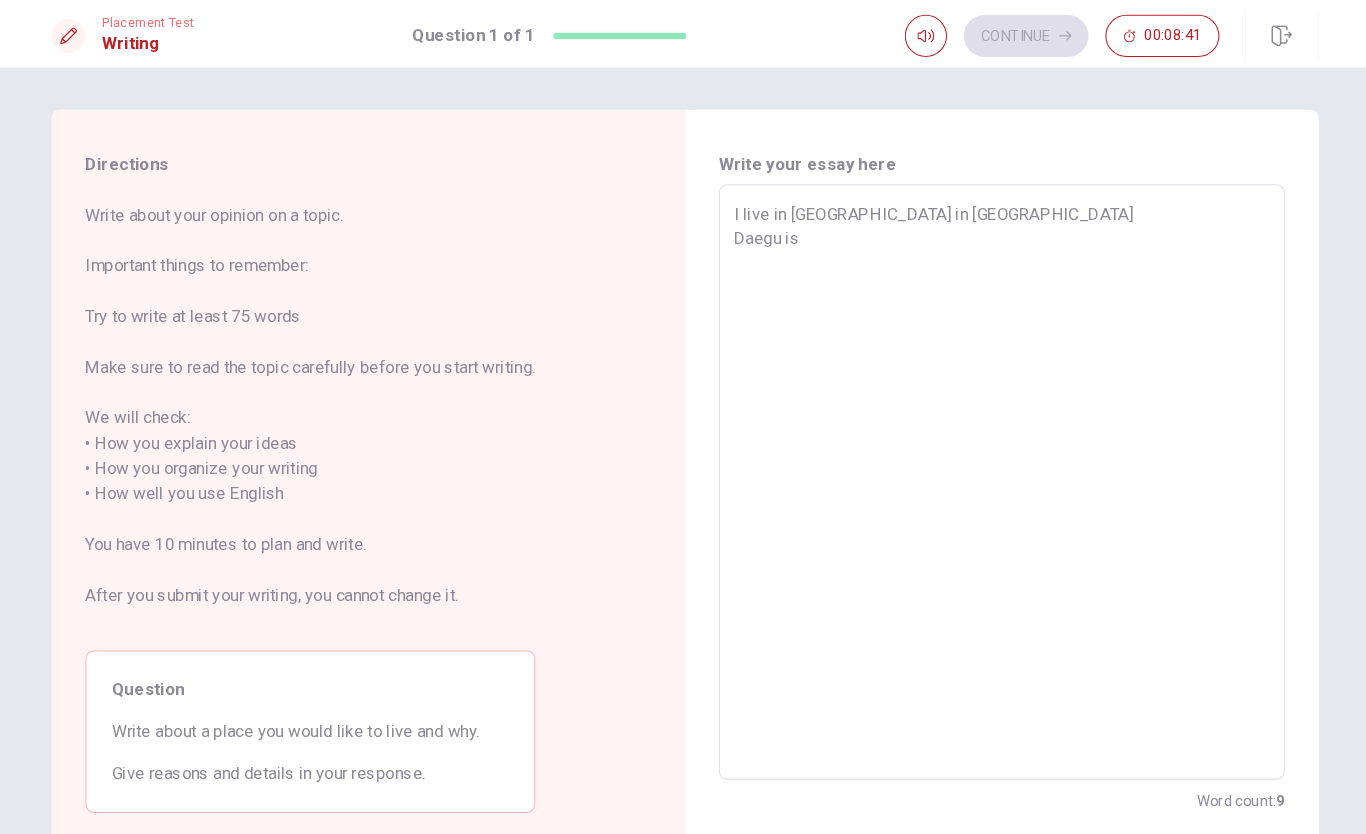 type on "x" 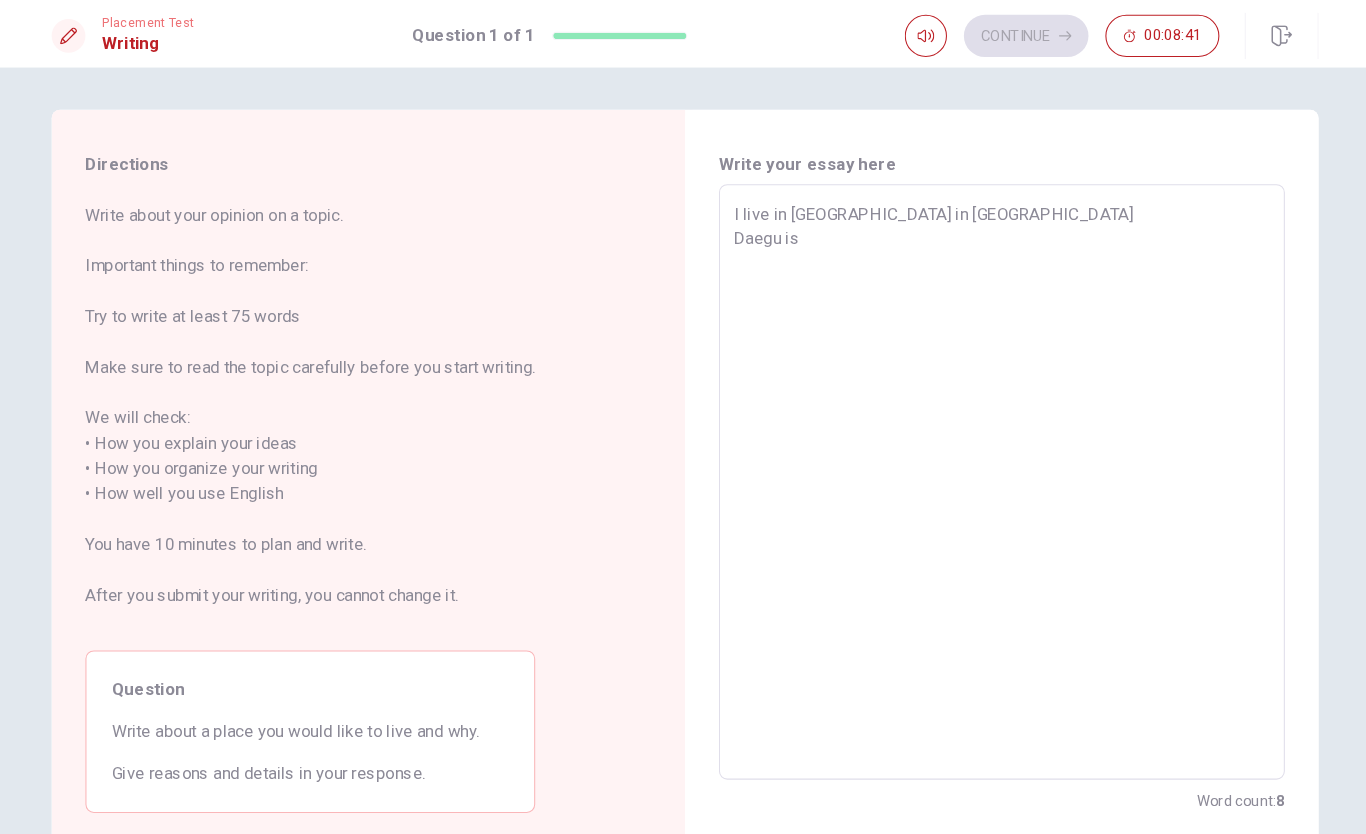 type on "I live in [GEOGRAPHIC_DATA] in [GEOGRAPHIC_DATA]
Daegu is v" 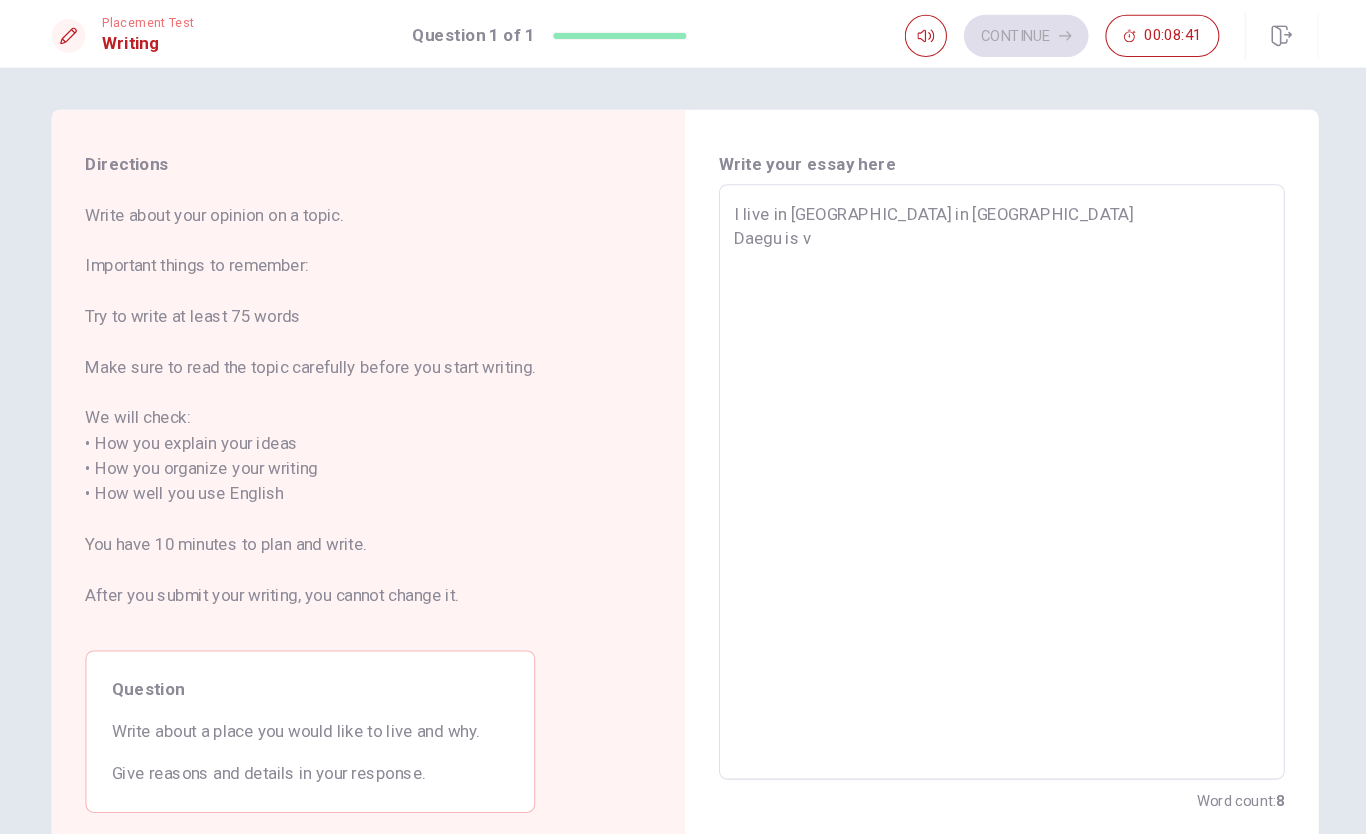 type on "x" 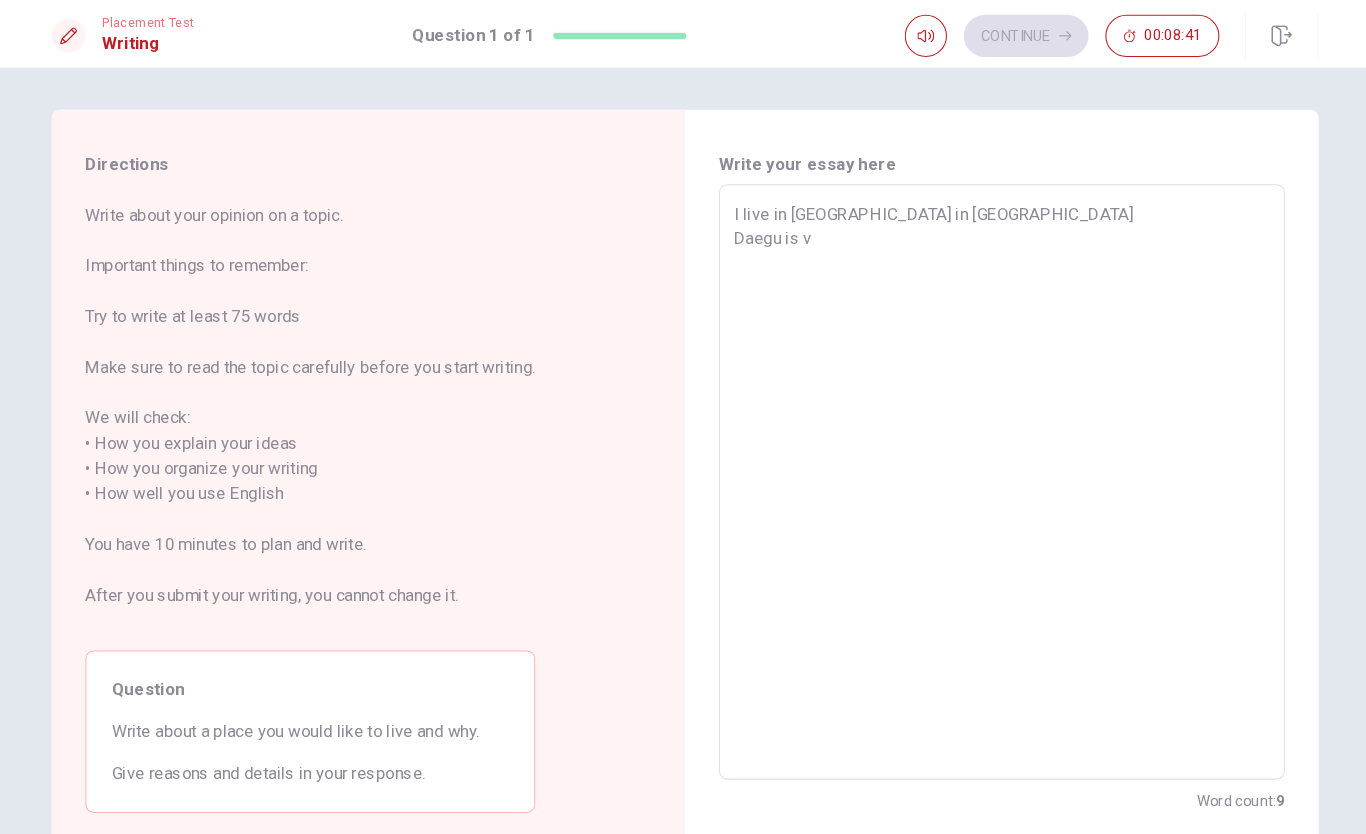 type on "I live in [GEOGRAPHIC_DATA] in [GEOGRAPHIC_DATA]
Daegu is ve" 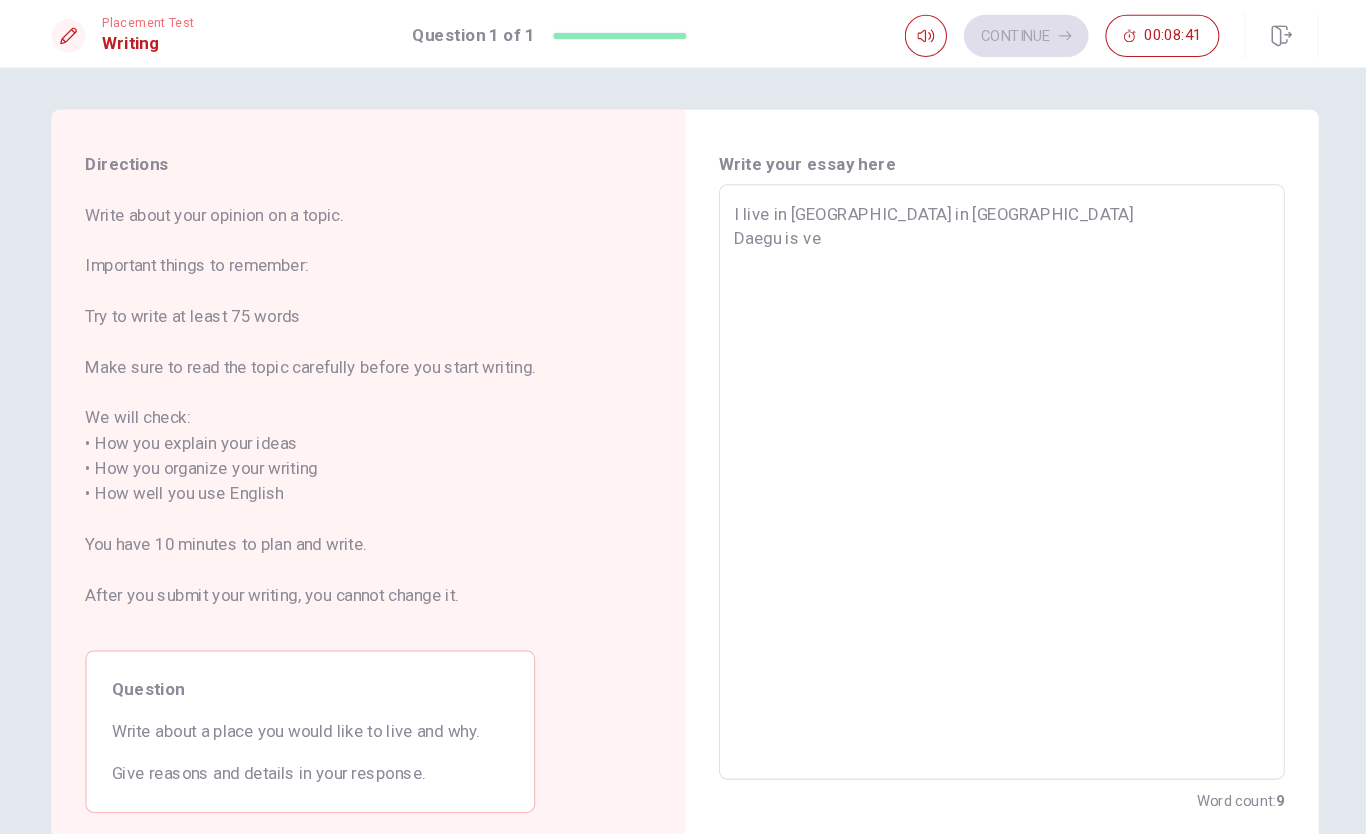 type on "x" 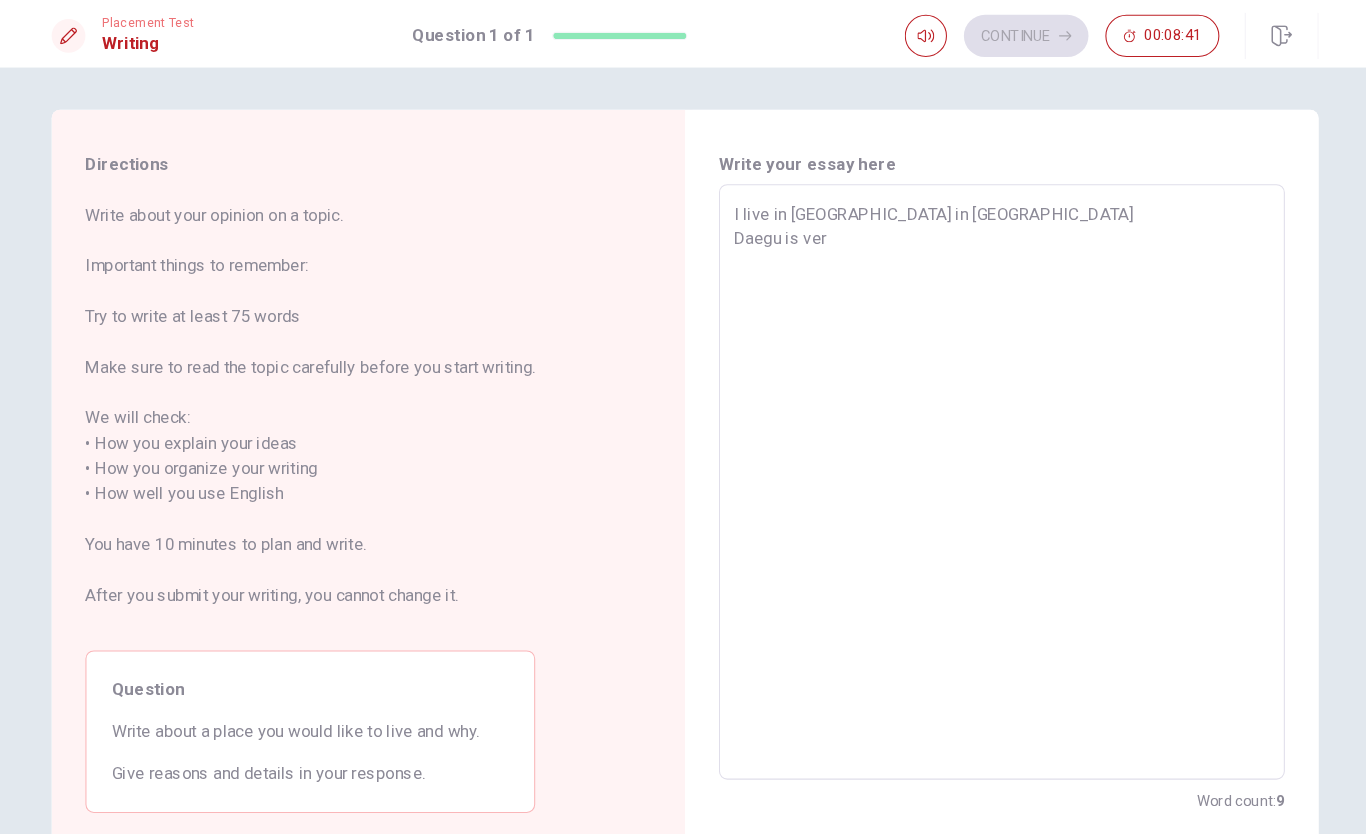 type on "x" 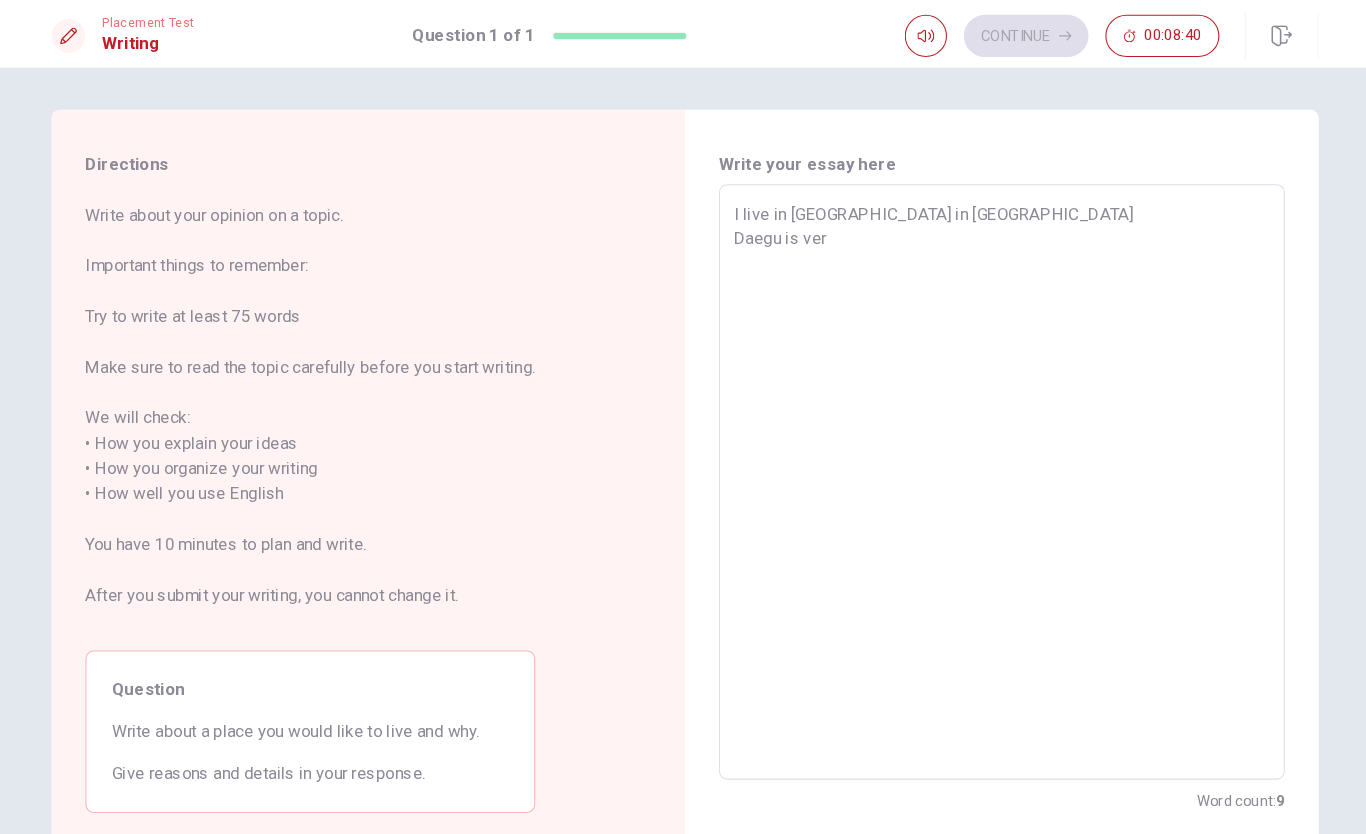 type on "I live in [GEOGRAPHIC_DATA] in [GEOGRAPHIC_DATA]
Daegu is very" 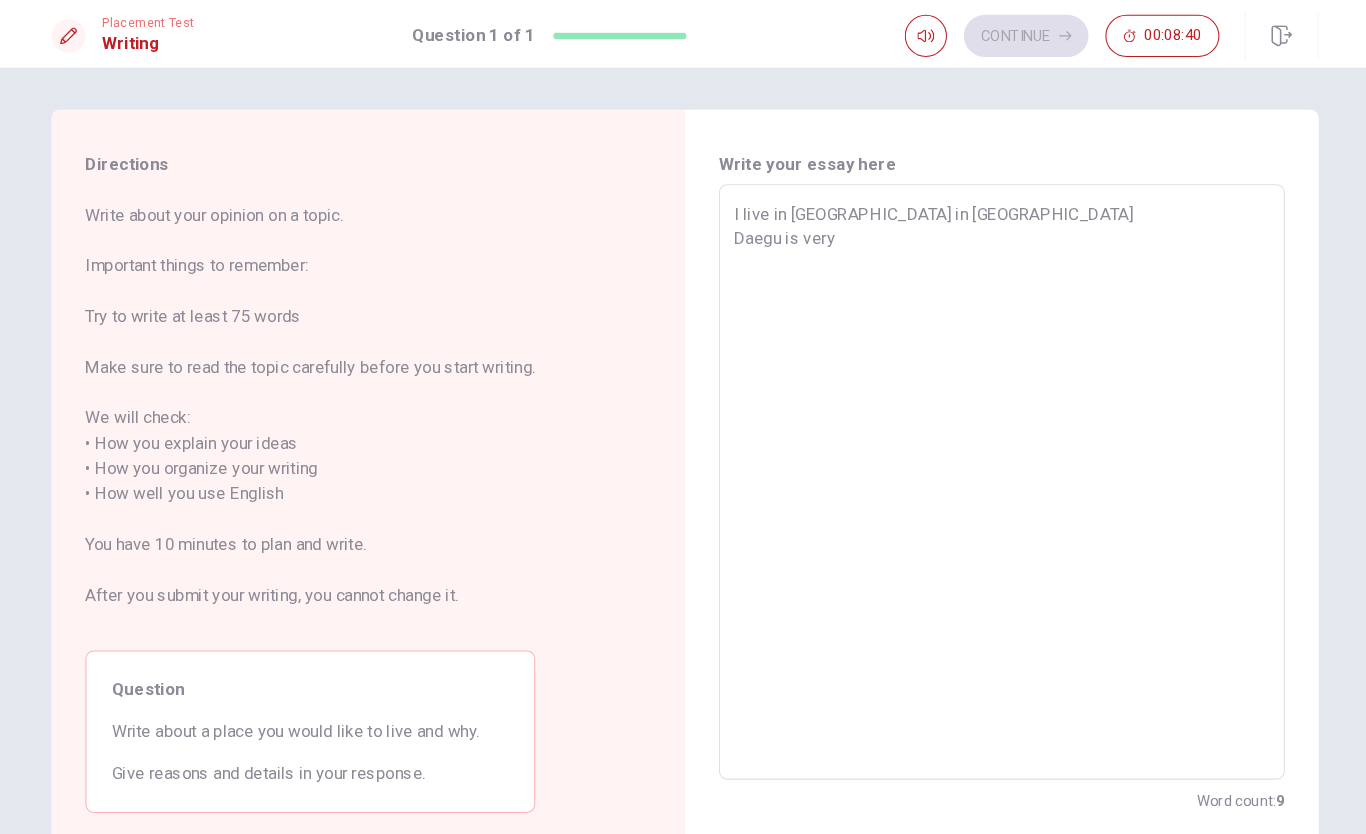 type on "x" 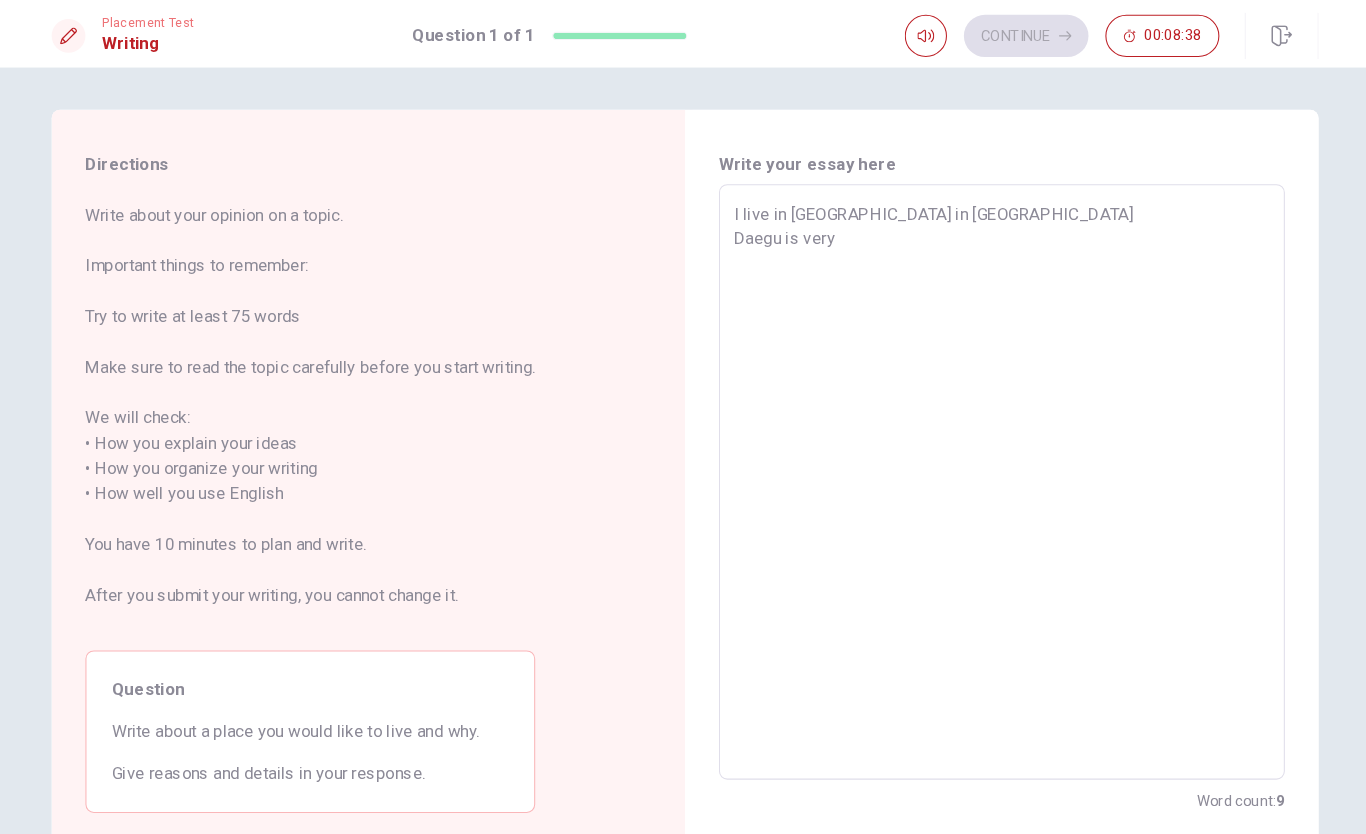 type on "x" 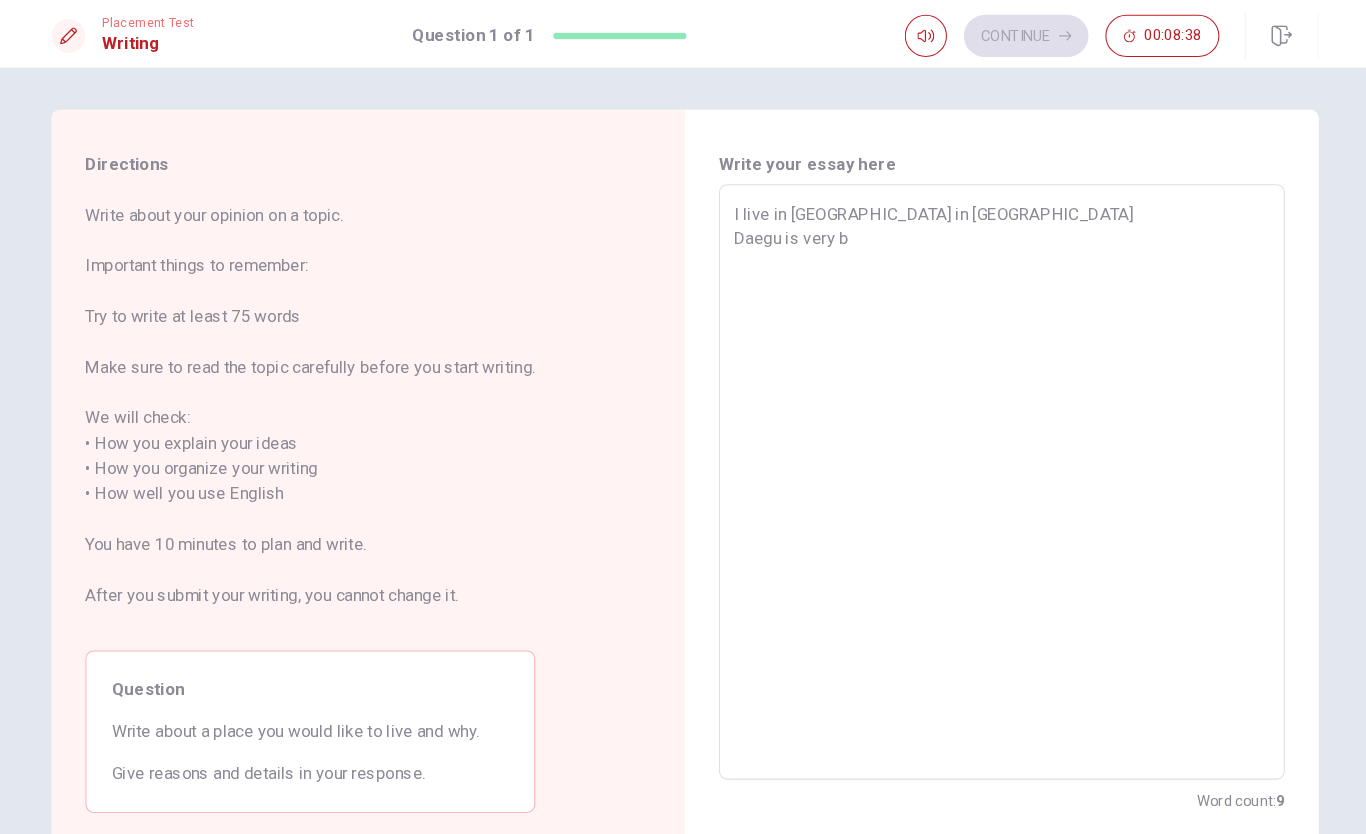 type on "x" 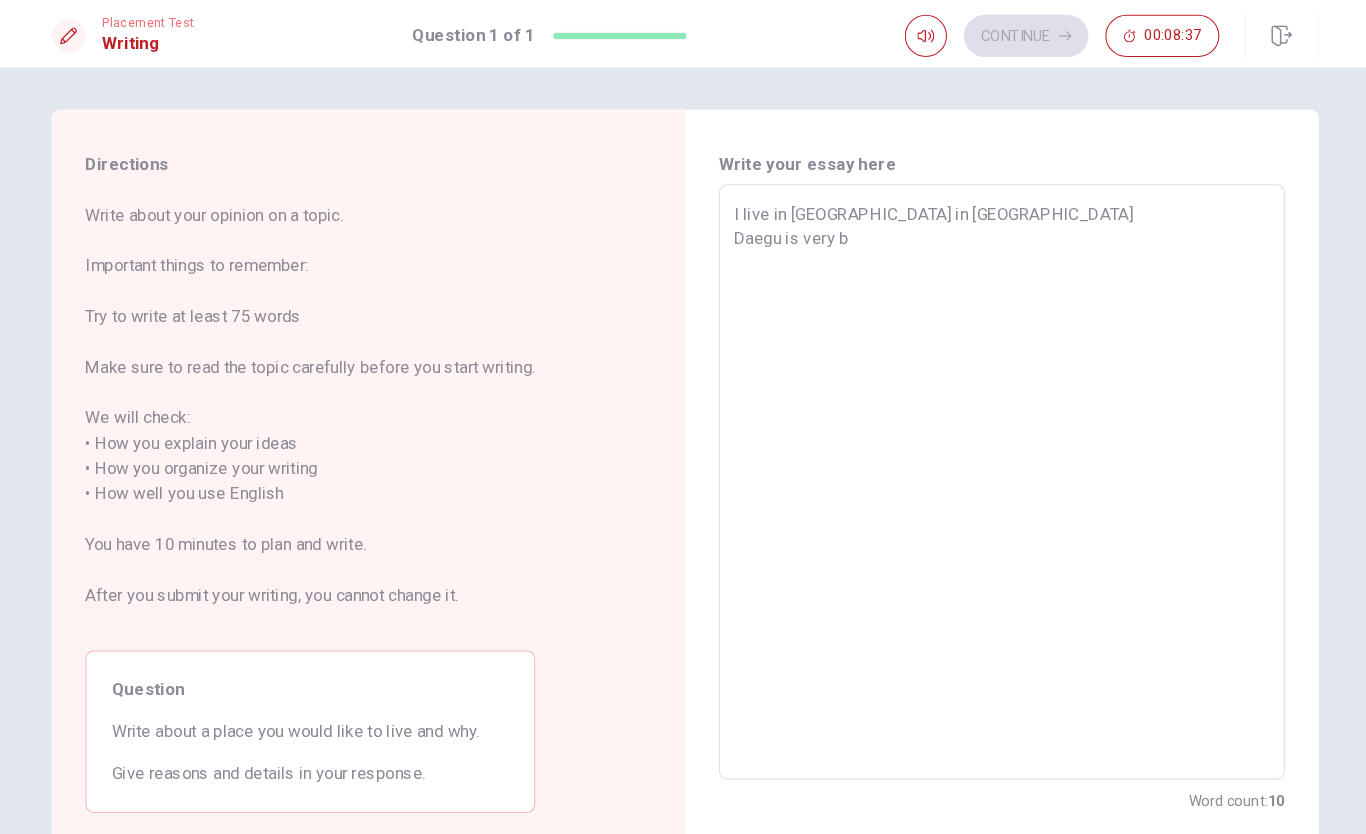 type on "I live in [GEOGRAPHIC_DATA] in [GEOGRAPHIC_DATA]
Daegu is very bu" 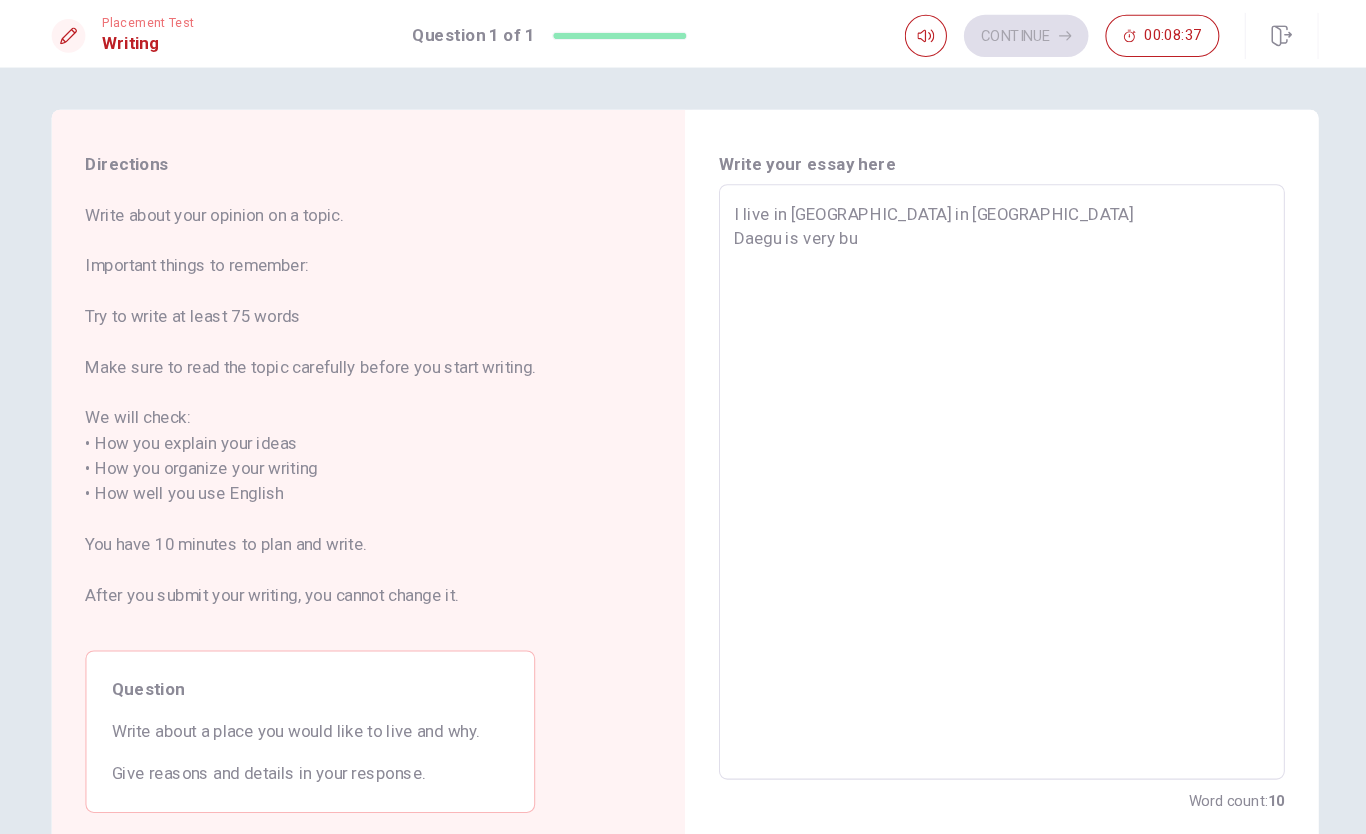 type on "x" 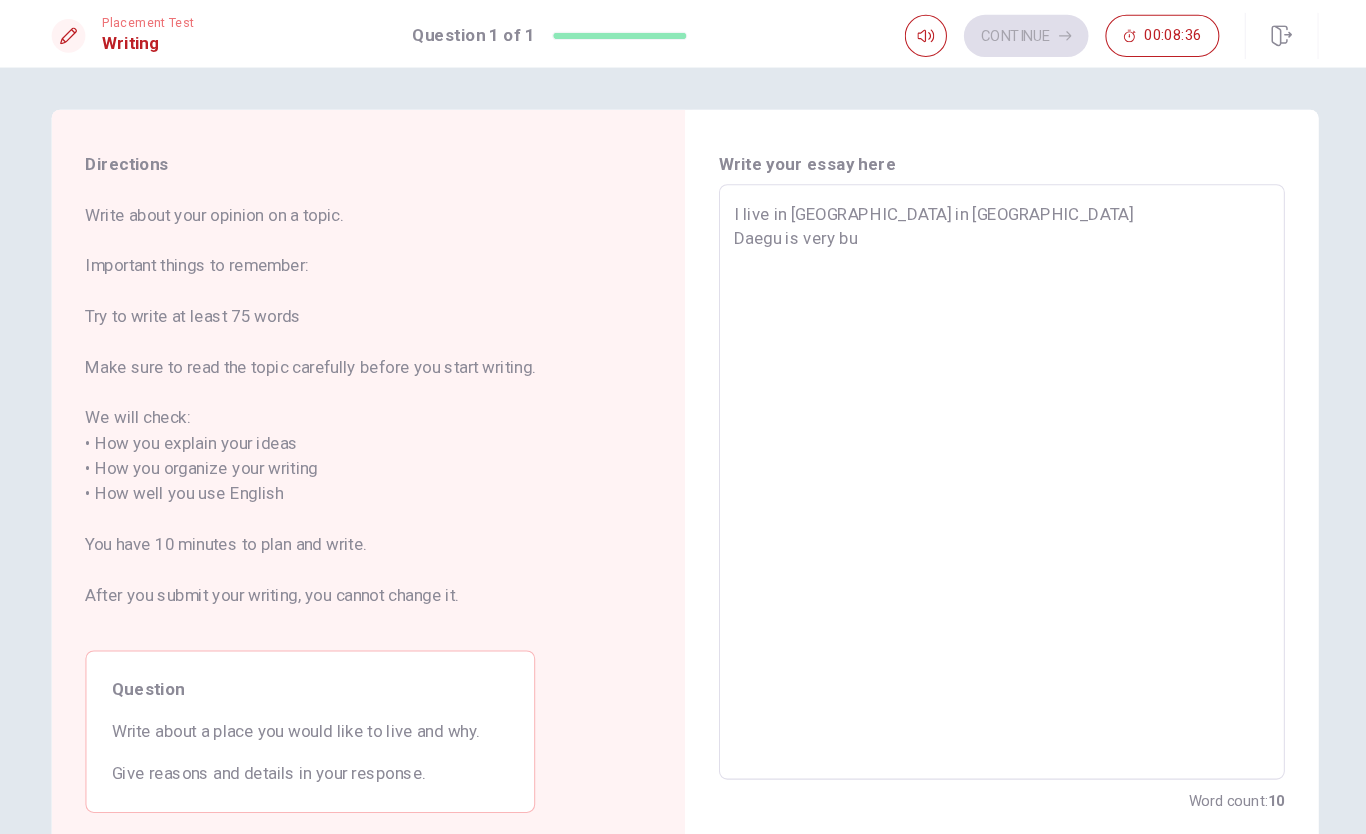type on "I live in [GEOGRAPHIC_DATA] in [GEOGRAPHIC_DATA]
Daegu is very but" 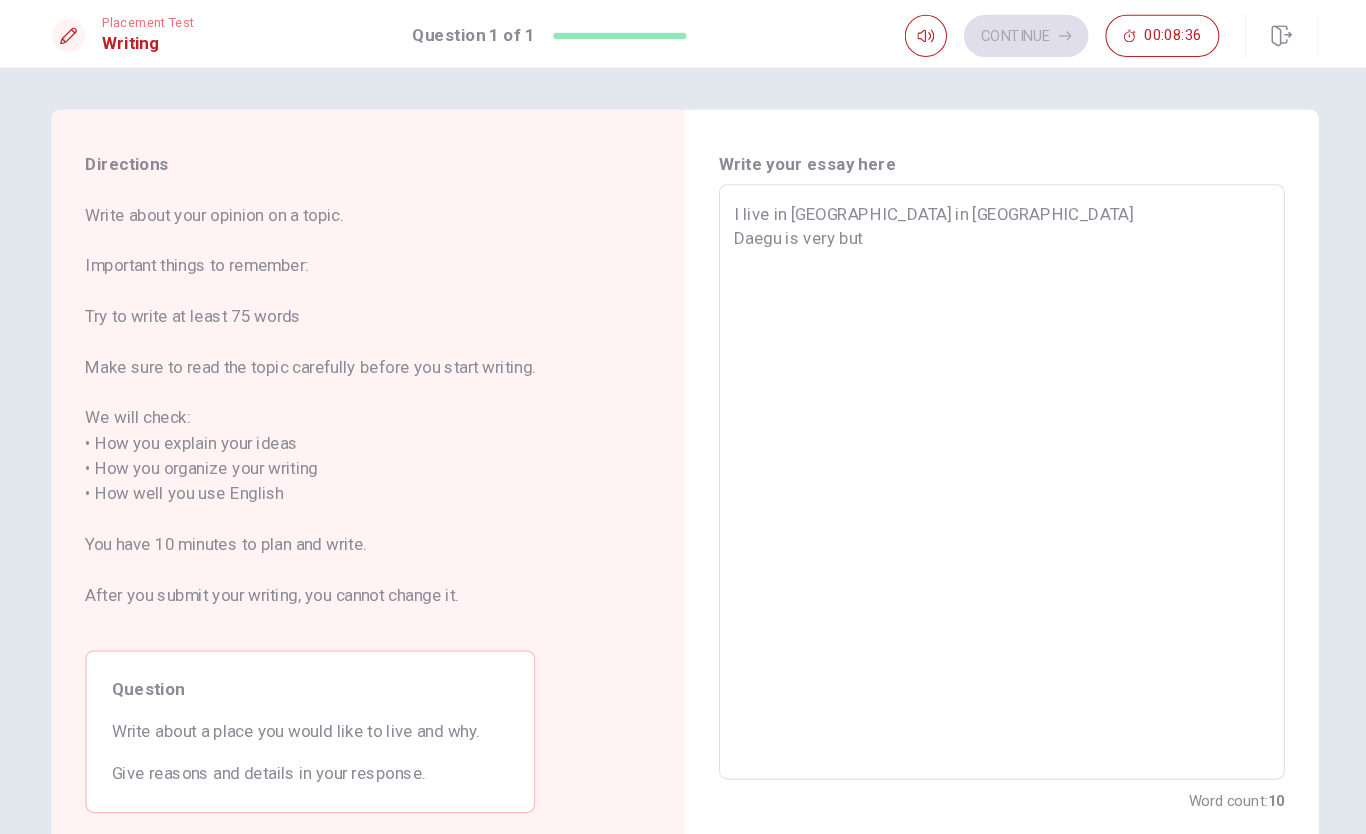 type on "x" 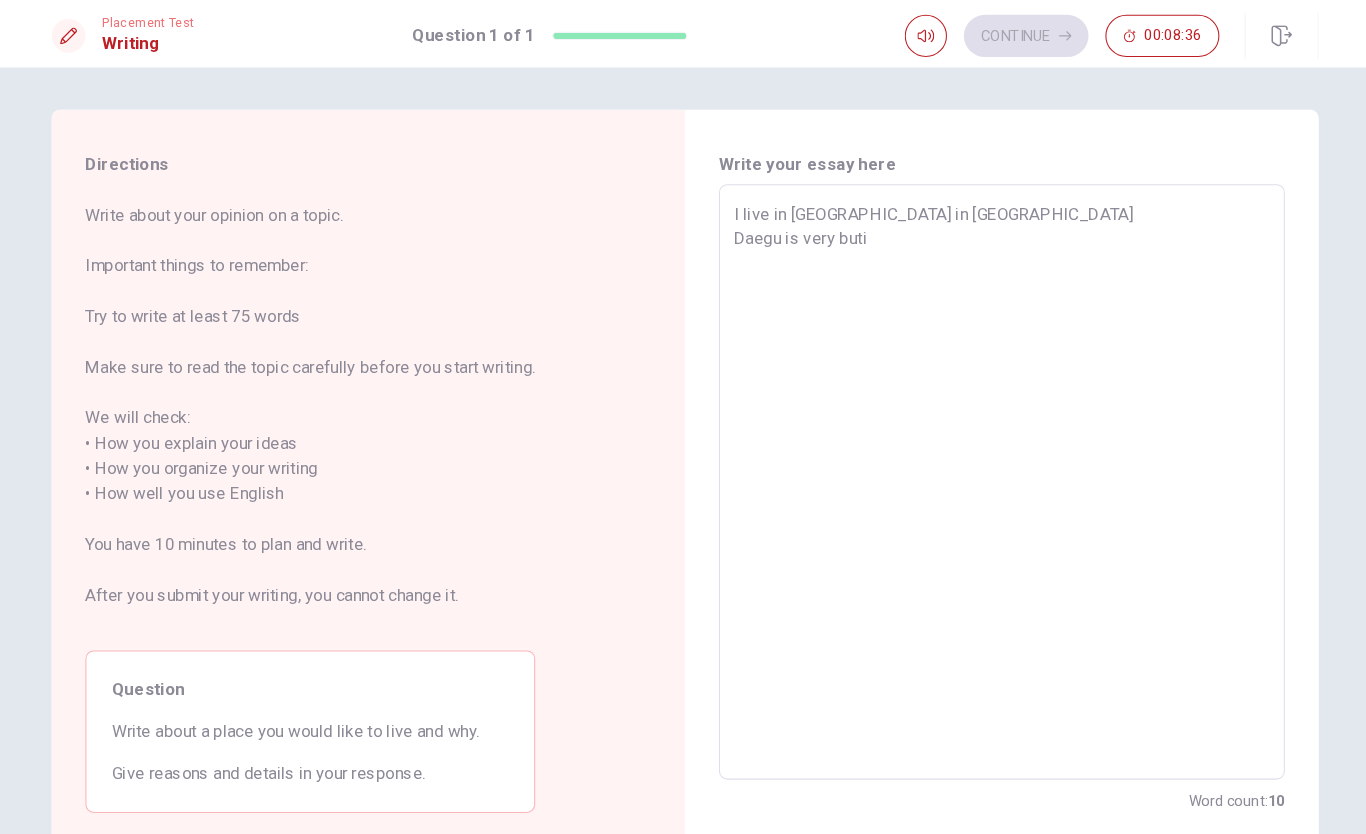 type on "x" 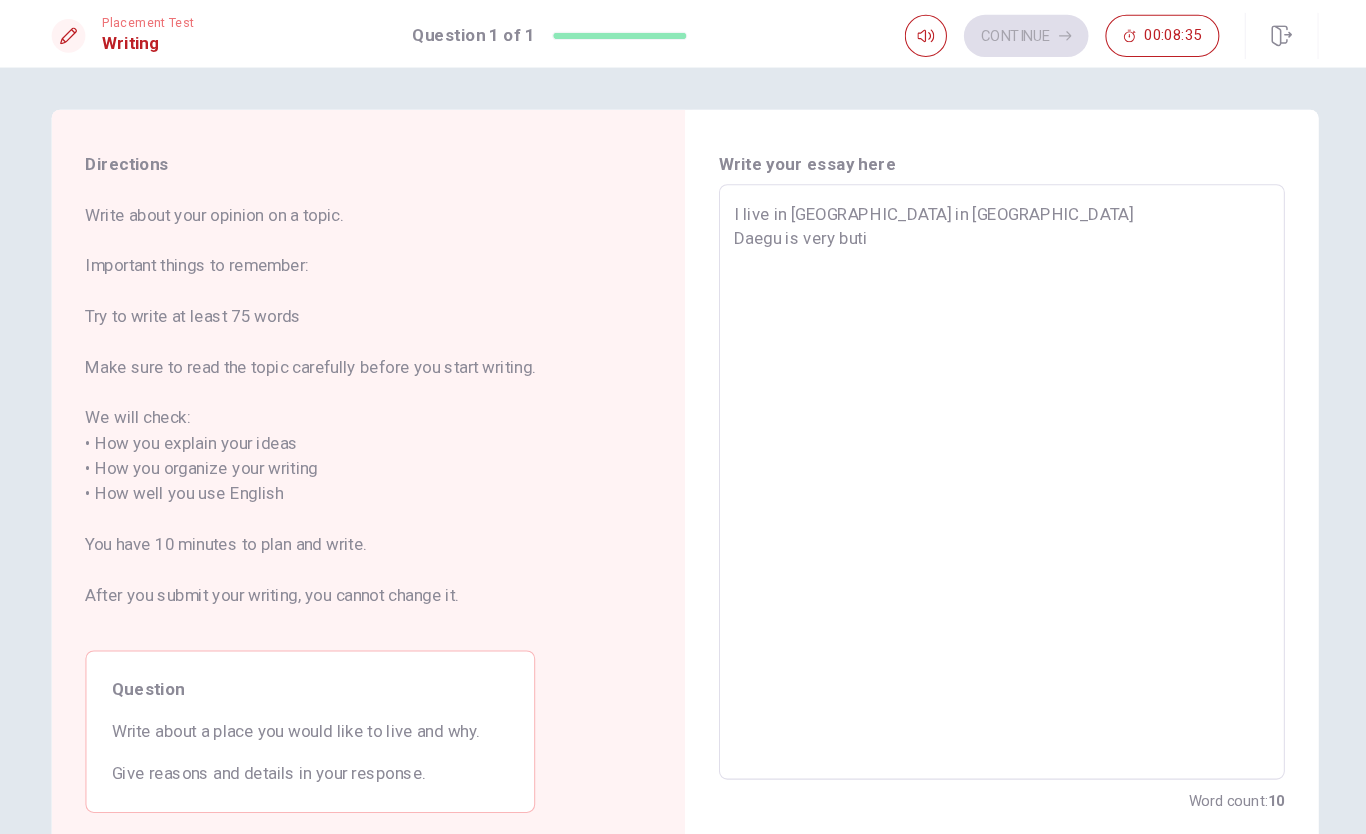 type on "I live in [GEOGRAPHIC_DATA] in [GEOGRAPHIC_DATA]
Daegu is very butif" 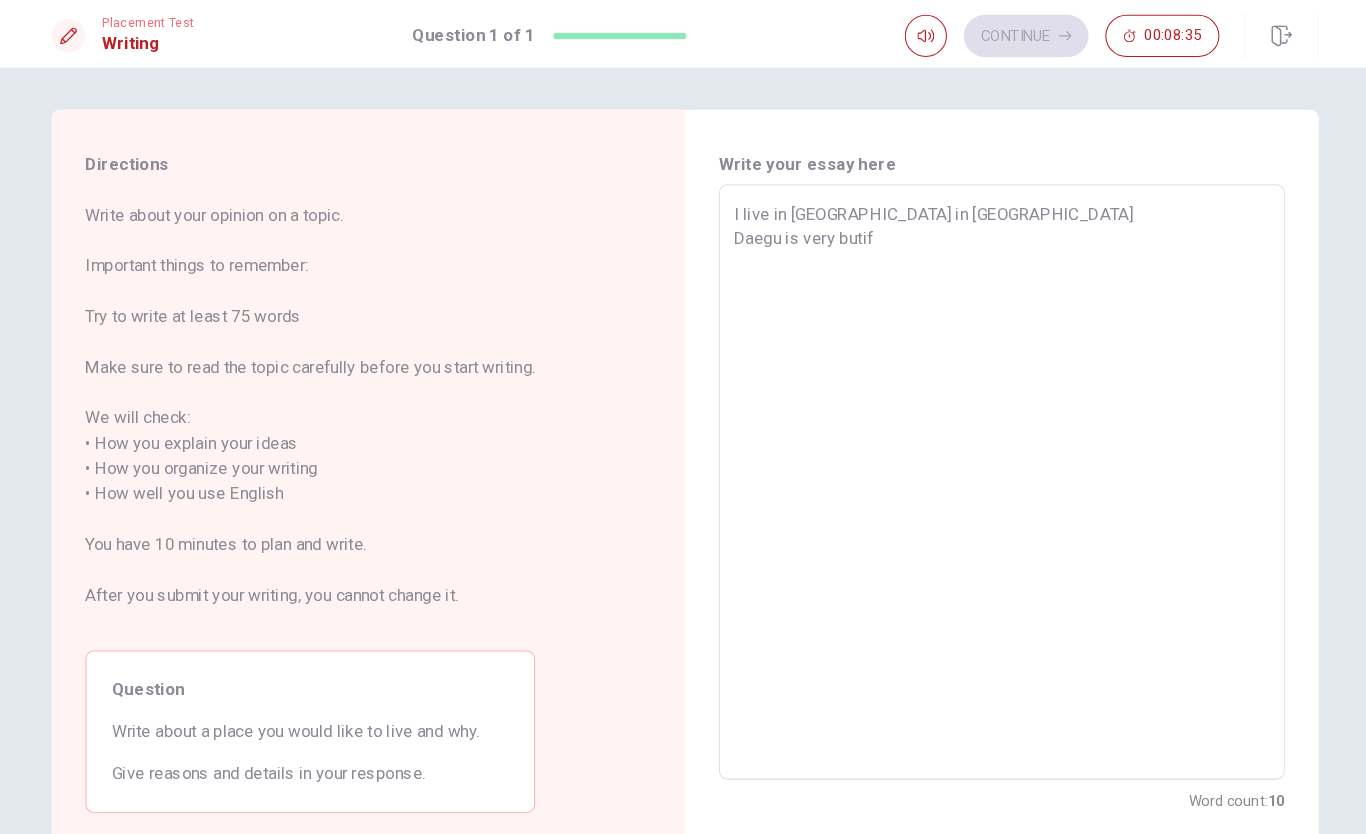type on "x" 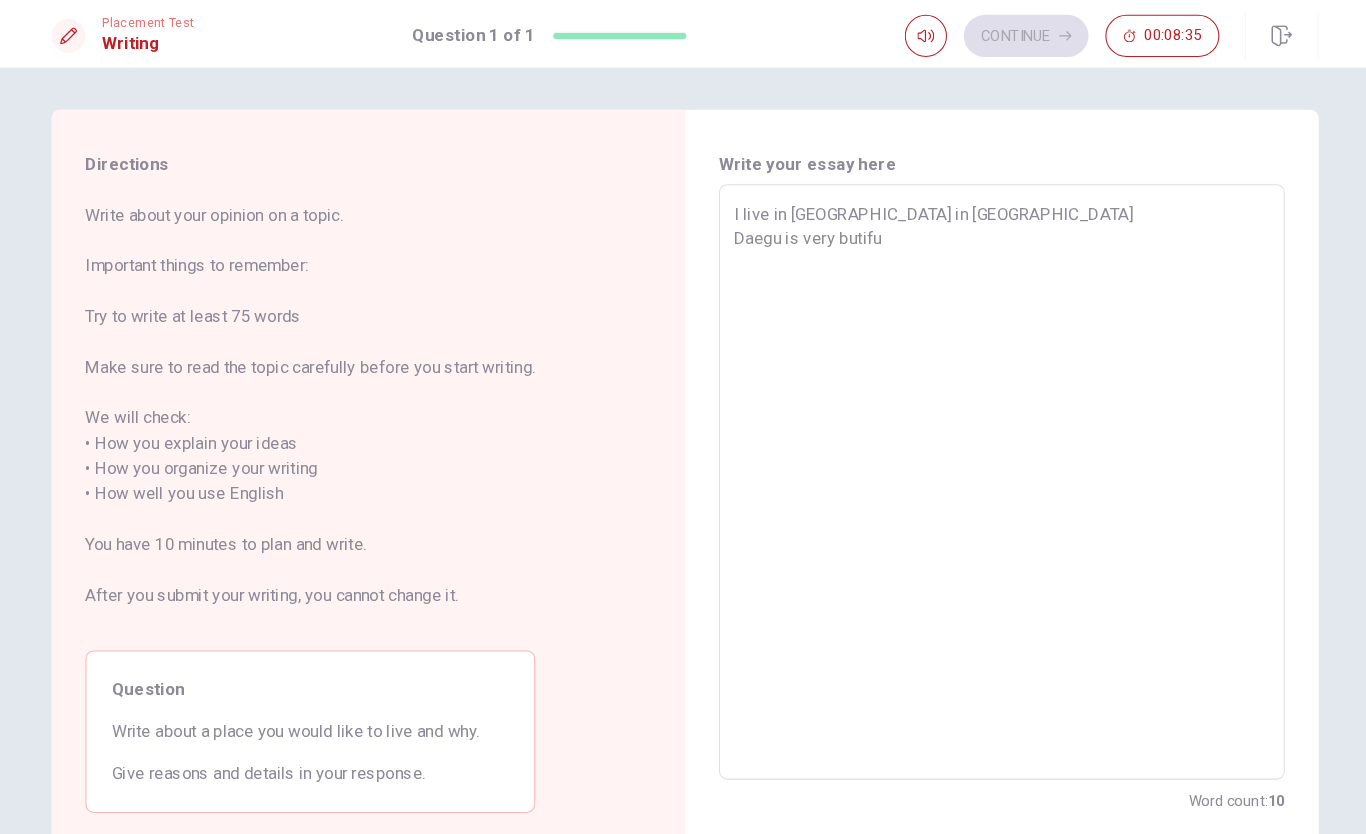 type on "x" 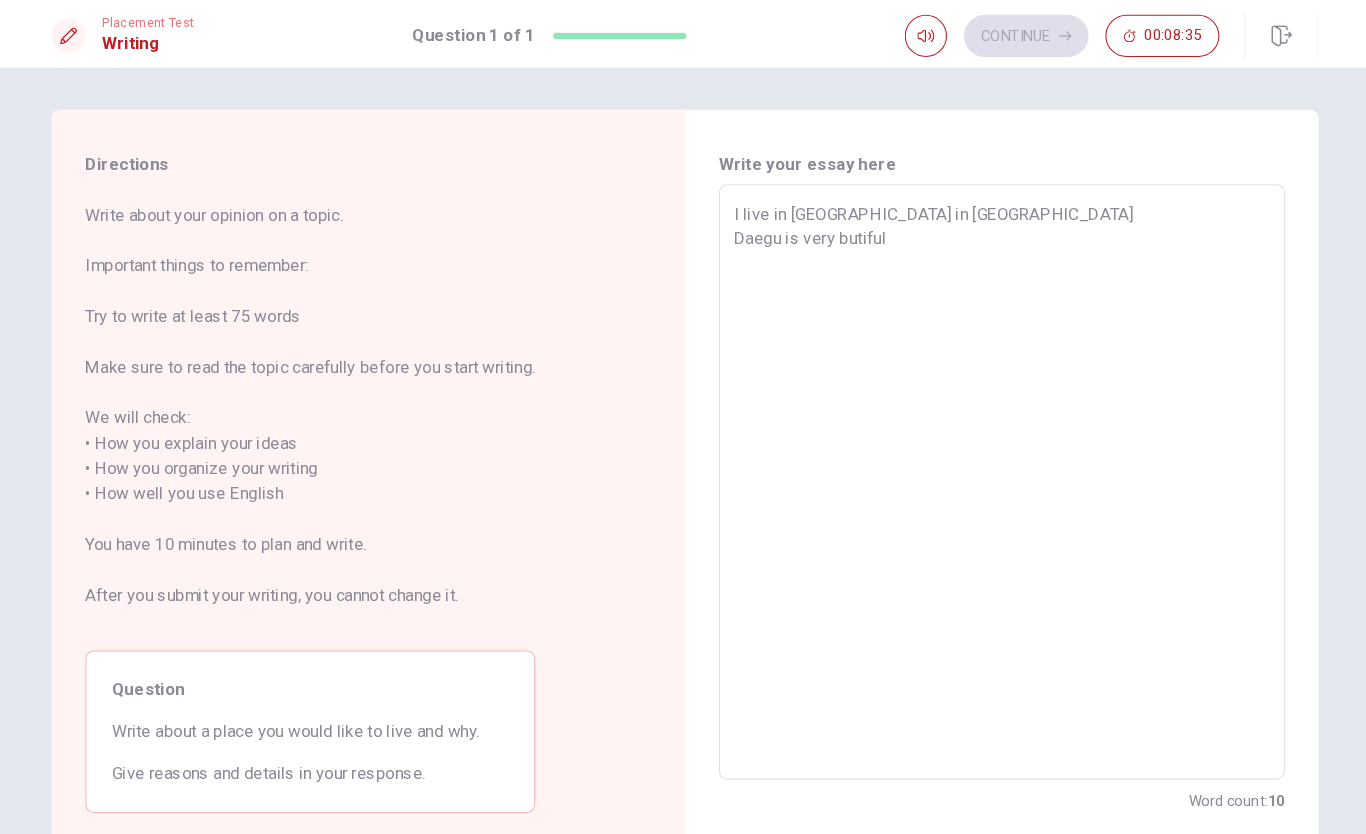 type on "x" 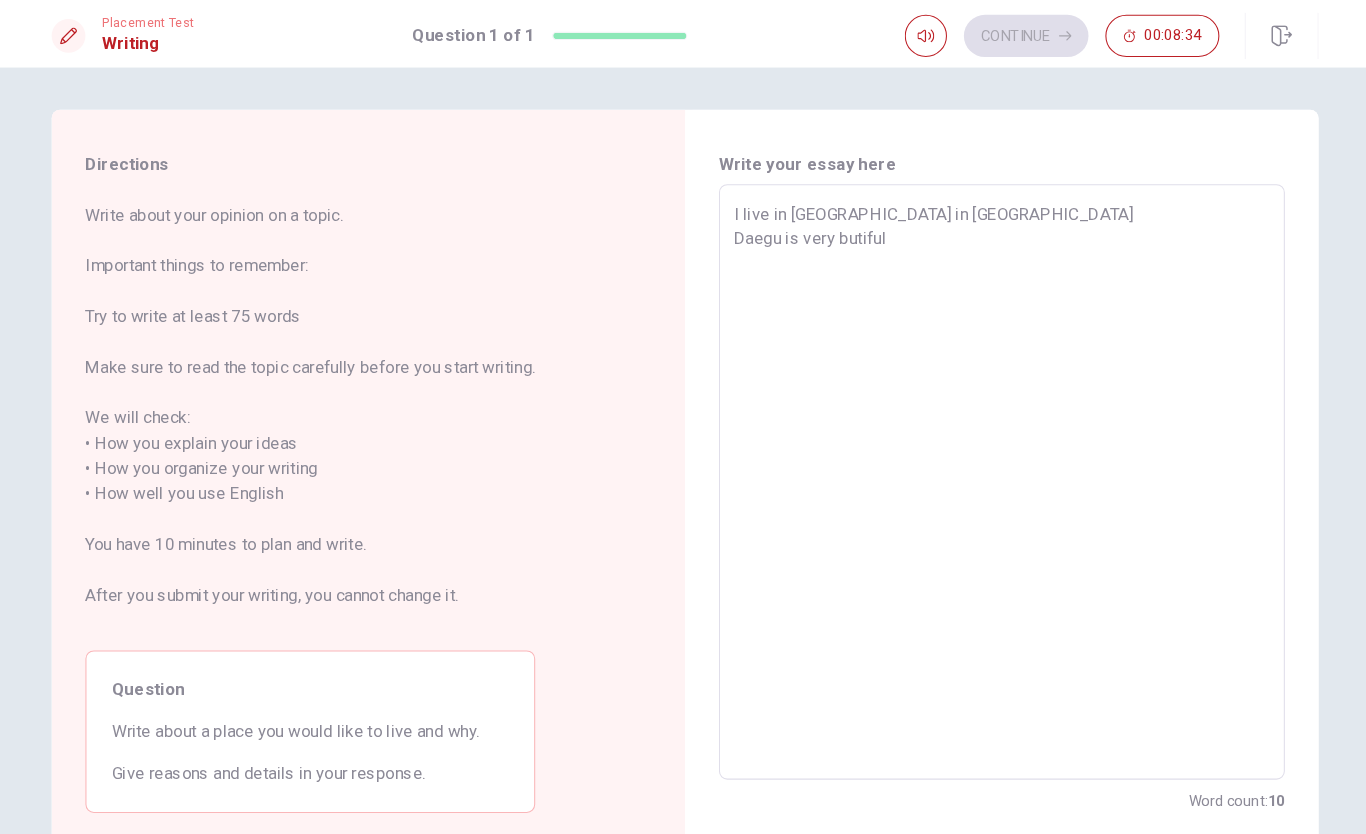 type on "I live in [GEOGRAPHIC_DATA] in [GEOGRAPHIC_DATA]
Daegu is very butiful" 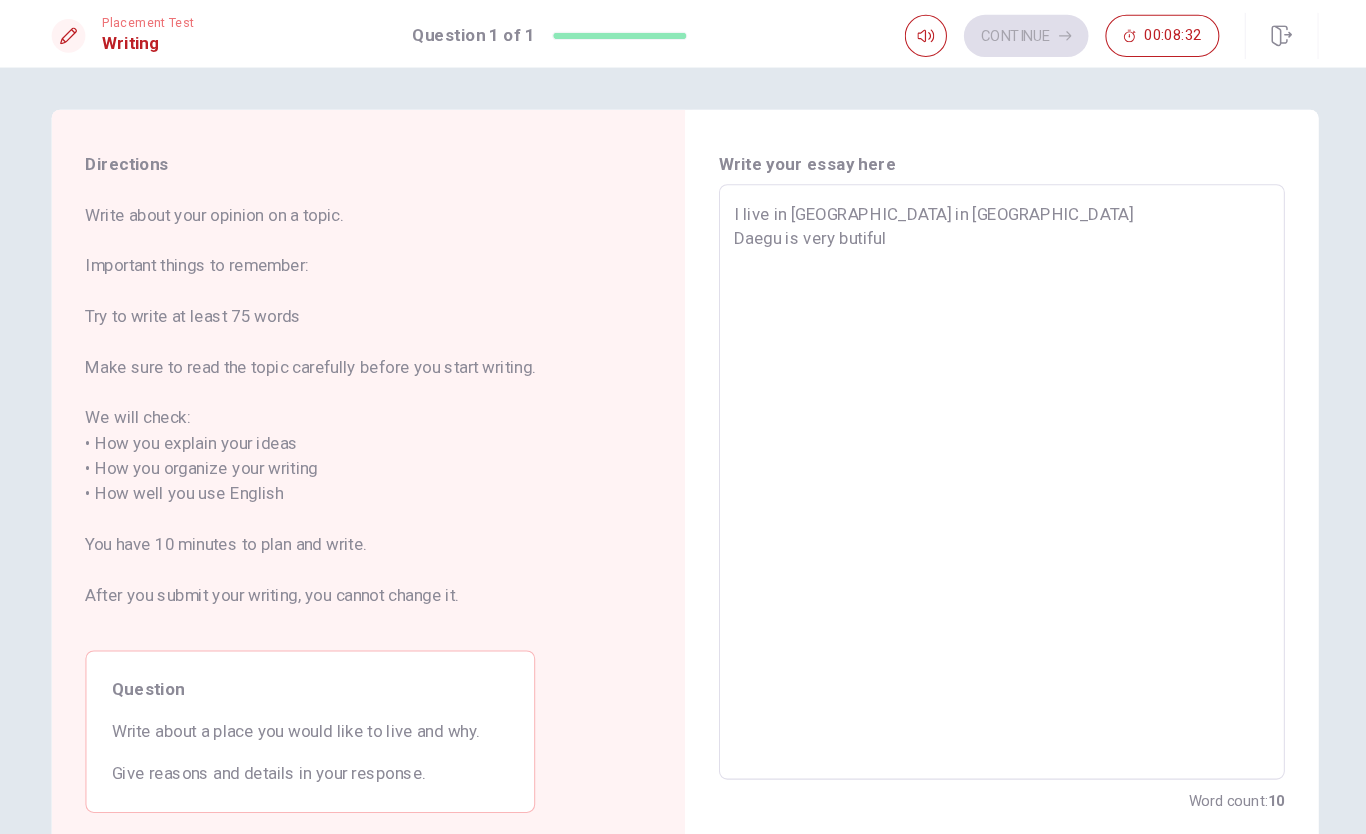 type on "x" 